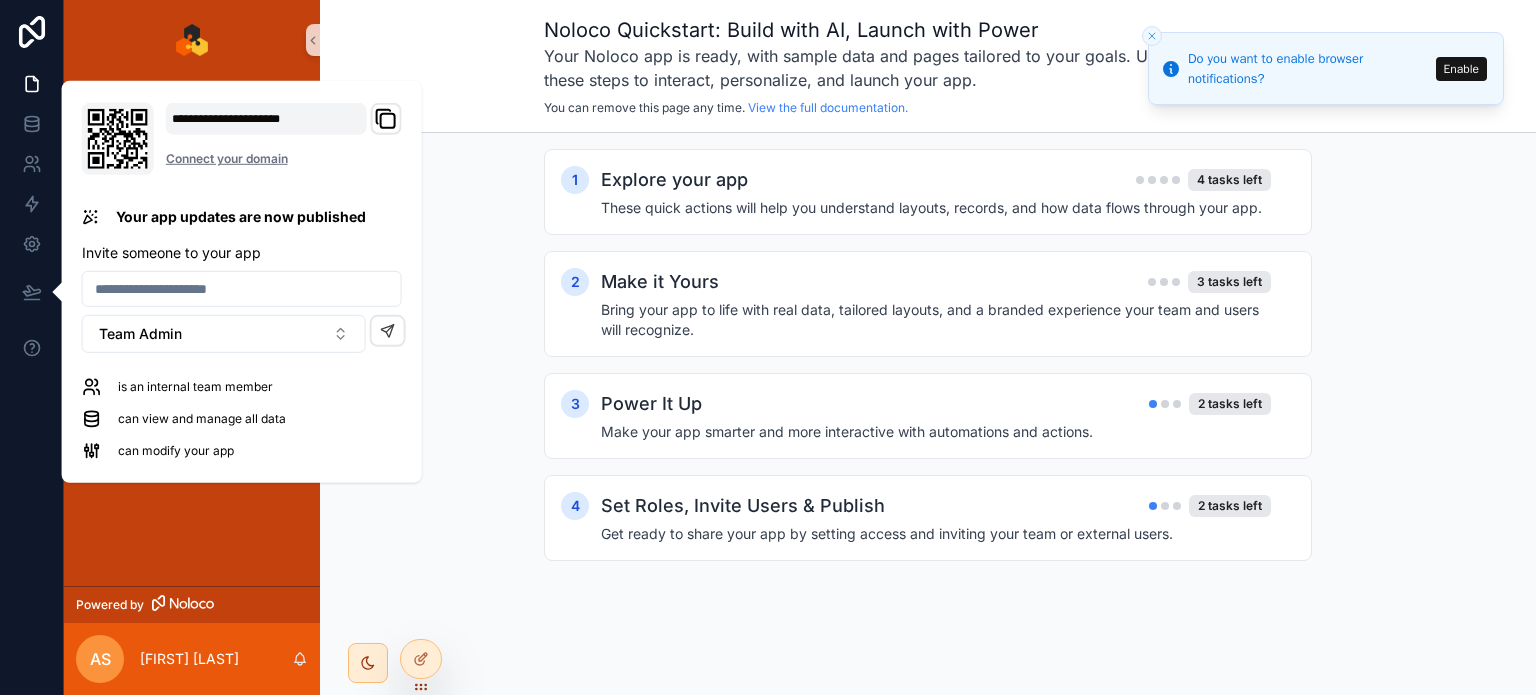 scroll, scrollTop: 0, scrollLeft: 0, axis: both 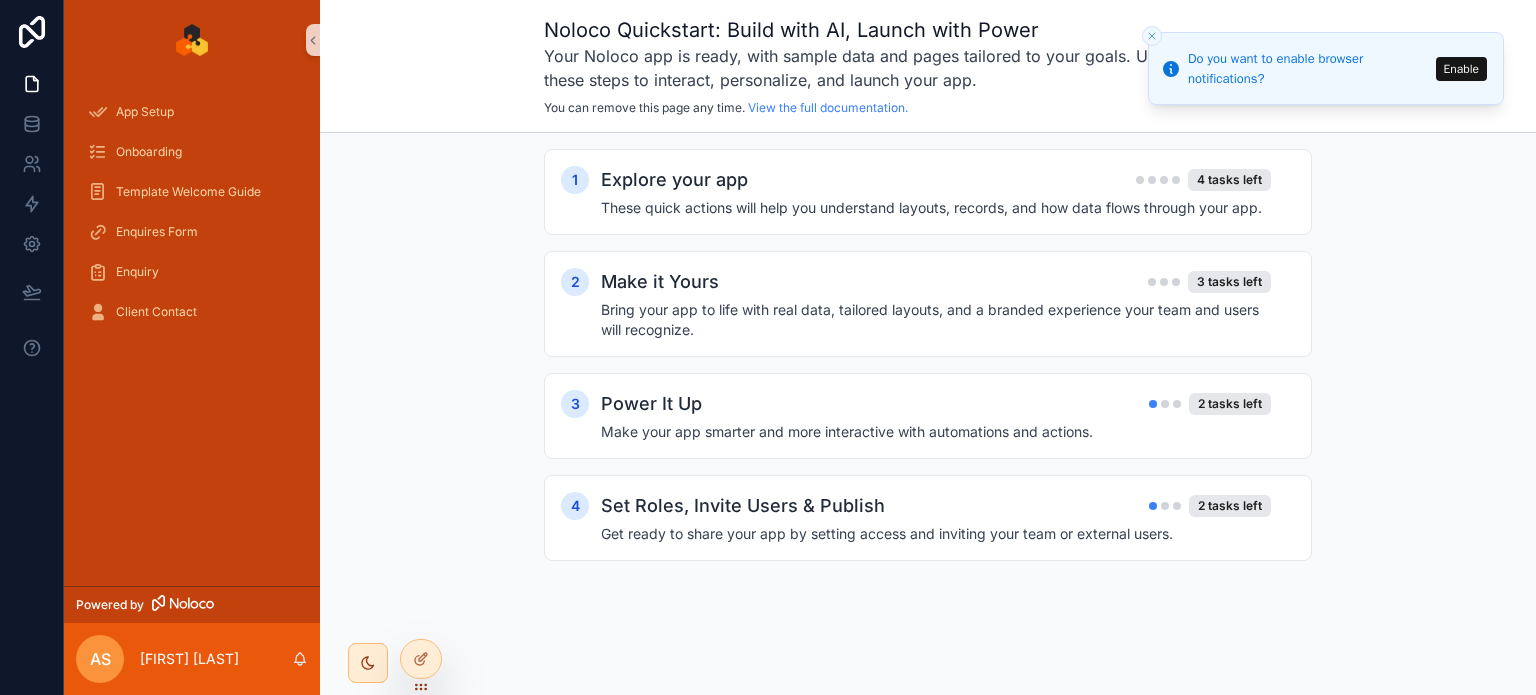 click on "1 Explore your app 4 tasks left These quick actions will help you understand layouts, records, and how data flows through your app. 2 Make it Yours 3 tasks left Bring your app to life with real data, tailored layouts, and a branded experience your team and users will recognize. 3 Power It Up 2 tasks left Make your app smarter and more interactive with automations and actions. 4 Set Roles, Invite Users & Publish 2 tasks left Get ready to share your app by setting access and inviting your team or external users." at bounding box center [928, 375] 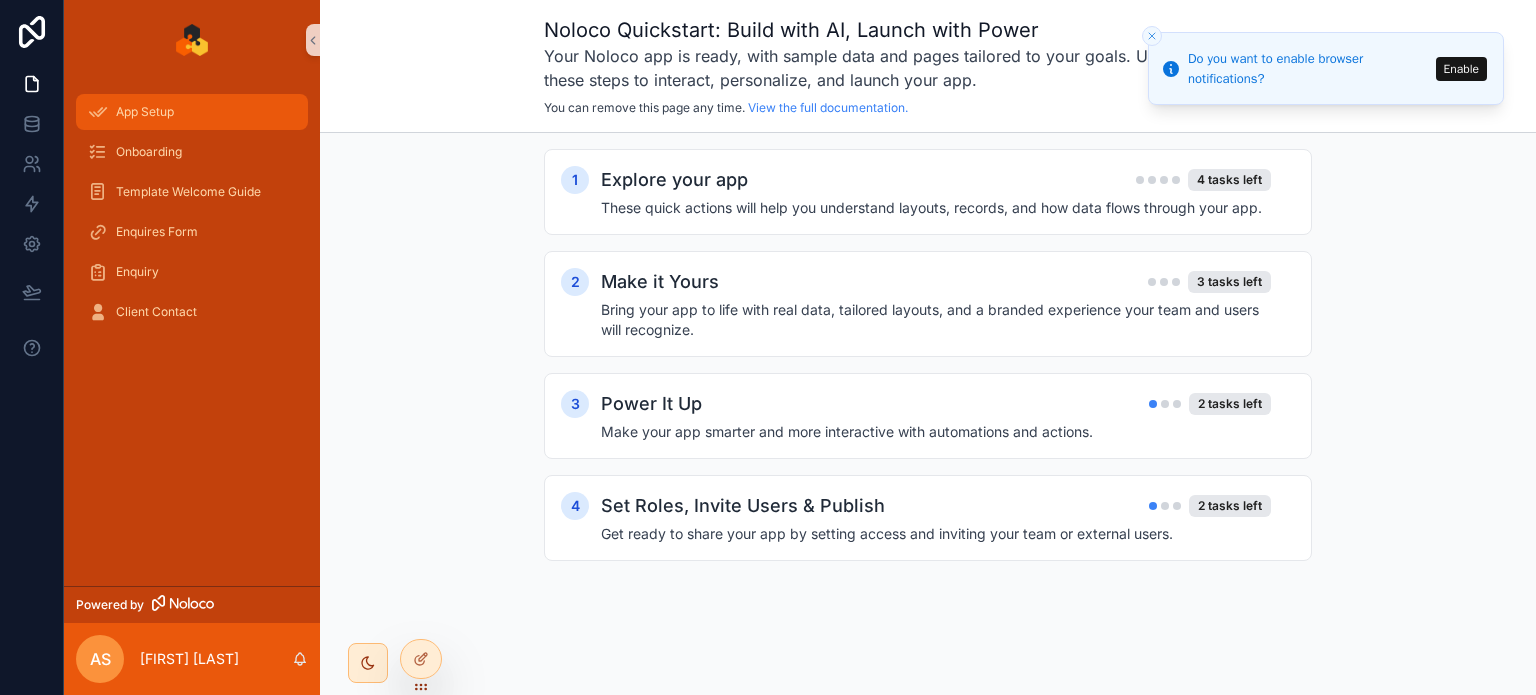 click on "App Setup" at bounding box center [192, 112] 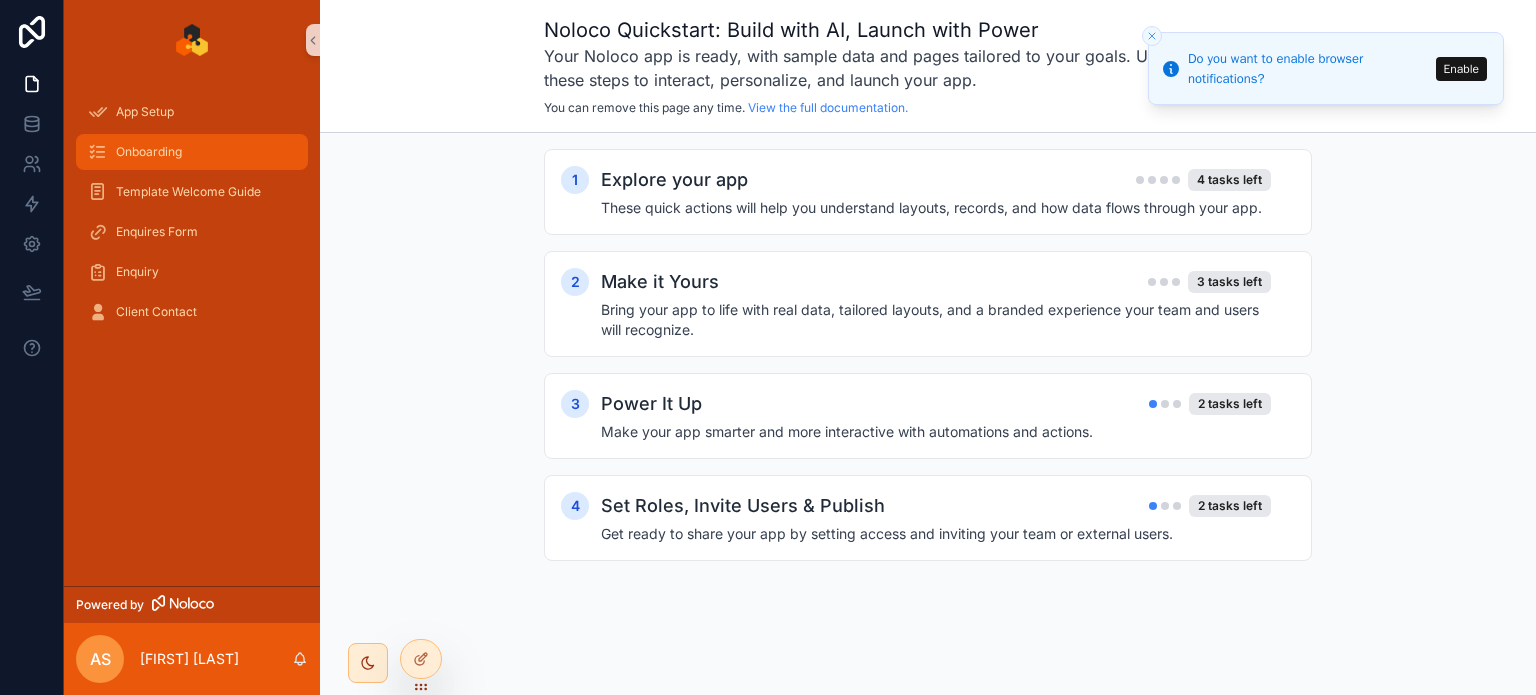 click on "Onboarding" at bounding box center [192, 152] 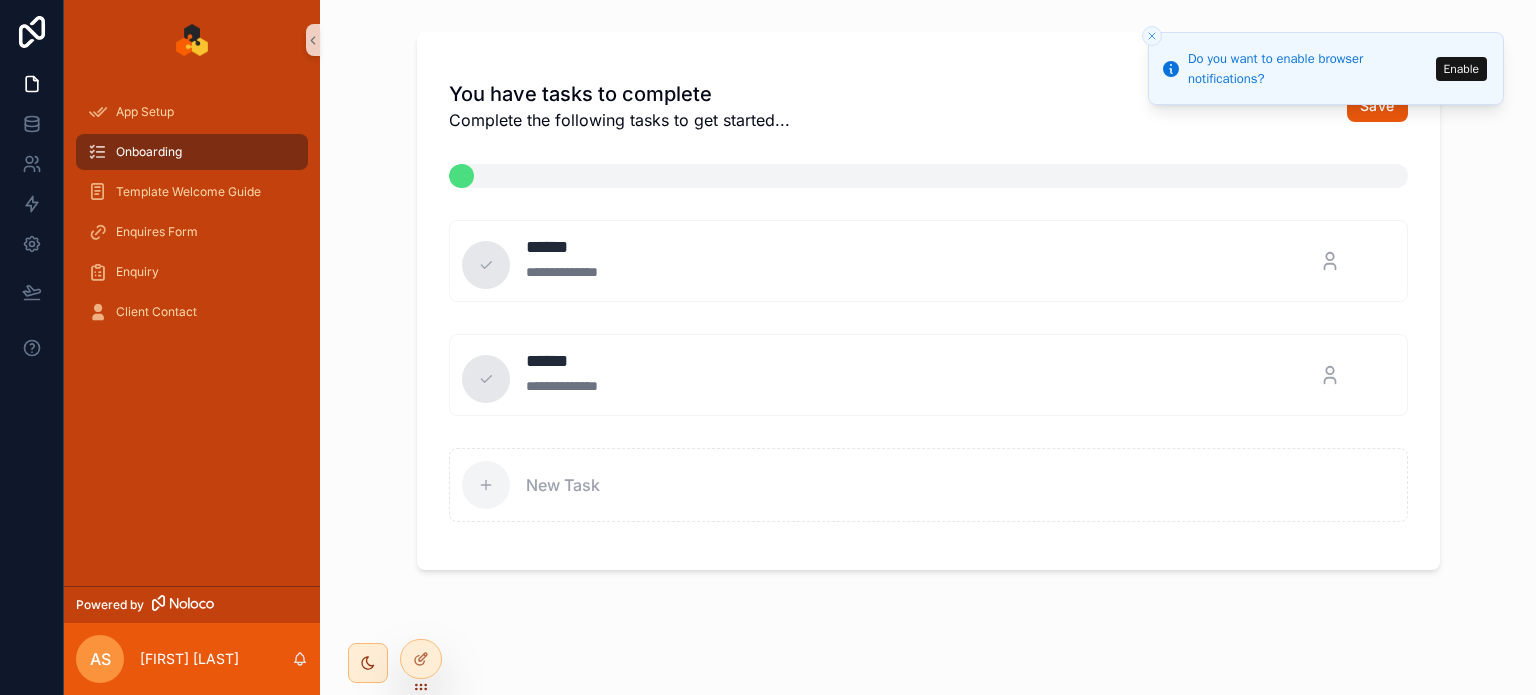 click on "Save" at bounding box center [1377, 106] 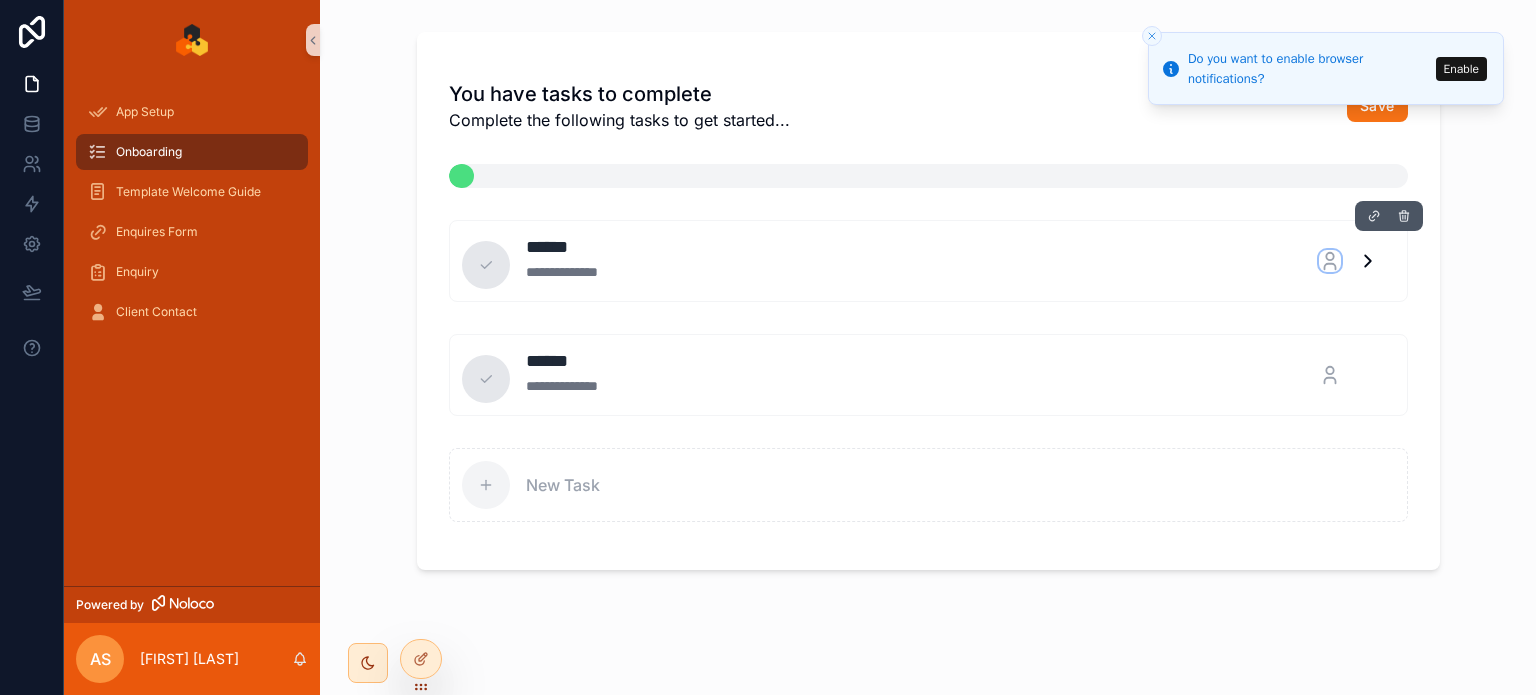 click 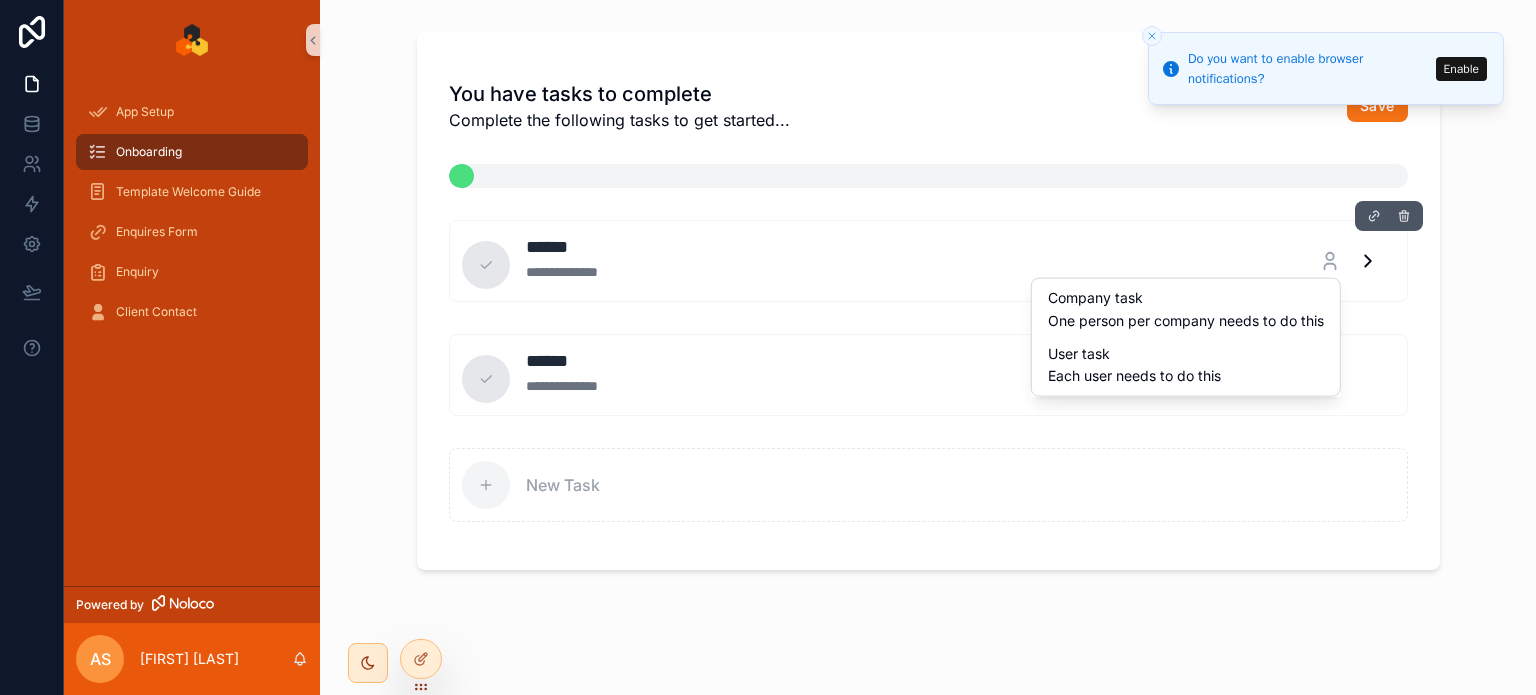 click at bounding box center [768, 347] 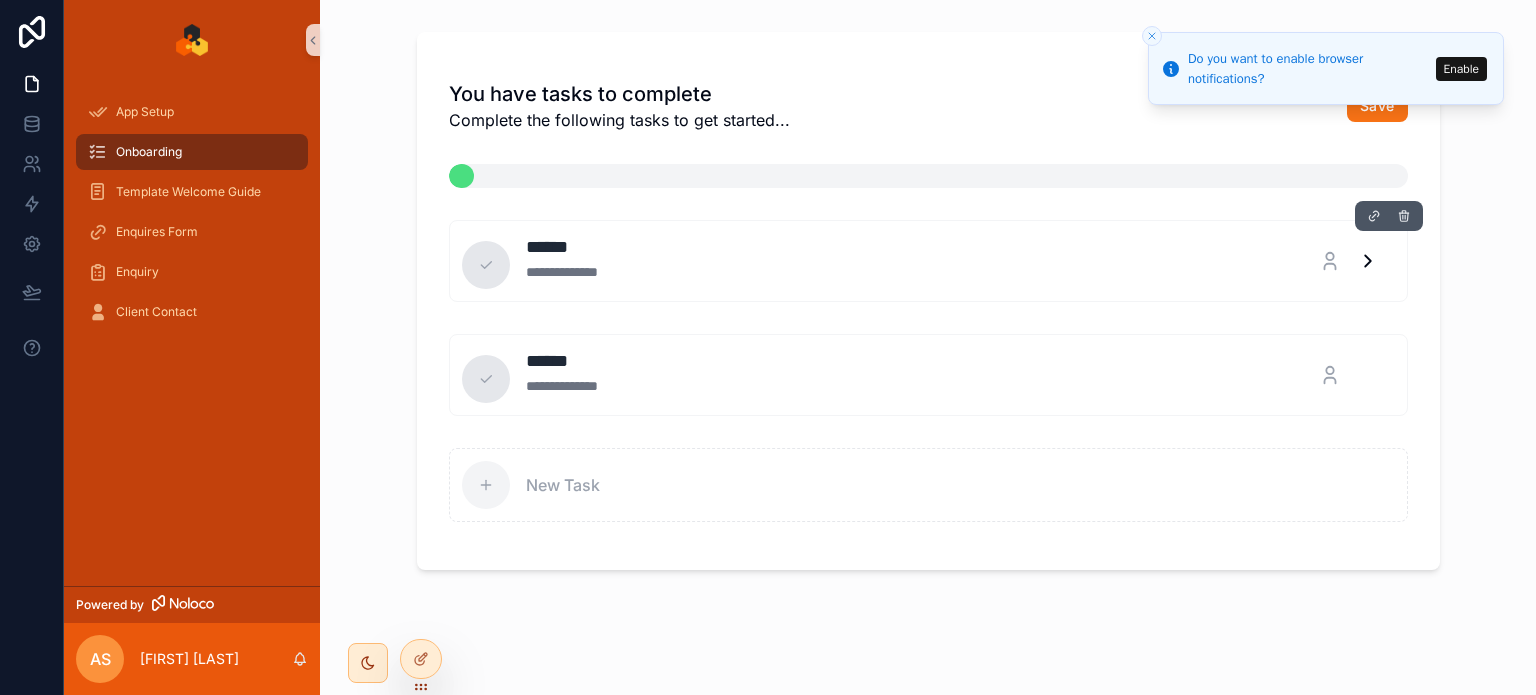 click 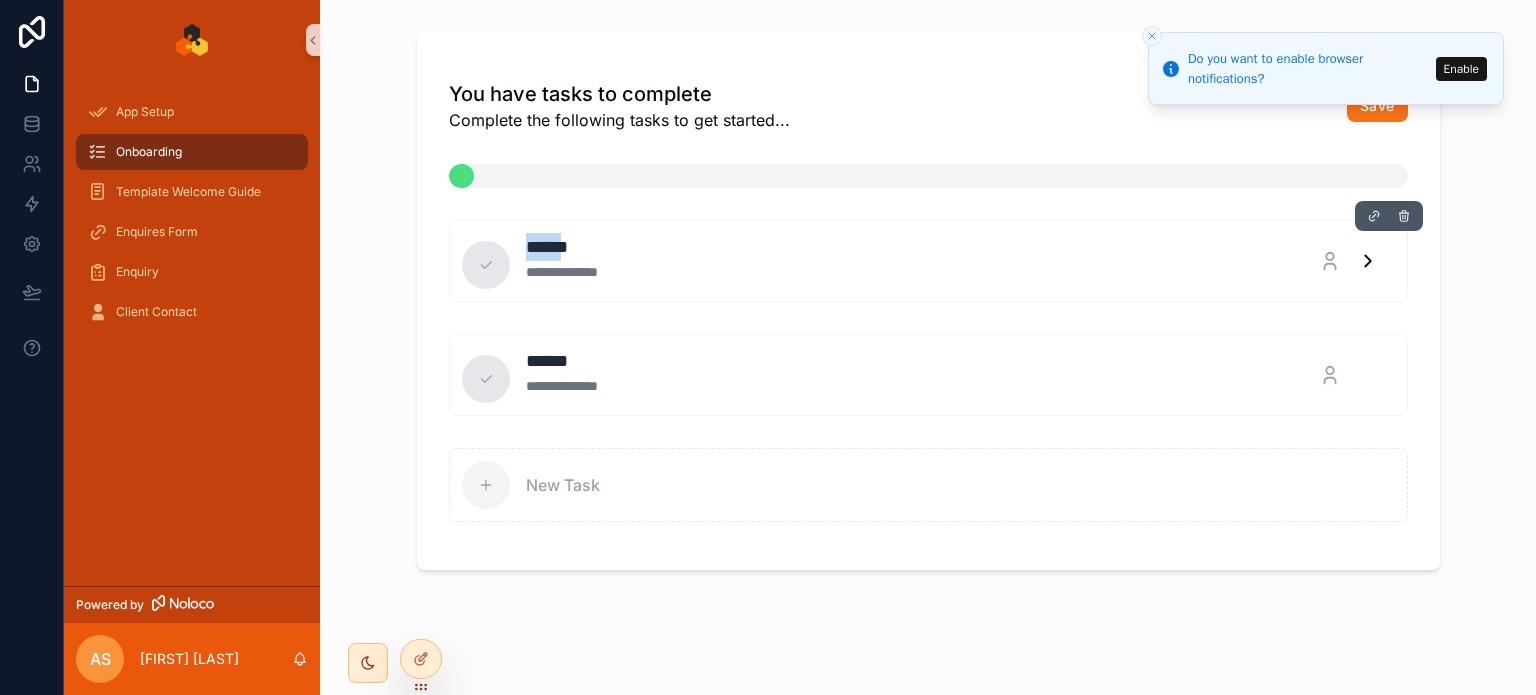 click on "******" at bounding box center (576, 247) 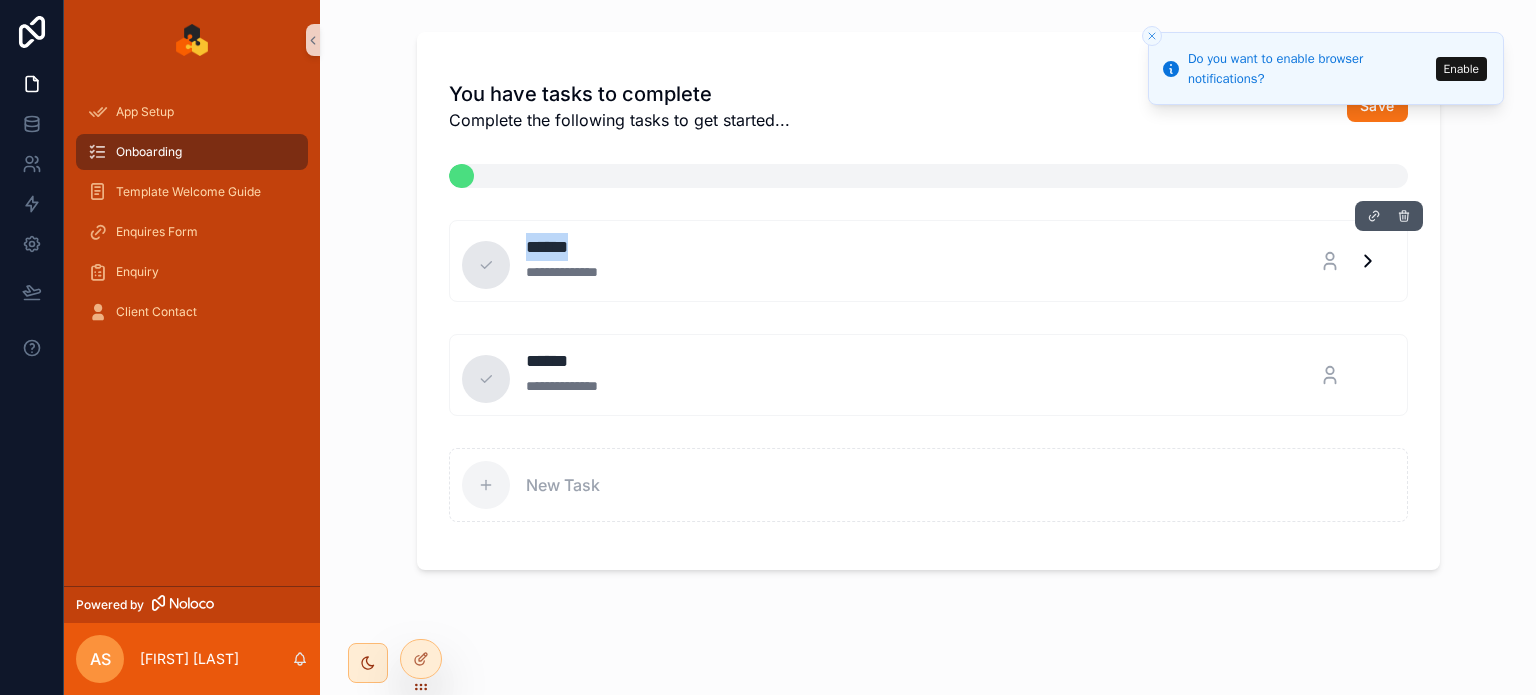 click on "******" at bounding box center (576, 247) 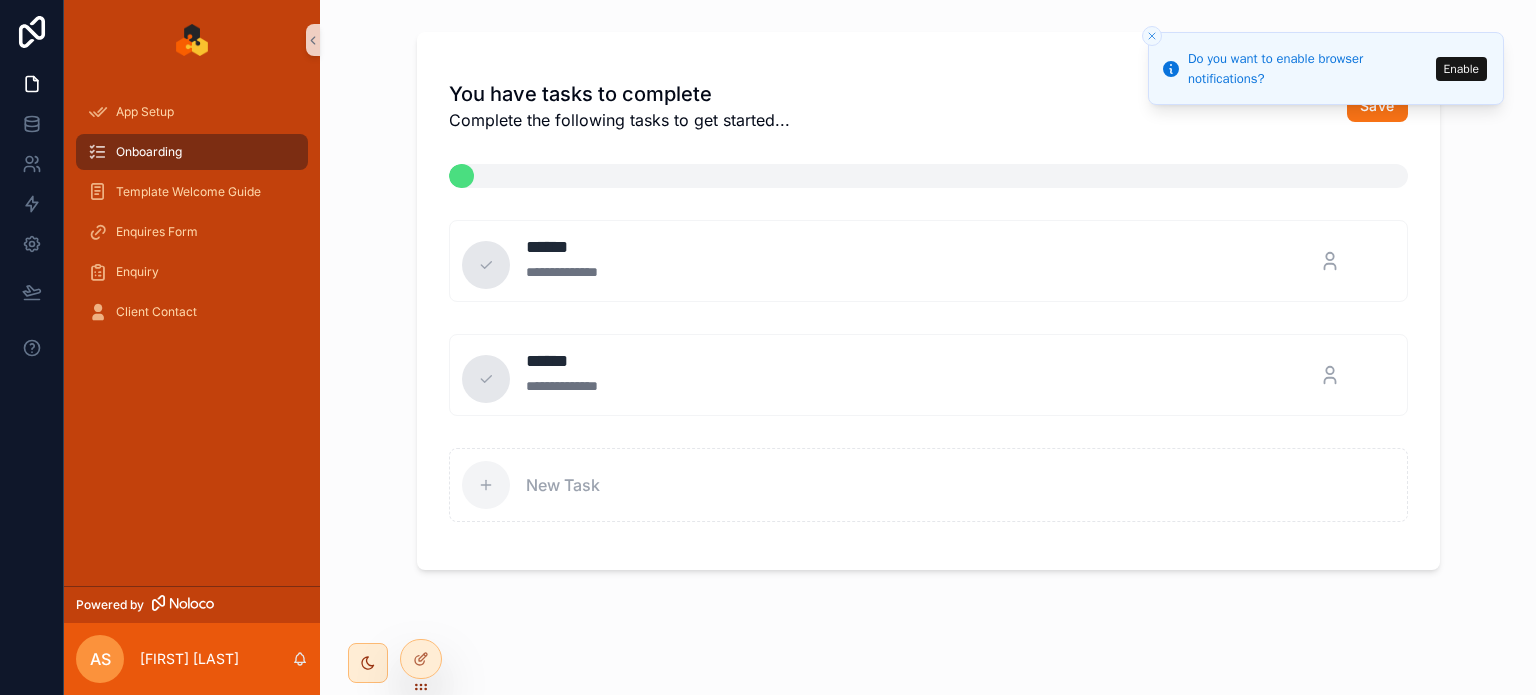 click at bounding box center (928, 176) 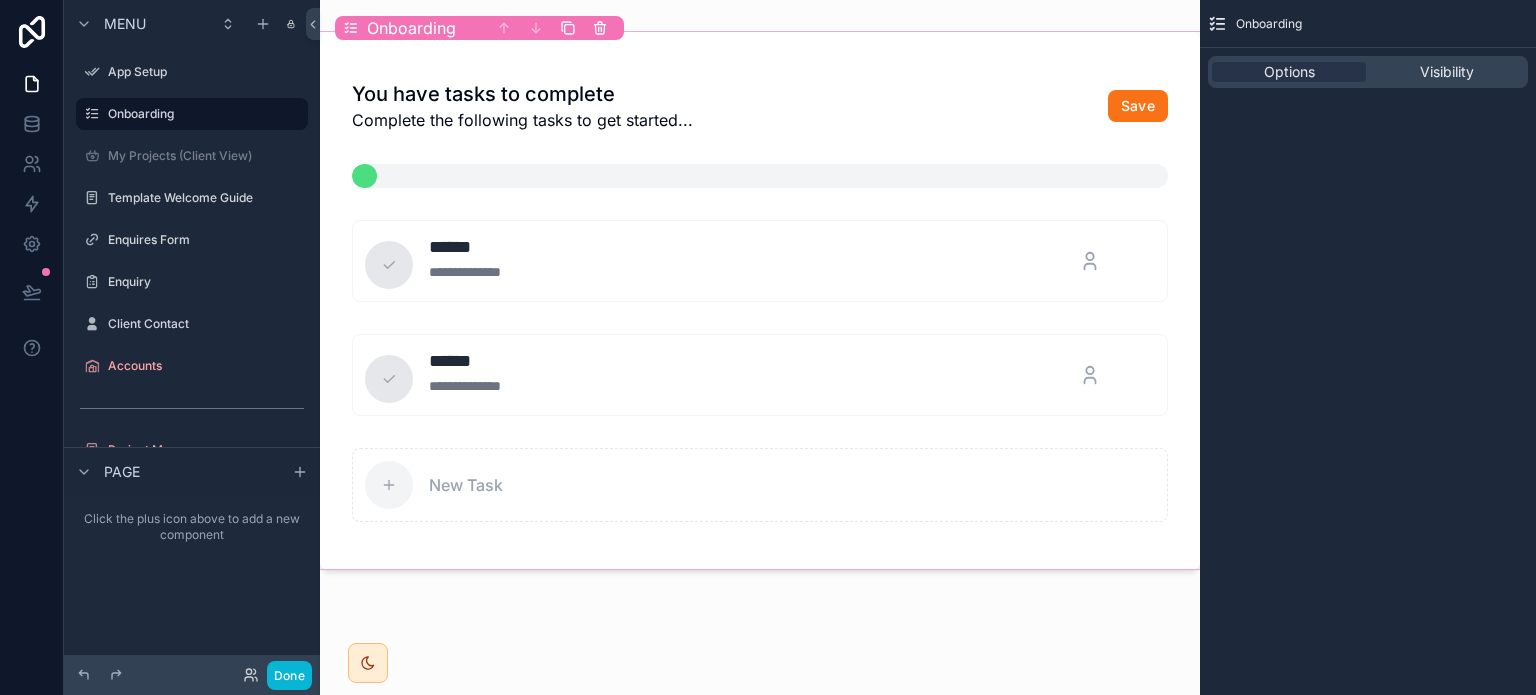 scroll, scrollTop: 0, scrollLeft: 0, axis: both 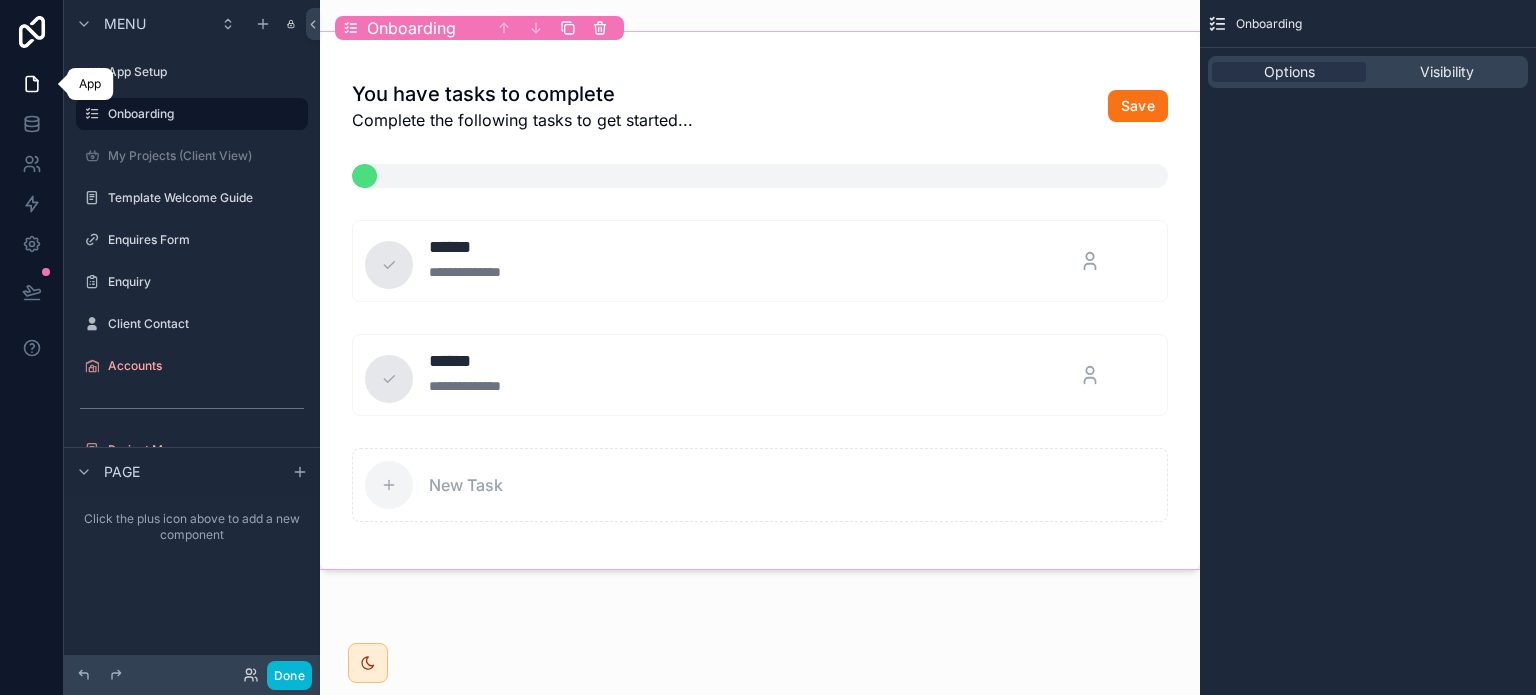 click 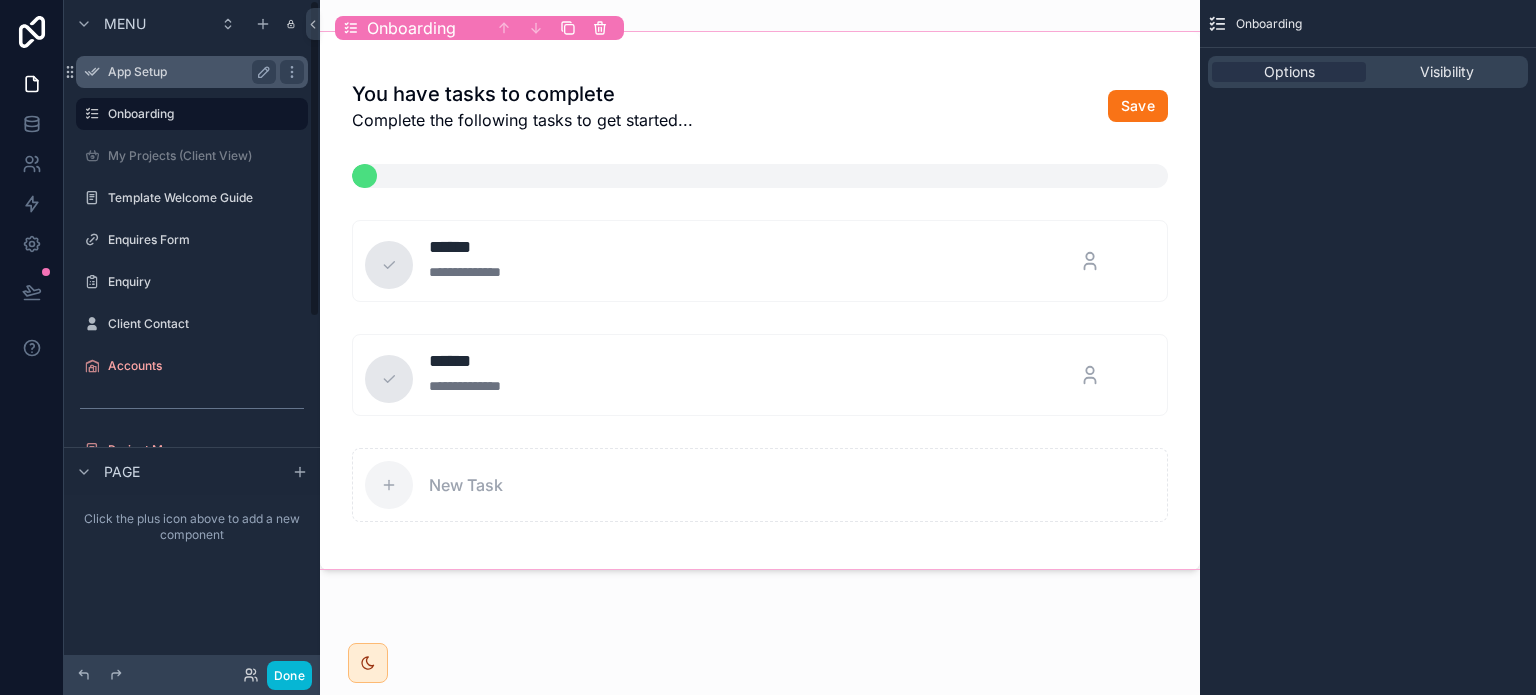 click on "App Setup" at bounding box center (192, 72) 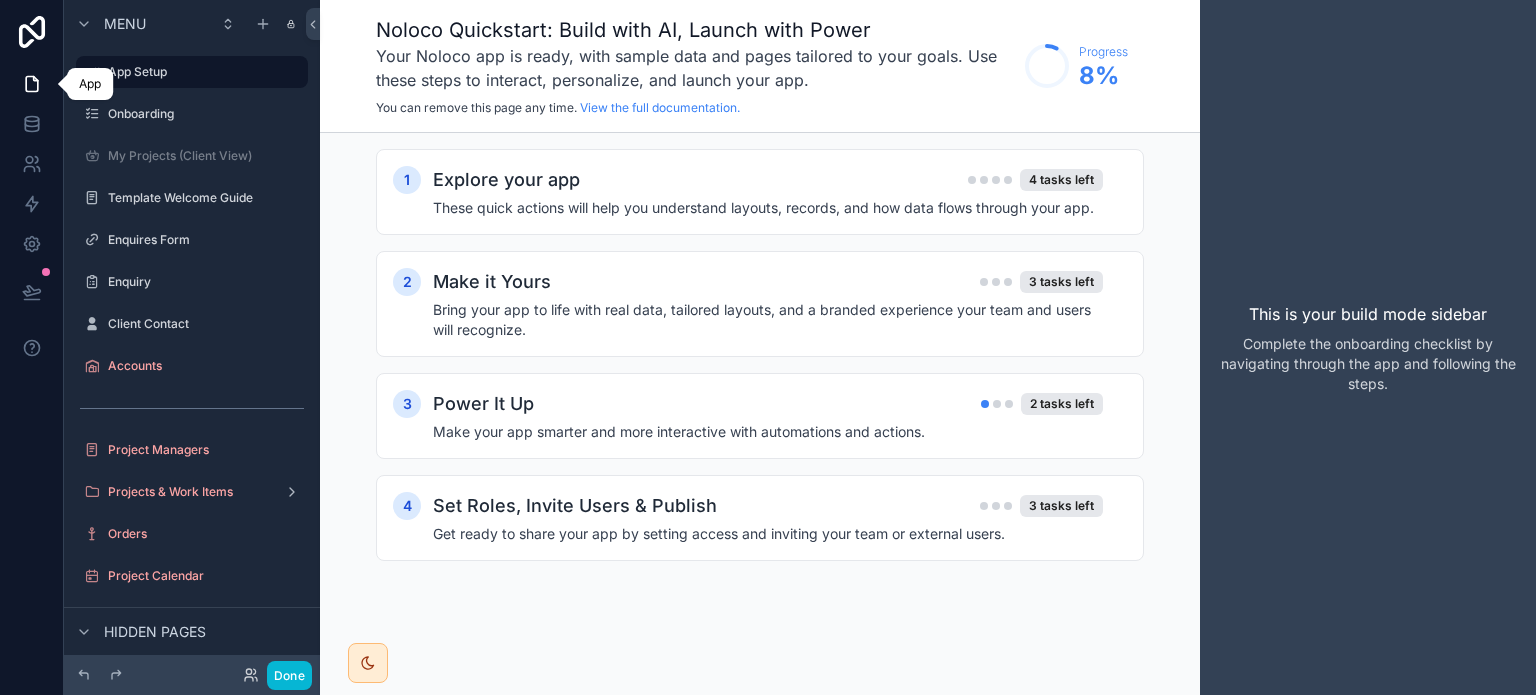 click 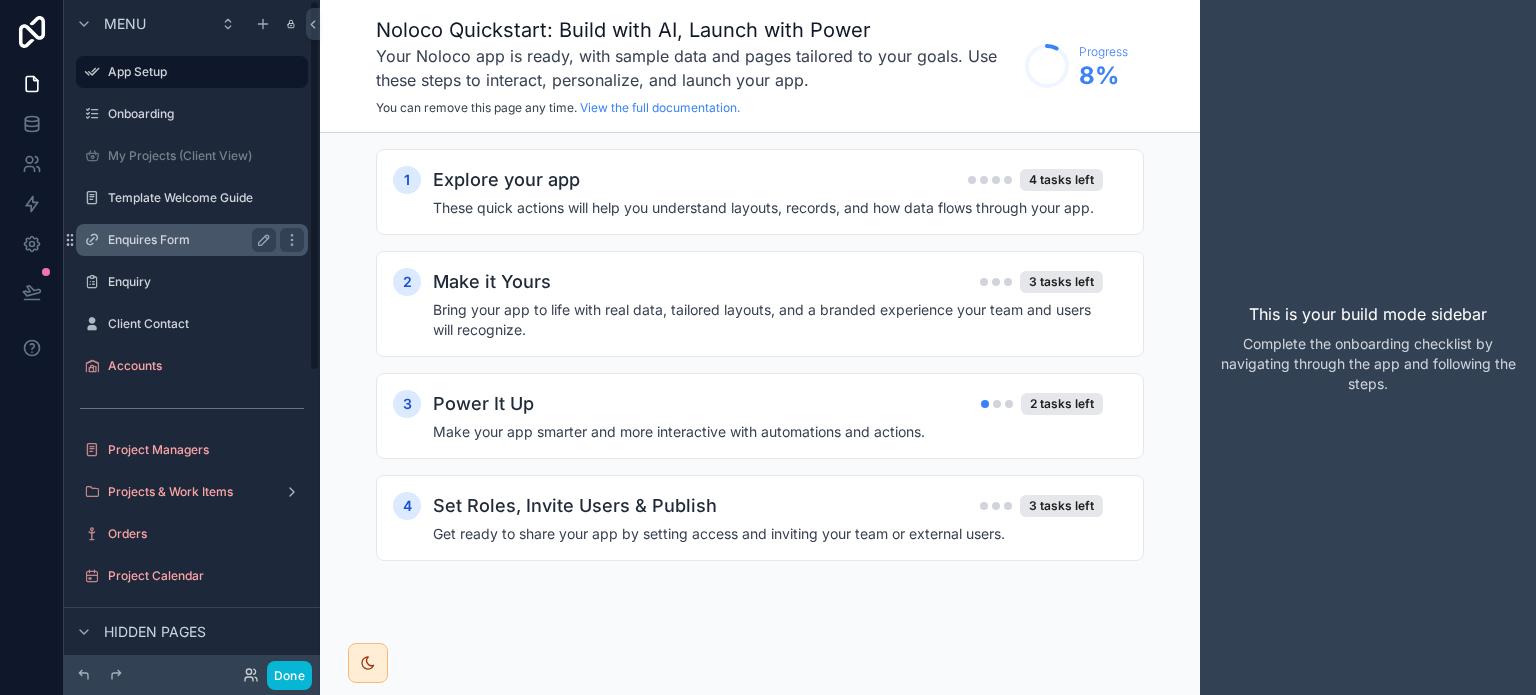 click on "Enquires Form" at bounding box center [188, 240] 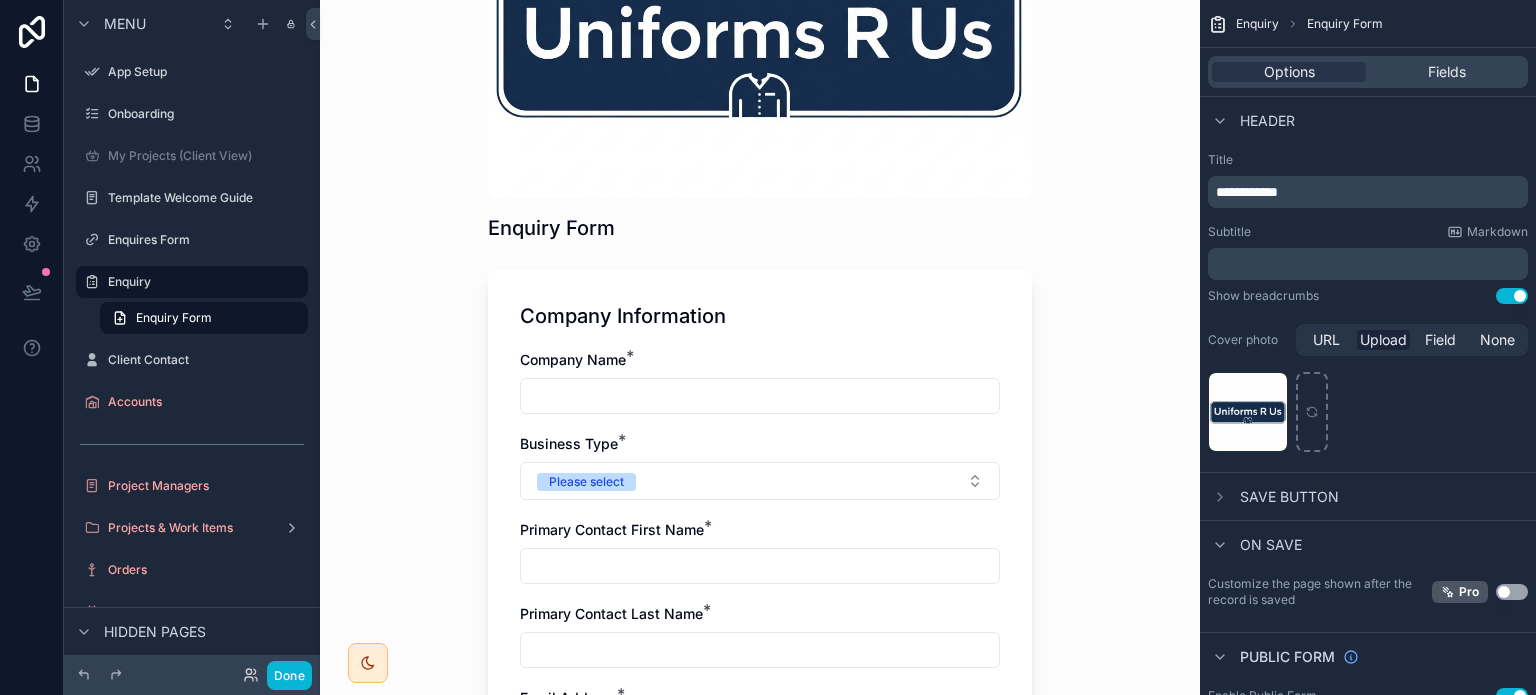 scroll, scrollTop: 0, scrollLeft: 0, axis: both 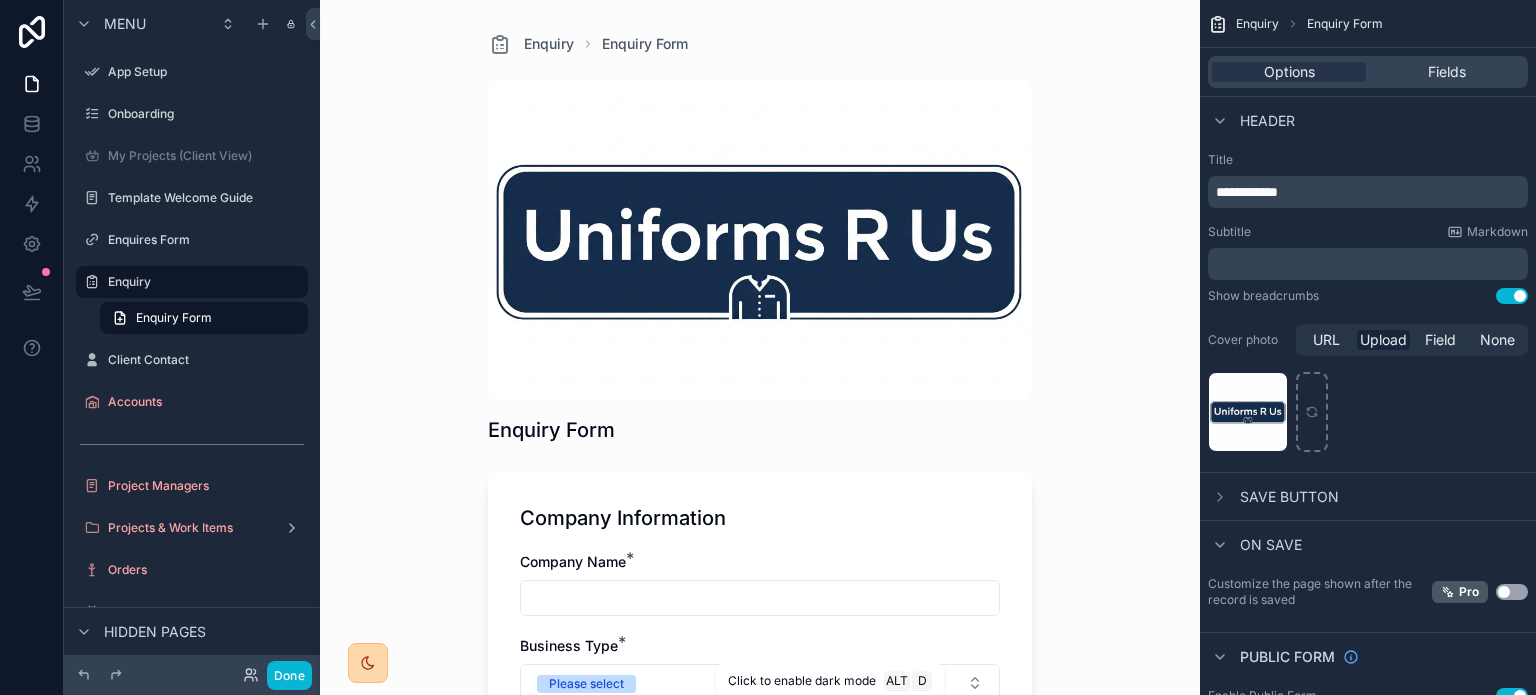 click 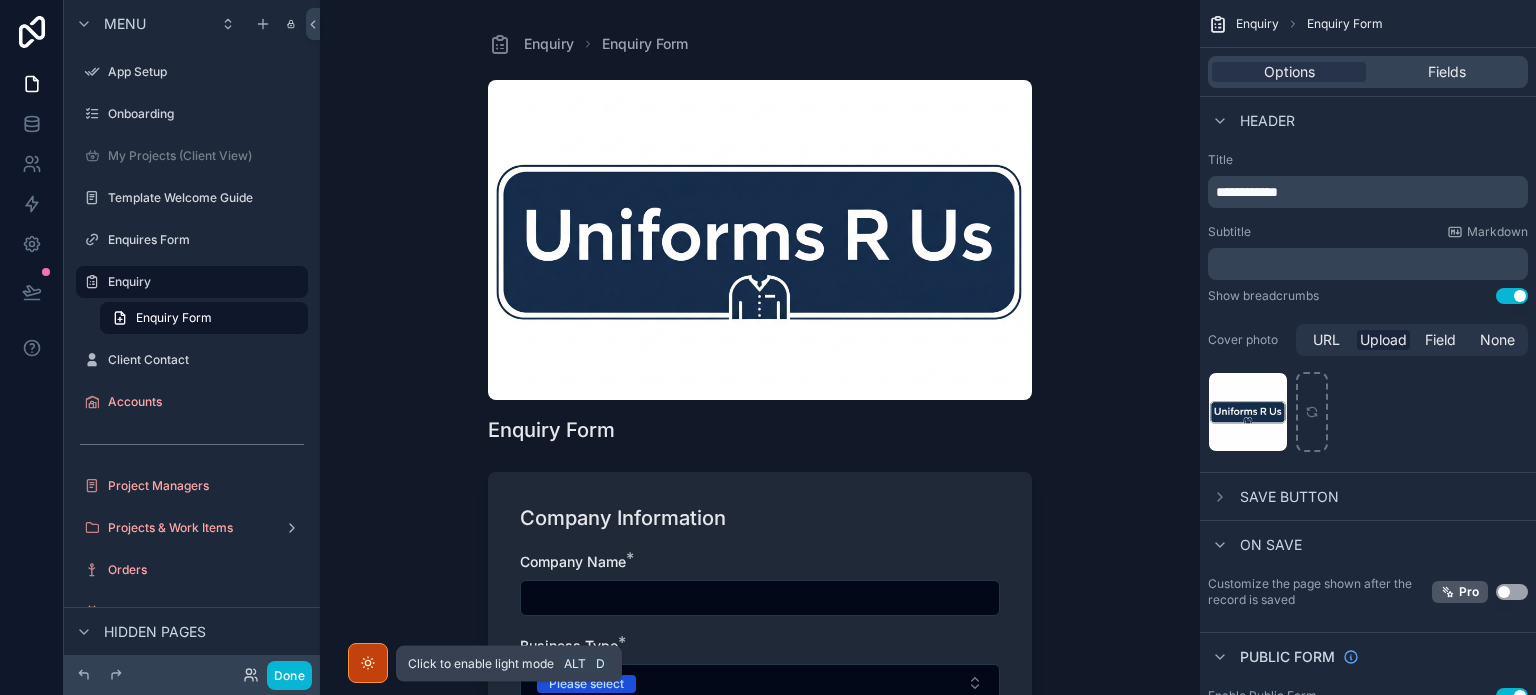 click 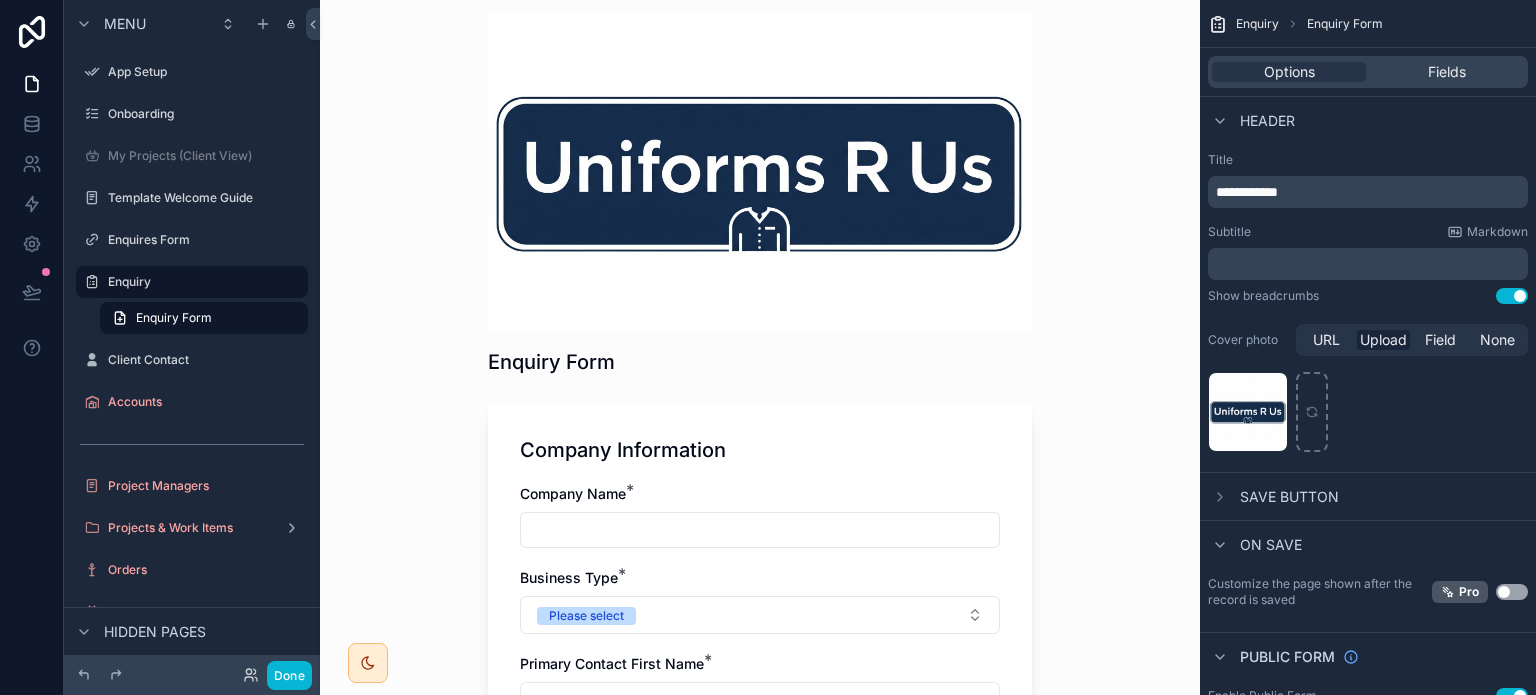 scroll, scrollTop: 0, scrollLeft: 0, axis: both 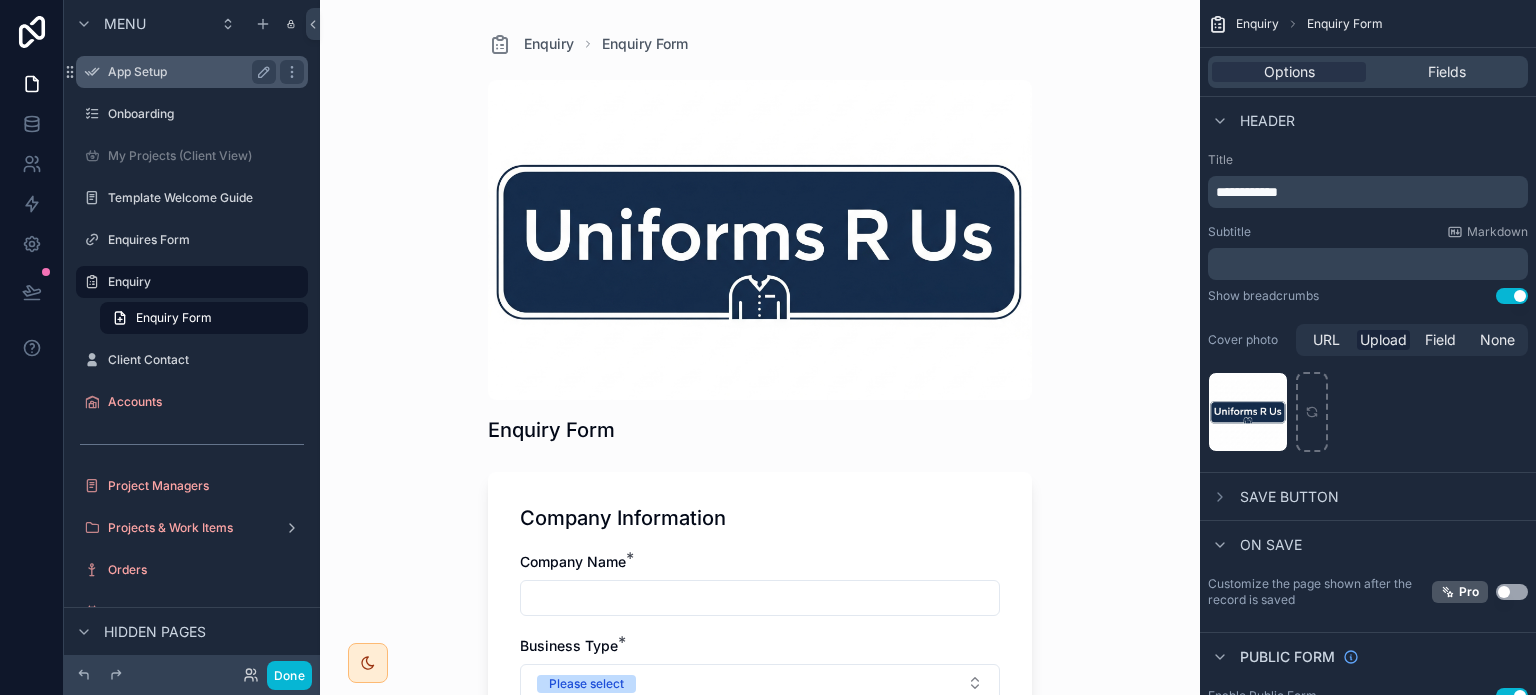 click on "App Setup" at bounding box center (188, 72) 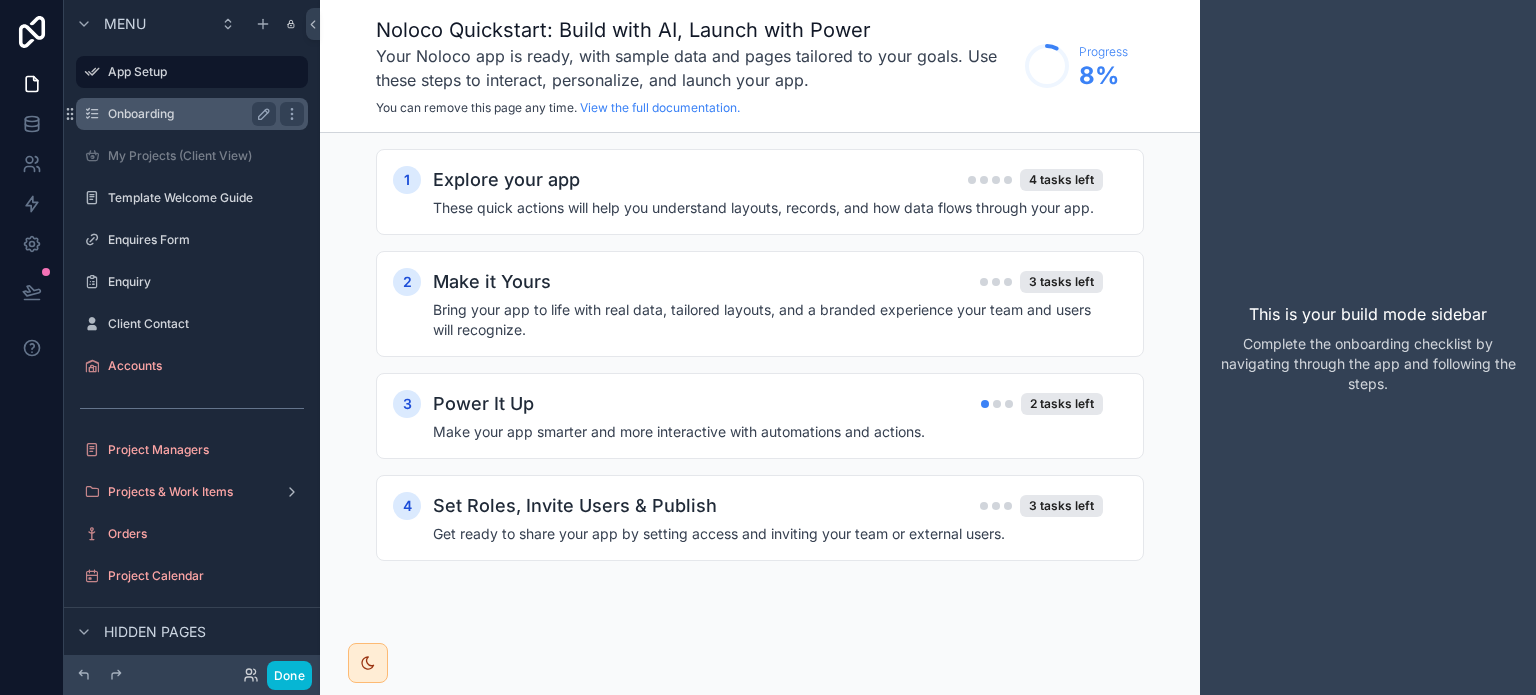 click on "Onboarding" at bounding box center [192, 114] 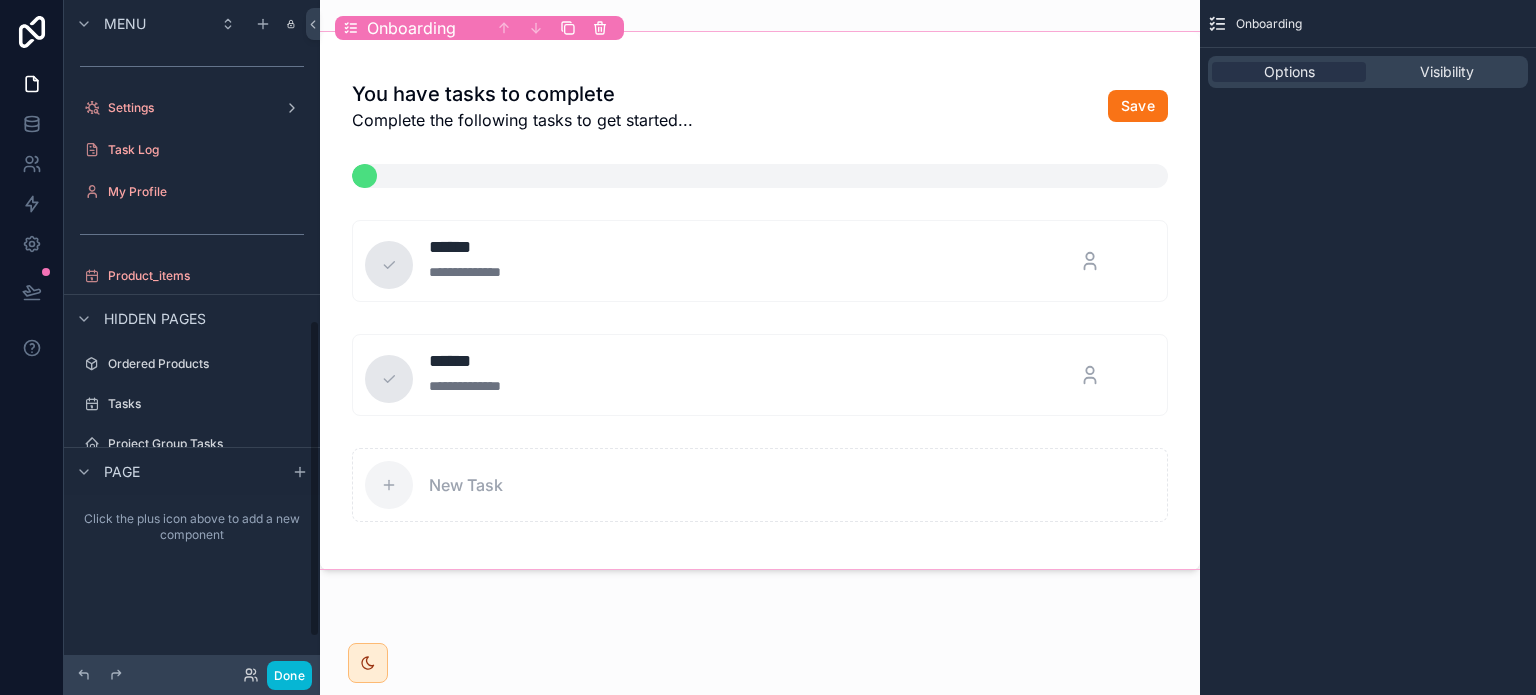scroll, scrollTop: 748, scrollLeft: 0, axis: vertical 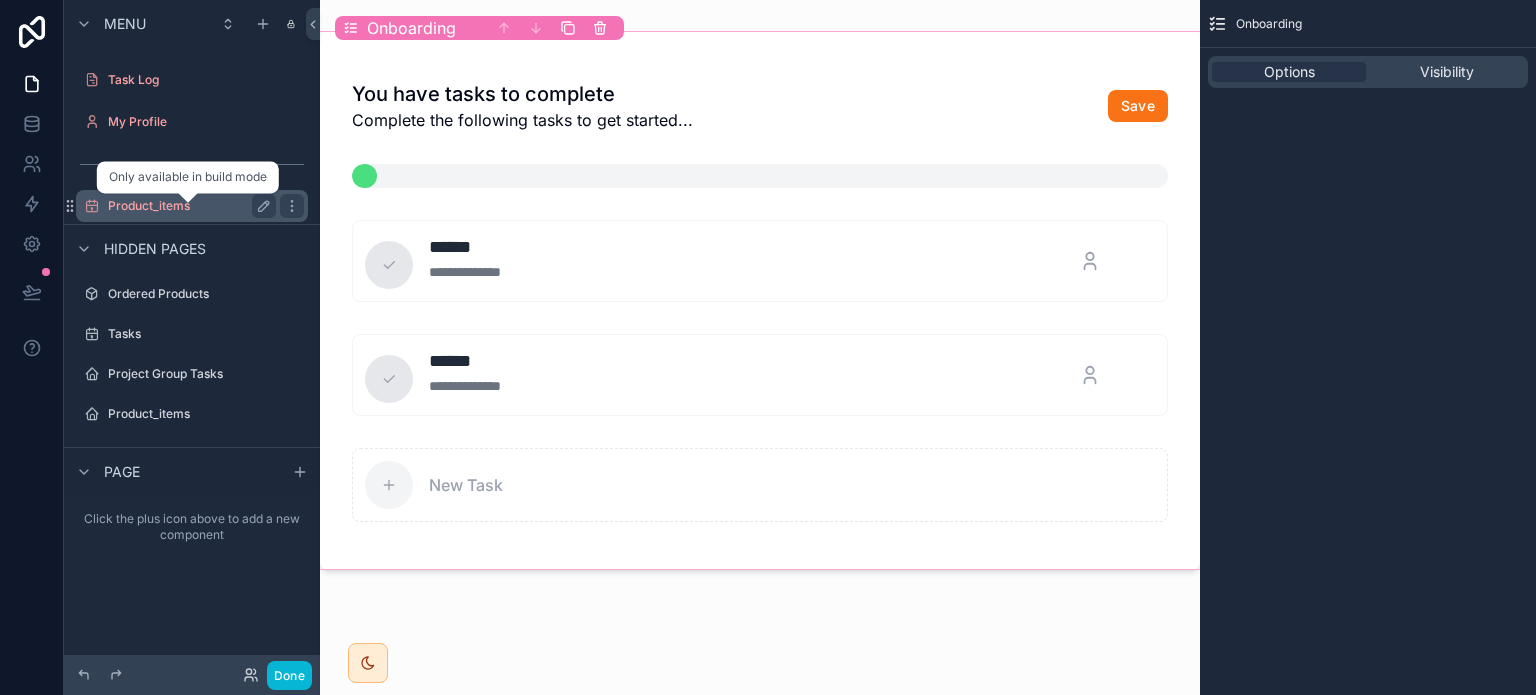 click on "Product_items" at bounding box center [188, 206] 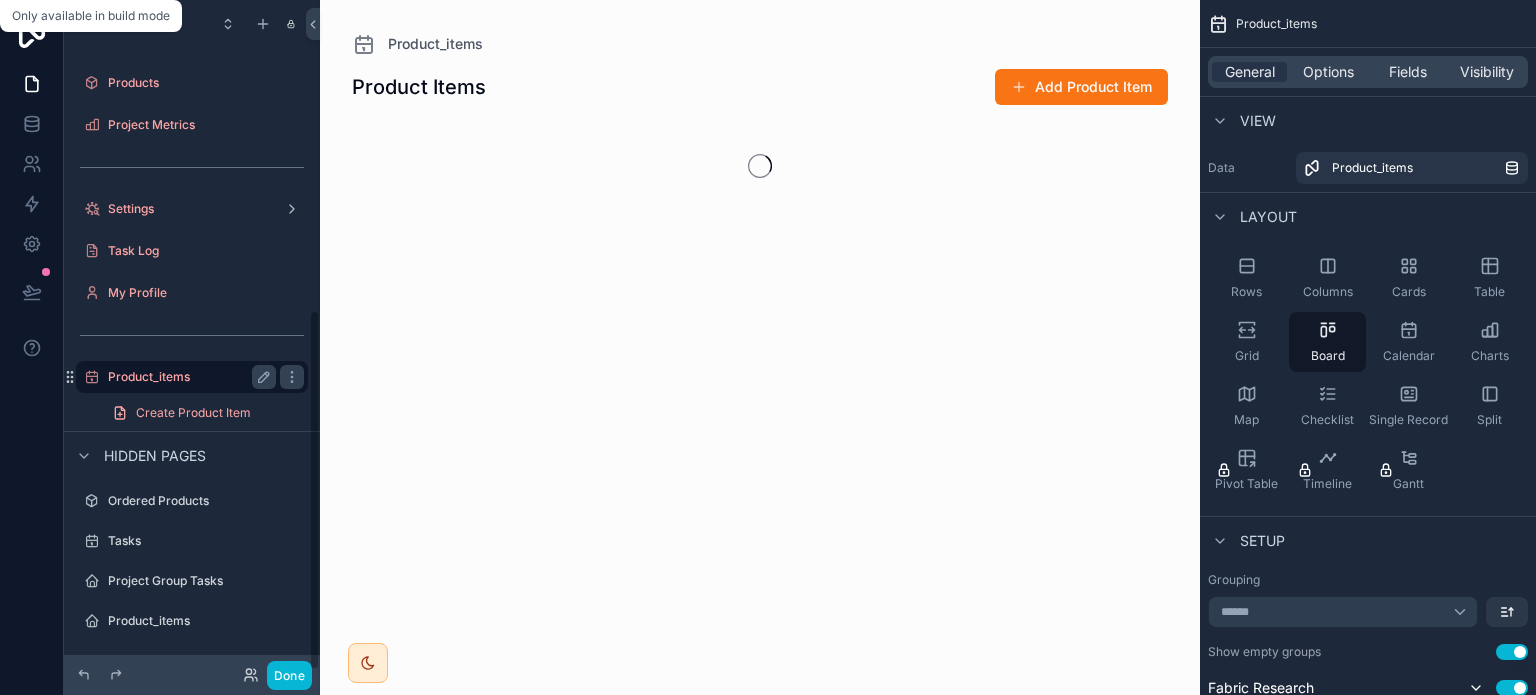 scroll, scrollTop: 576, scrollLeft: 0, axis: vertical 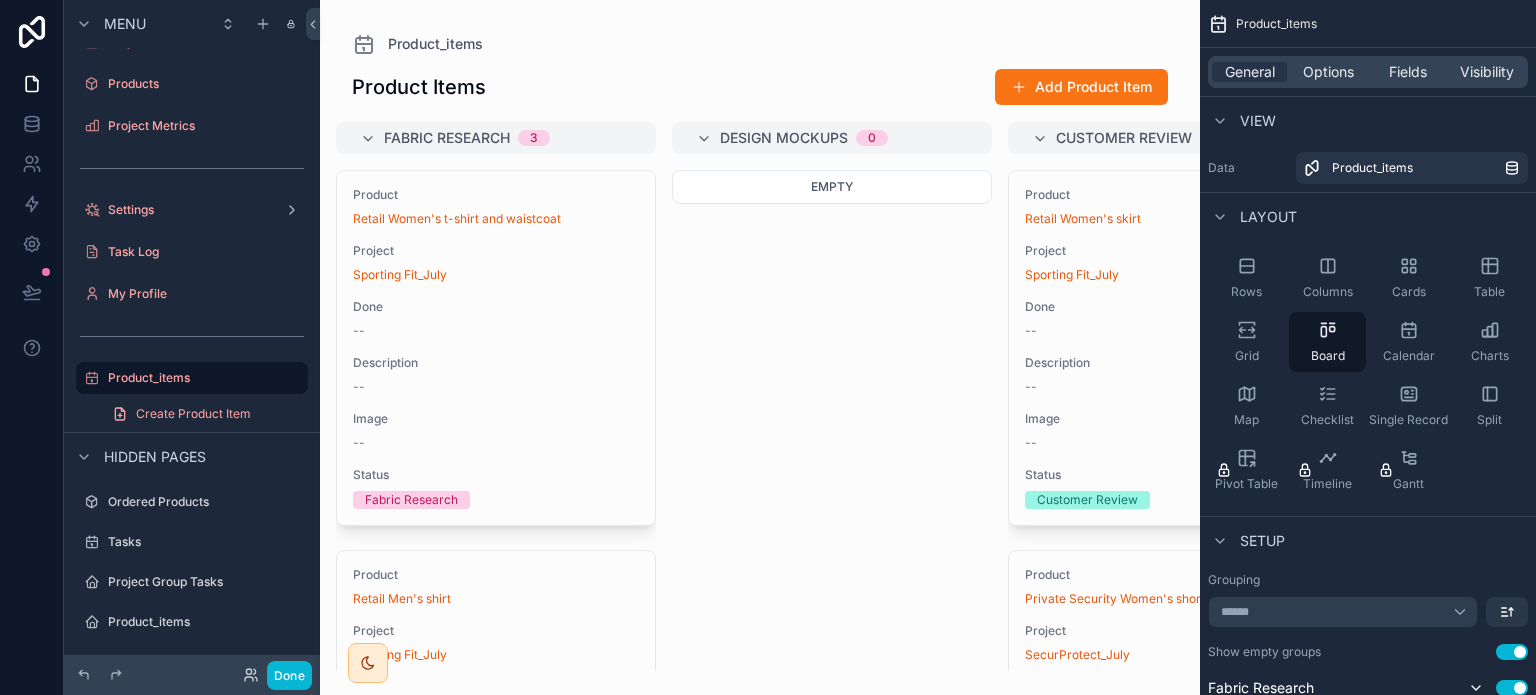click at bounding box center (760, 347) 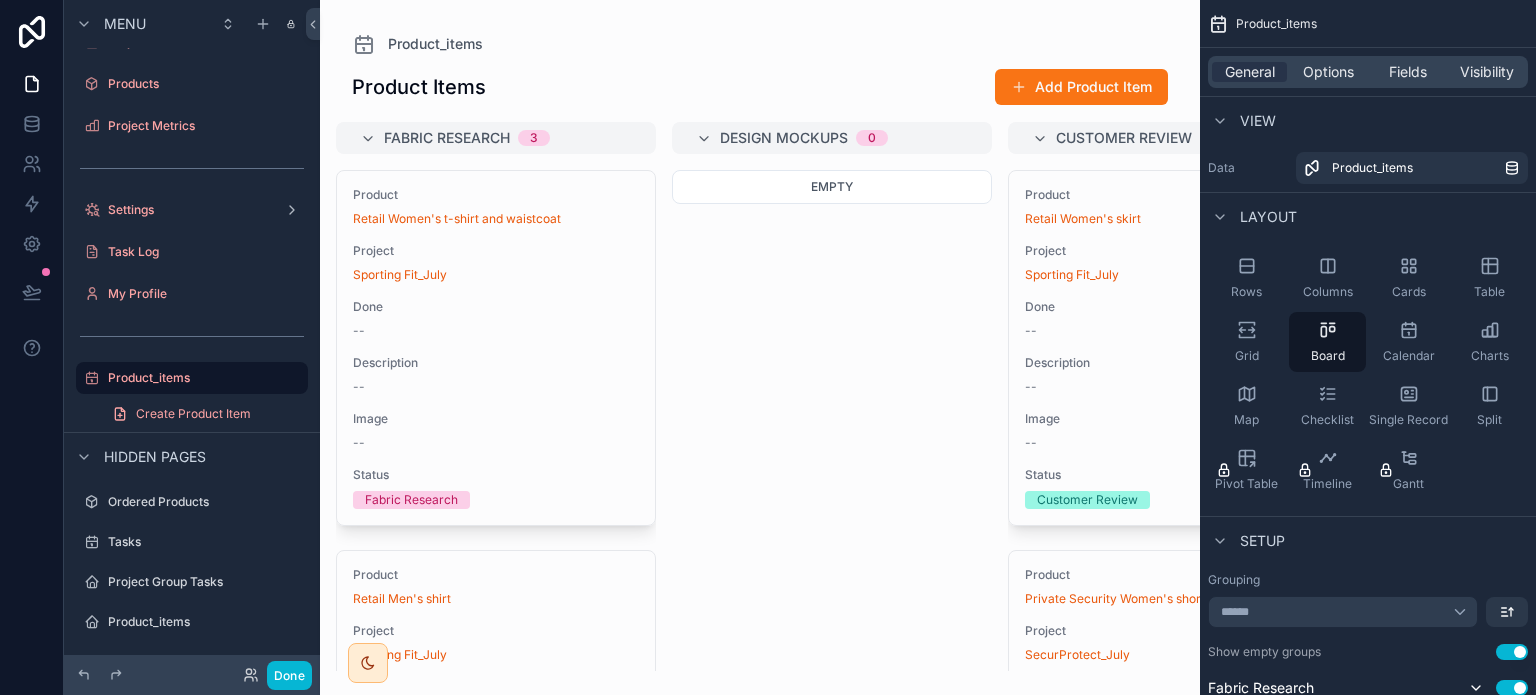 click on "Empty" at bounding box center (832, 420) 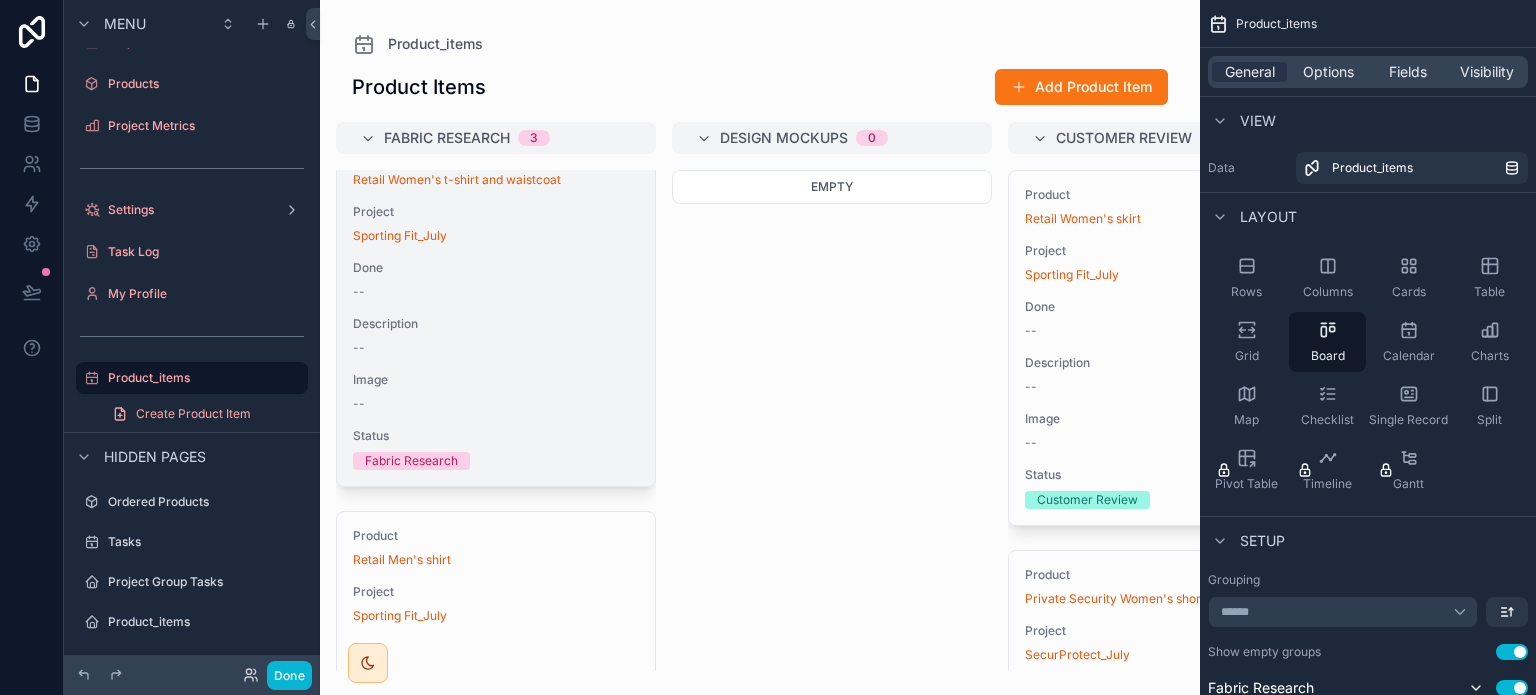 scroll, scrollTop: 0, scrollLeft: 0, axis: both 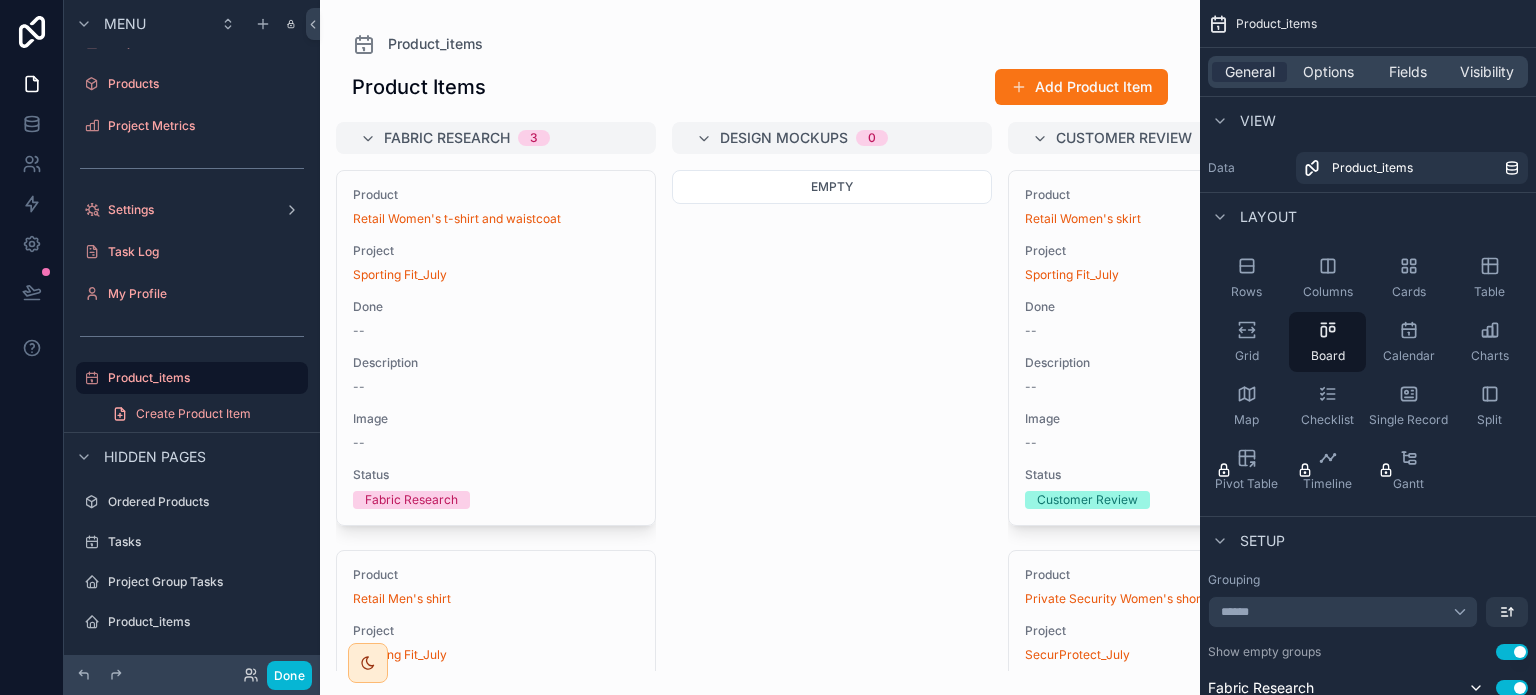 click on "0" at bounding box center [872, 138] 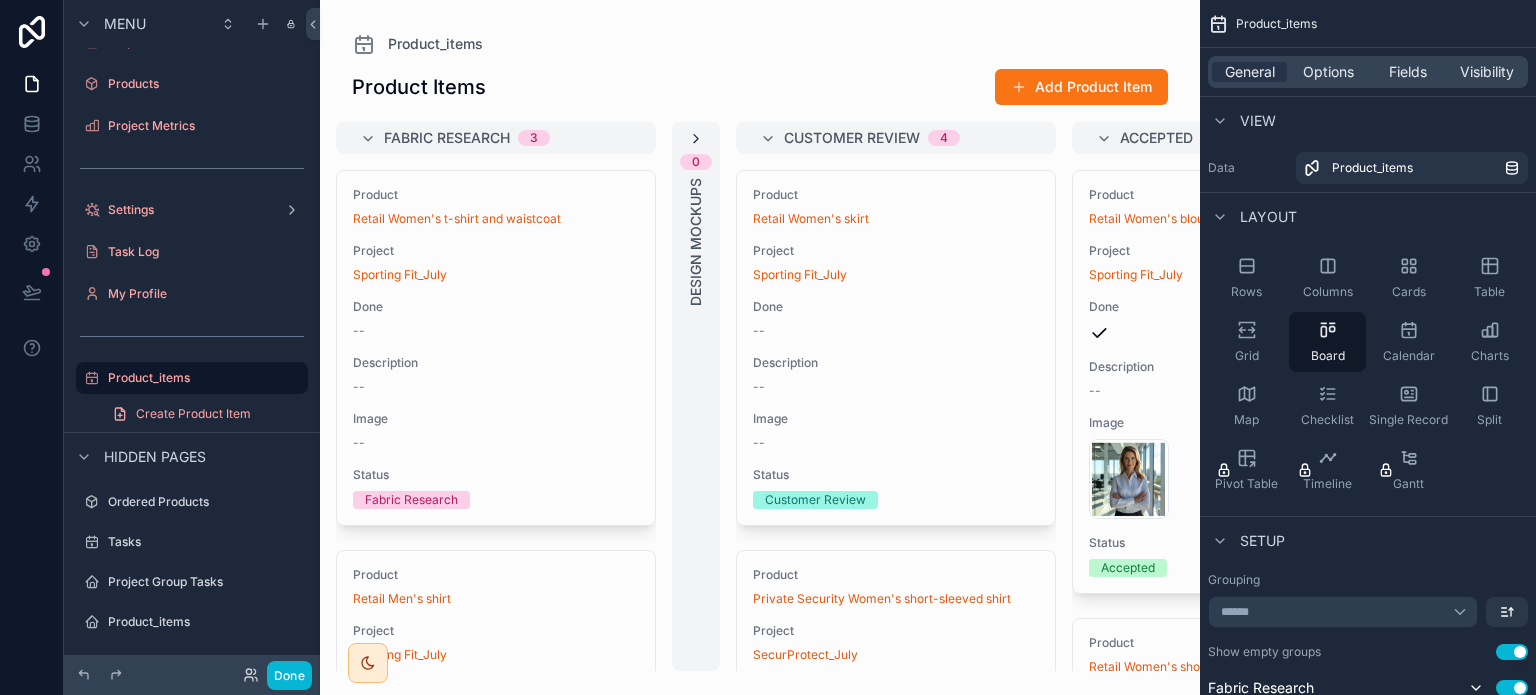 click at bounding box center [696, 139] 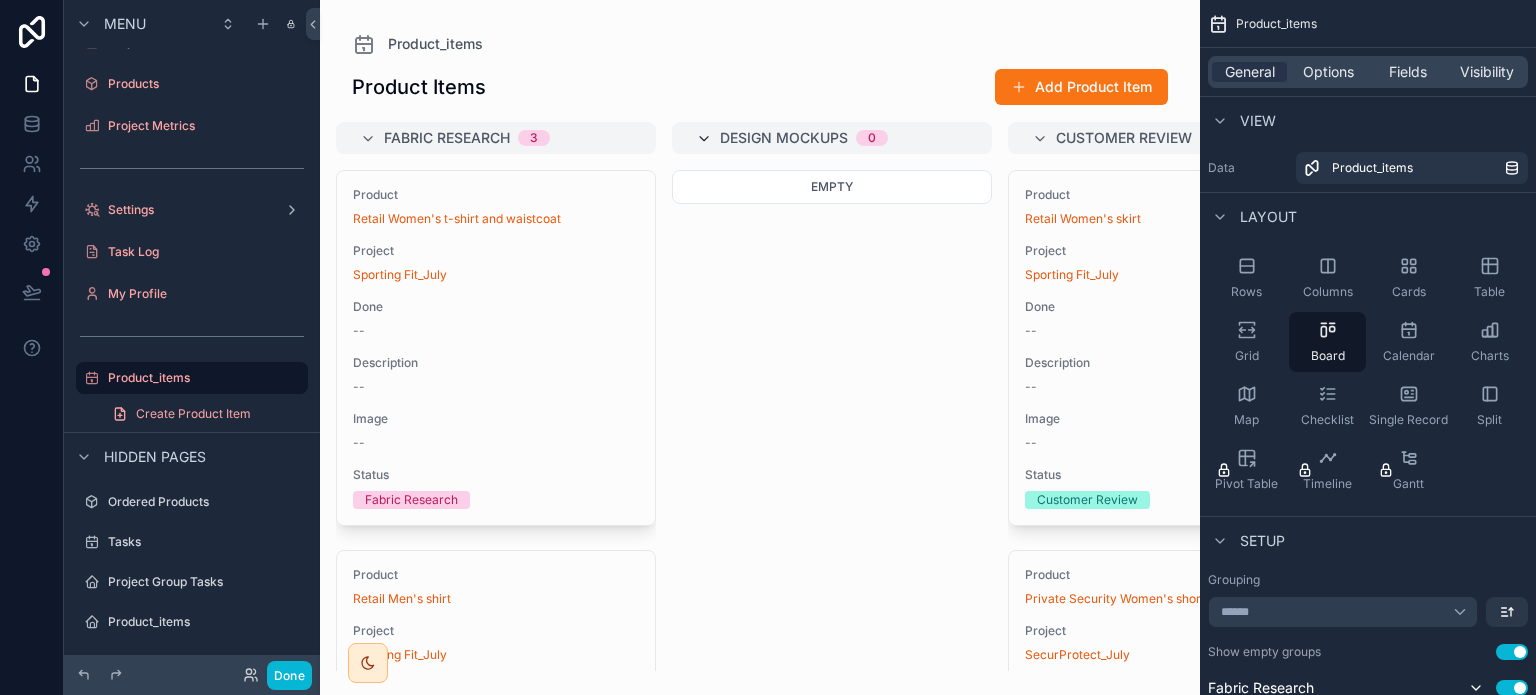 click at bounding box center [704, 139] 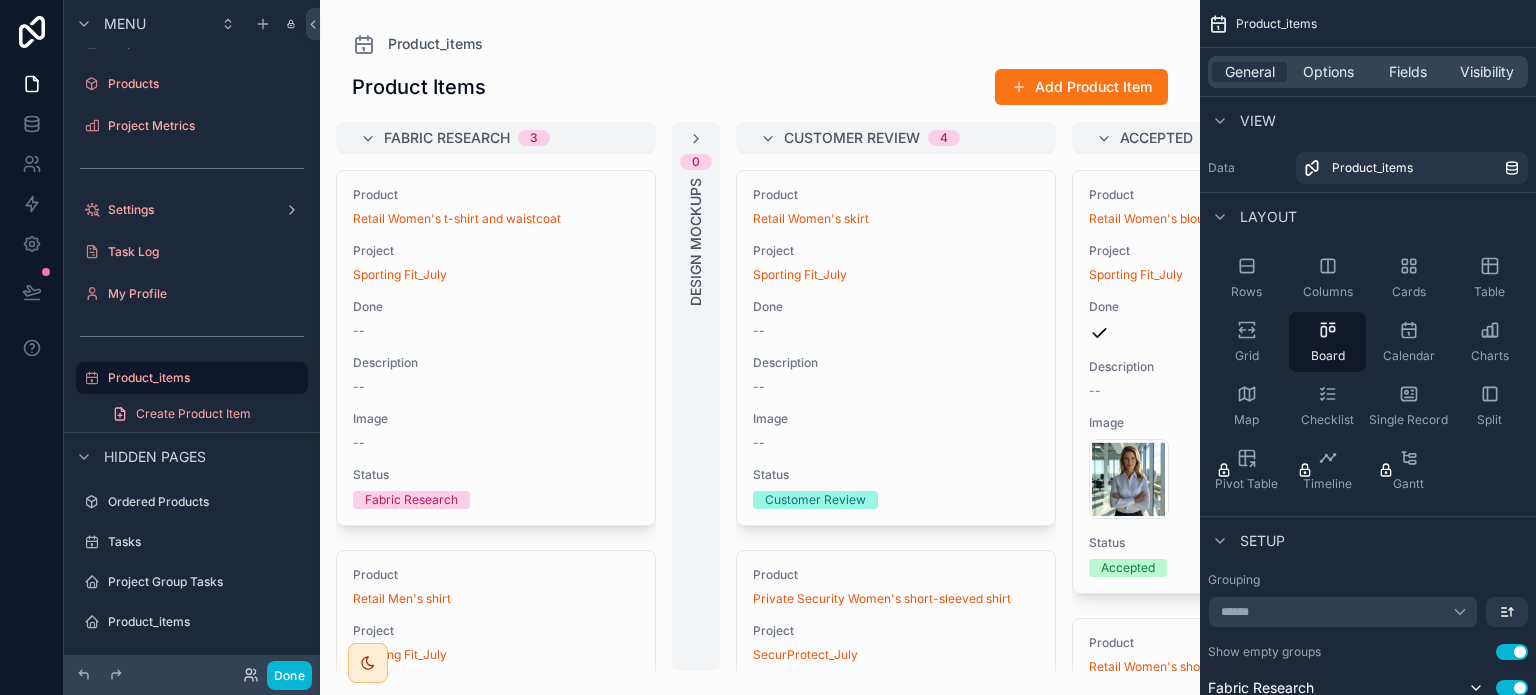 click on "Customer Review 4" at bounding box center (896, 138) 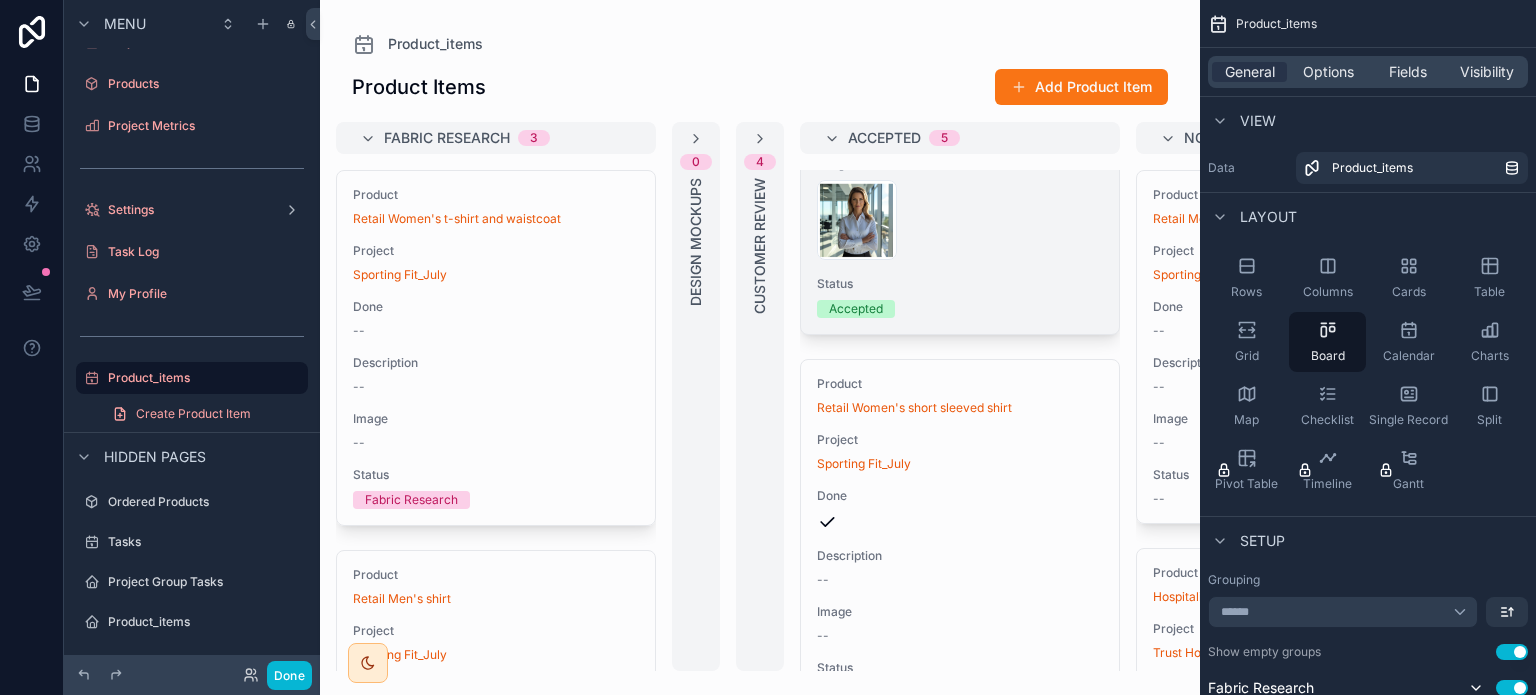 scroll, scrollTop: 260, scrollLeft: 0, axis: vertical 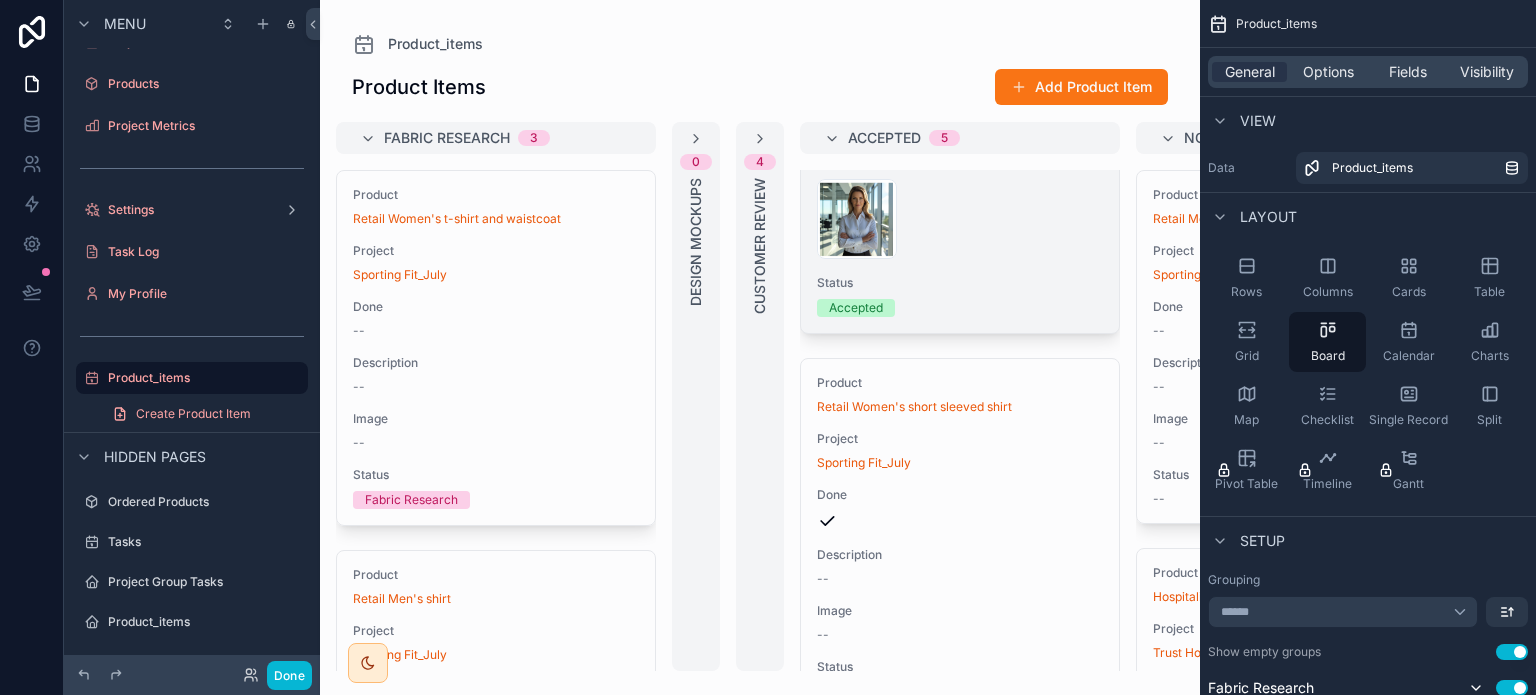 click on "Accepted" at bounding box center [960, 308] 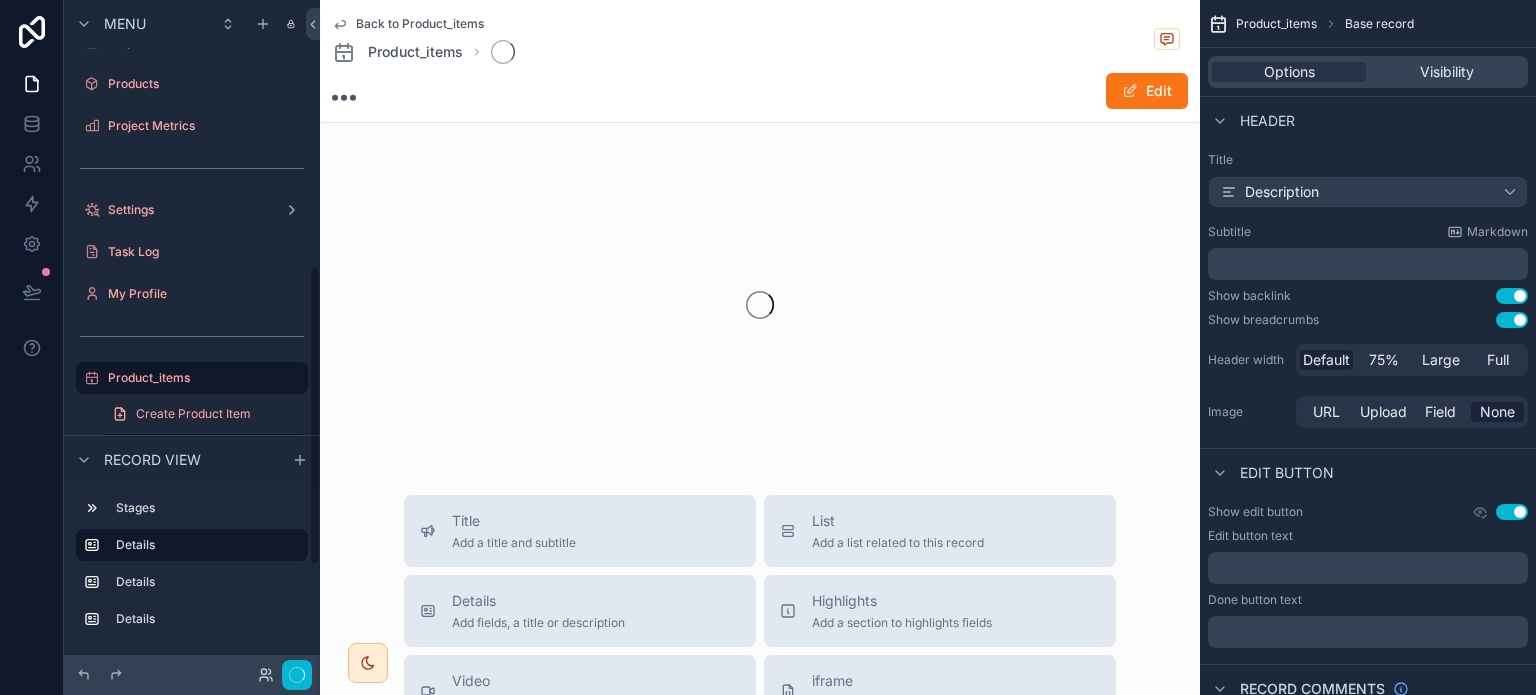 scroll, scrollTop: 596, scrollLeft: 0, axis: vertical 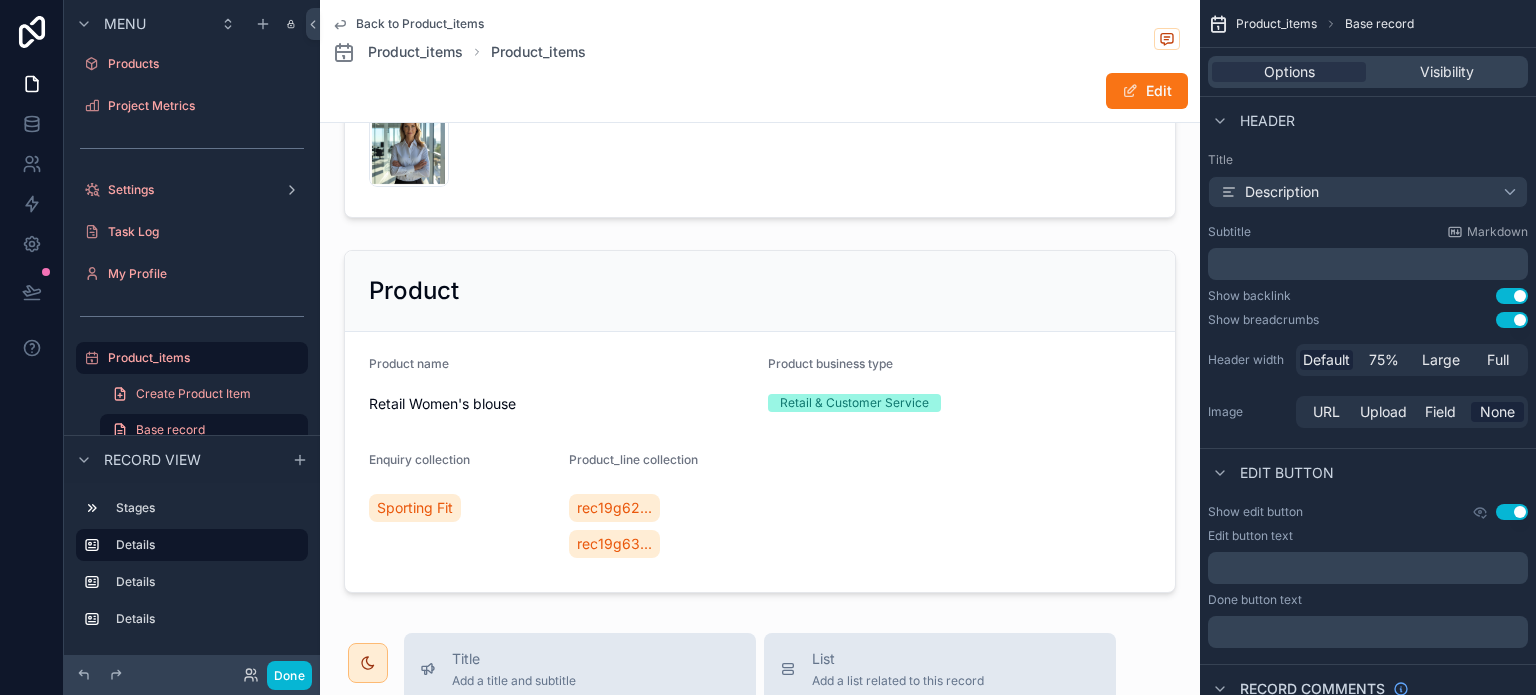 click at bounding box center [760, 421] 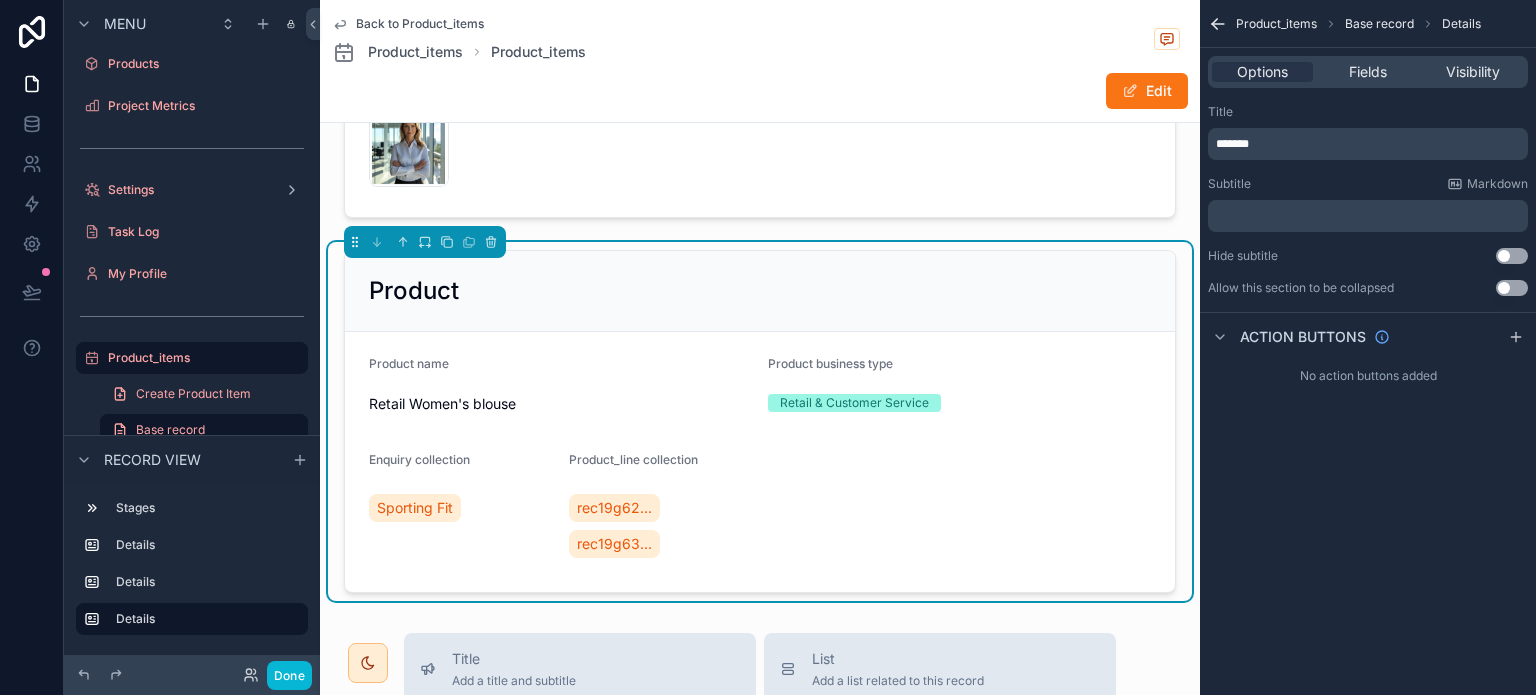 scroll, scrollTop: 0, scrollLeft: 0, axis: both 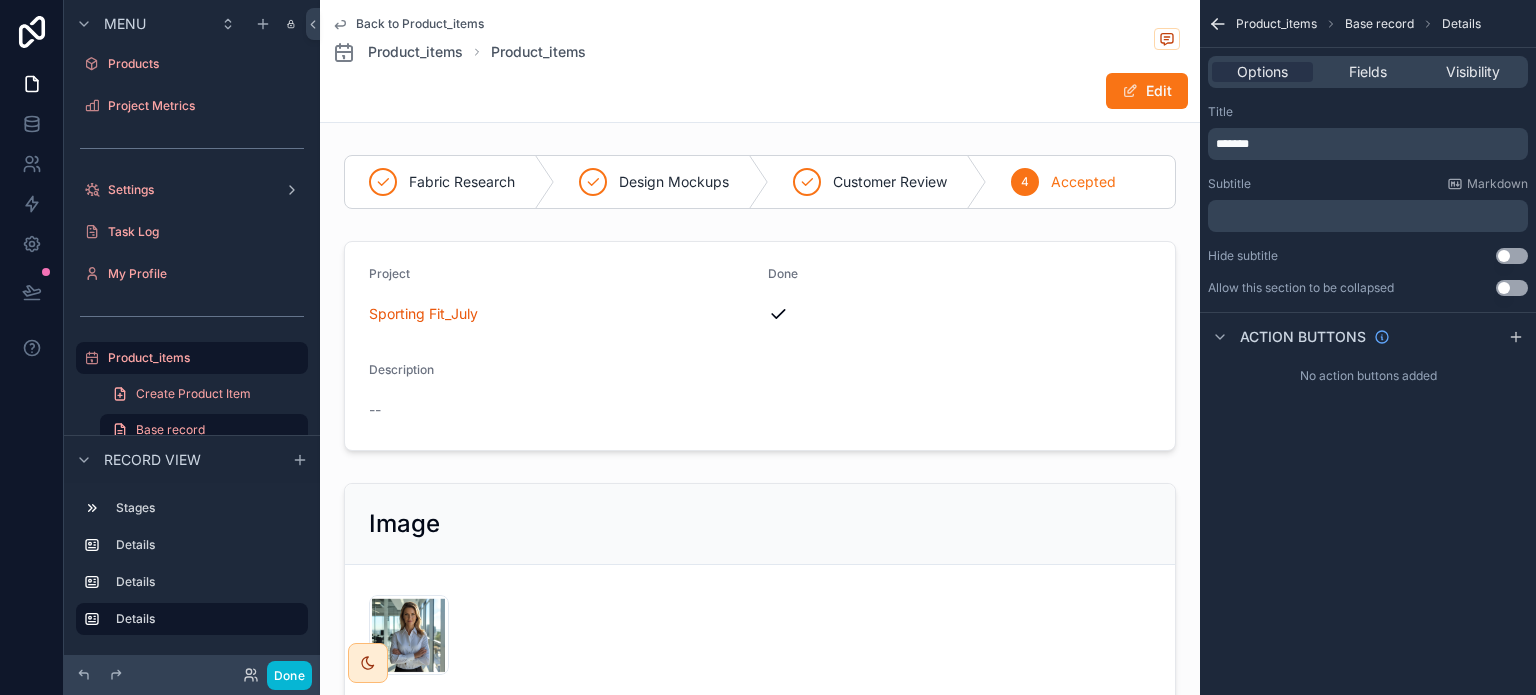 click on "Back to Product_items Product_items Product_items Edit Fabric Research Design Mockups Customer Review 4 Accepted Project Sporting Fit_July Done Description -- Image 7a39e0c6-c5cd-4cc5-8ab9-63304c873013-Corporate-6 .png Product Product name Retail Women's blouse Product business type Retail & Customer Service Enquiry collection Sporting Fit Product_line collection rec19g62... rec19g63... Title Add a title and subtitle List Add a list related to this record Details Add fields, a title or description Highlights Add a section to highlights fields Video Add a video element iframe Add an iframe embed Stages Add a stages element Chart Add a chart group element Buttons Add an action button row Links Add quick links Text Add a text block that supports markdown Gallery Add a preview for files Notice Add a notice element Divider Add a divider Comments Record comments section Image Add an image element Container Add a container to group multiple sections together" at bounding box center (760, 996) 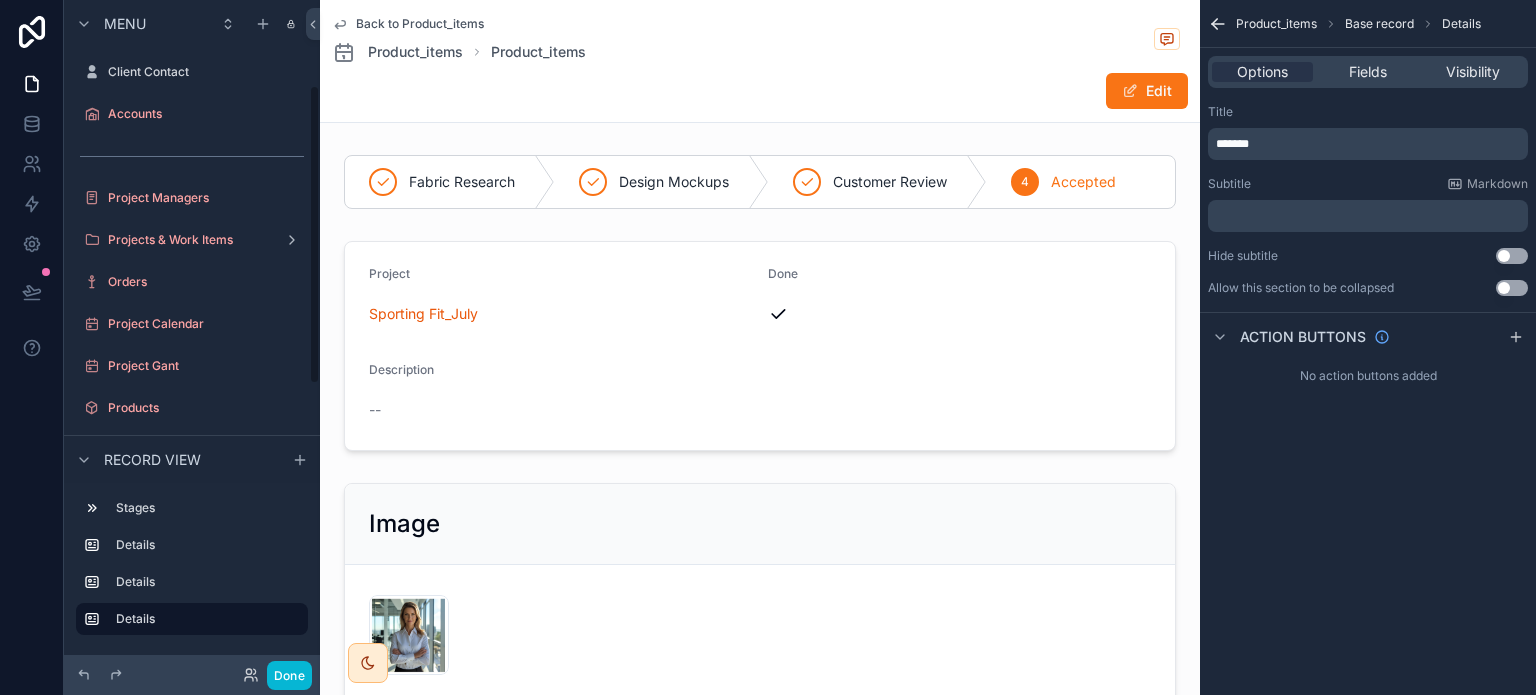scroll, scrollTop: 0, scrollLeft: 0, axis: both 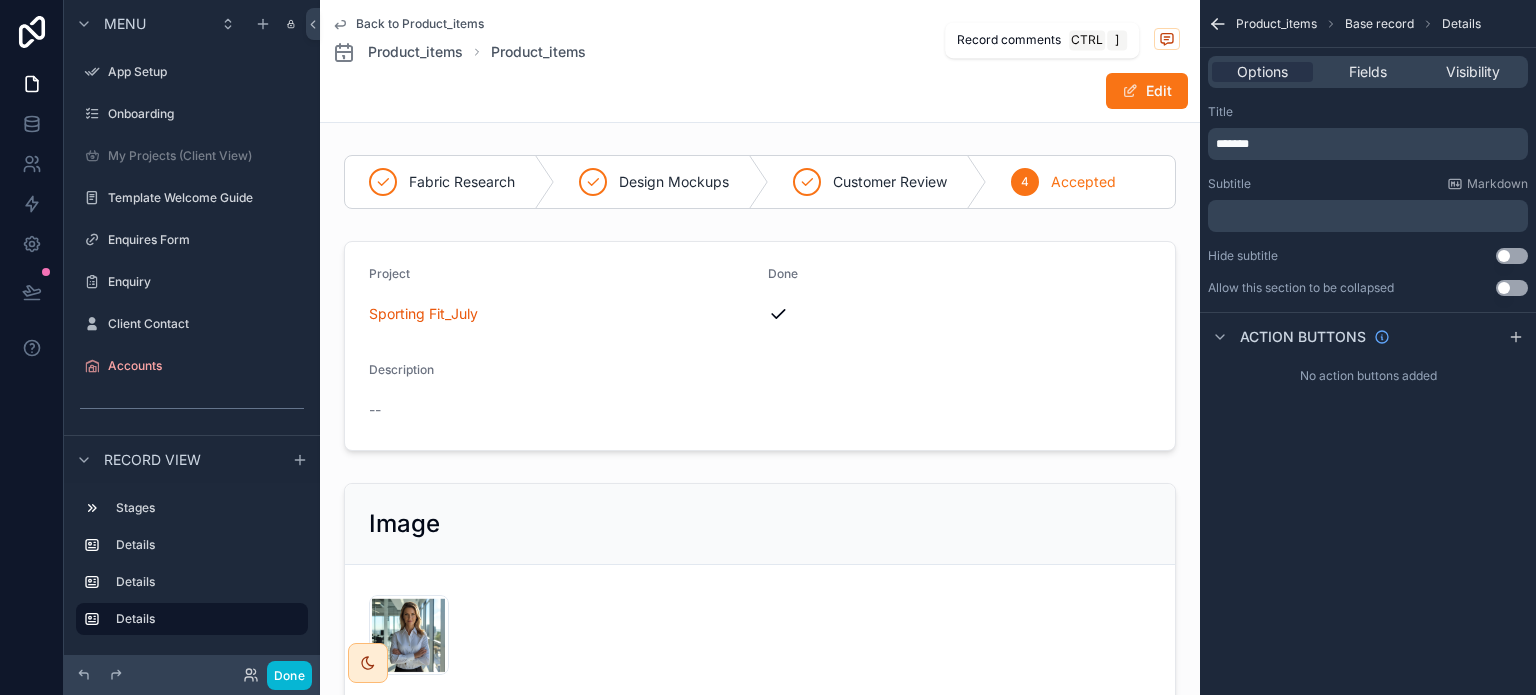click 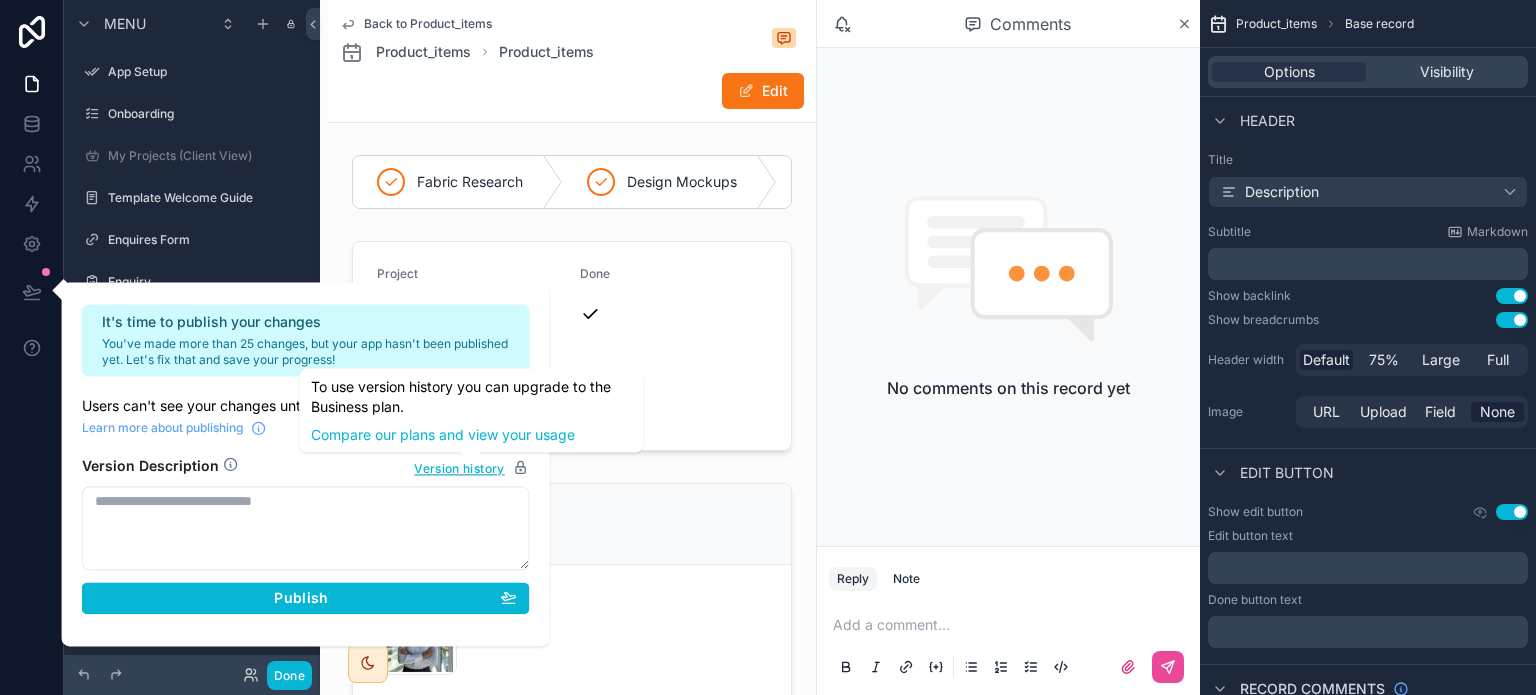 type 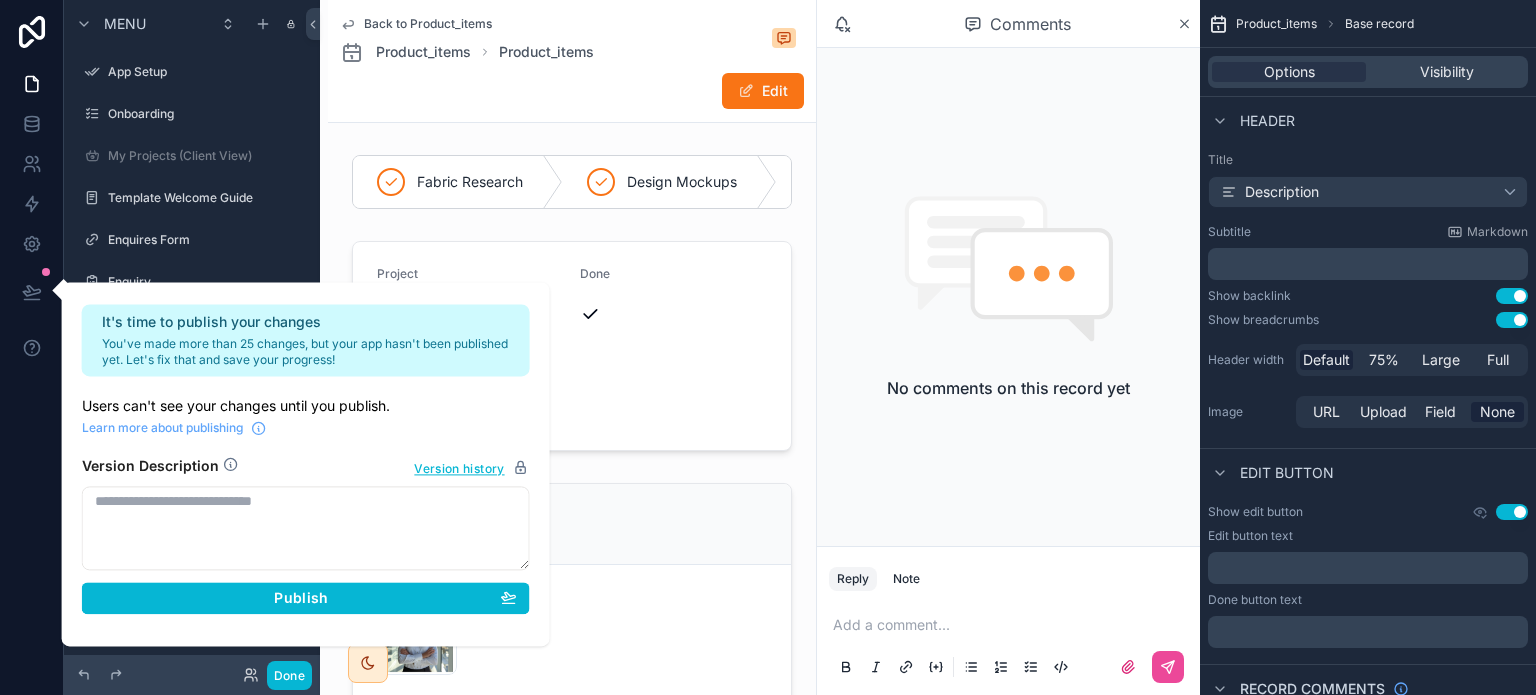 scroll, scrollTop: 608, scrollLeft: 0, axis: vertical 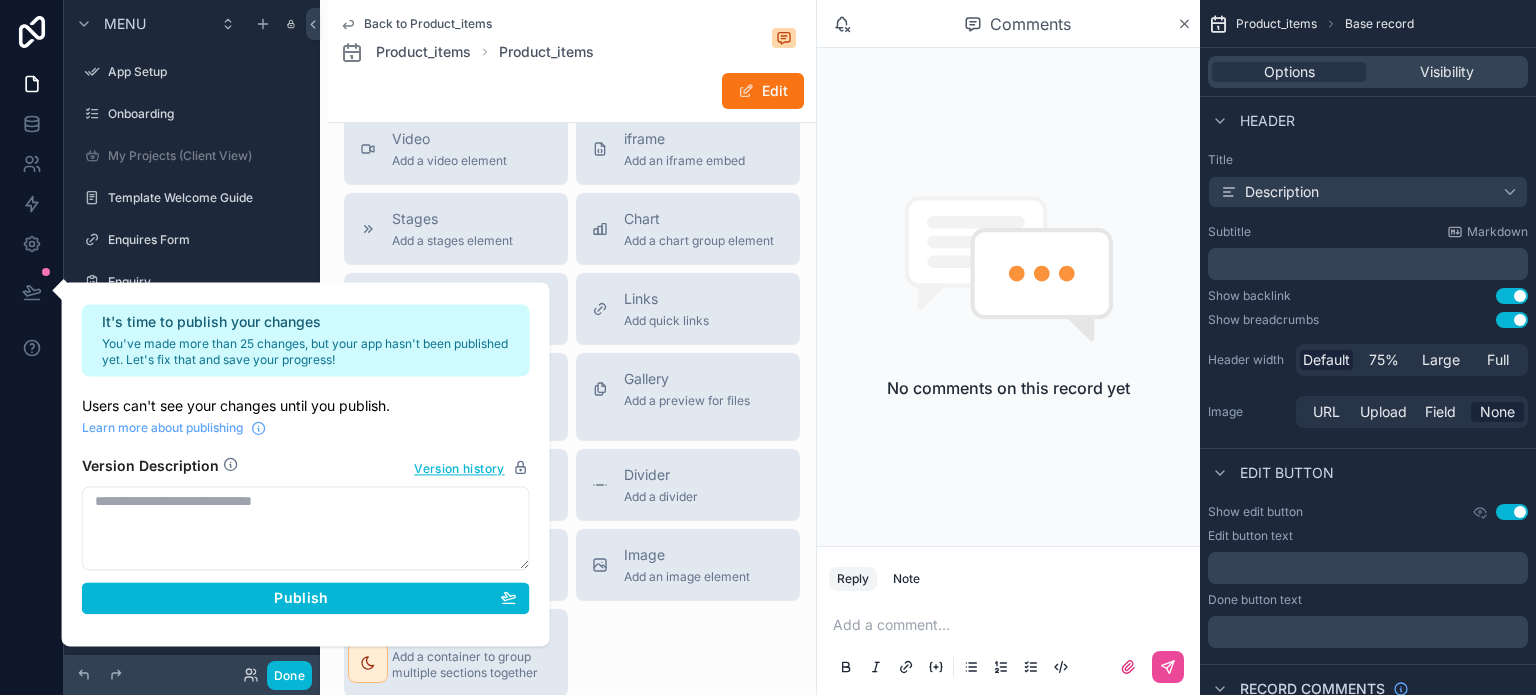 click on "No comments on this record yet" at bounding box center [1008, 297] 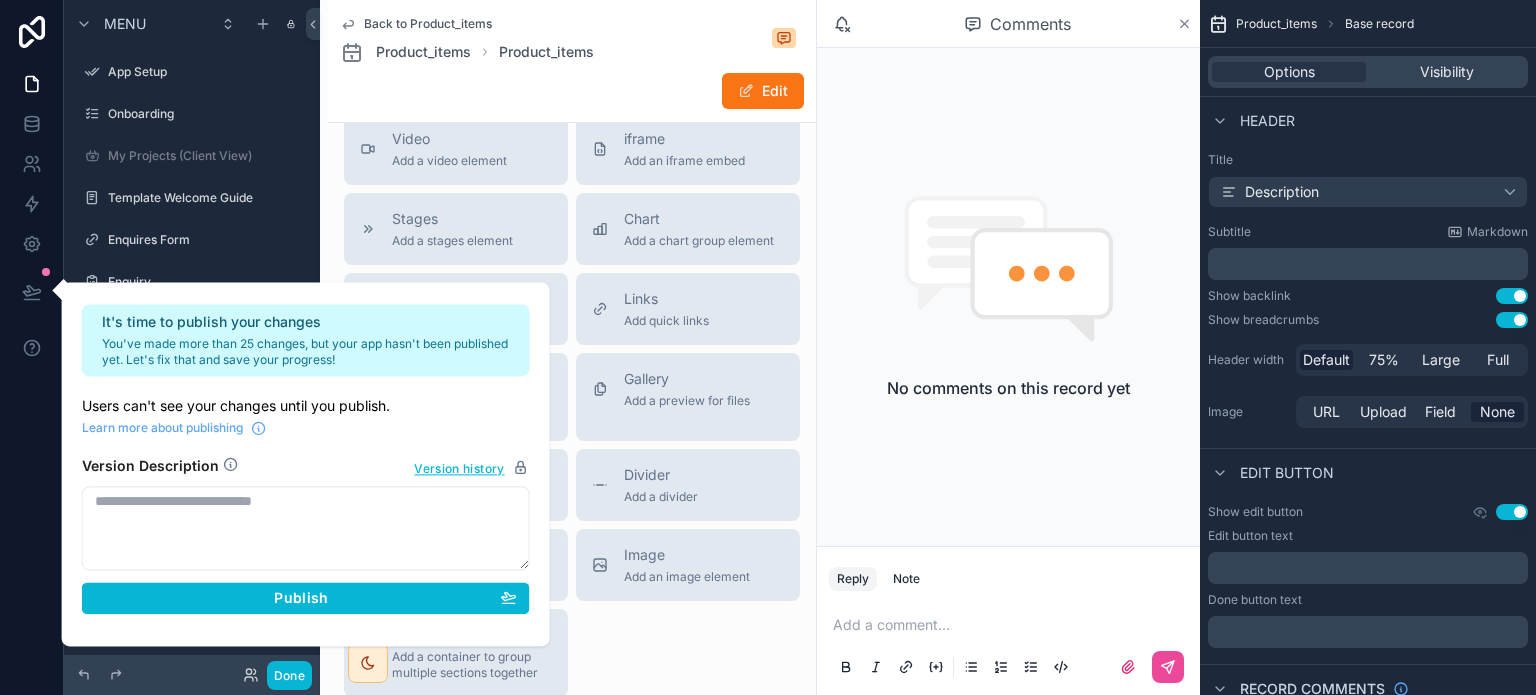 click 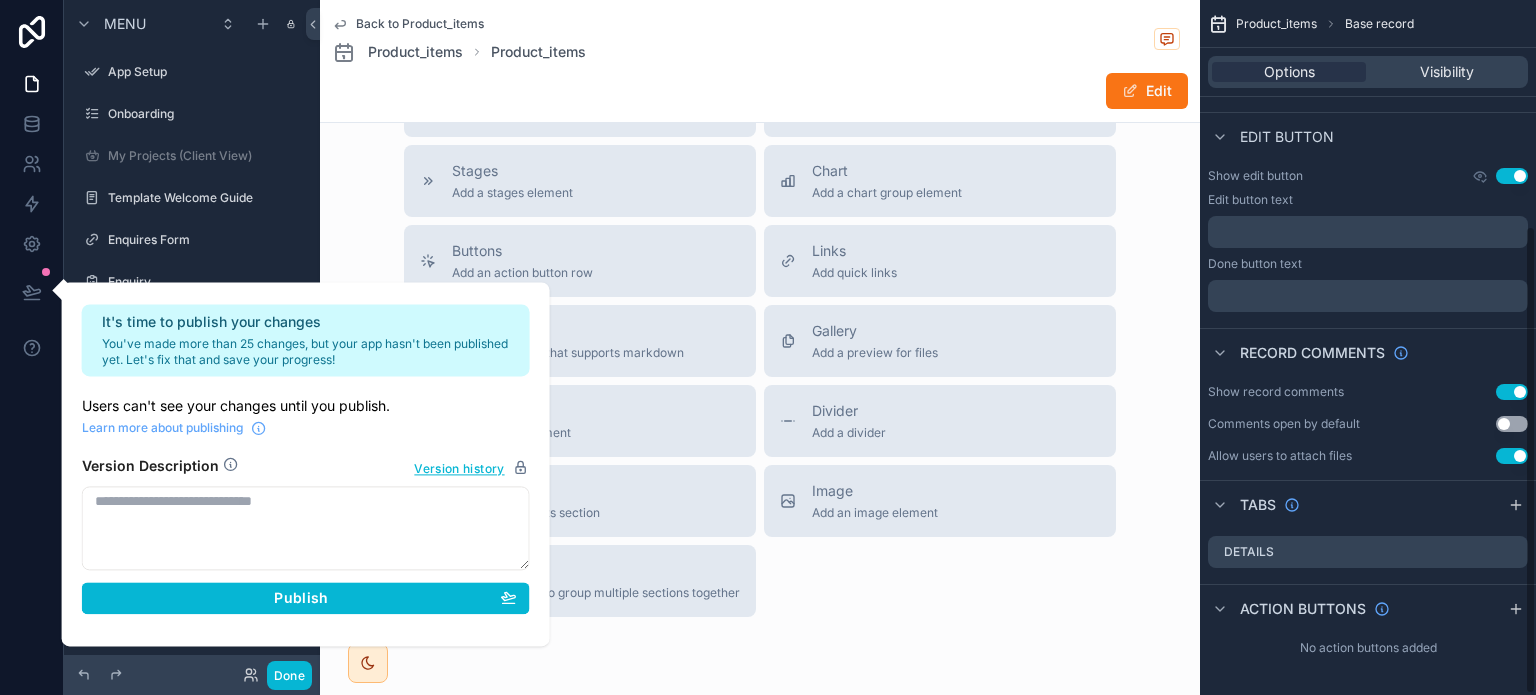 scroll, scrollTop: 0, scrollLeft: 0, axis: both 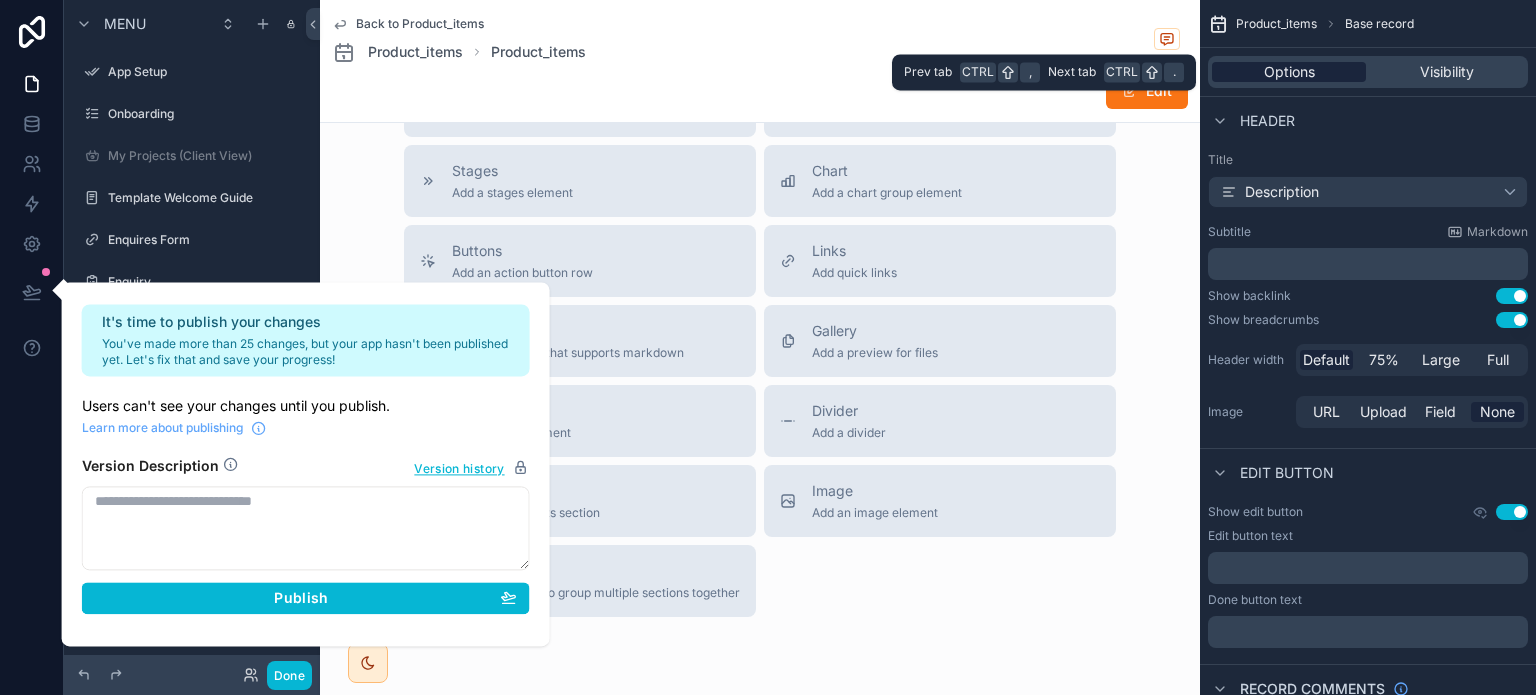 click on "Options" at bounding box center [1289, 72] 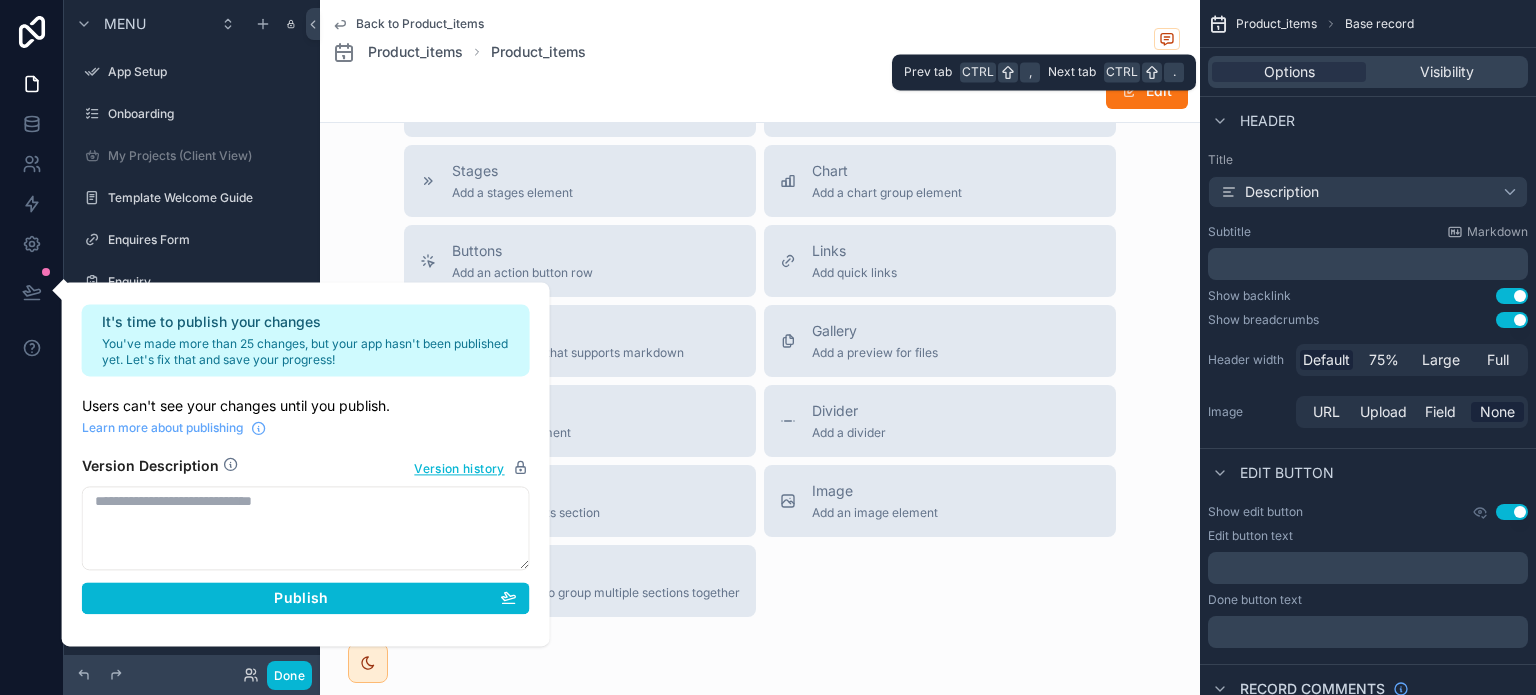 click 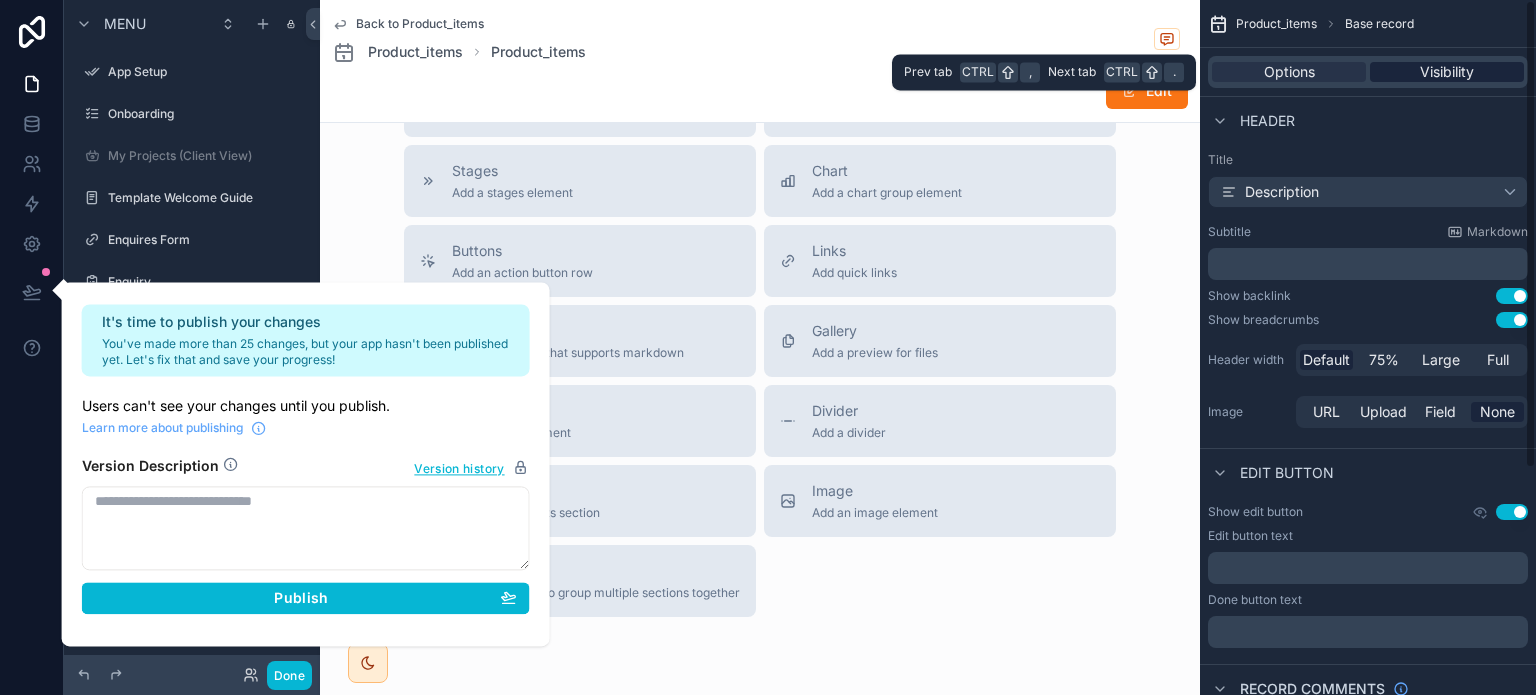 click on "Visibility" at bounding box center (1447, 72) 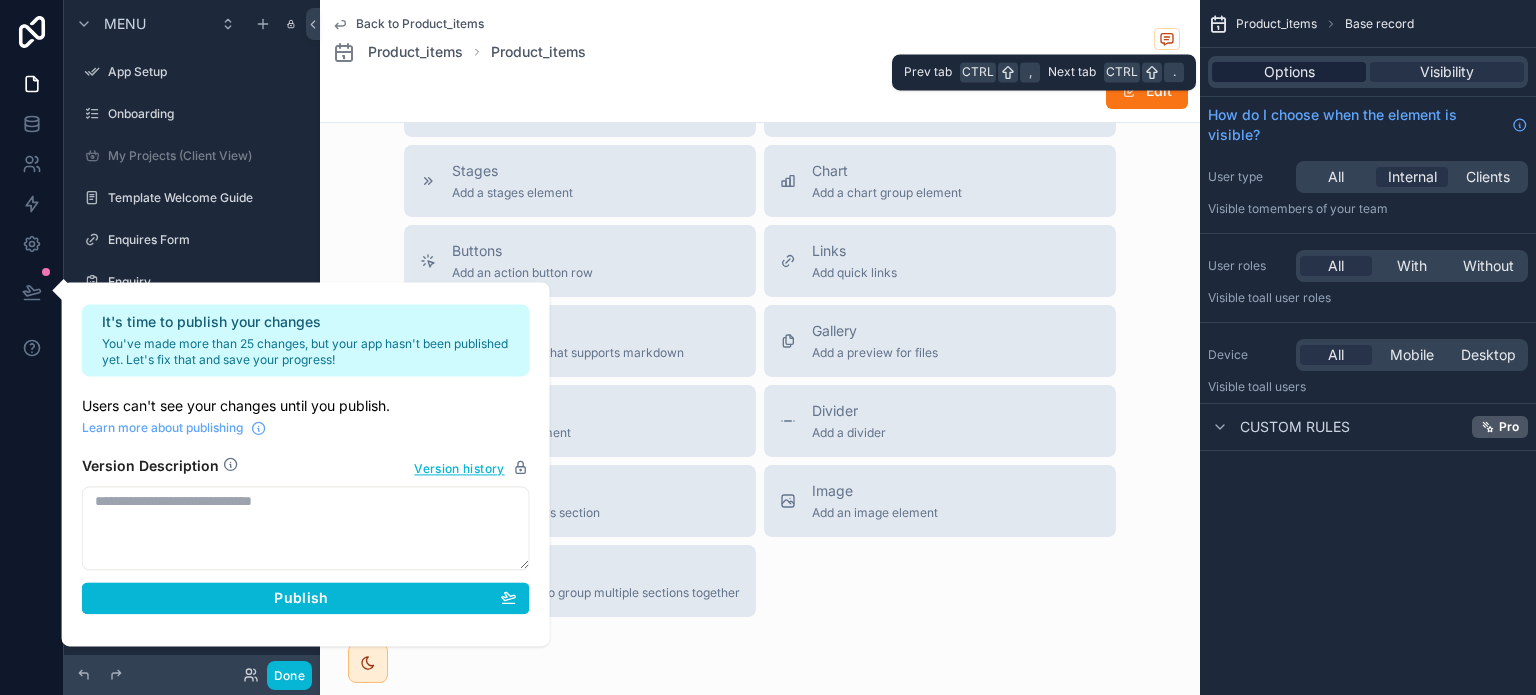 click on "Options" at bounding box center (1289, 72) 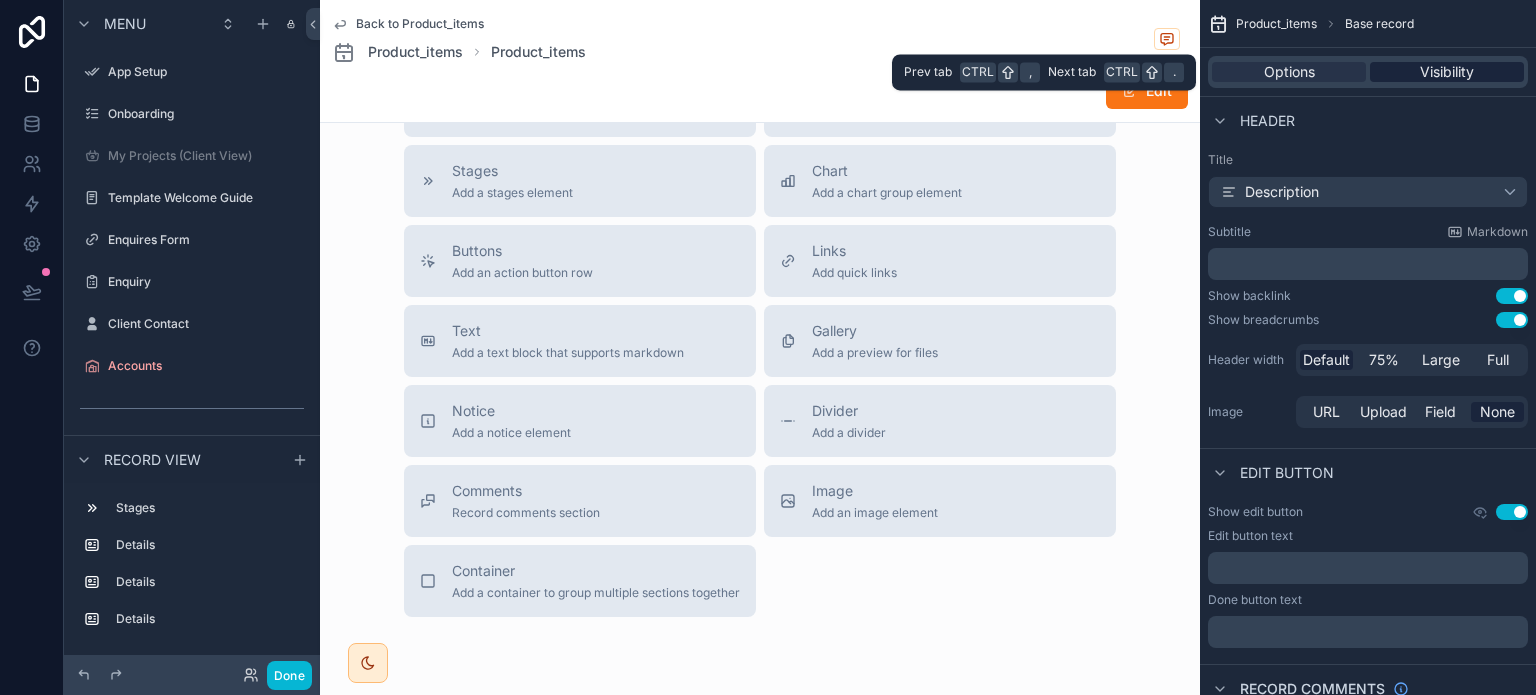 click on "Visibility" at bounding box center (1447, 72) 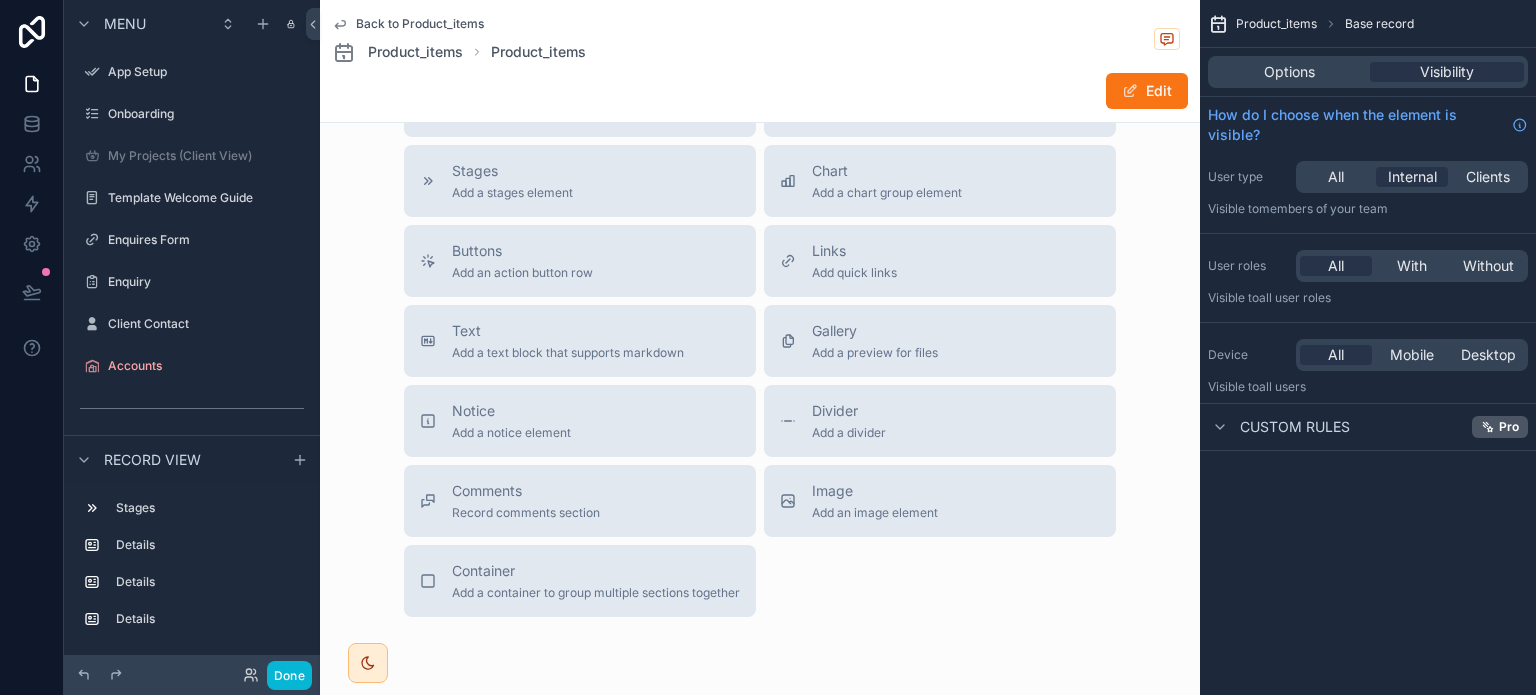 click on "Custom rules Pro" at bounding box center (1368, 427) 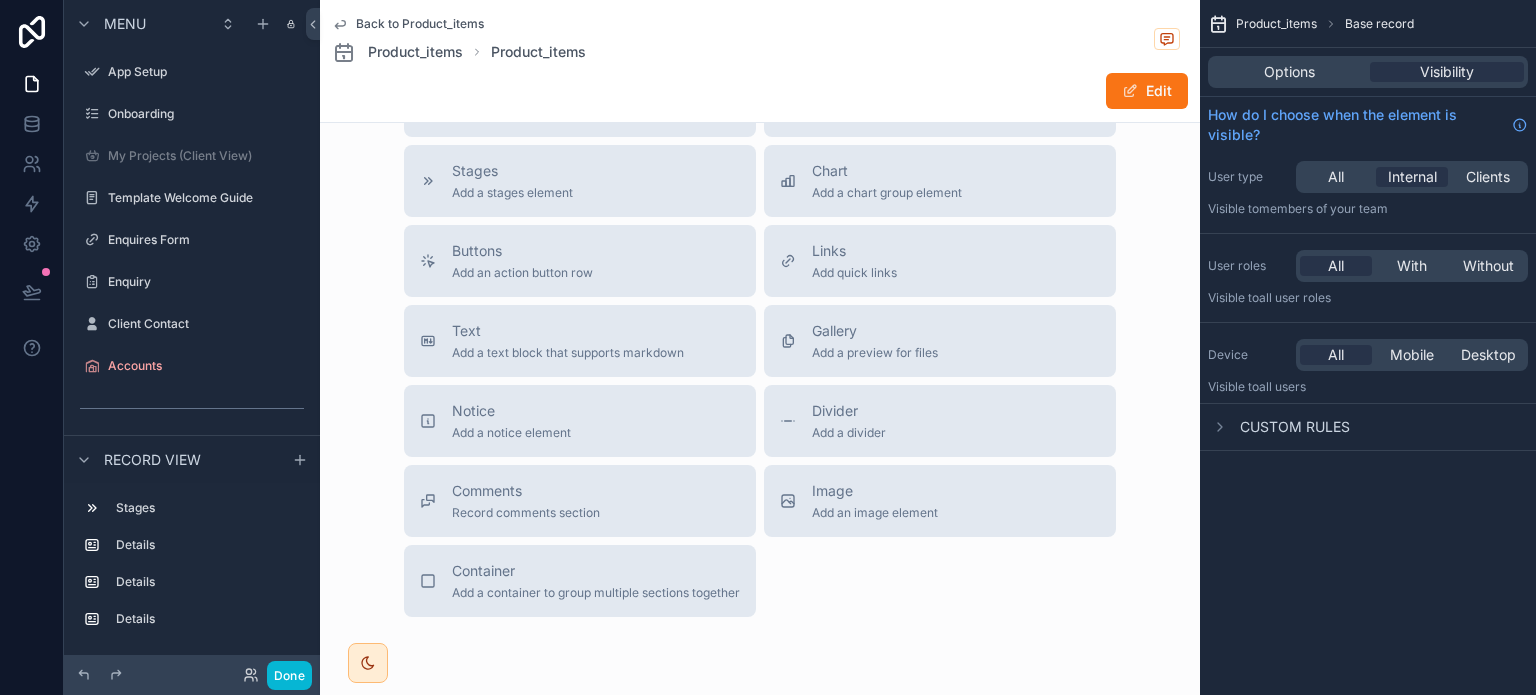 click on "Product_items" at bounding box center [1276, 24] 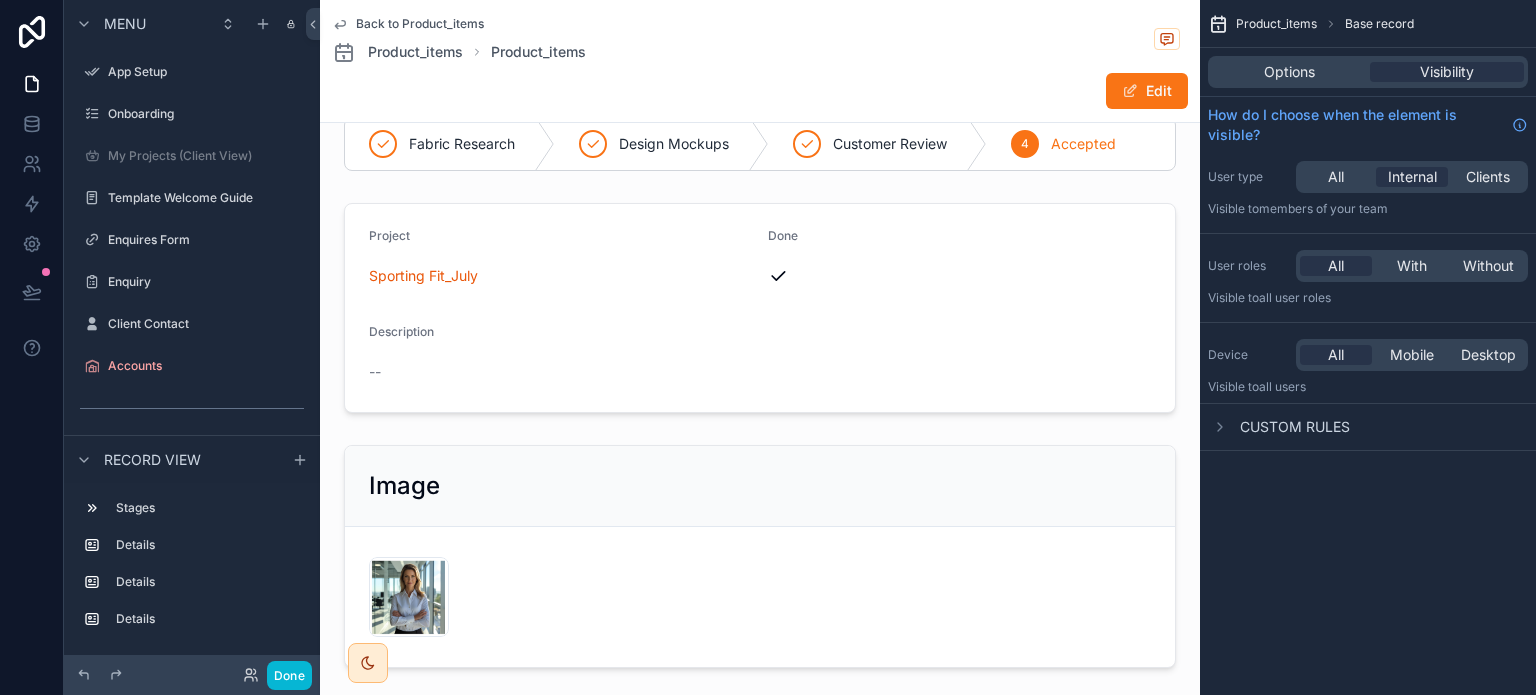scroll, scrollTop: 0, scrollLeft: 0, axis: both 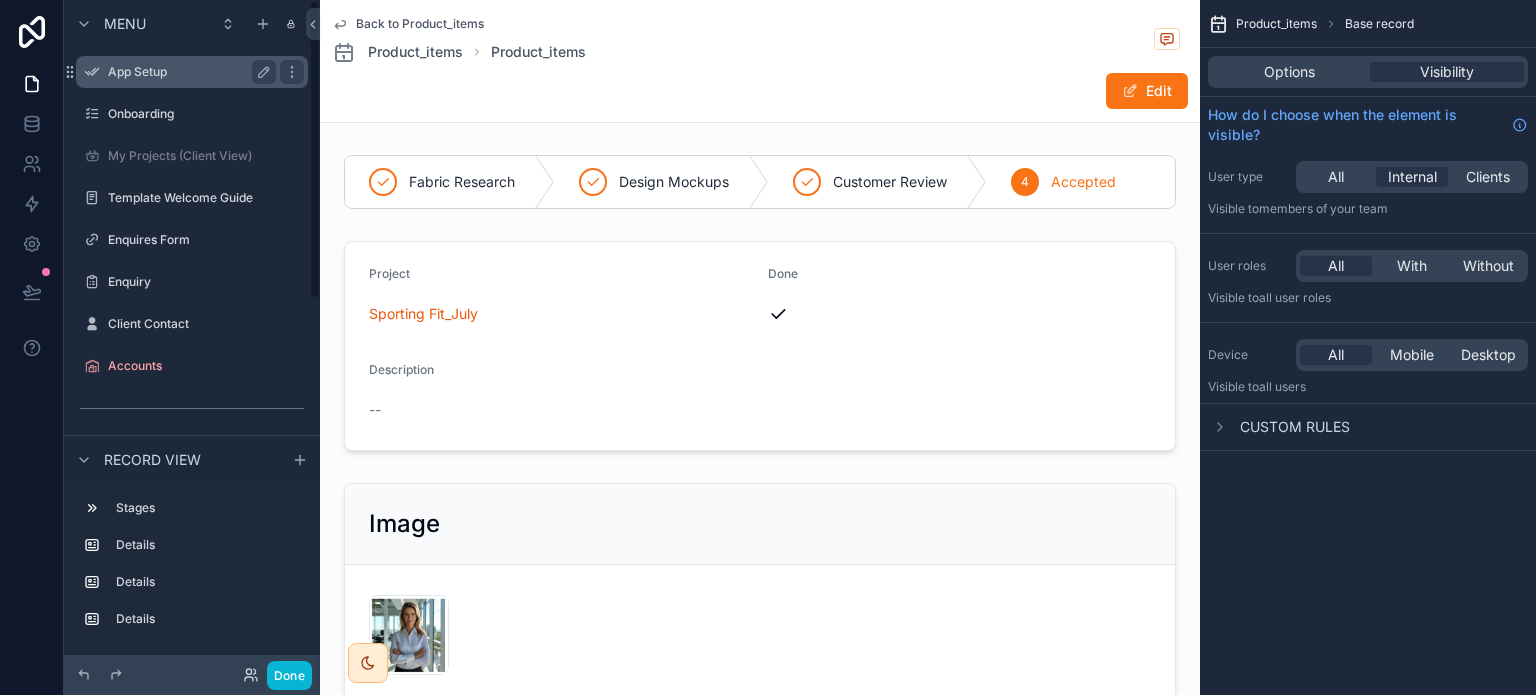 click on "App Setup" at bounding box center (192, 72) 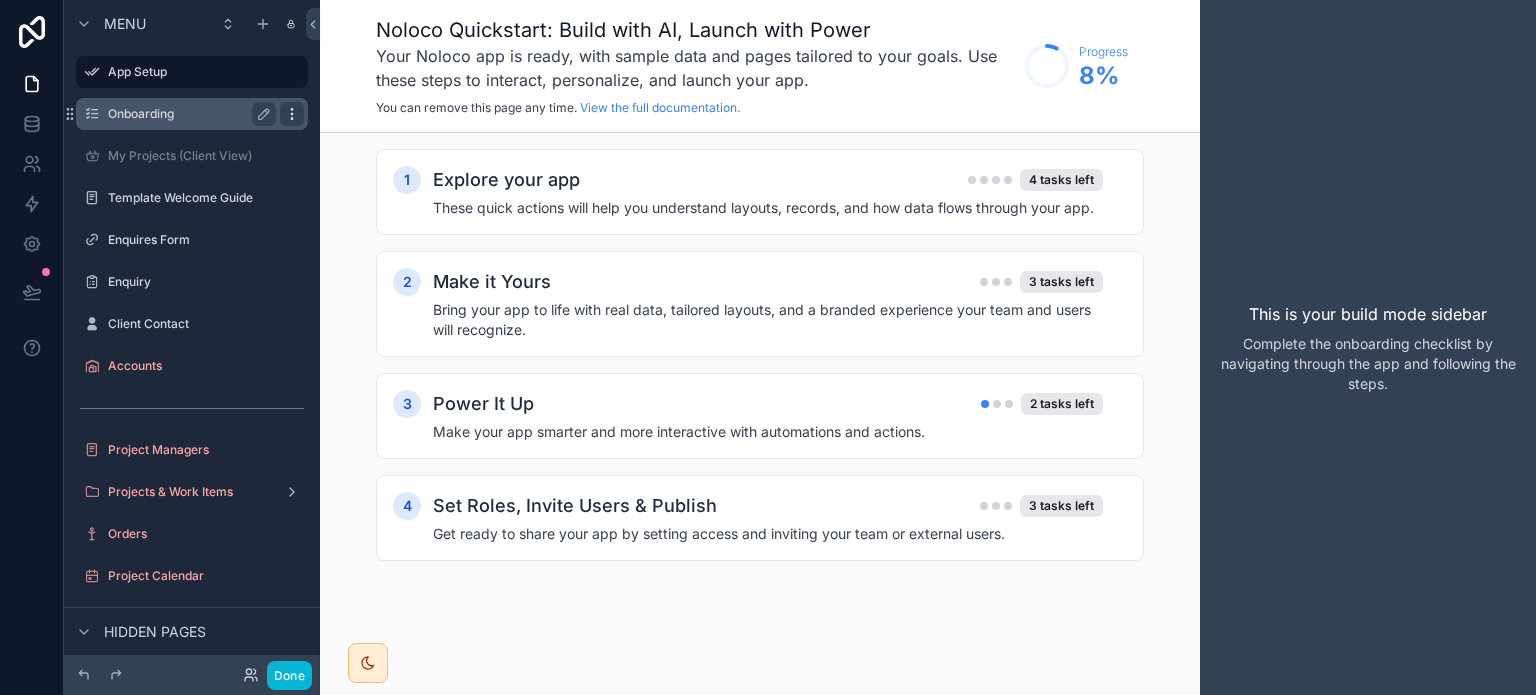 click 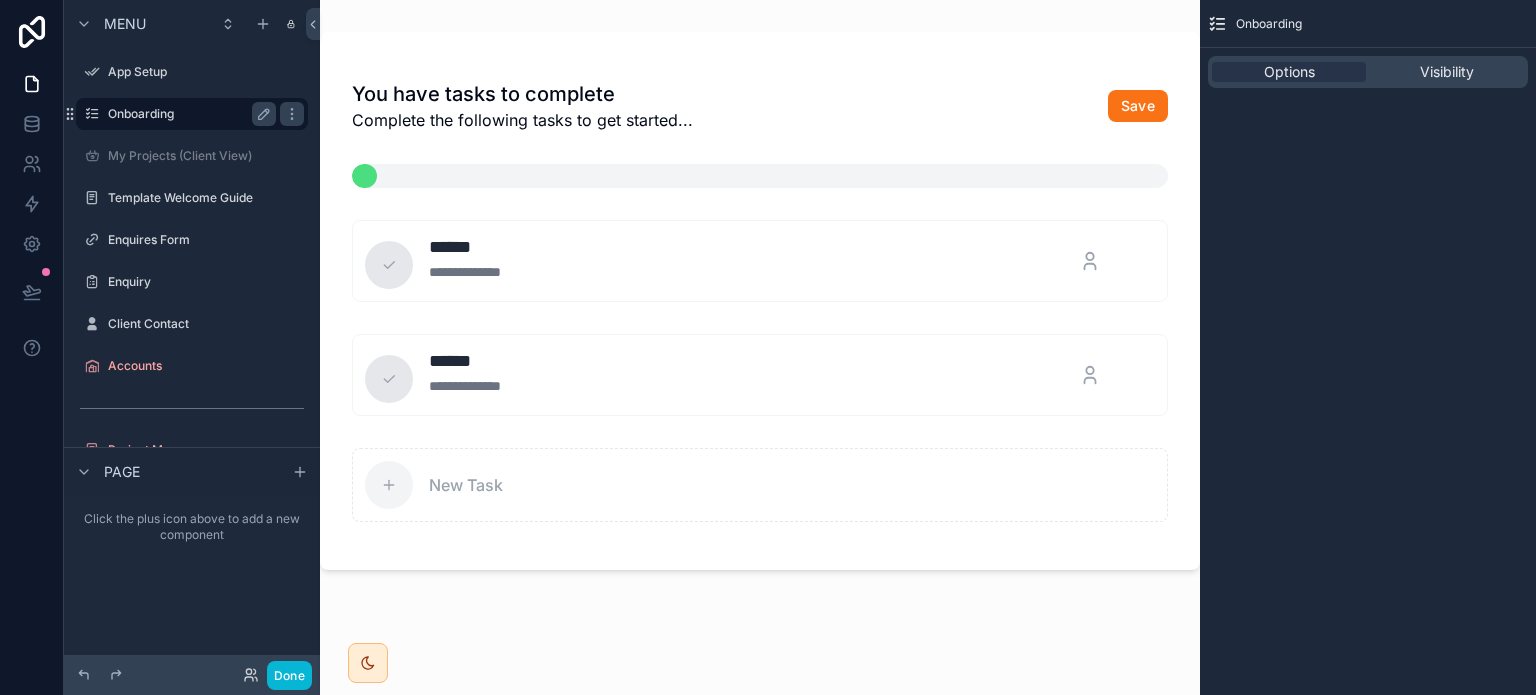 click on "Onboarding" at bounding box center (188, 114) 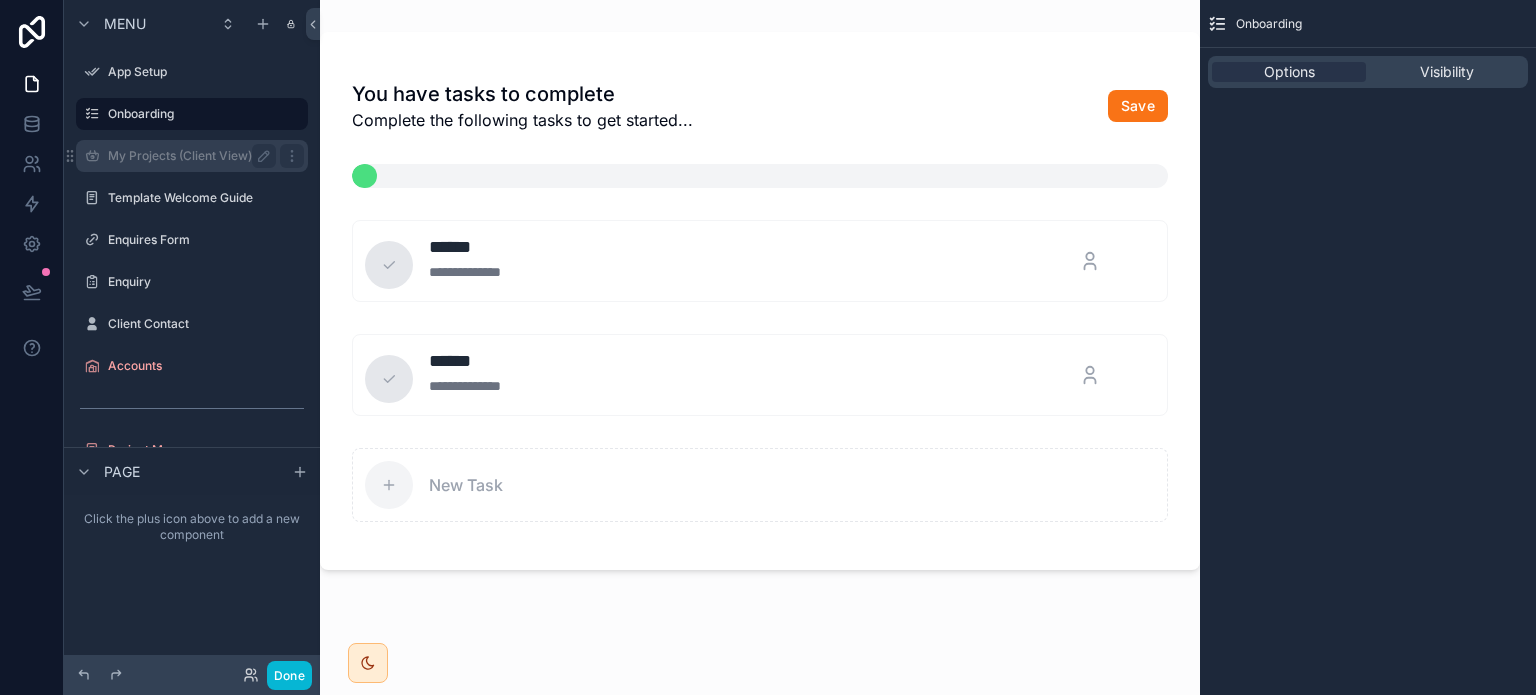 click on "My Projects (Client View)" at bounding box center [188, 156] 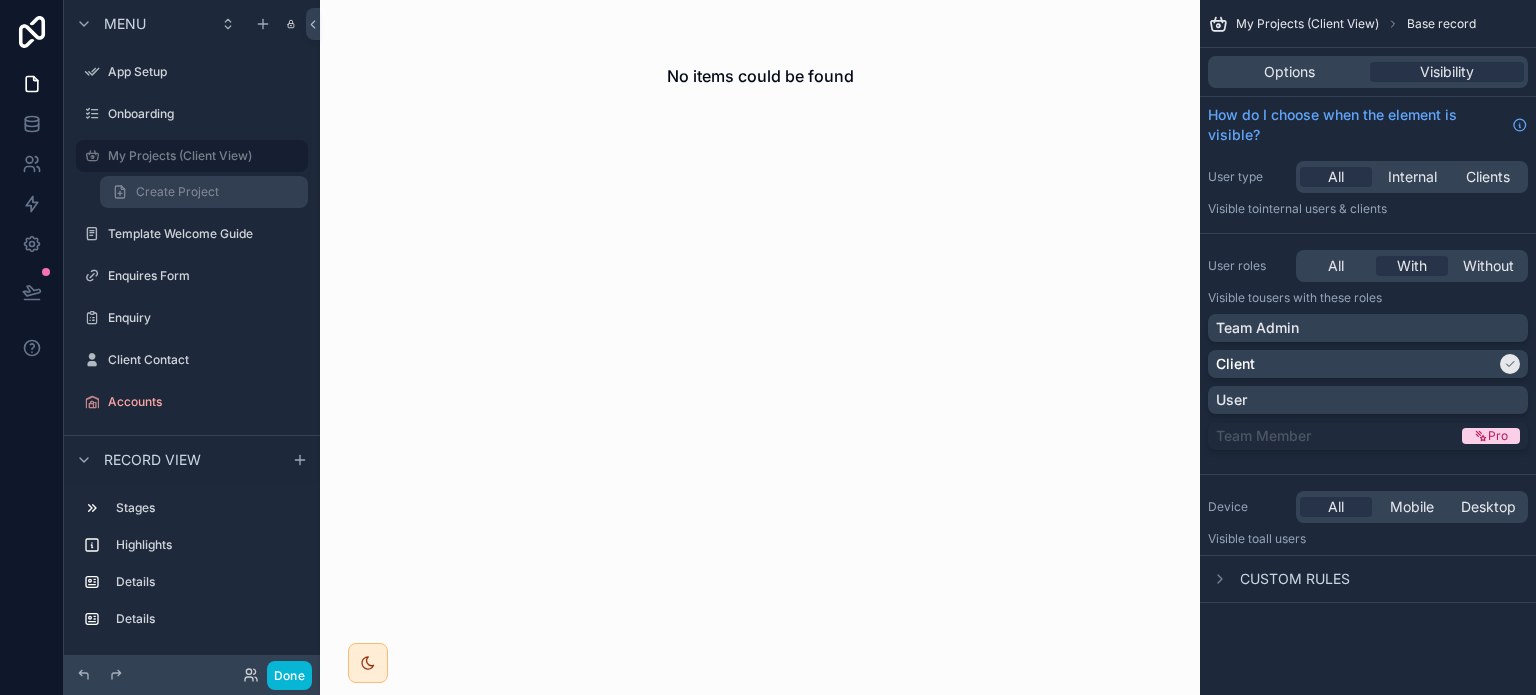 click on "Create Project" at bounding box center (177, 192) 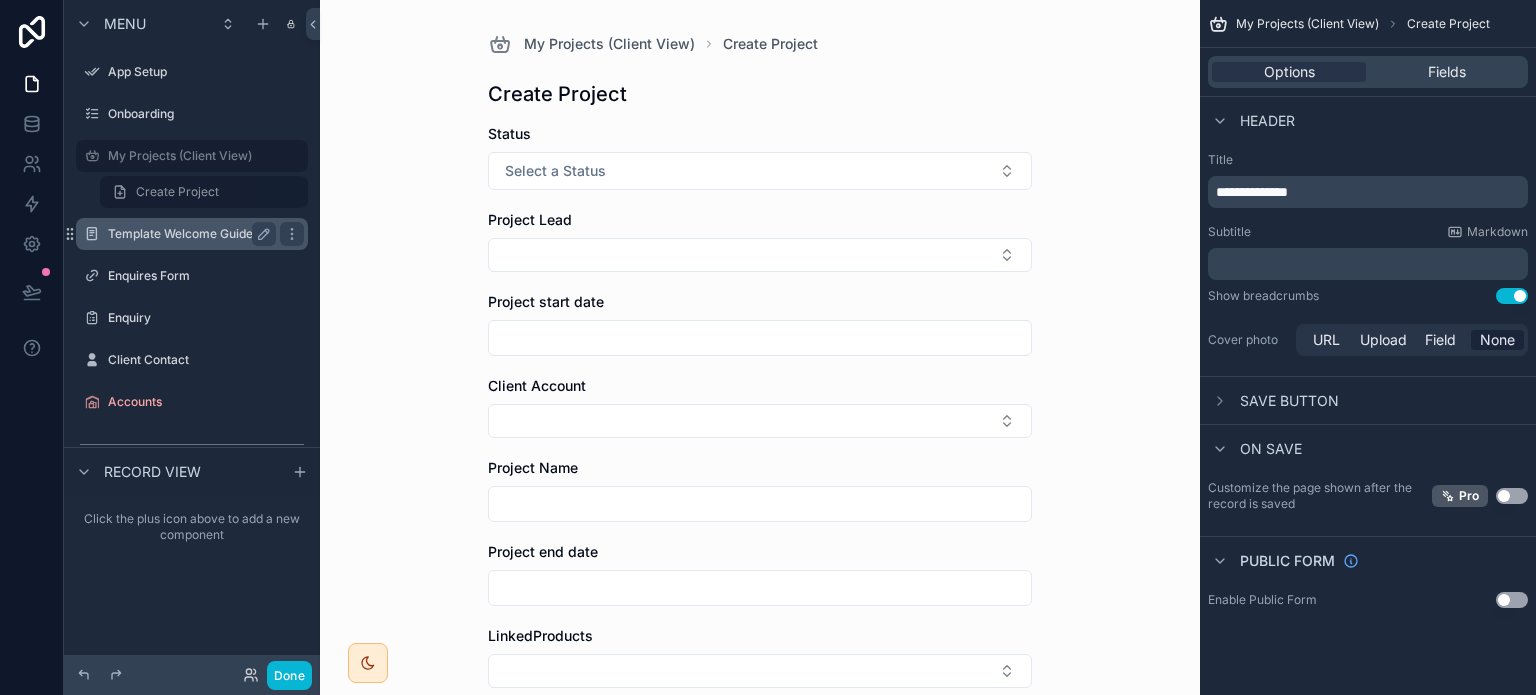 click on "Template Welcome Guide" at bounding box center [188, 234] 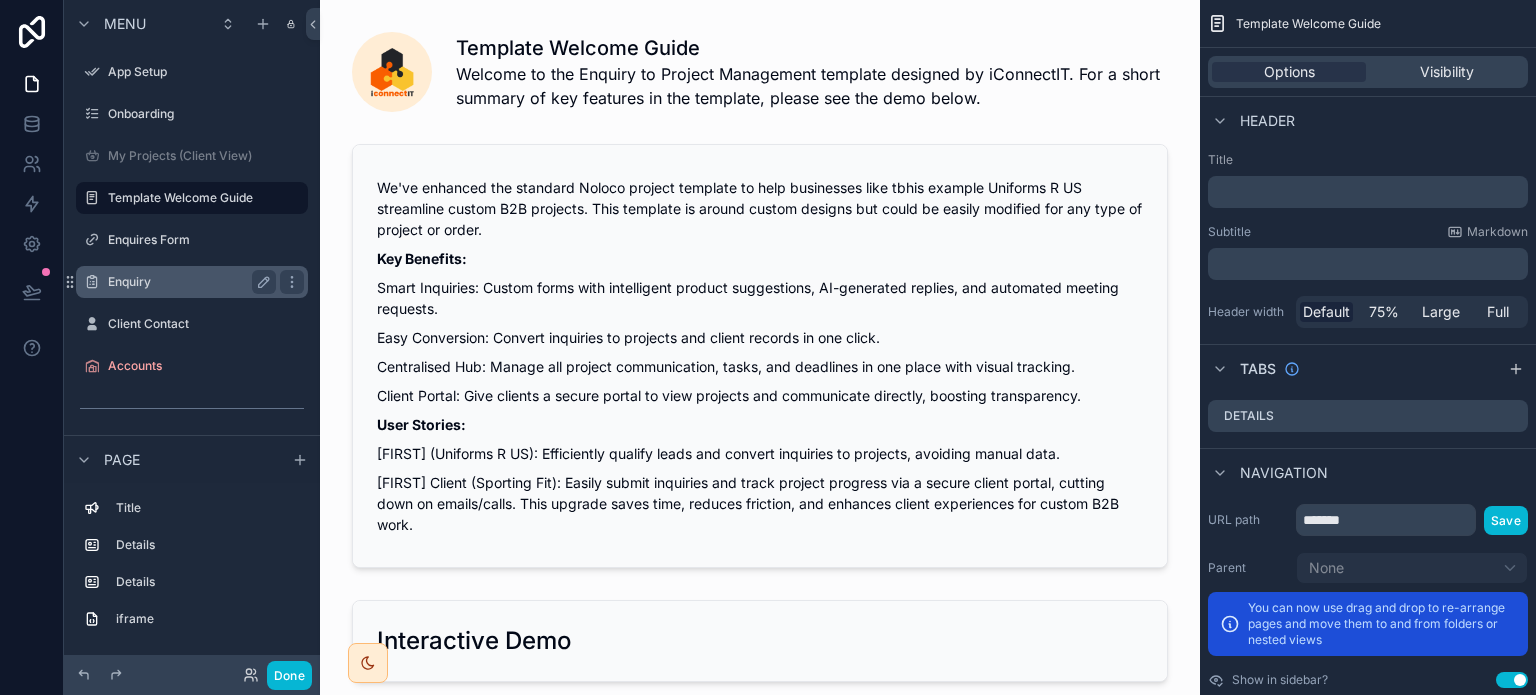 click on "Enquiry" at bounding box center [188, 282] 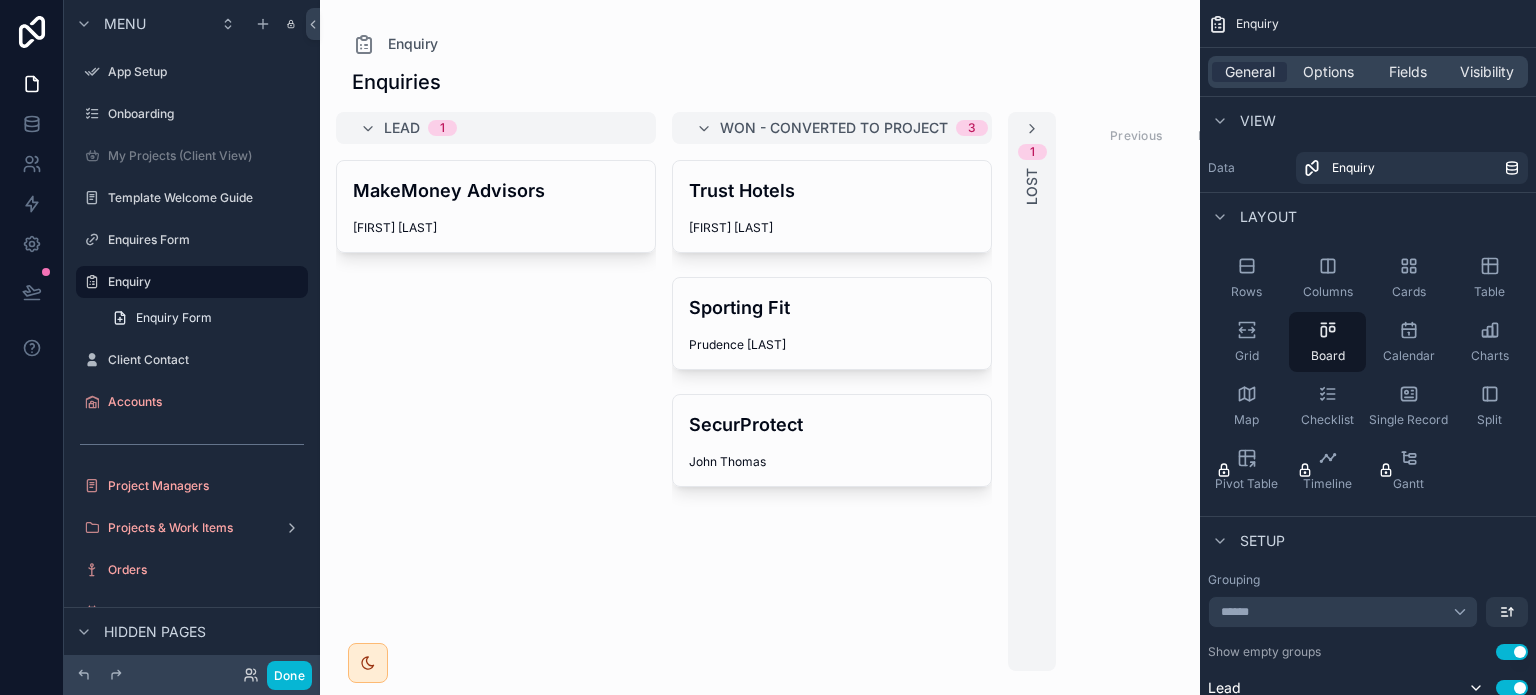 click at bounding box center [760, 347] 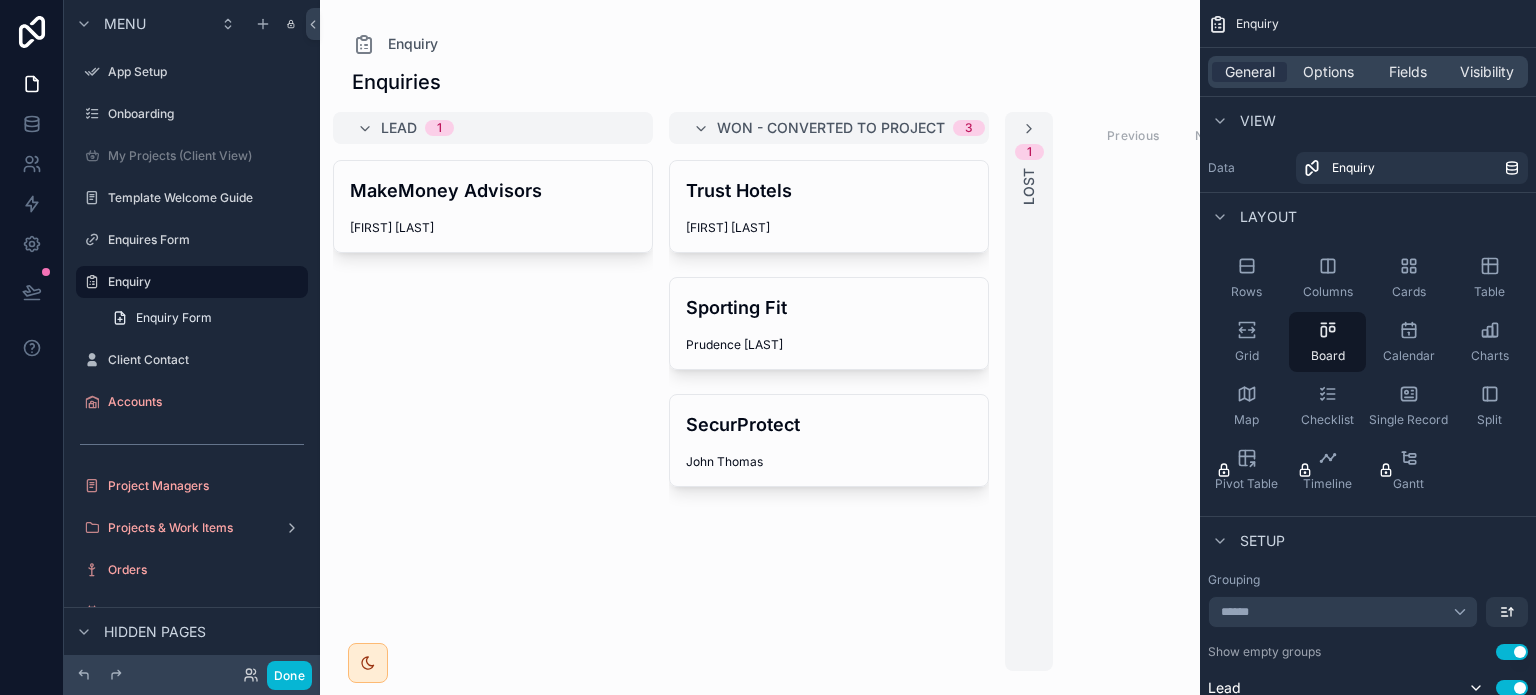 scroll, scrollTop: 0, scrollLeft: 0, axis: both 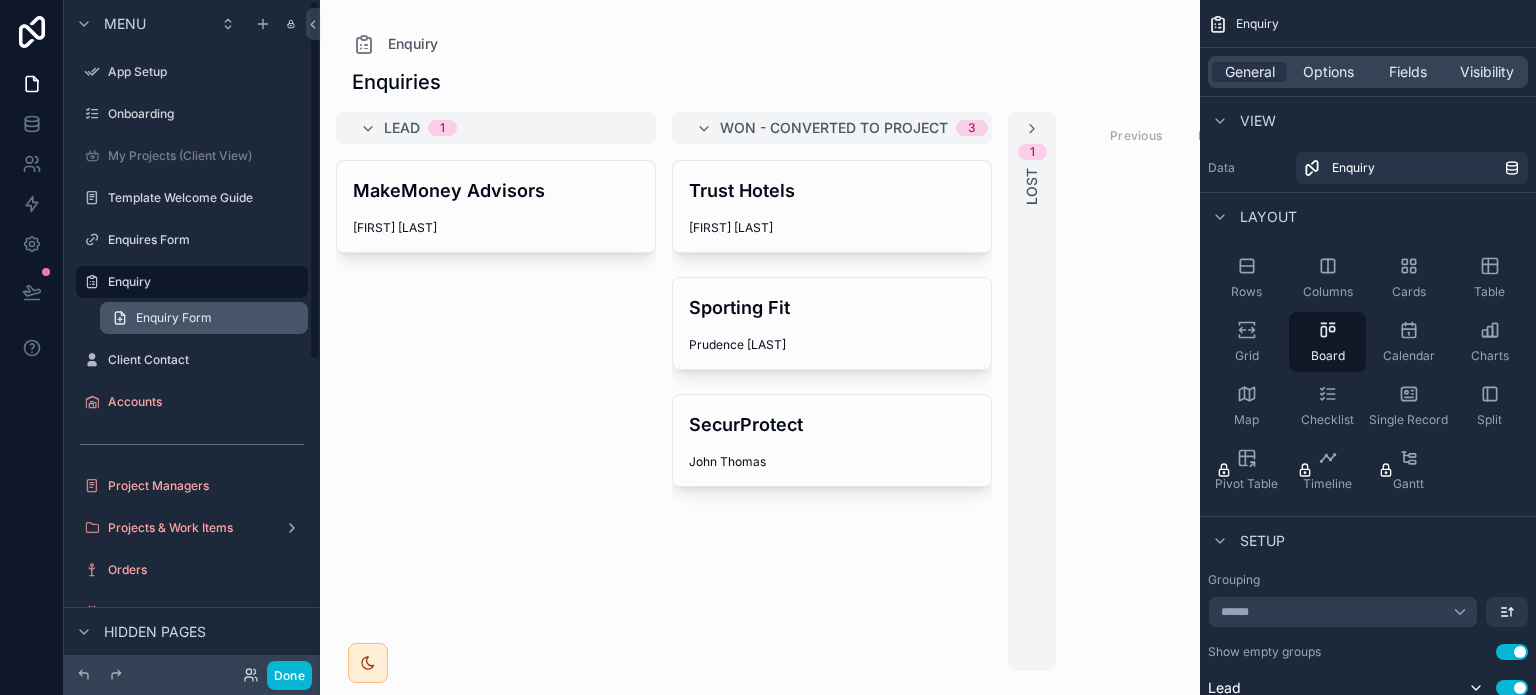 click on "Enquiry Form" at bounding box center (204, 318) 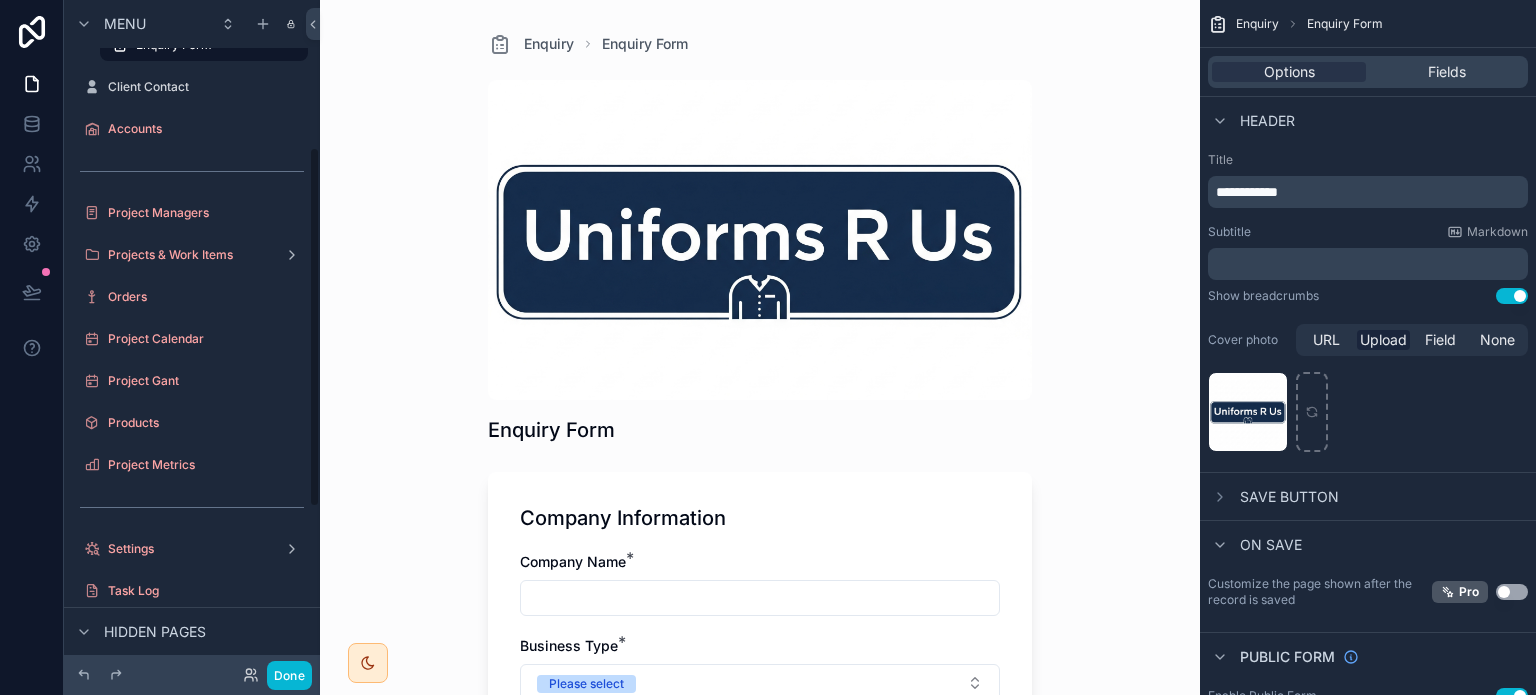scroll, scrollTop: 272, scrollLeft: 0, axis: vertical 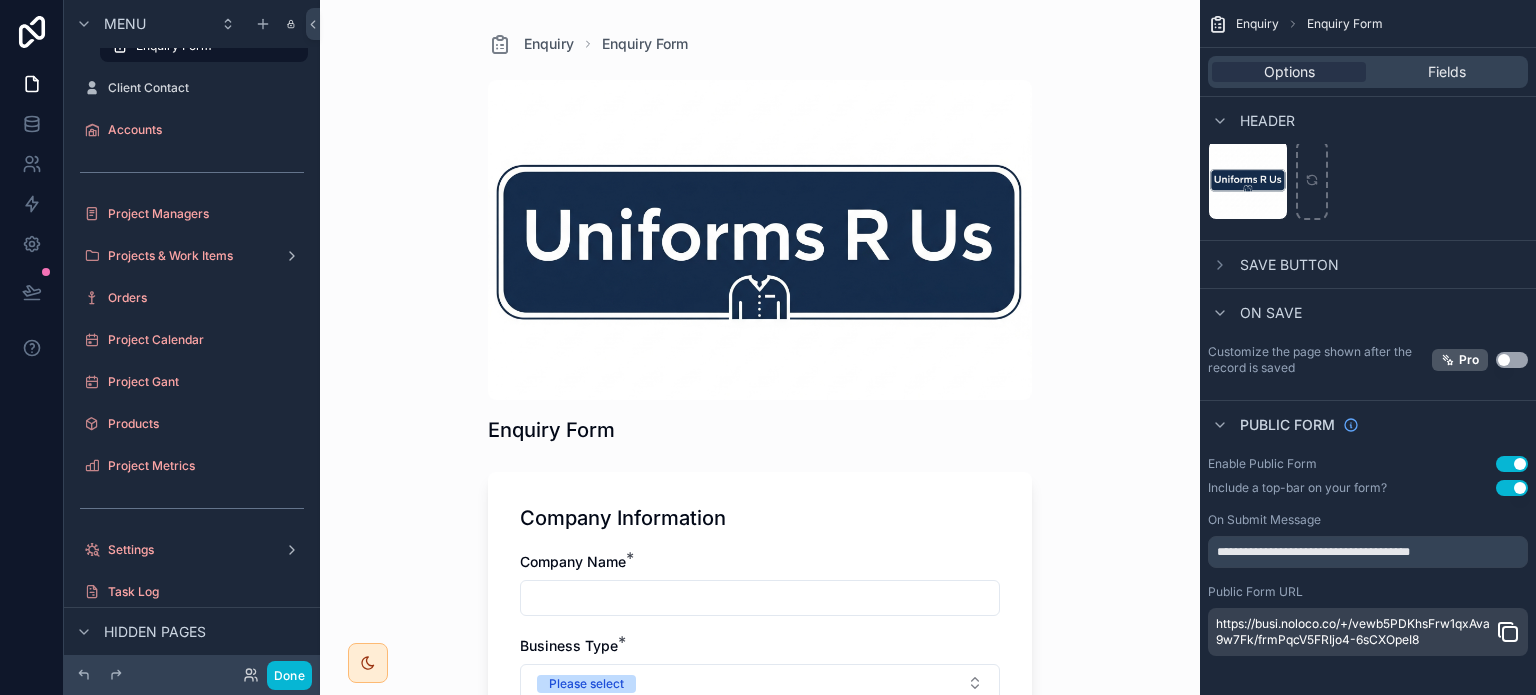 click at bounding box center (760, 240) 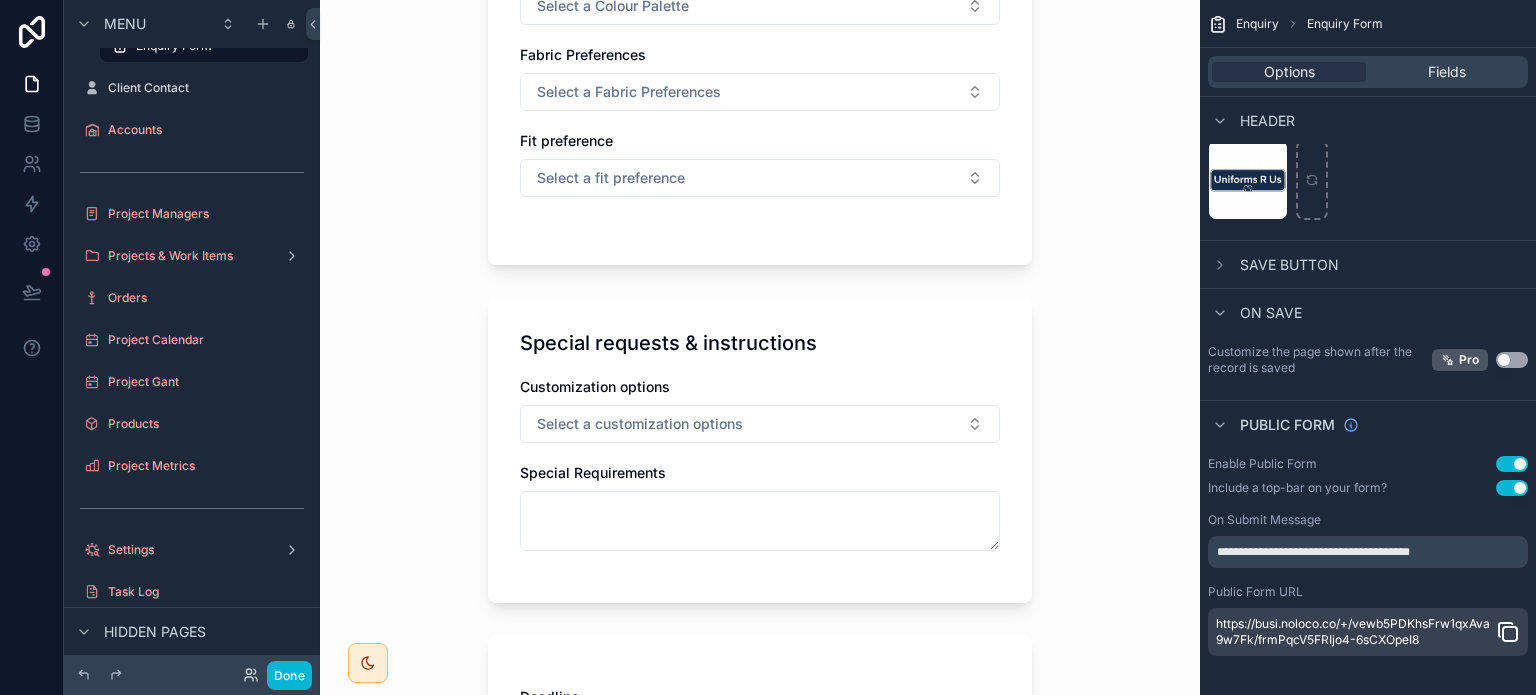 scroll, scrollTop: 1995, scrollLeft: 0, axis: vertical 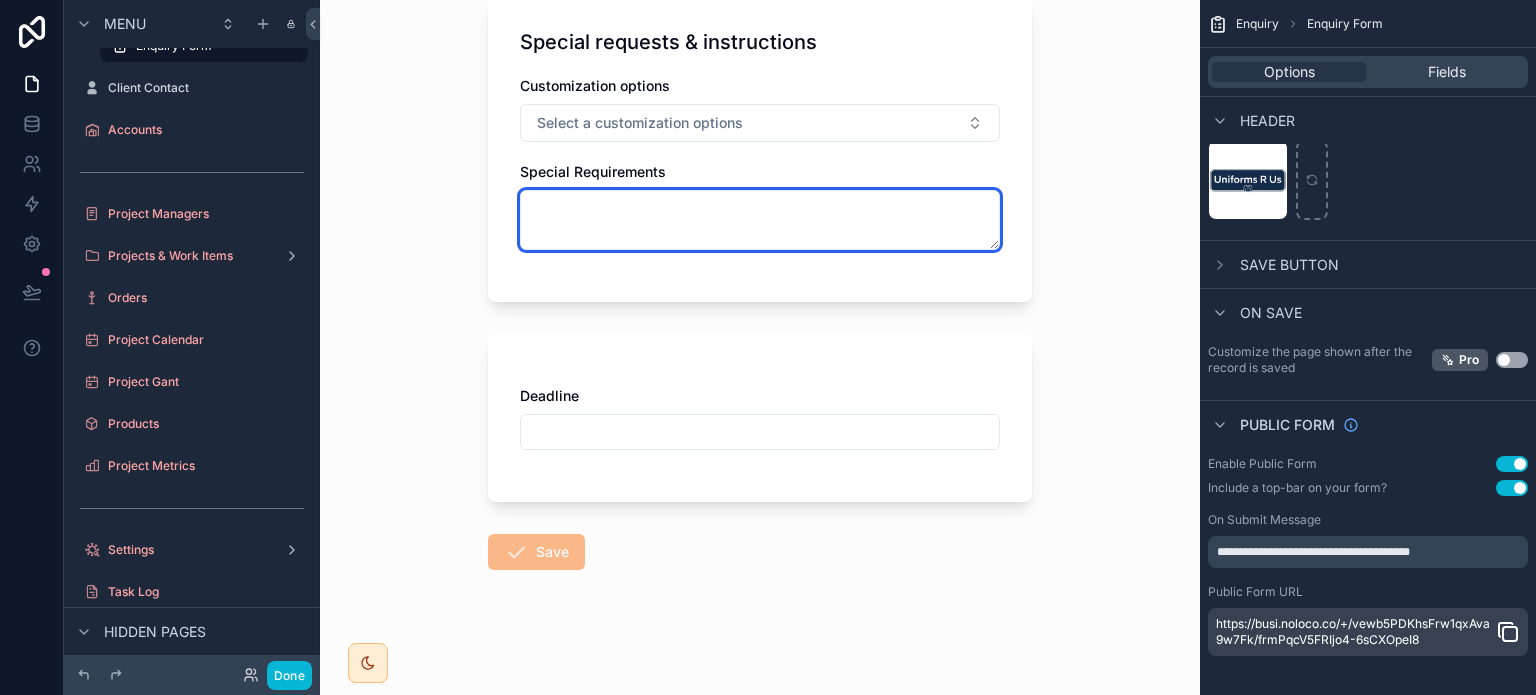 click at bounding box center (760, 220) 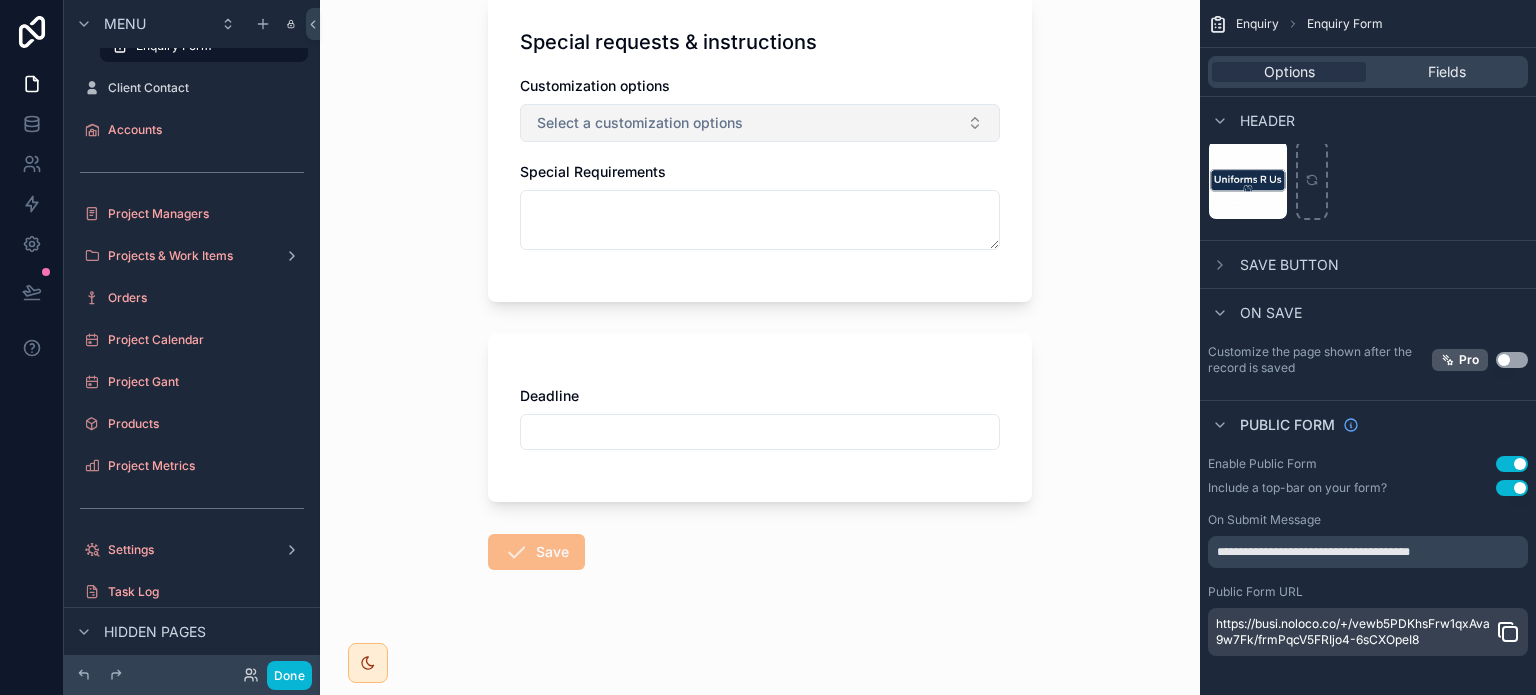 click on "Select a customization options" at bounding box center (760, 123) 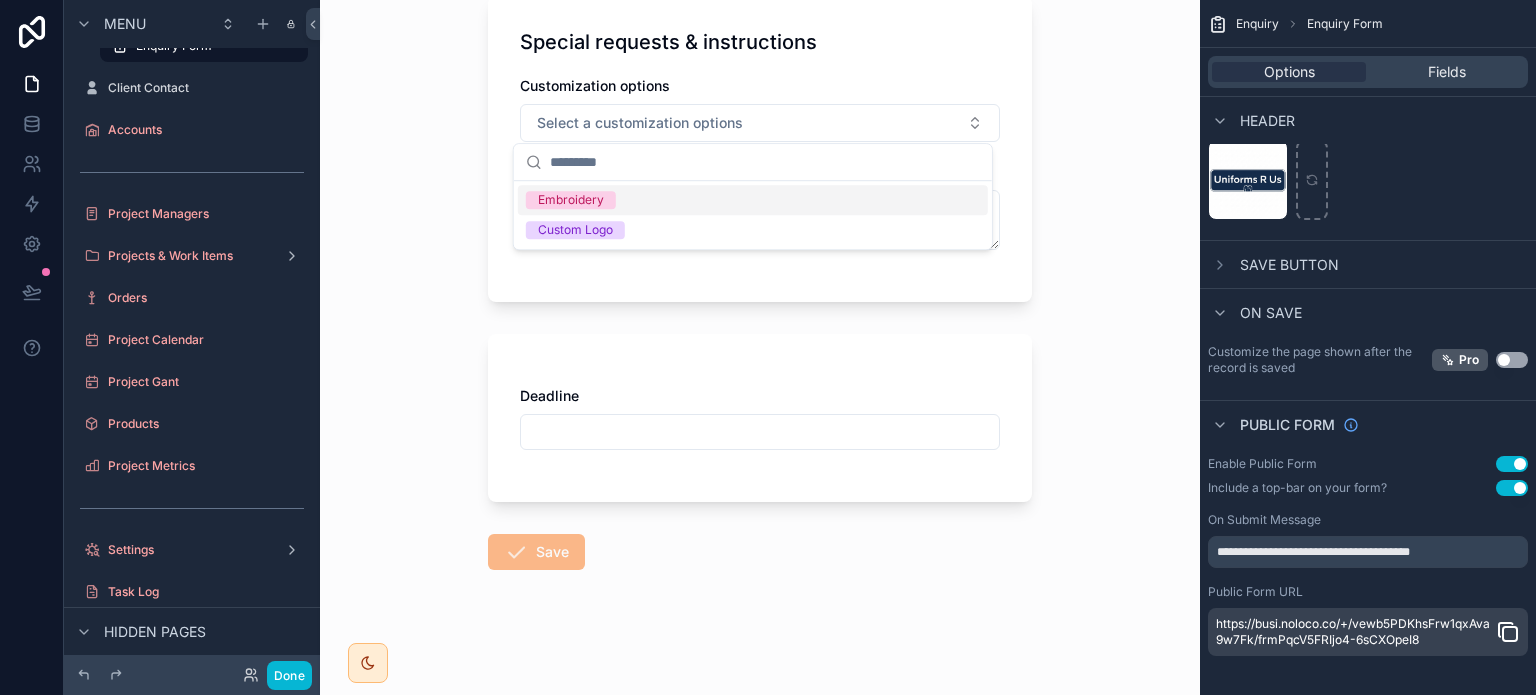 click on "Enquiry Enquiry Form Enquiry Form Company Information Company Name * Business Type * Please select Primary Contact First Name * Primary Contact Last Name * Email Address * Phone Number * 🇮🇳 Address Country Order Product Styles Preferred style Select a preferred style Colour Palette Select a Colour Palette Fabric Preferences Select a Fabric Preferences Fit preference Select a fit preference Special requests & instructions Customization options Select a customization options Special Requirements Deadline Save" at bounding box center (760, 347) 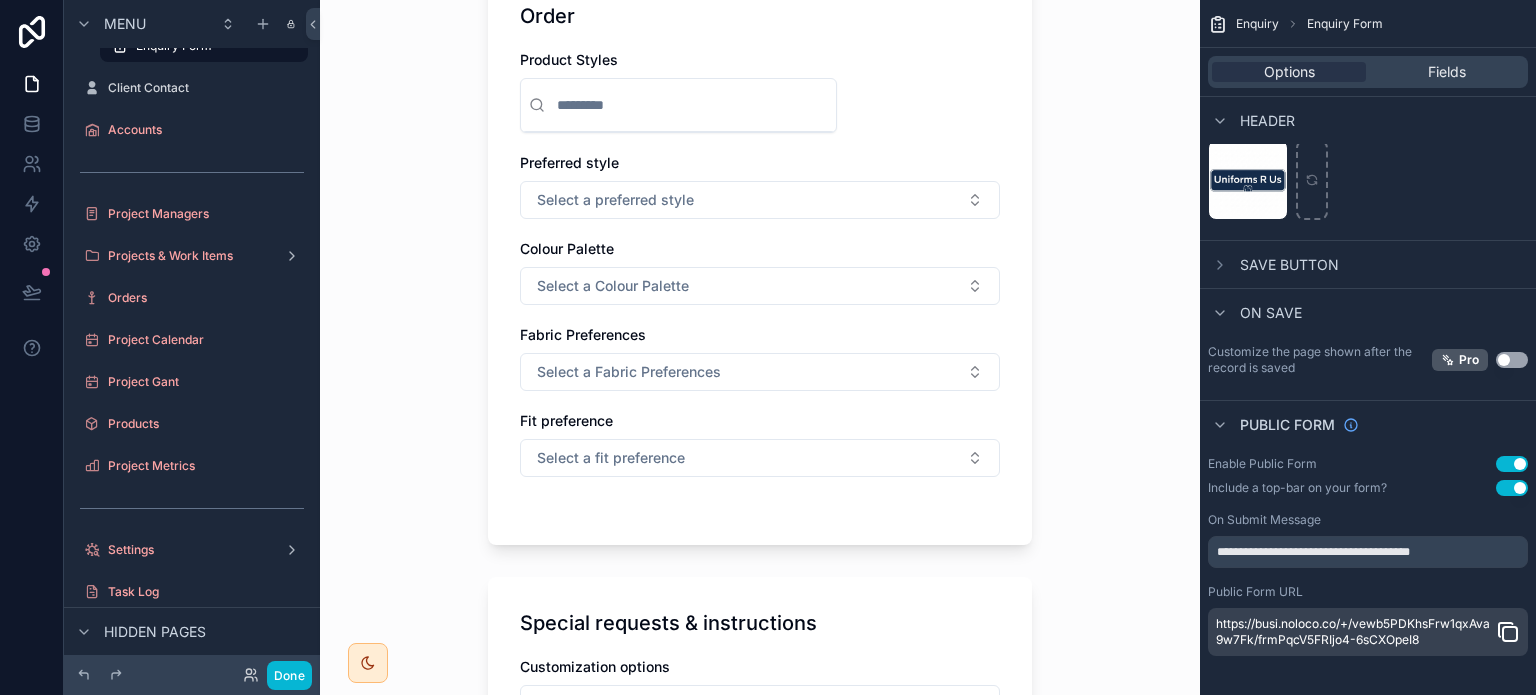 scroll, scrollTop: 1384, scrollLeft: 0, axis: vertical 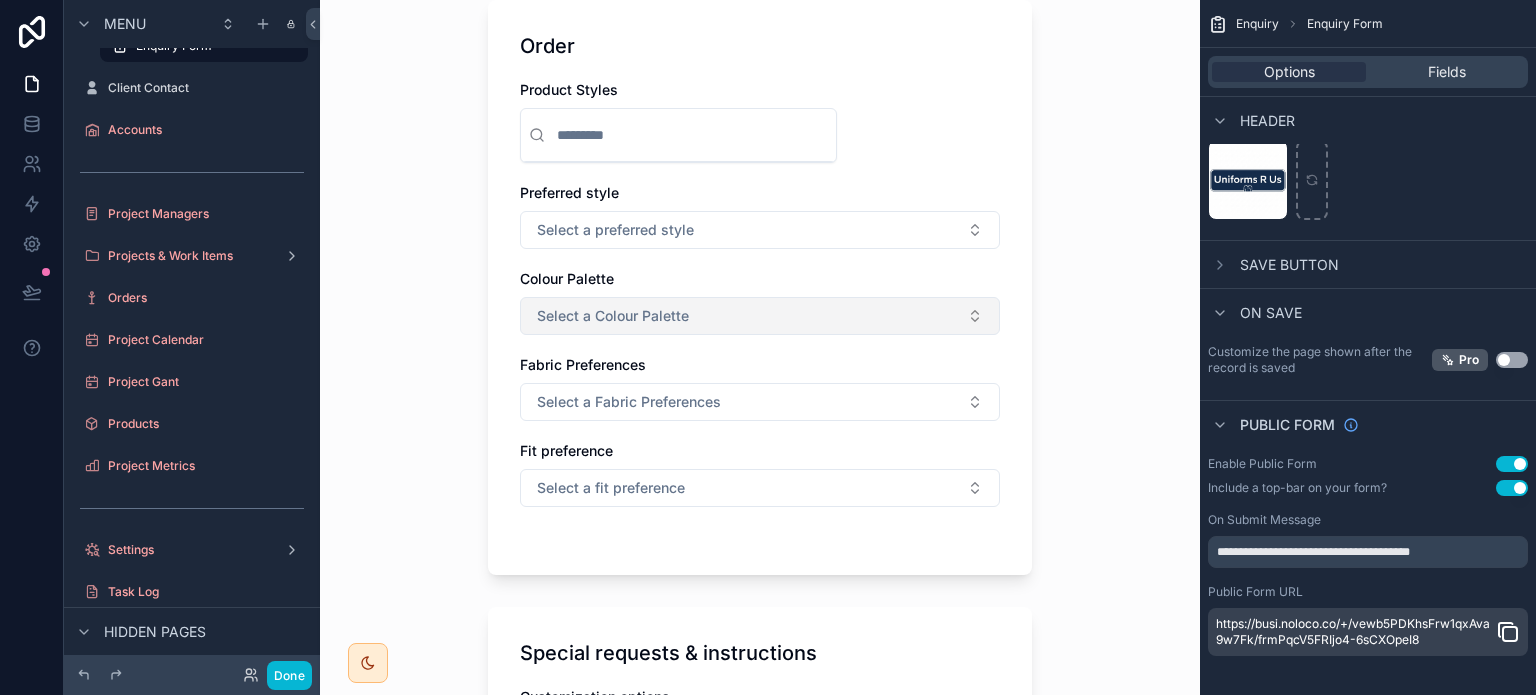 click on "Select a Colour Palette" at bounding box center (760, 316) 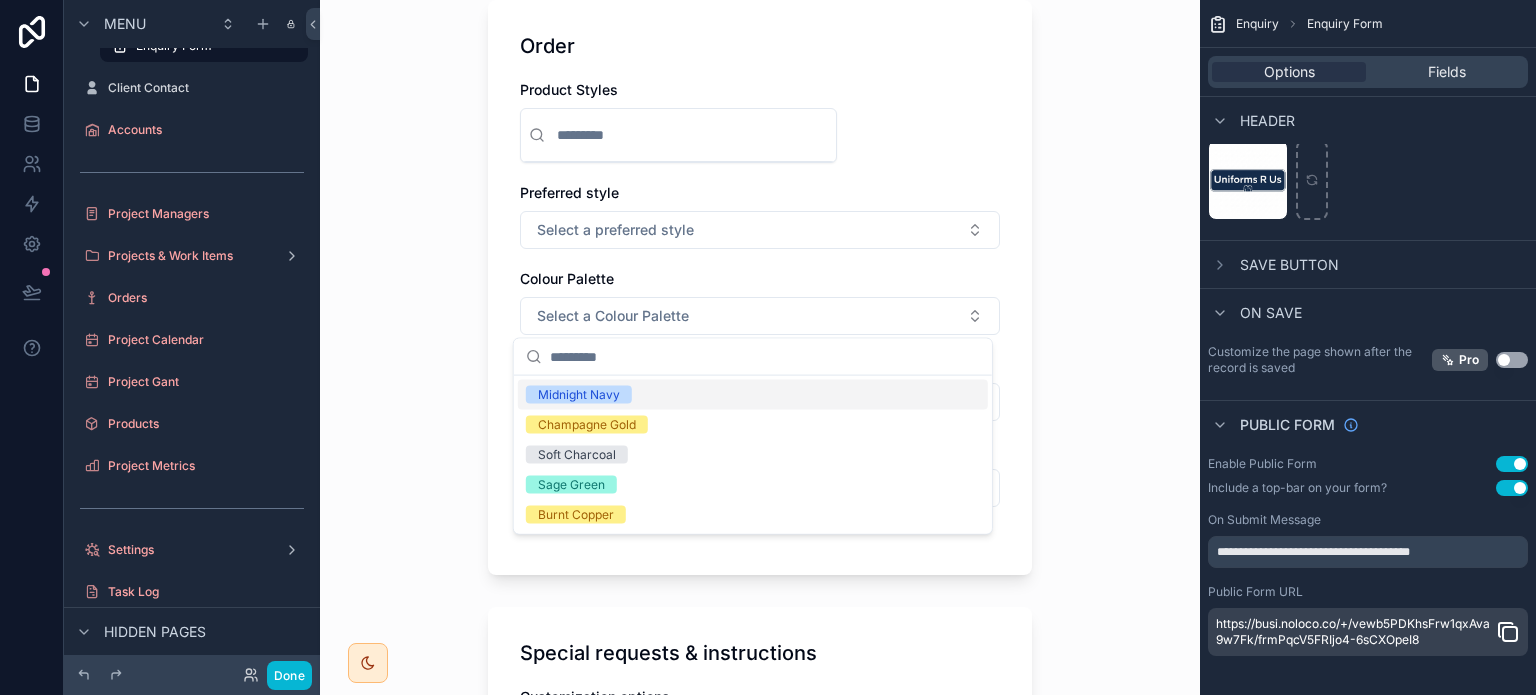 click on "Midnight Navy" at bounding box center [753, 395] 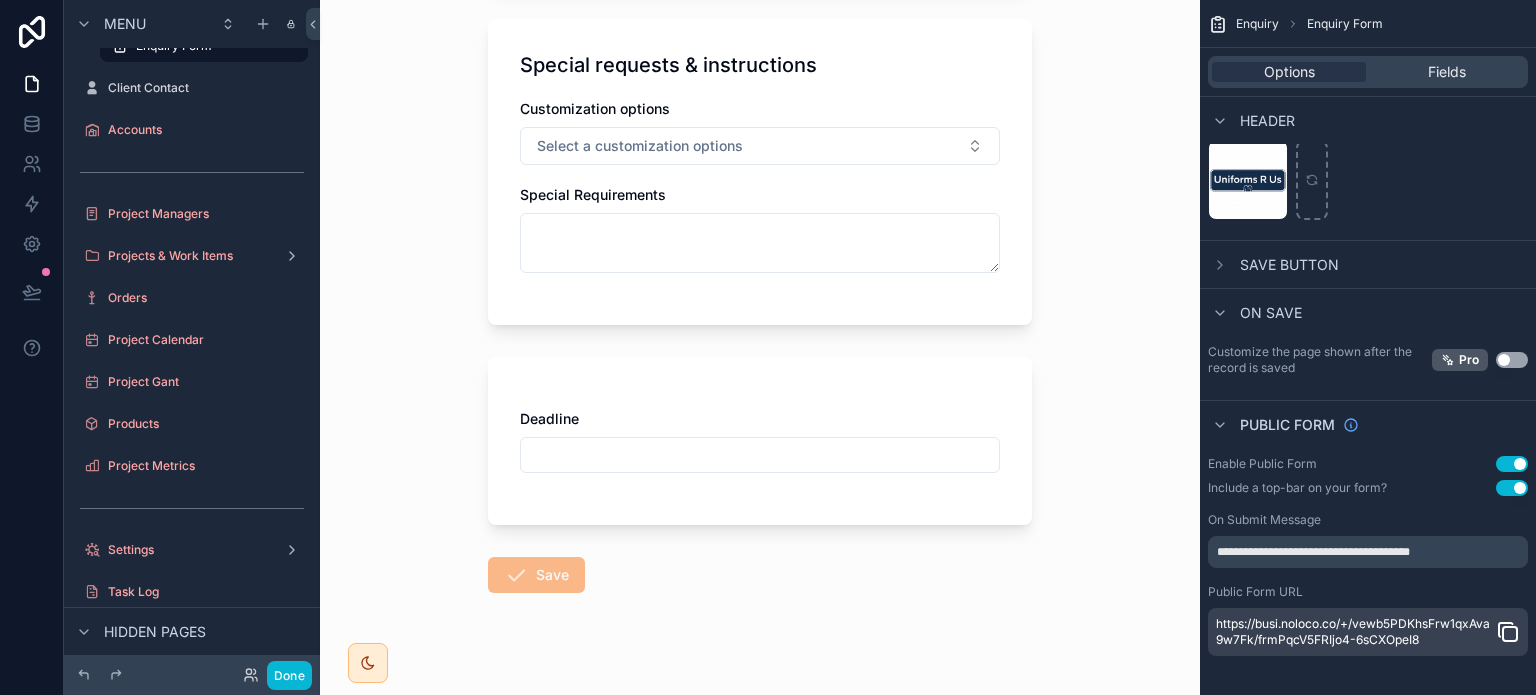 scroll, scrollTop: 1995, scrollLeft: 0, axis: vertical 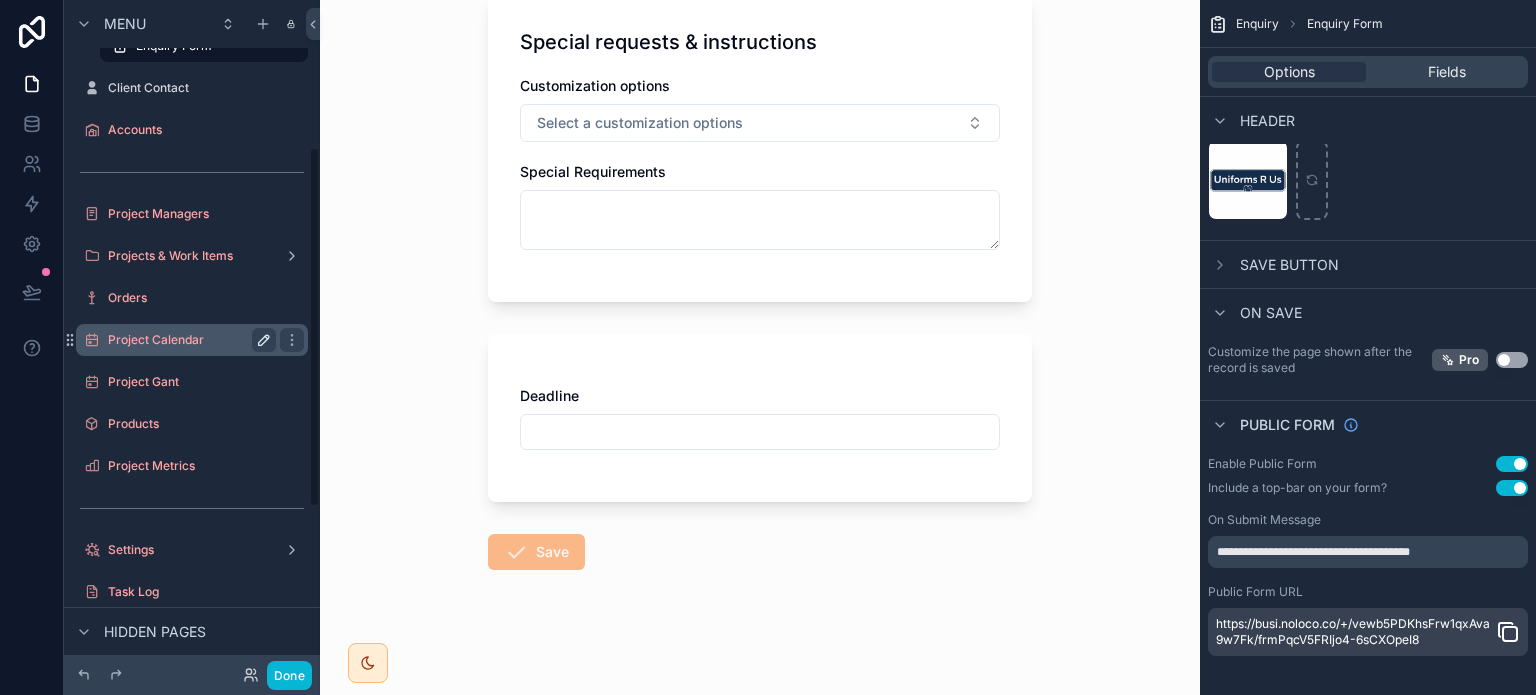 click at bounding box center (264, 340) 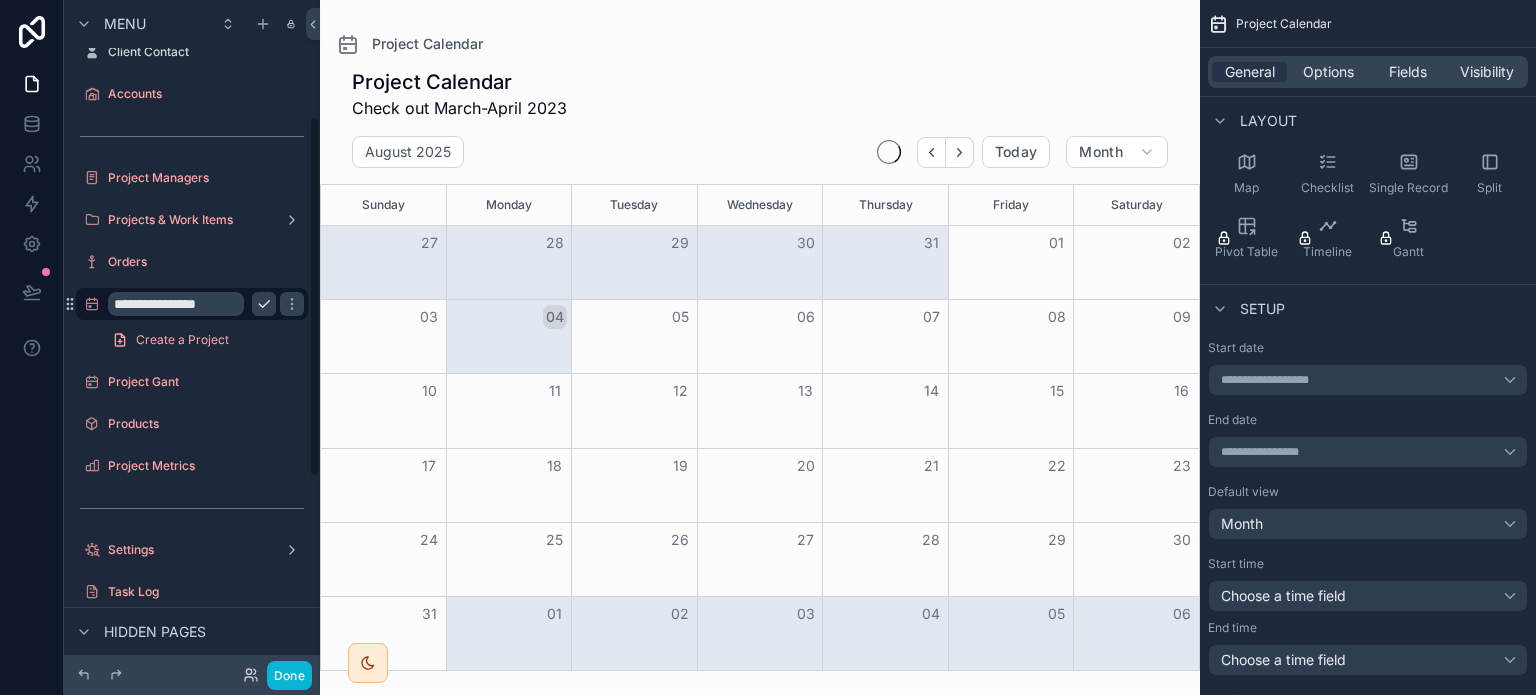 scroll, scrollTop: 218, scrollLeft: 0, axis: vertical 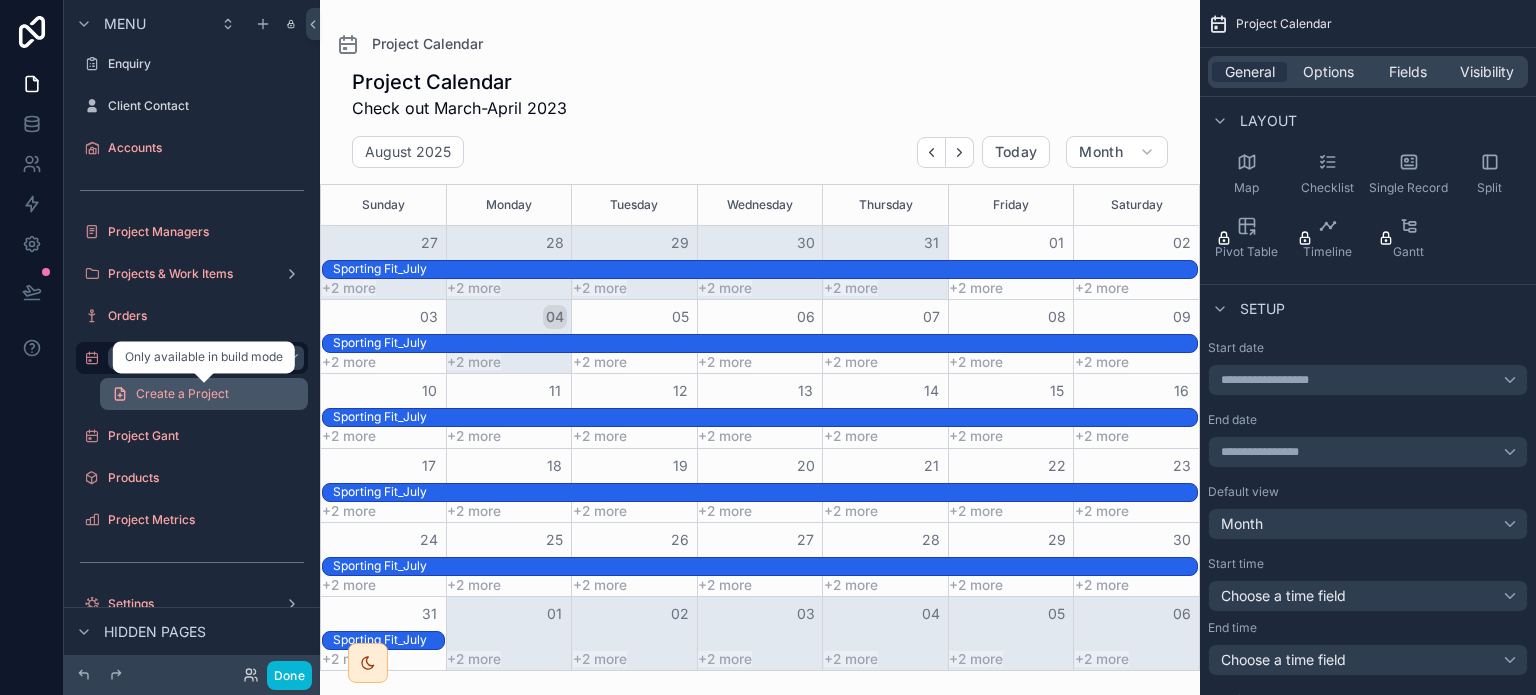 click on "Create a Project" at bounding box center (182, 394) 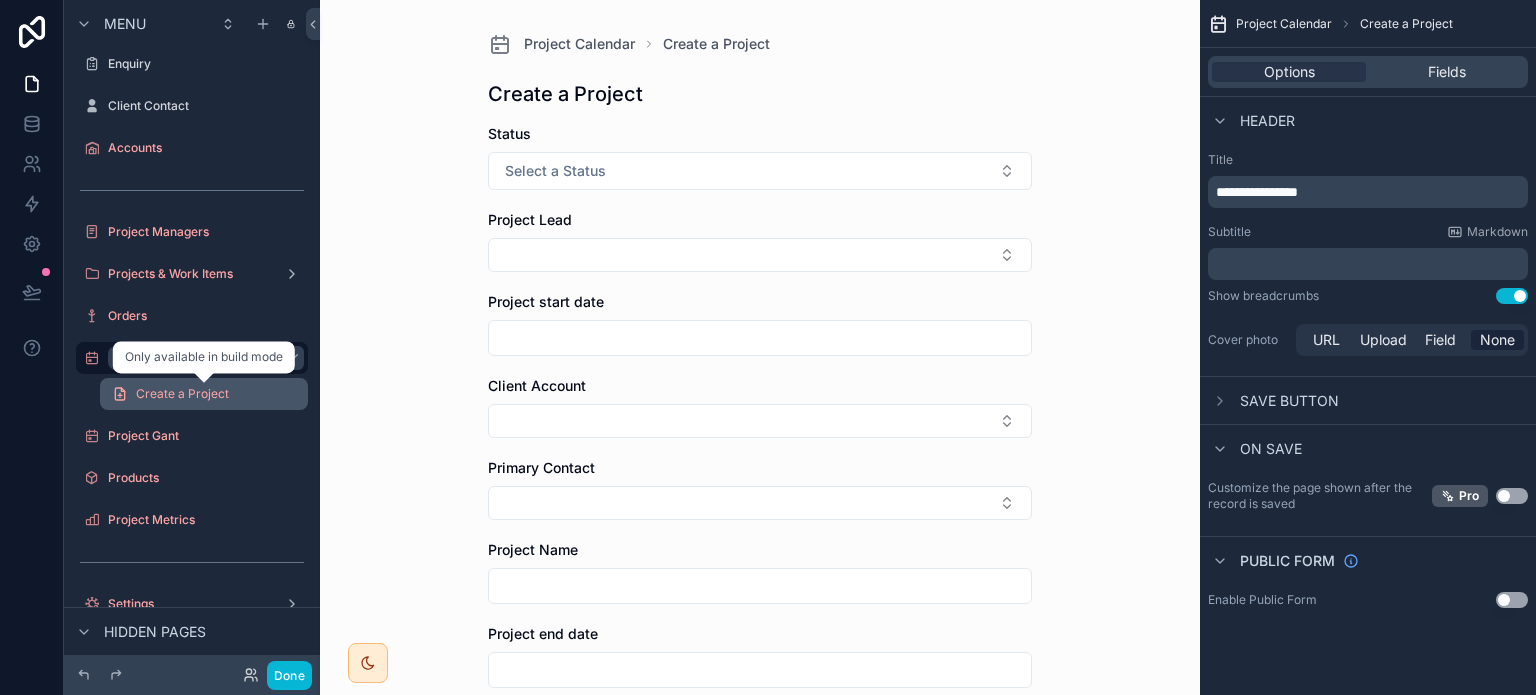 scroll, scrollTop: 0, scrollLeft: 0, axis: both 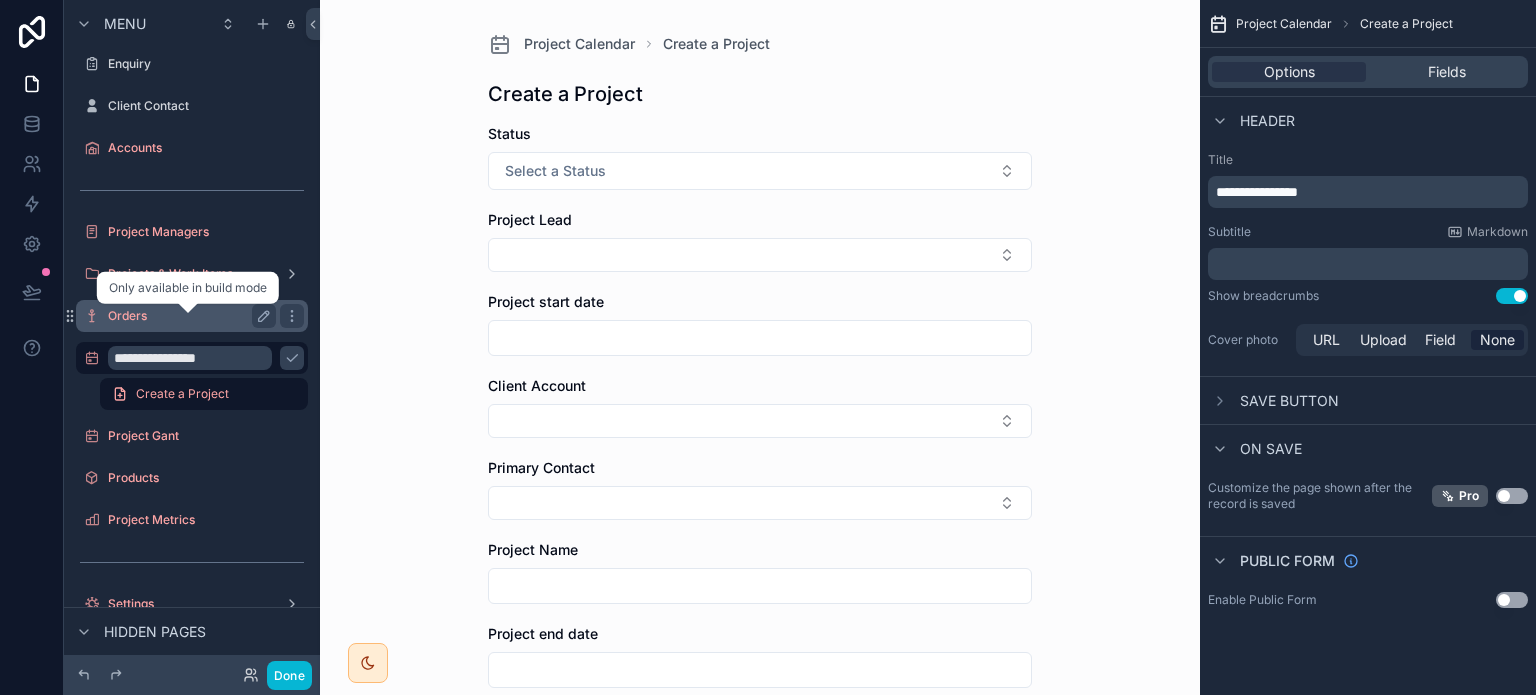 click on "Orders" at bounding box center [188, 316] 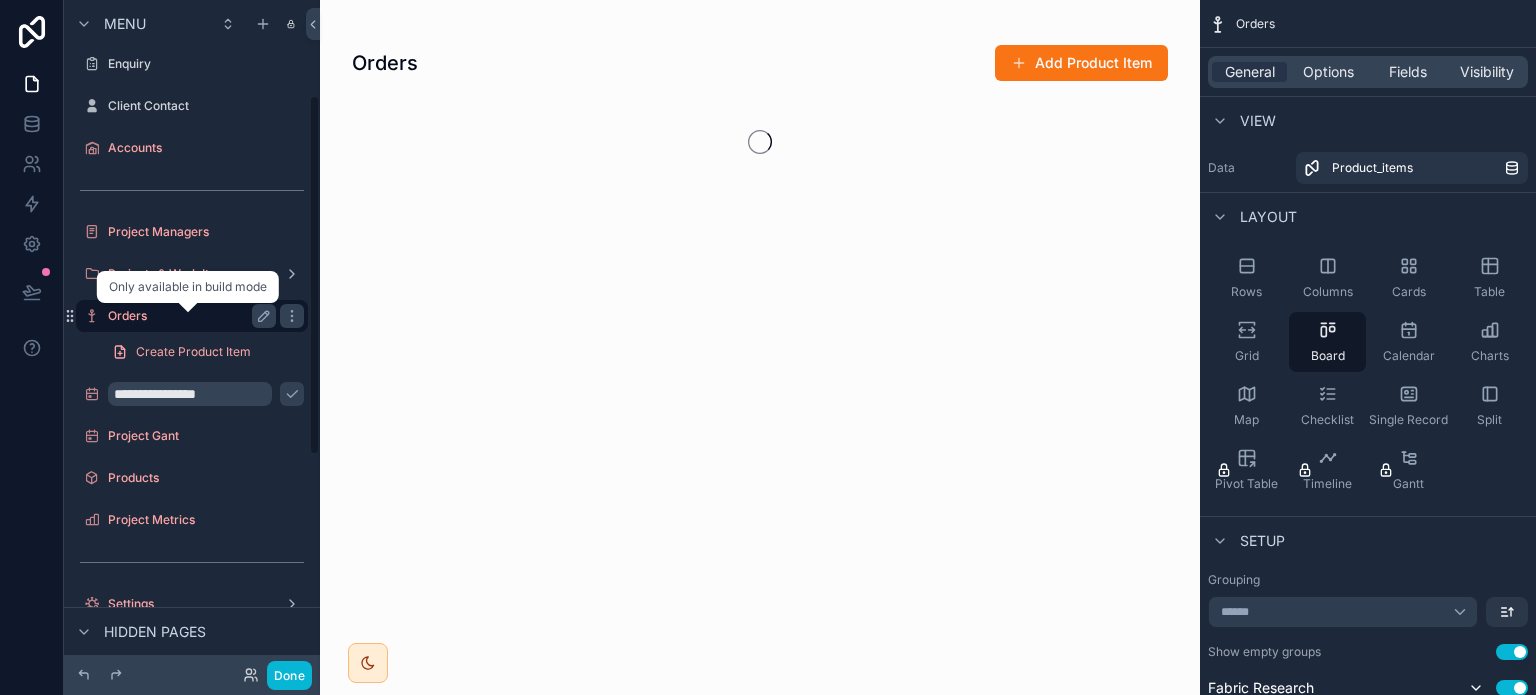 scroll, scrollTop: 176, scrollLeft: 0, axis: vertical 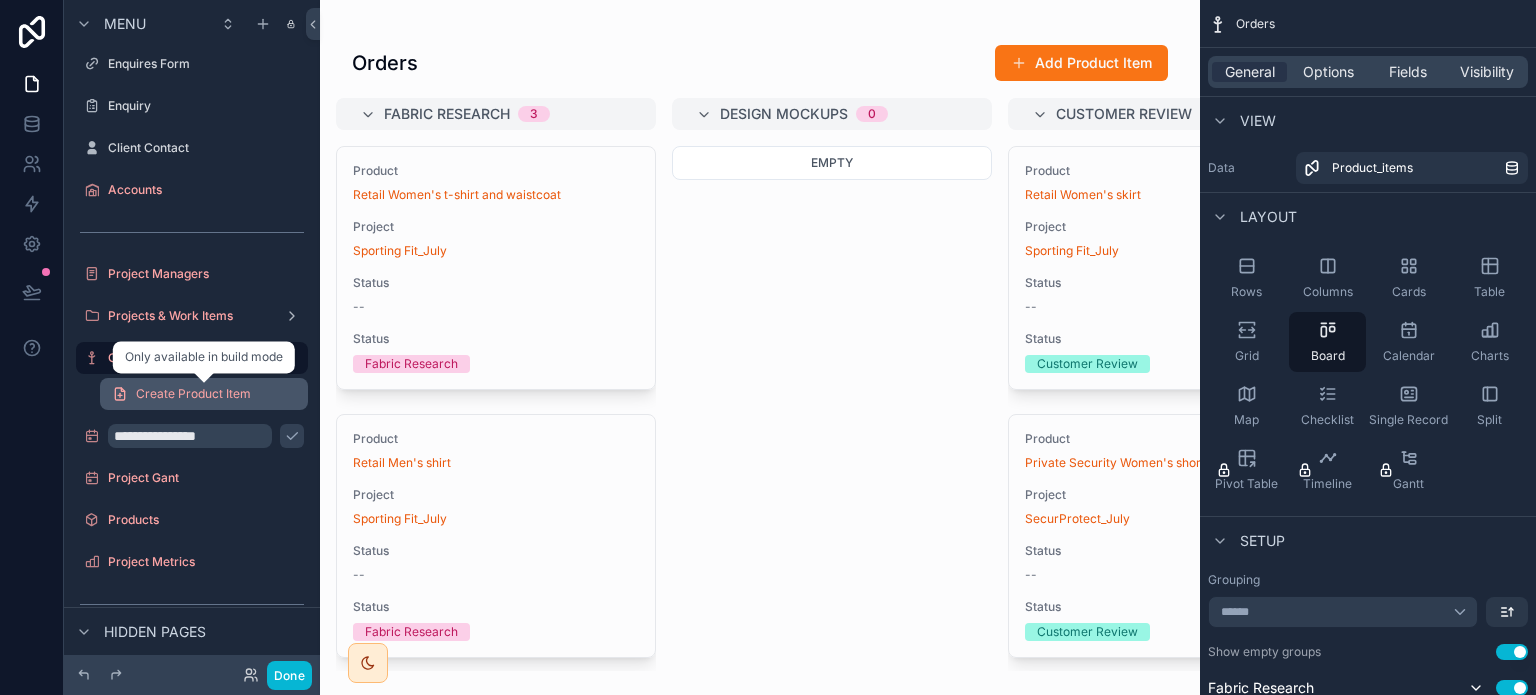 click on "Create Product Item" at bounding box center (193, 394) 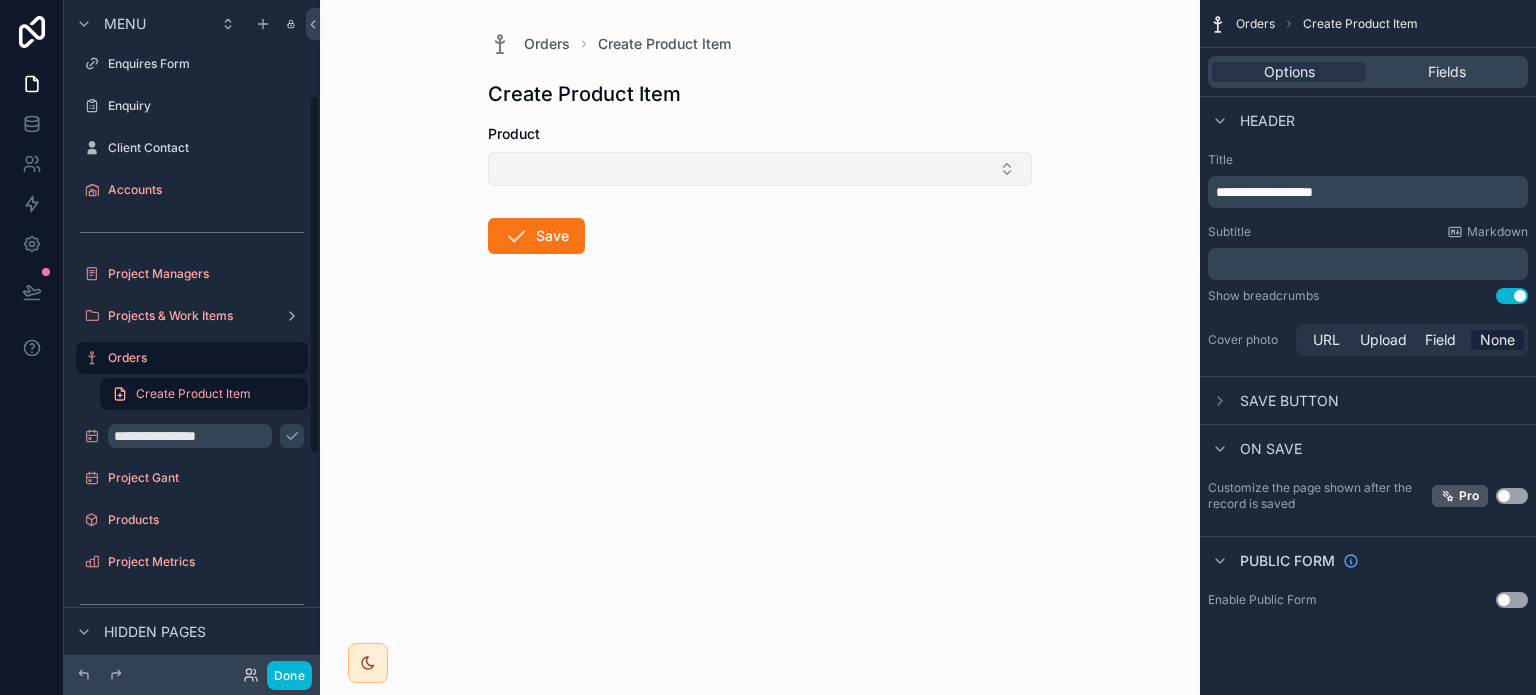 click at bounding box center [760, 169] 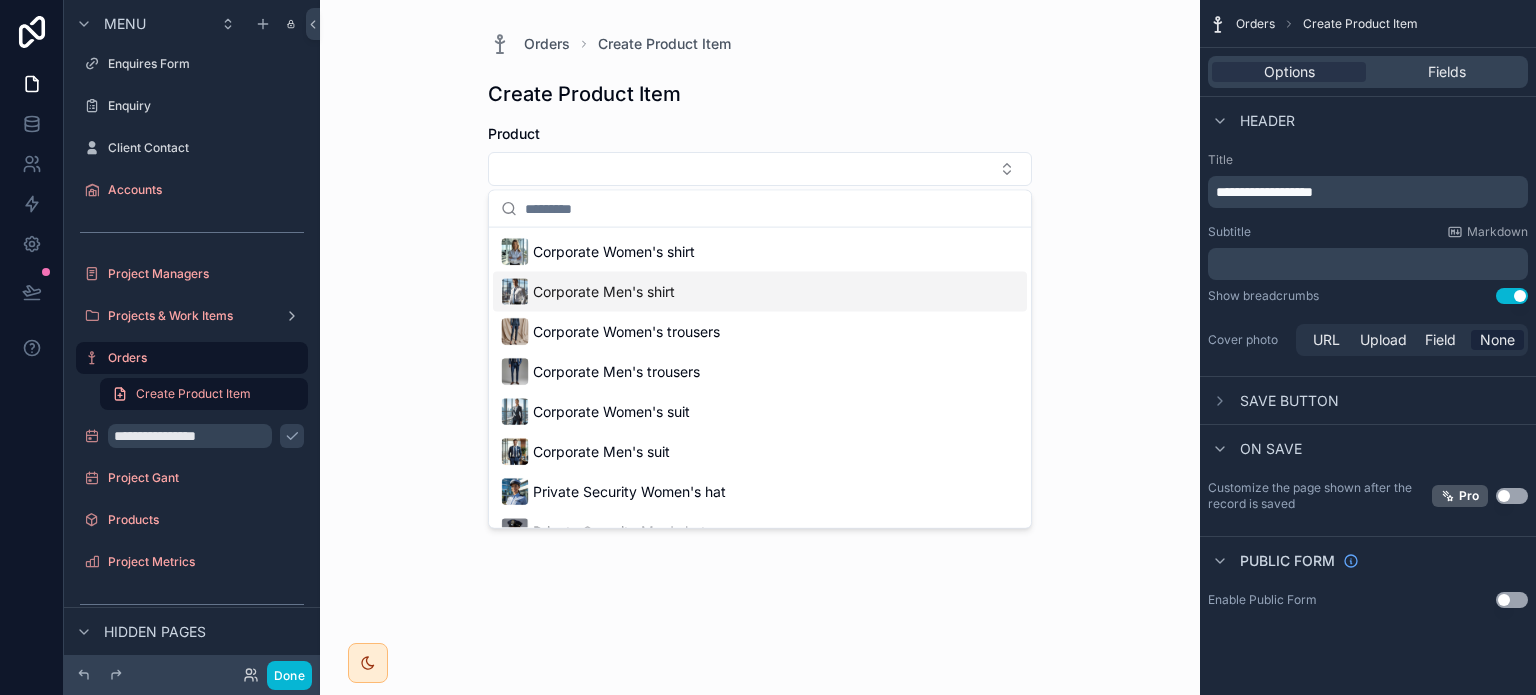 click on "Corporate Men's shirt" at bounding box center [588, 292] 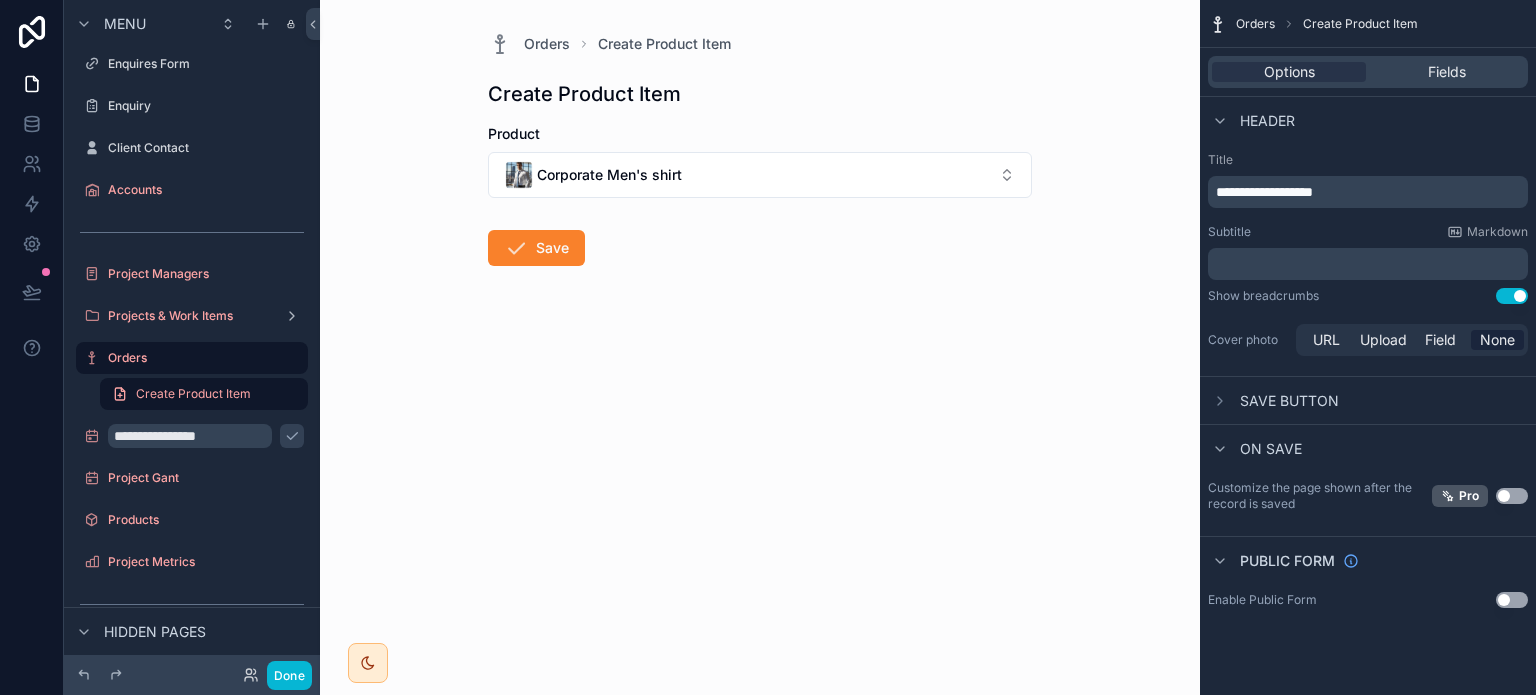 click on "Save" at bounding box center (536, 248) 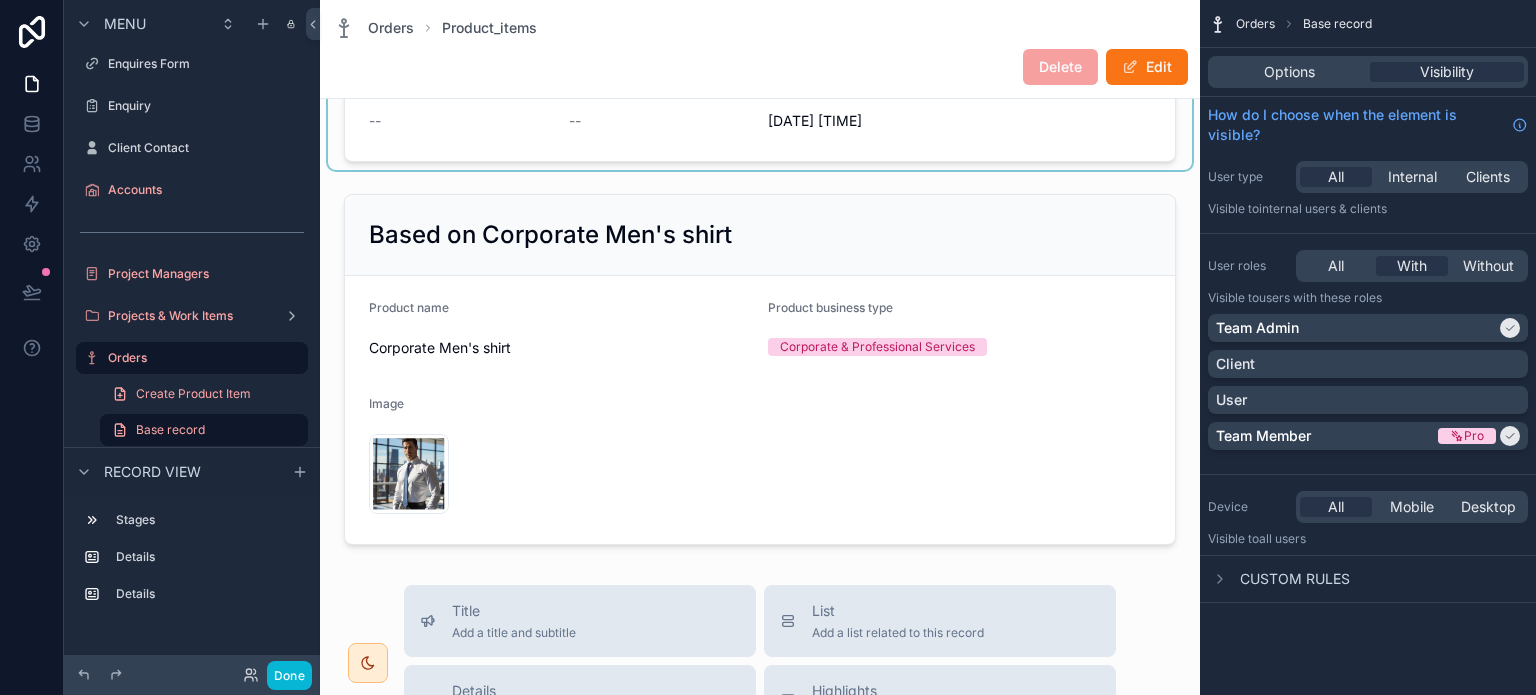 scroll, scrollTop: 0, scrollLeft: 0, axis: both 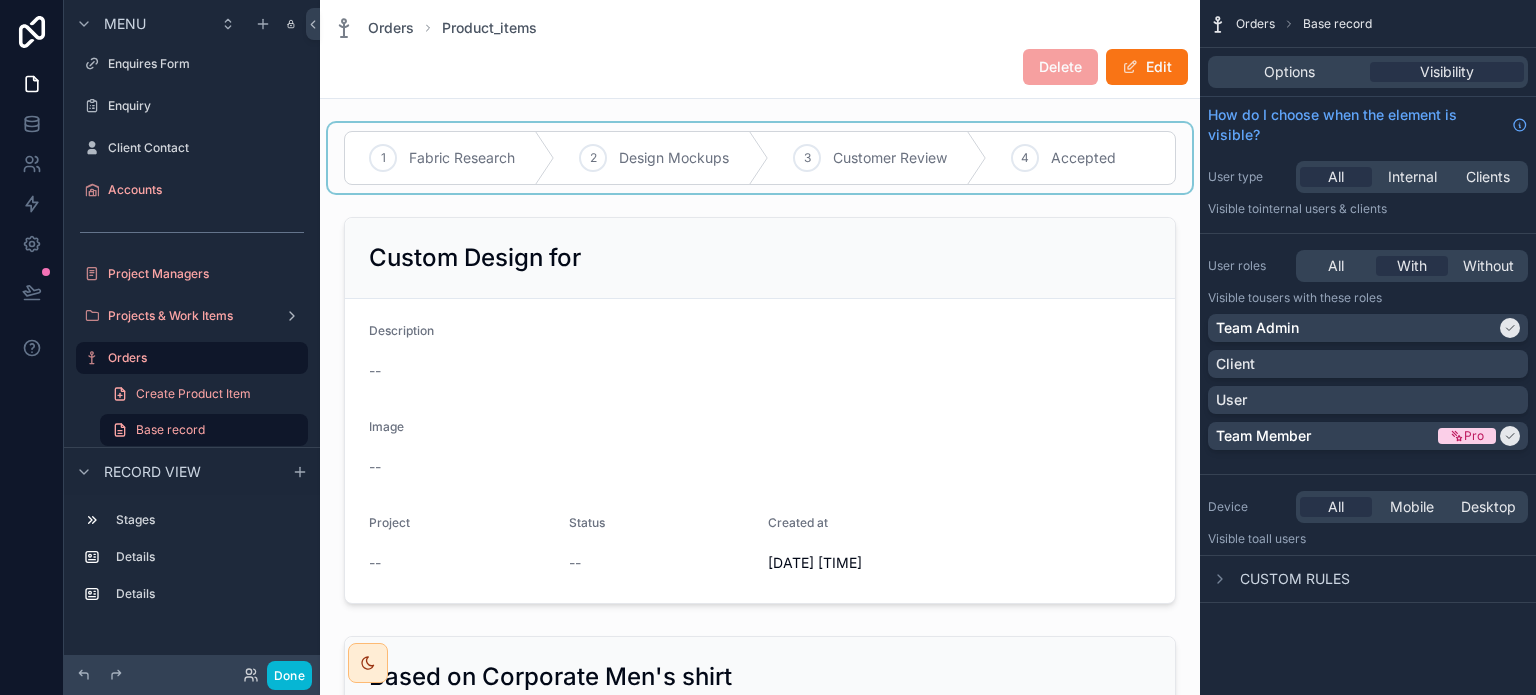 click at bounding box center (760, 158) 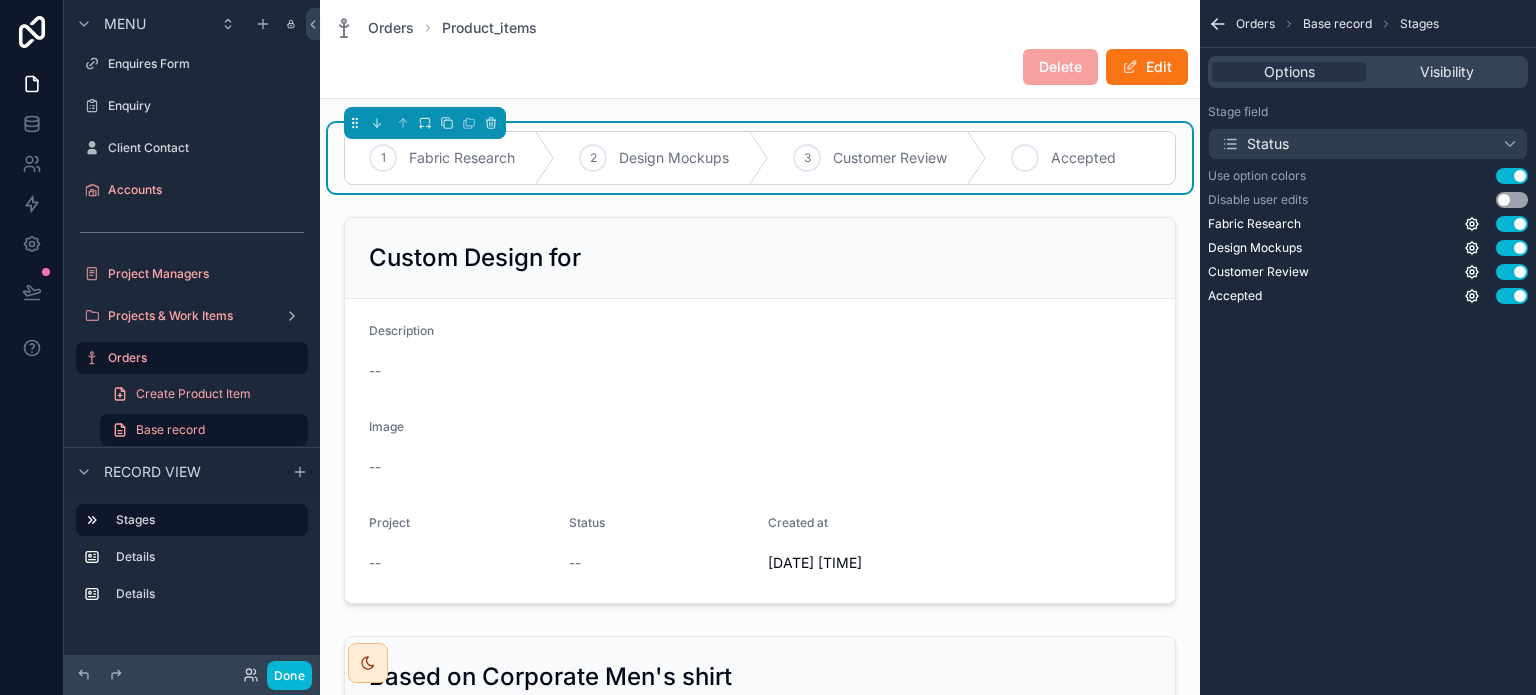 click on "Accepted" at bounding box center (1083, 158) 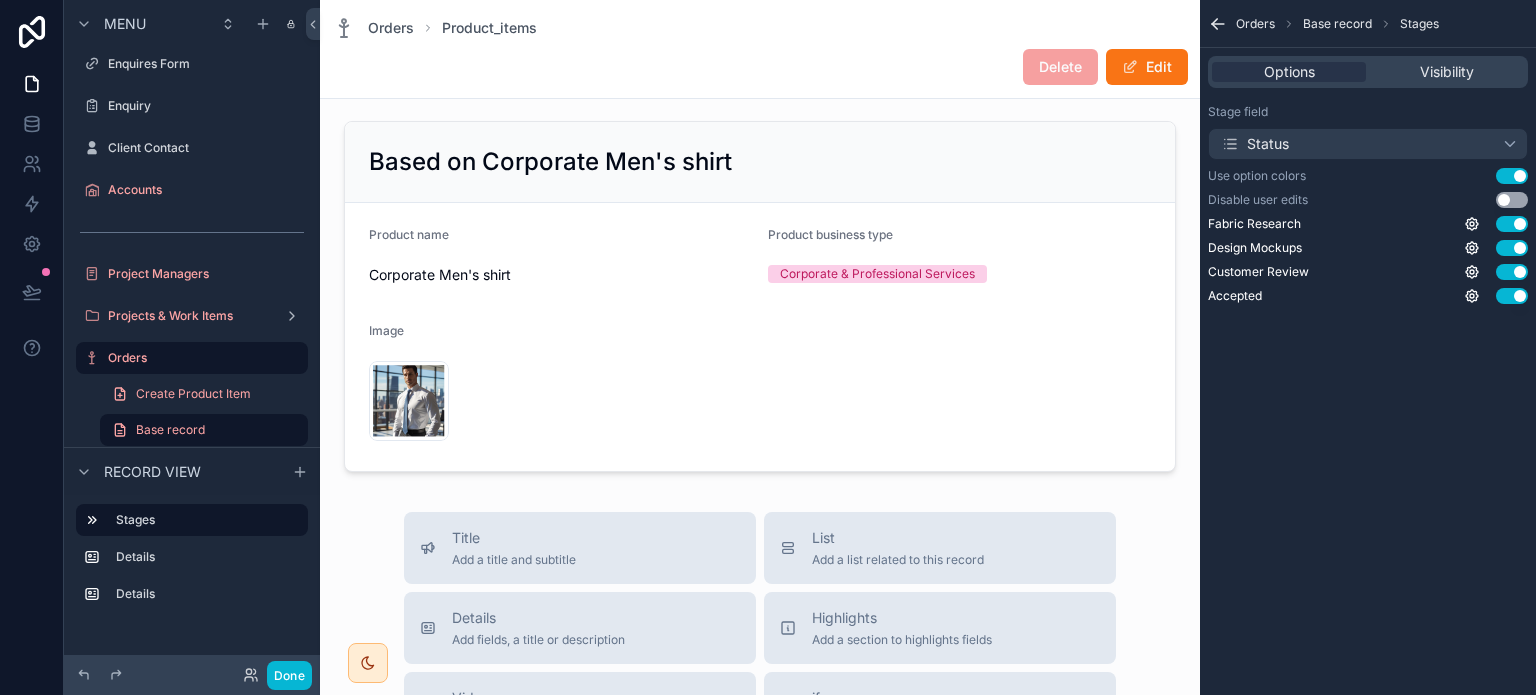 scroll, scrollTop: 0, scrollLeft: 0, axis: both 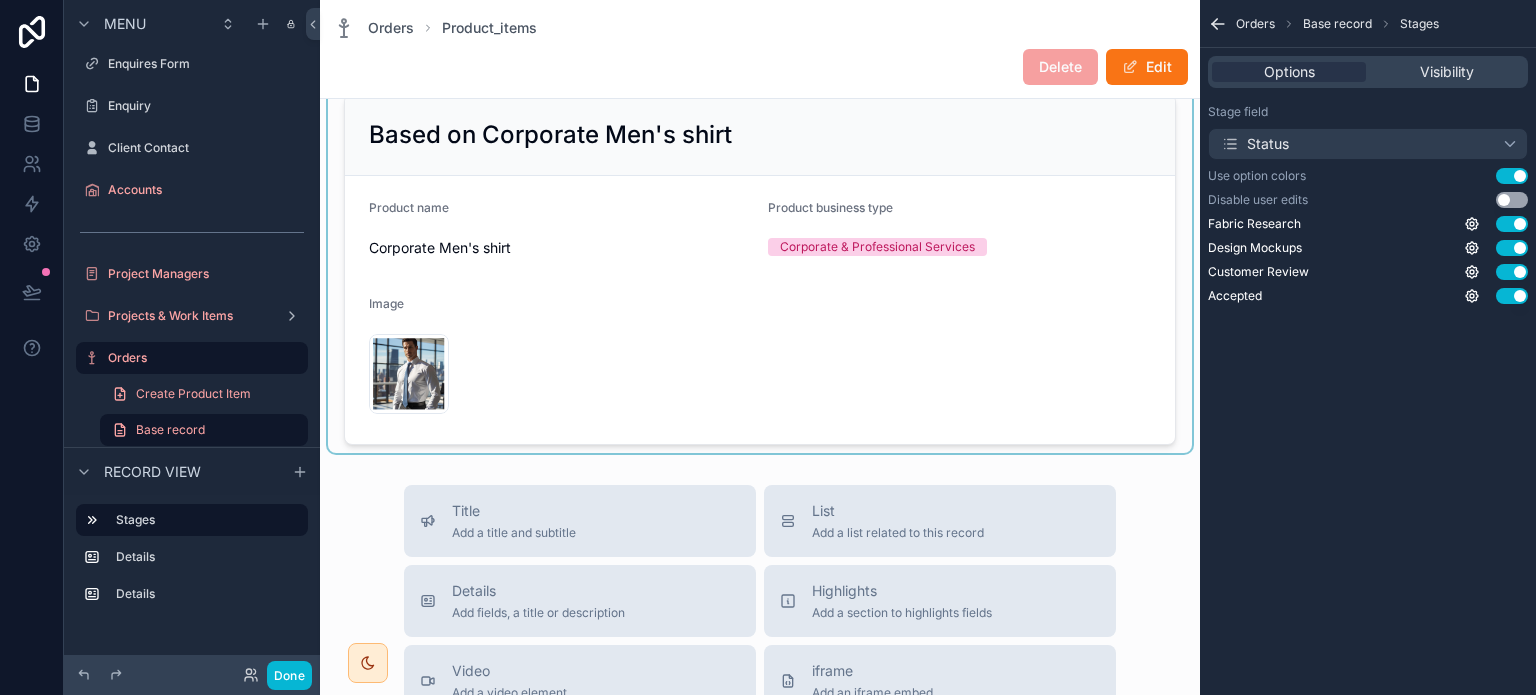 drag, startPoint x: 654, startPoint y: 489, endPoint x: 712, endPoint y: 341, distance: 158.95912 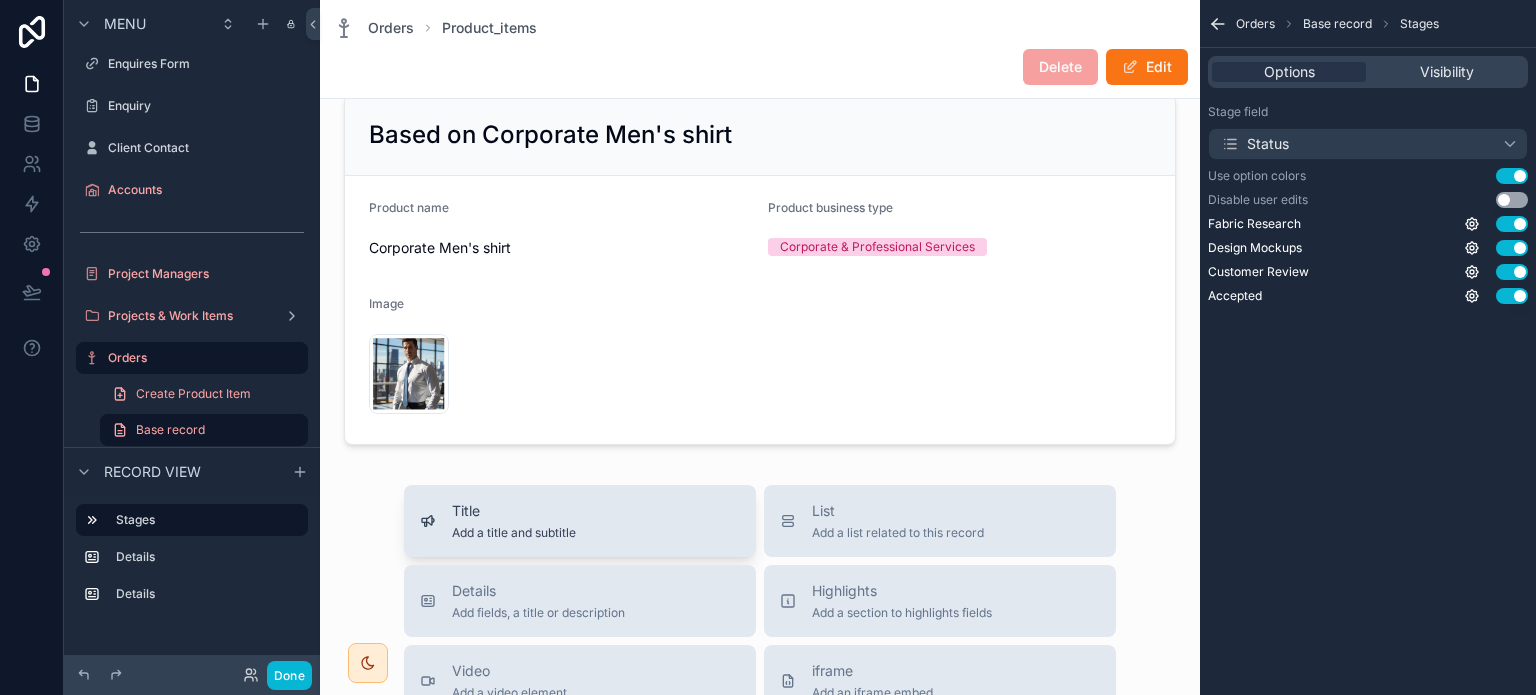 click on "Title Add a title and subtitle" at bounding box center (580, 521) 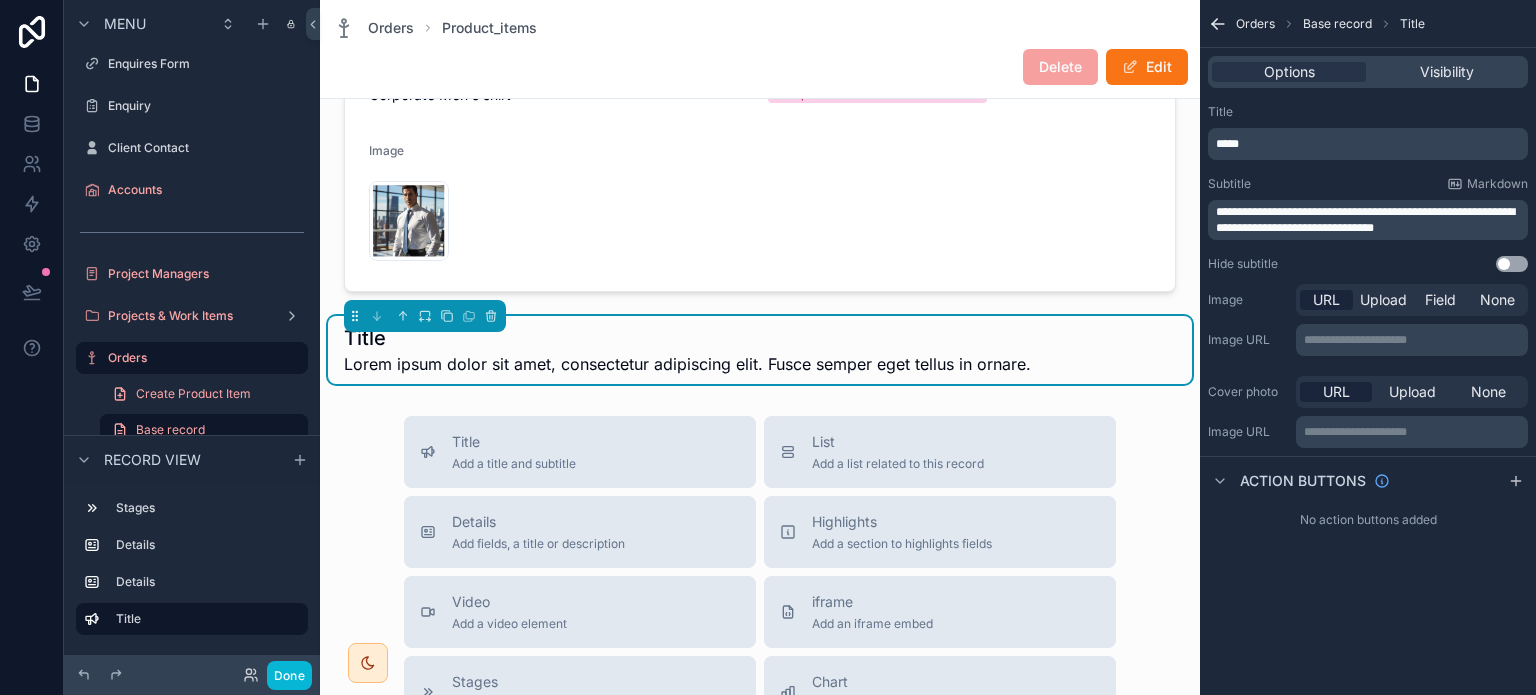 scroll, scrollTop: 696, scrollLeft: 0, axis: vertical 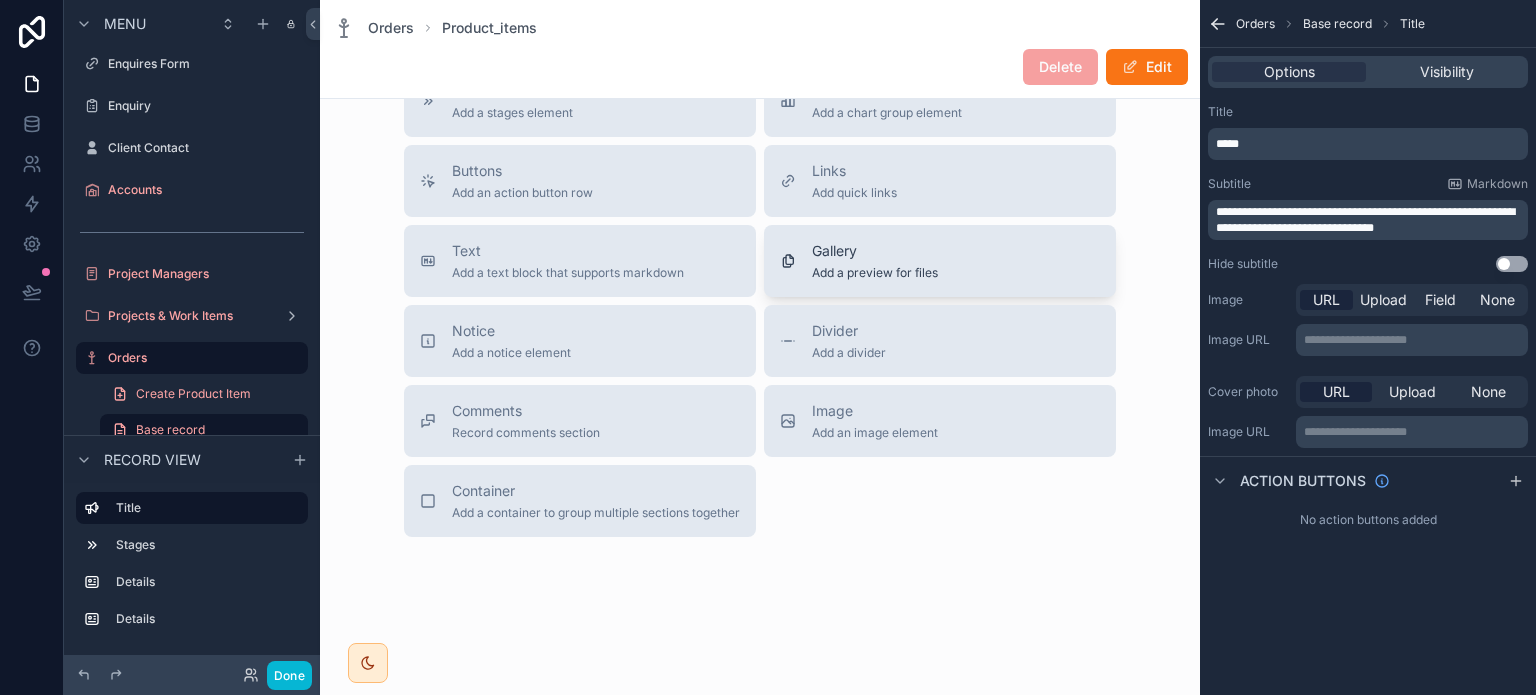 click on "Gallery Add a preview for files" at bounding box center [940, 261] 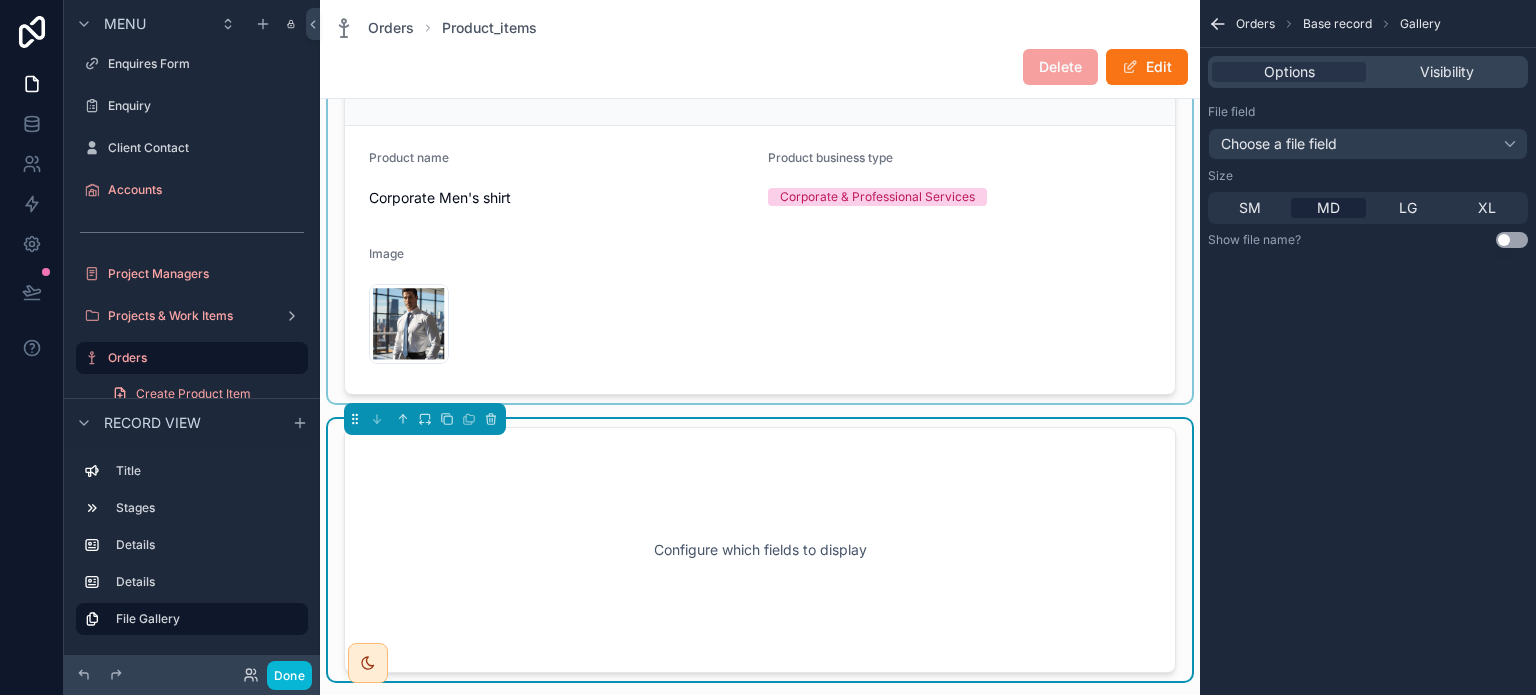 scroll, scrollTop: 675, scrollLeft: 0, axis: vertical 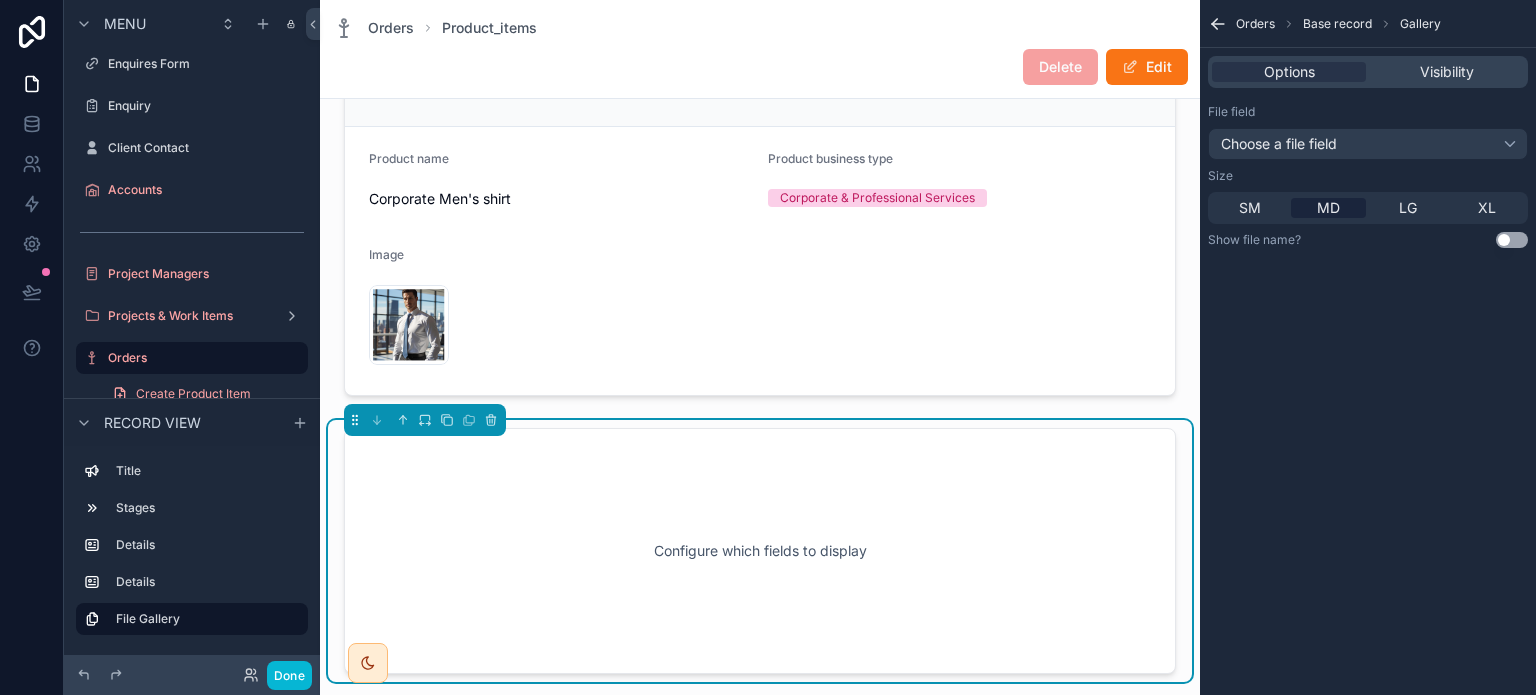 click on "Configure which fields to display" at bounding box center (760, 551) 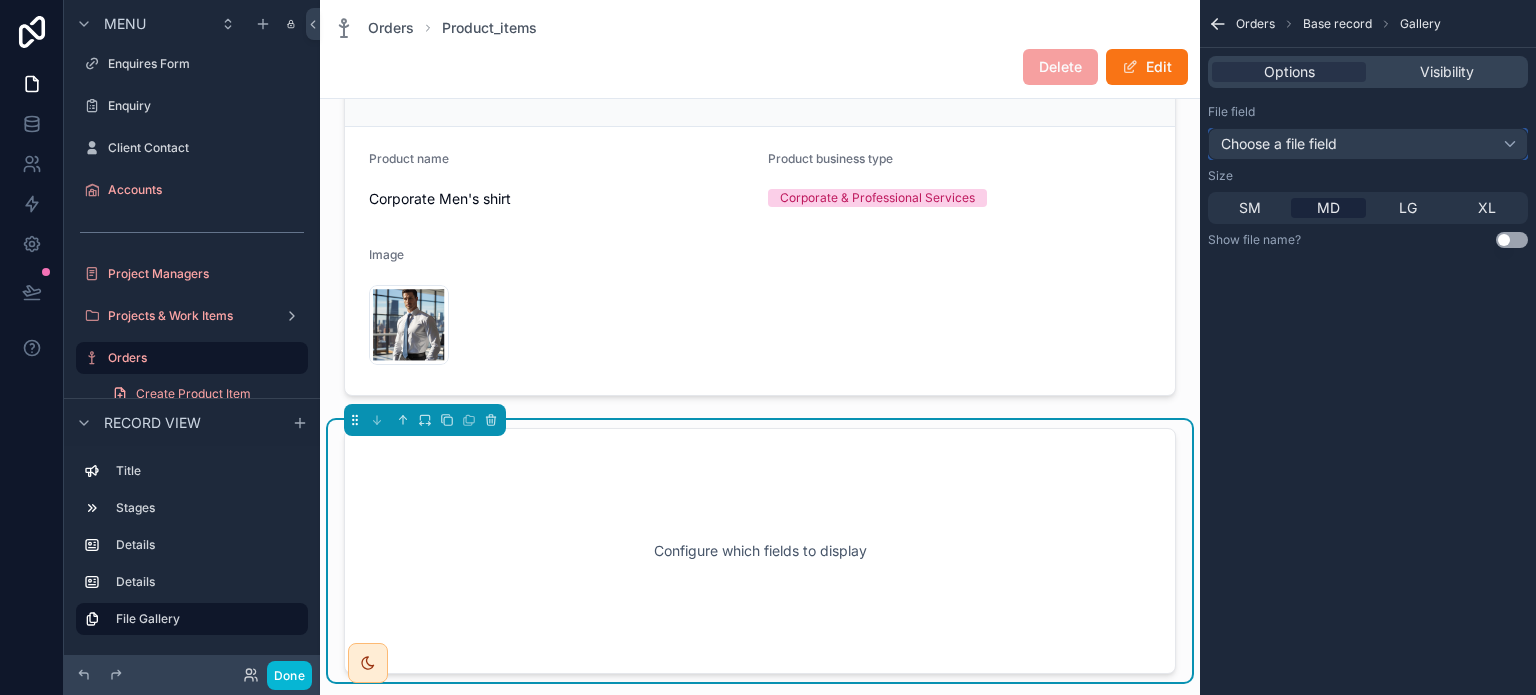 click on "Choose a file field" at bounding box center (1368, 144) 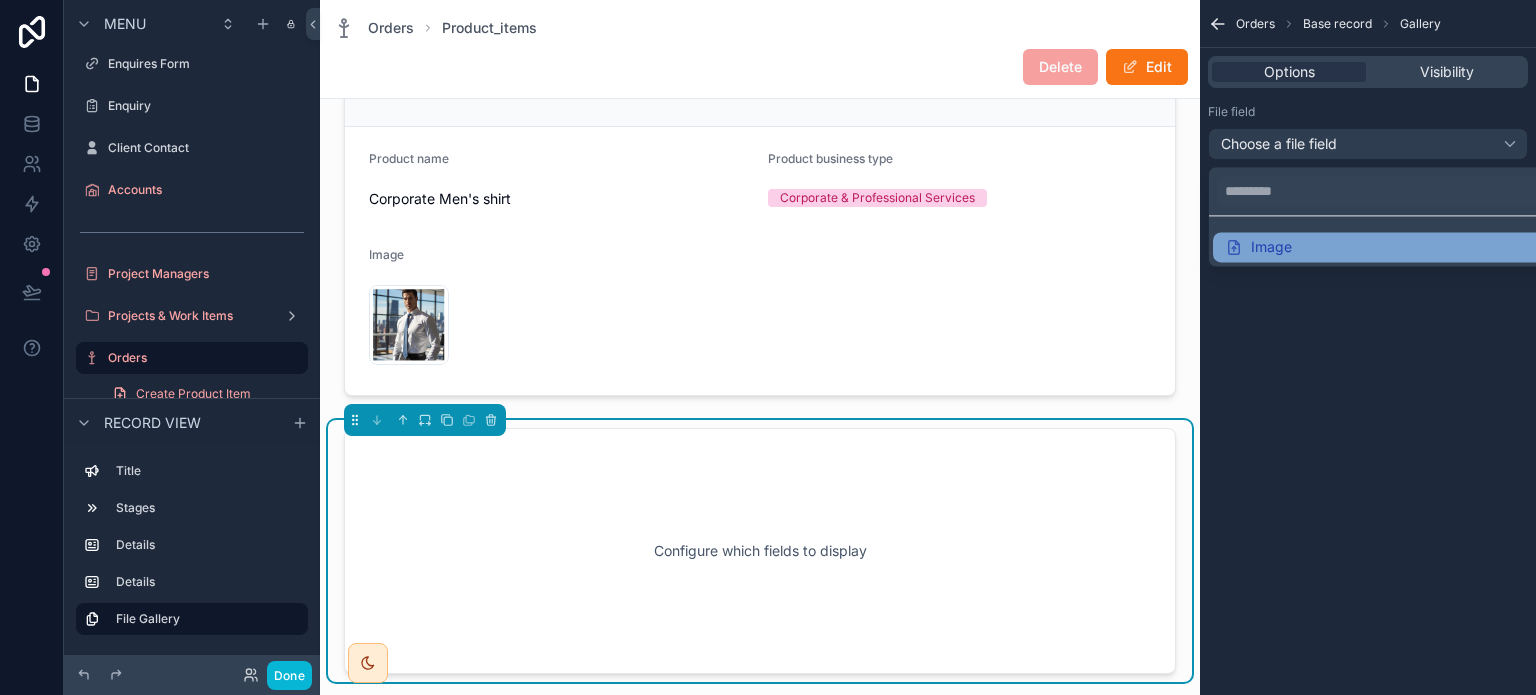 click on "Image" at bounding box center [1392, 247] 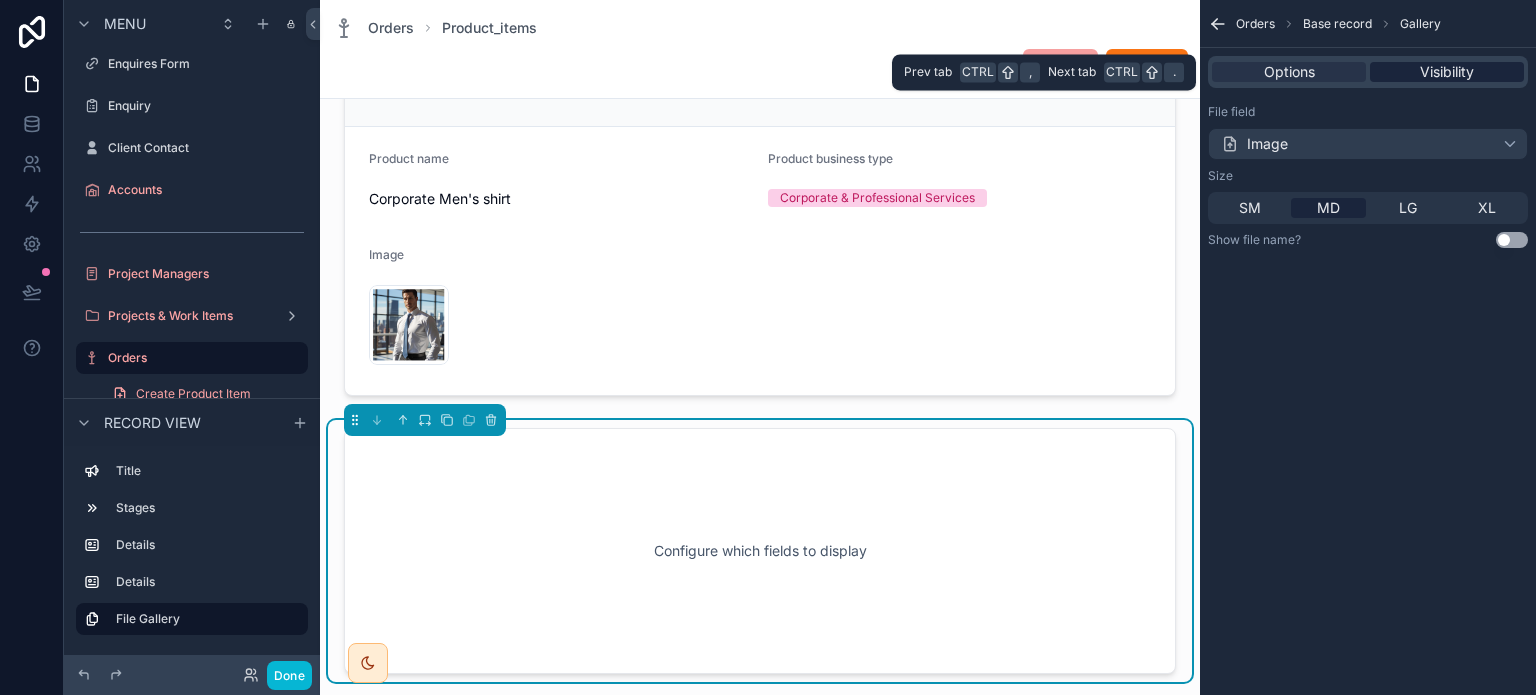 click on "Visibility" at bounding box center (1447, 72) 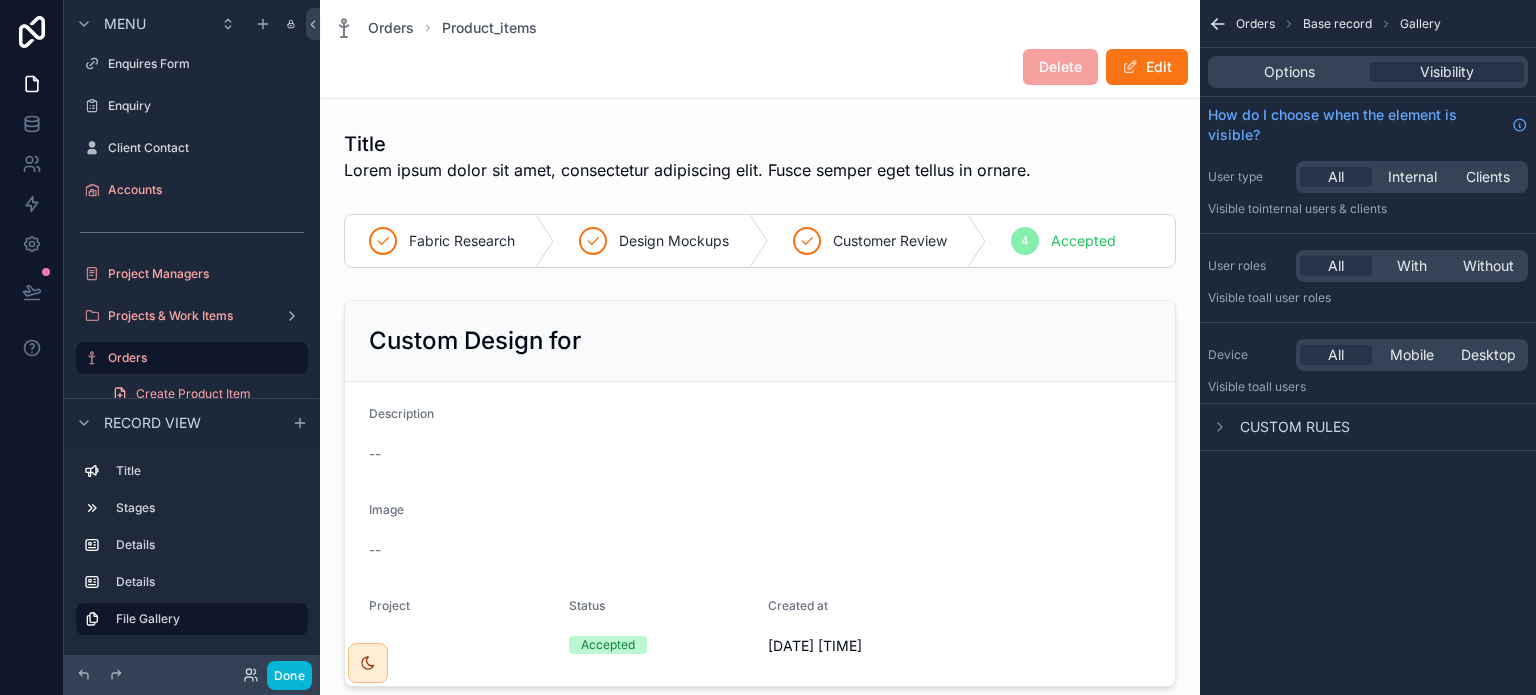 scroll, scrollTop: 0, scrollLeft: 0, axis: both 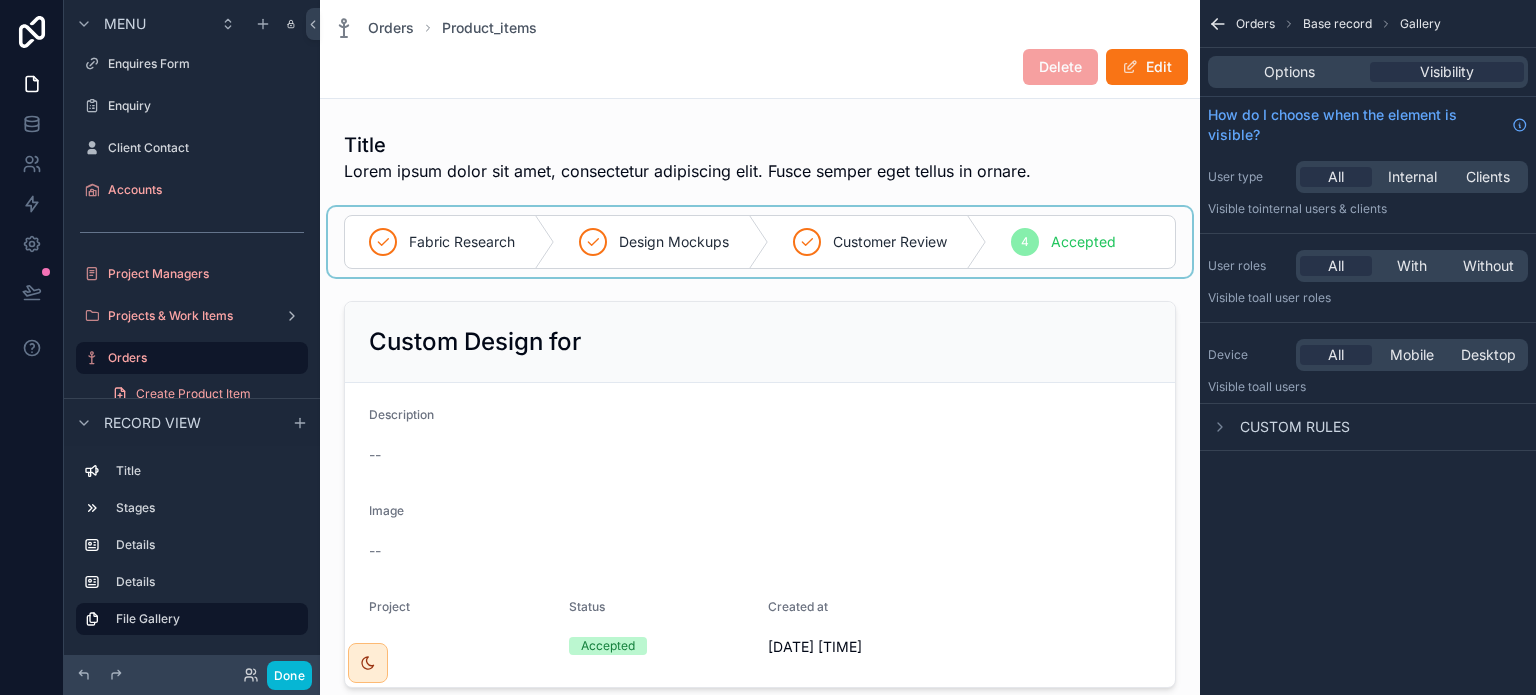 click at bounding box center [760, 242] 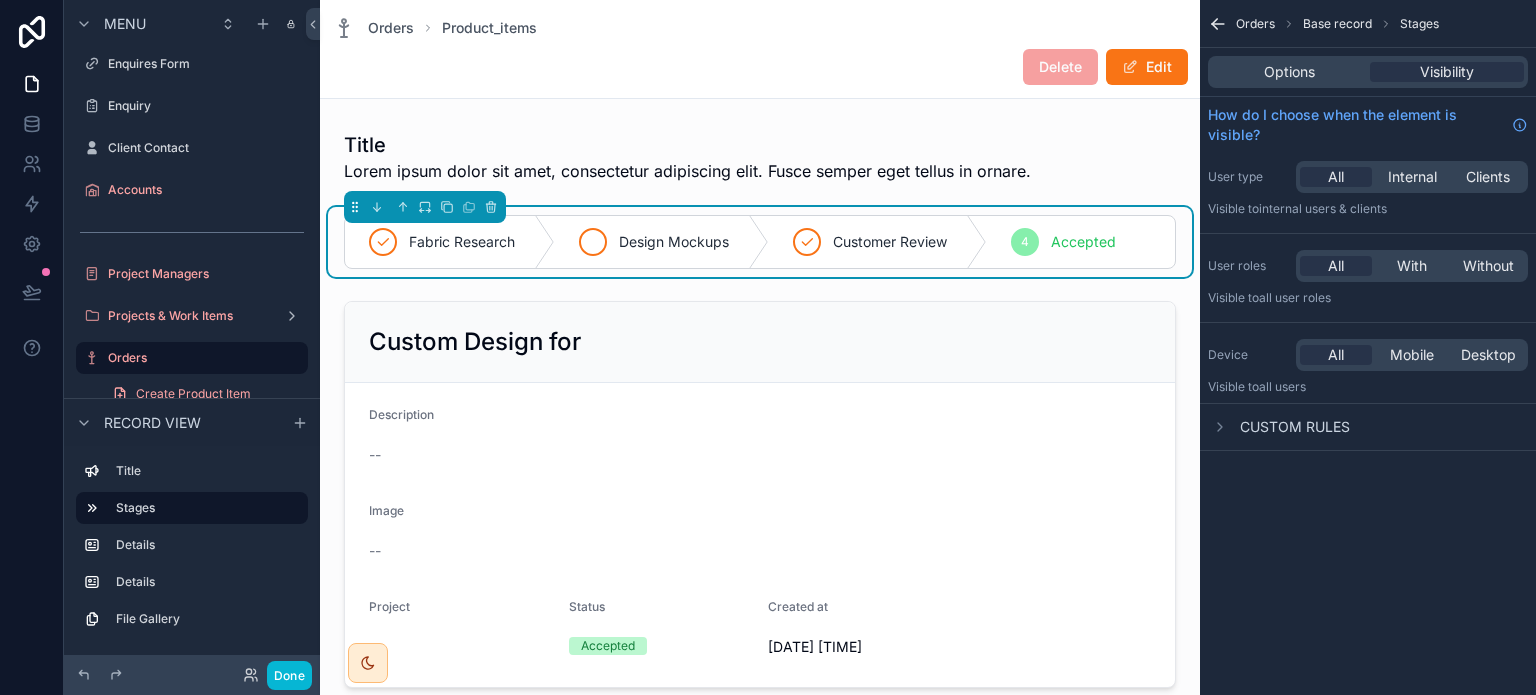 click on "Design Mockups" at bounding box center (674, 242) 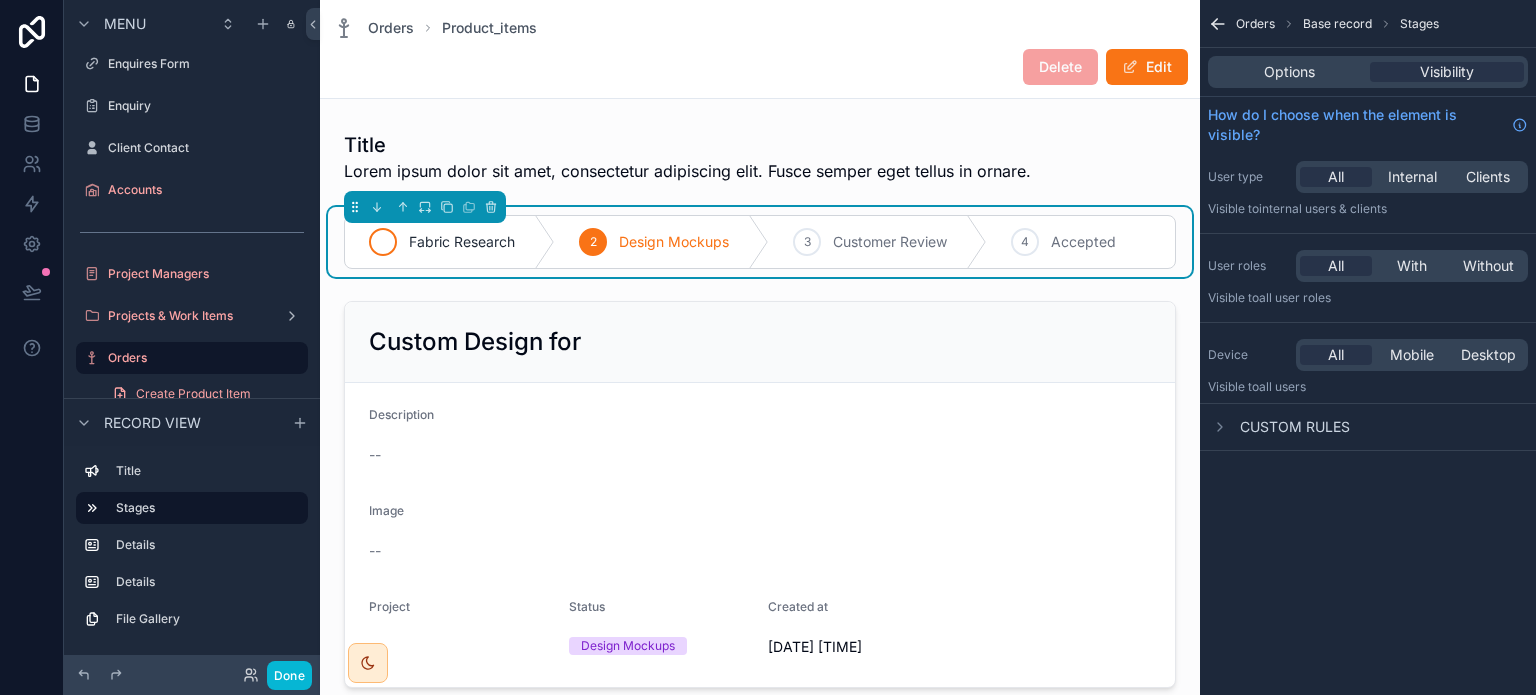 click on "Fabric Research" at bounding box center (462, 242) 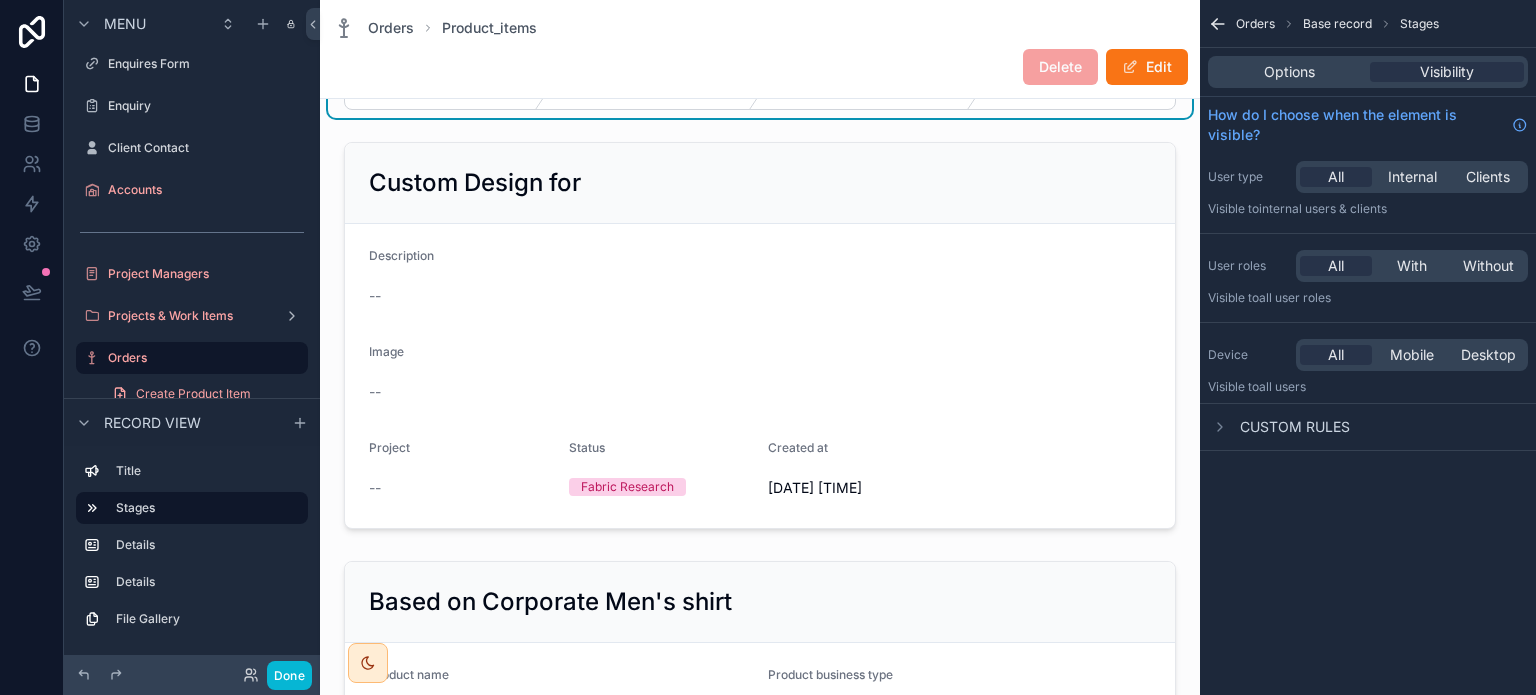 scroll, scrollTop: 0, scrollLeft: 0, axis: both 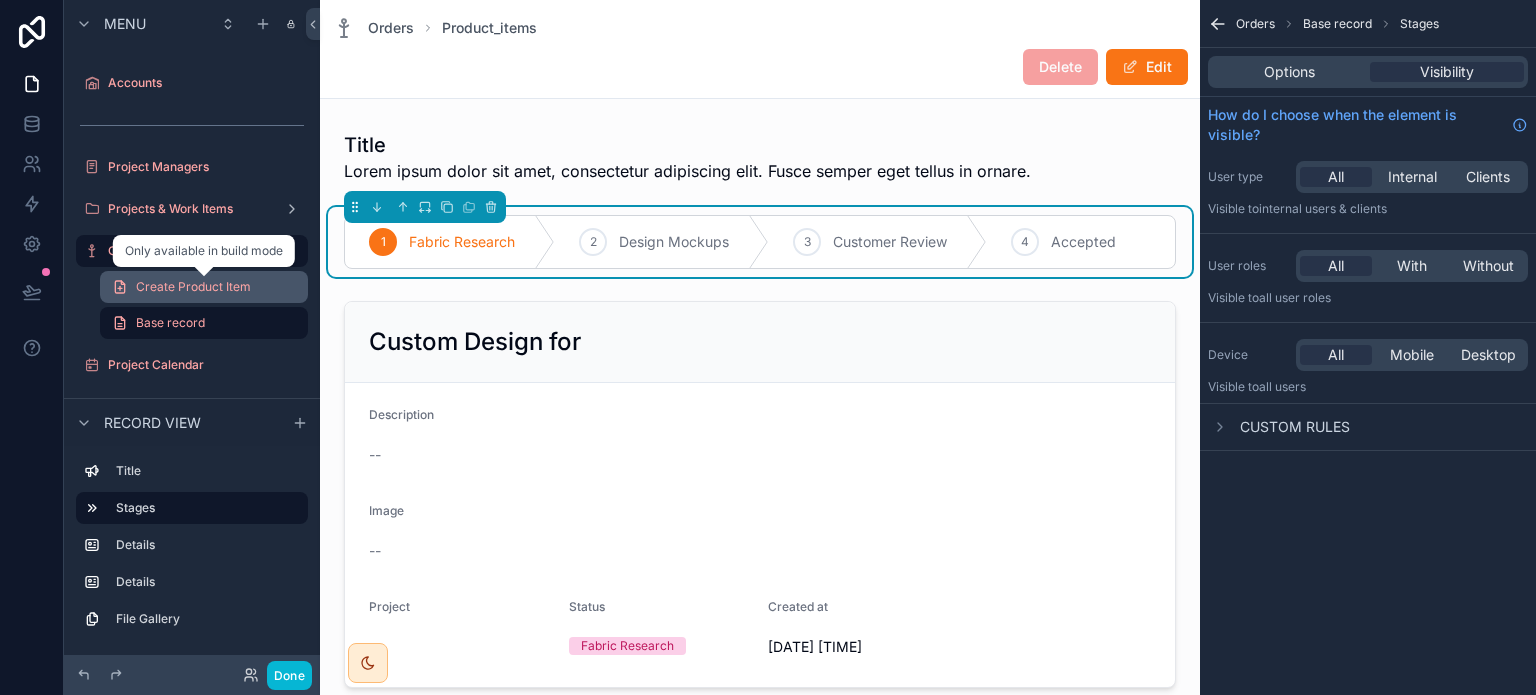 click on "Create Product Item" at bounding box center [193, 287] 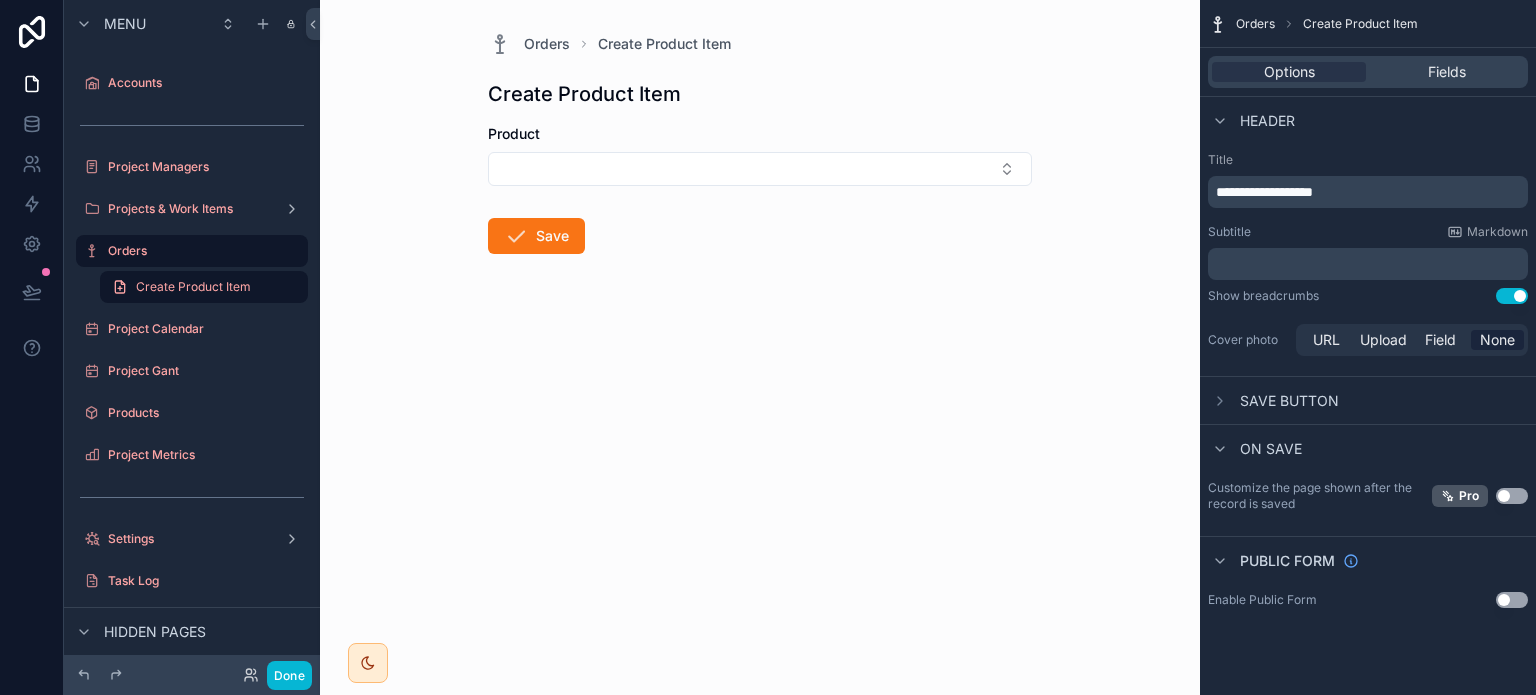 click on "Use setting" at bounding box center (1512, 600) 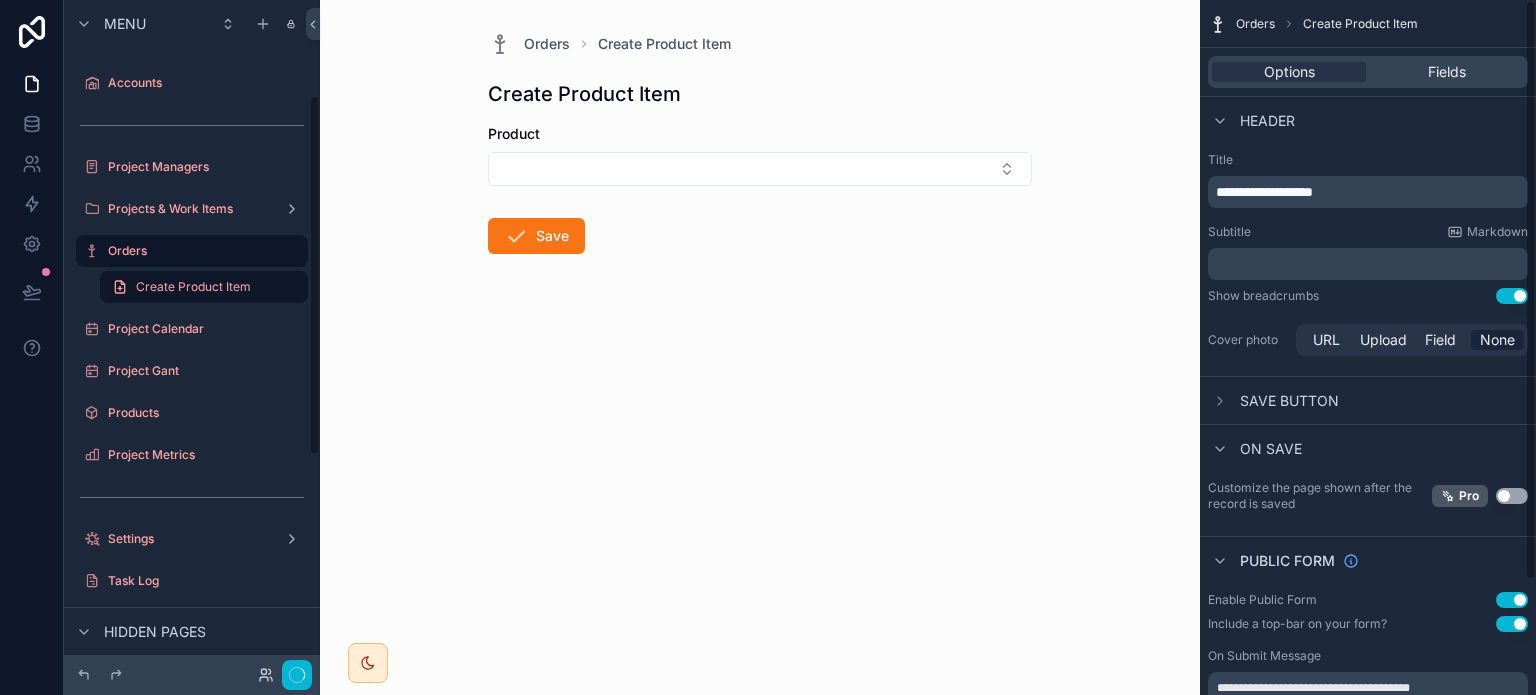 scroll, scrollTop: 176, scrollLeft: 0, axis: vertical 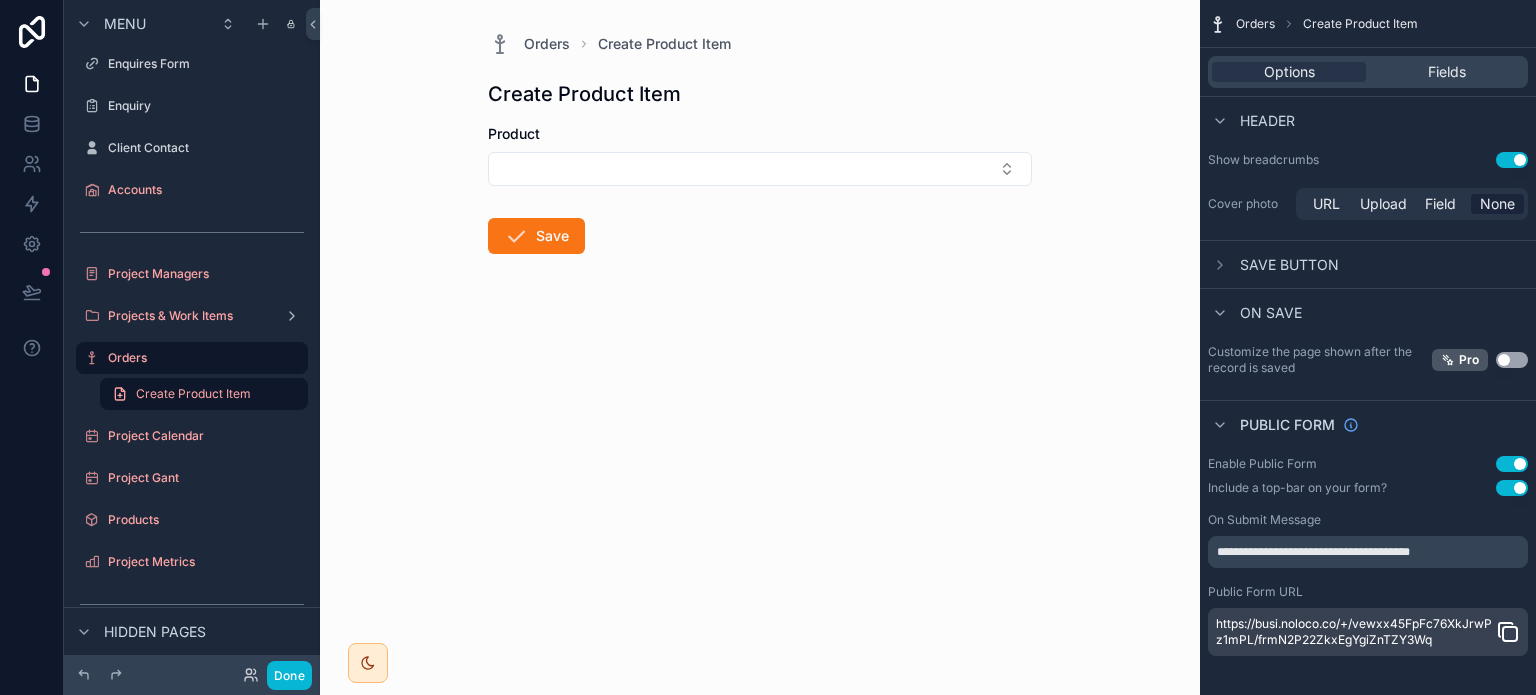 click 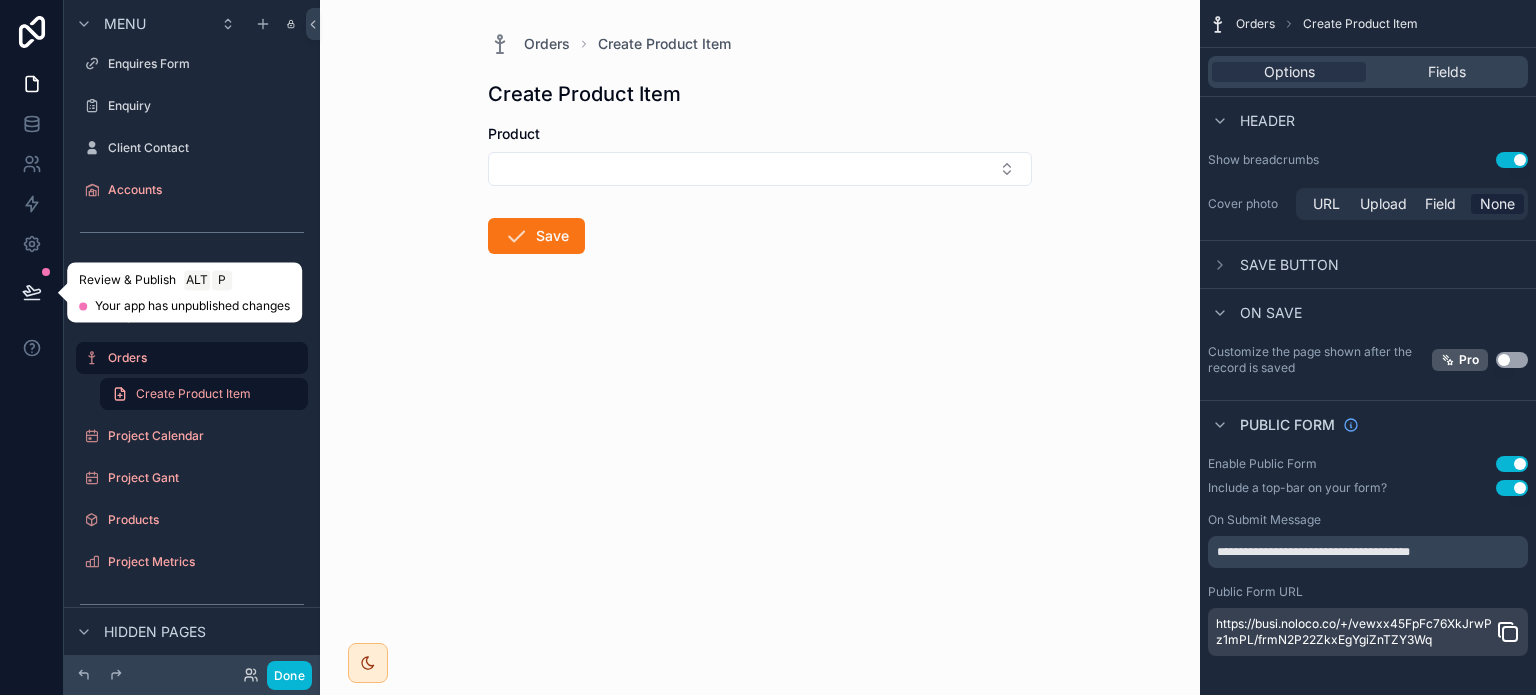 click 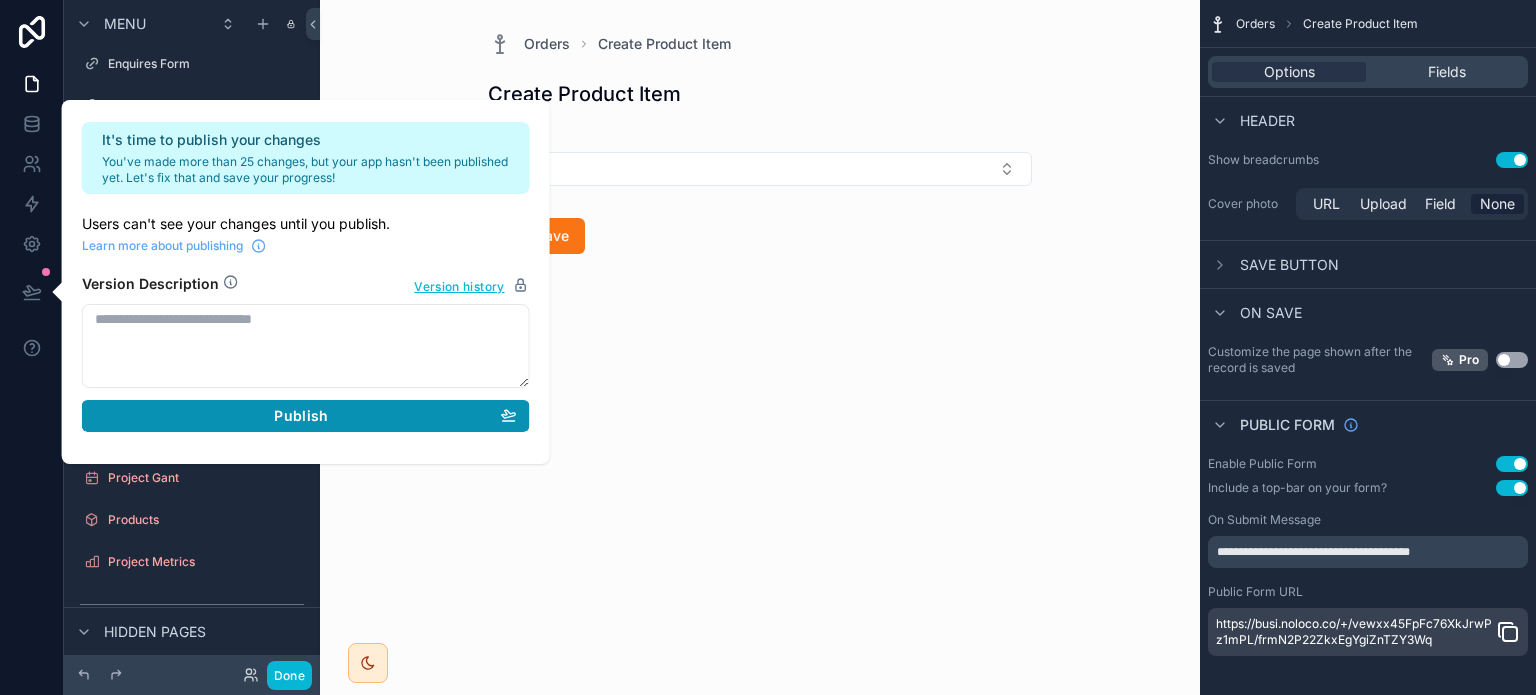 click on "Publish" at bounding box center (301, 416) 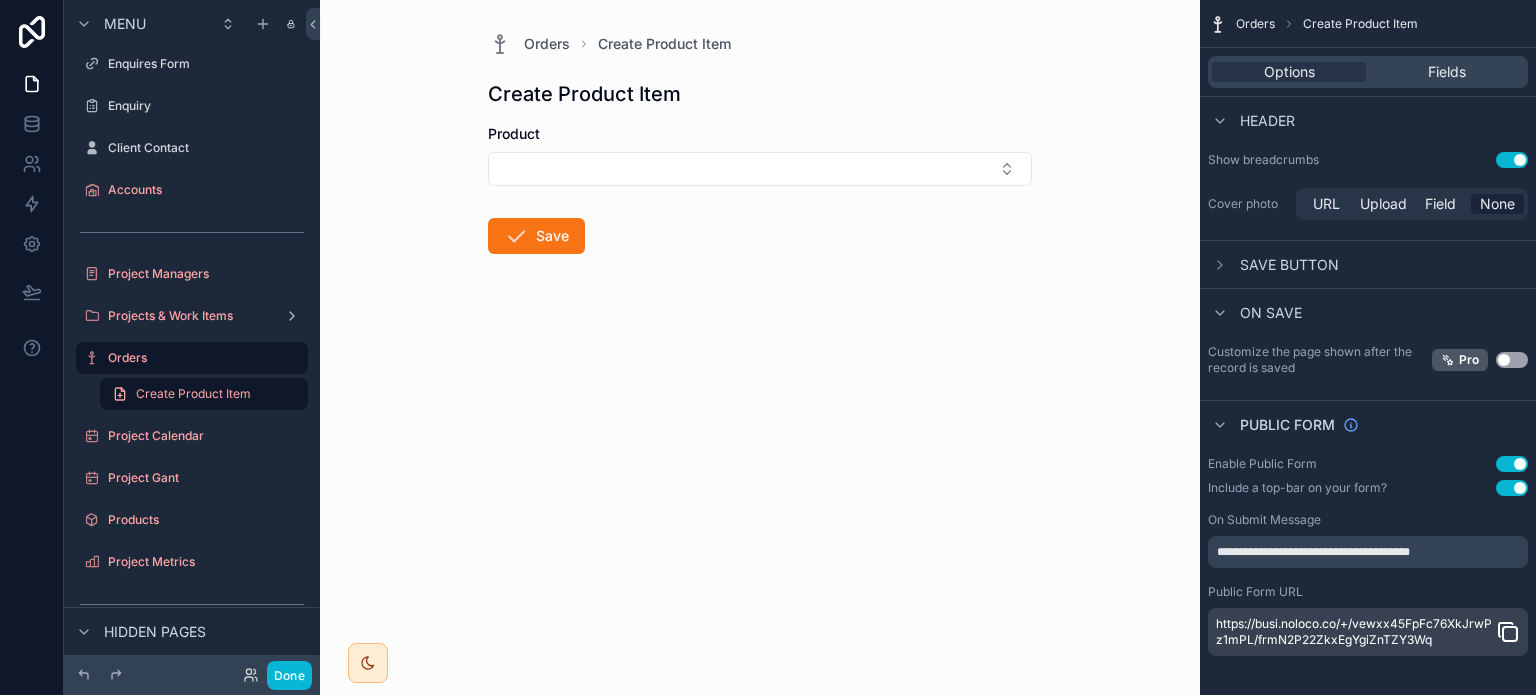 click 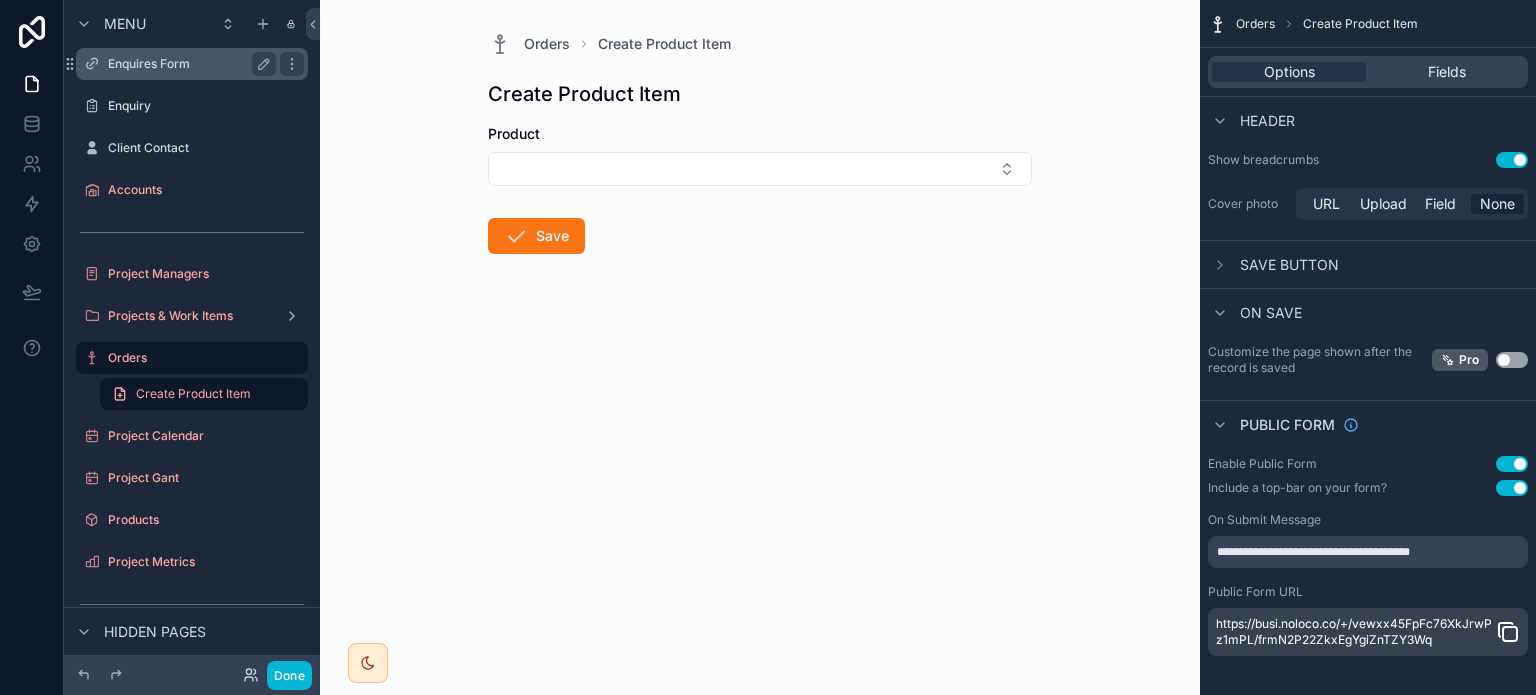 click on "Enquires Form" at bounding box center [188, 64] 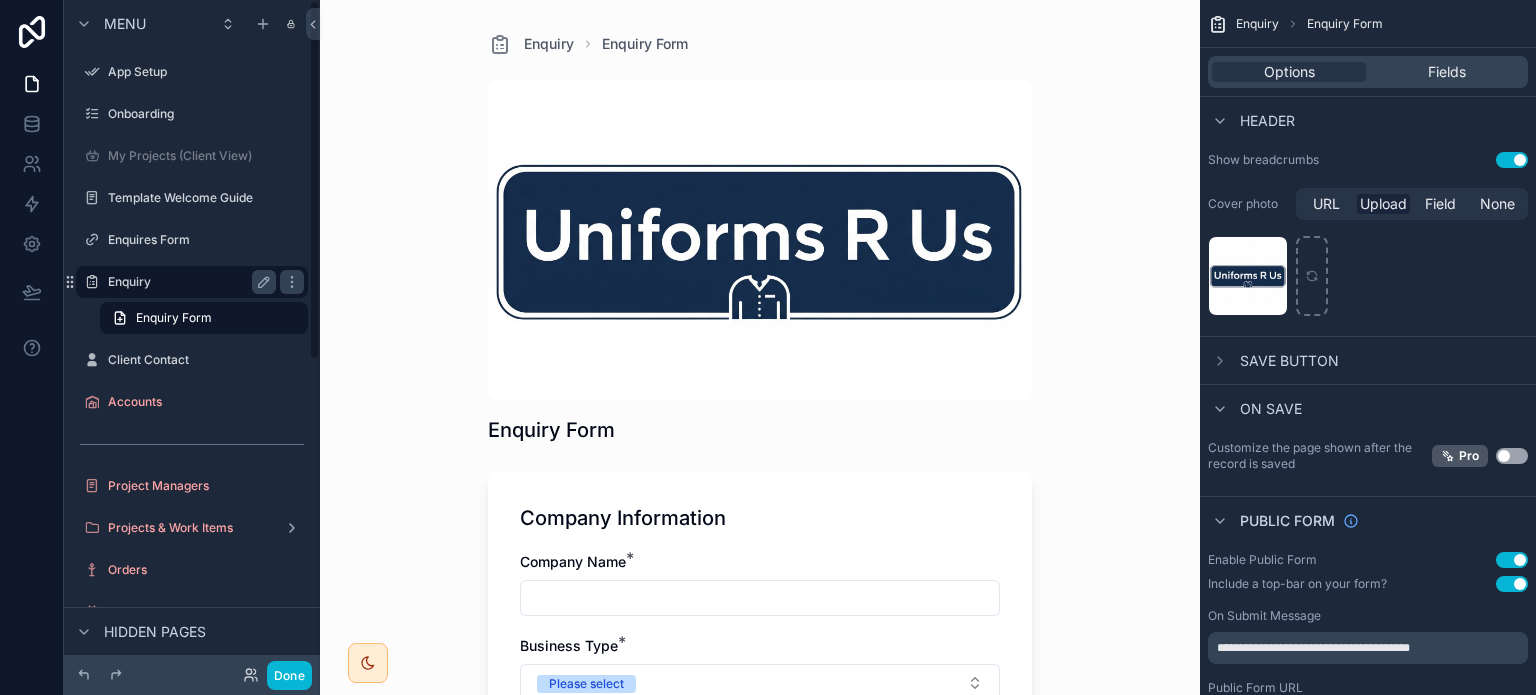 scroll, scrollTop: 0, scrollLeft: 0, axis: both 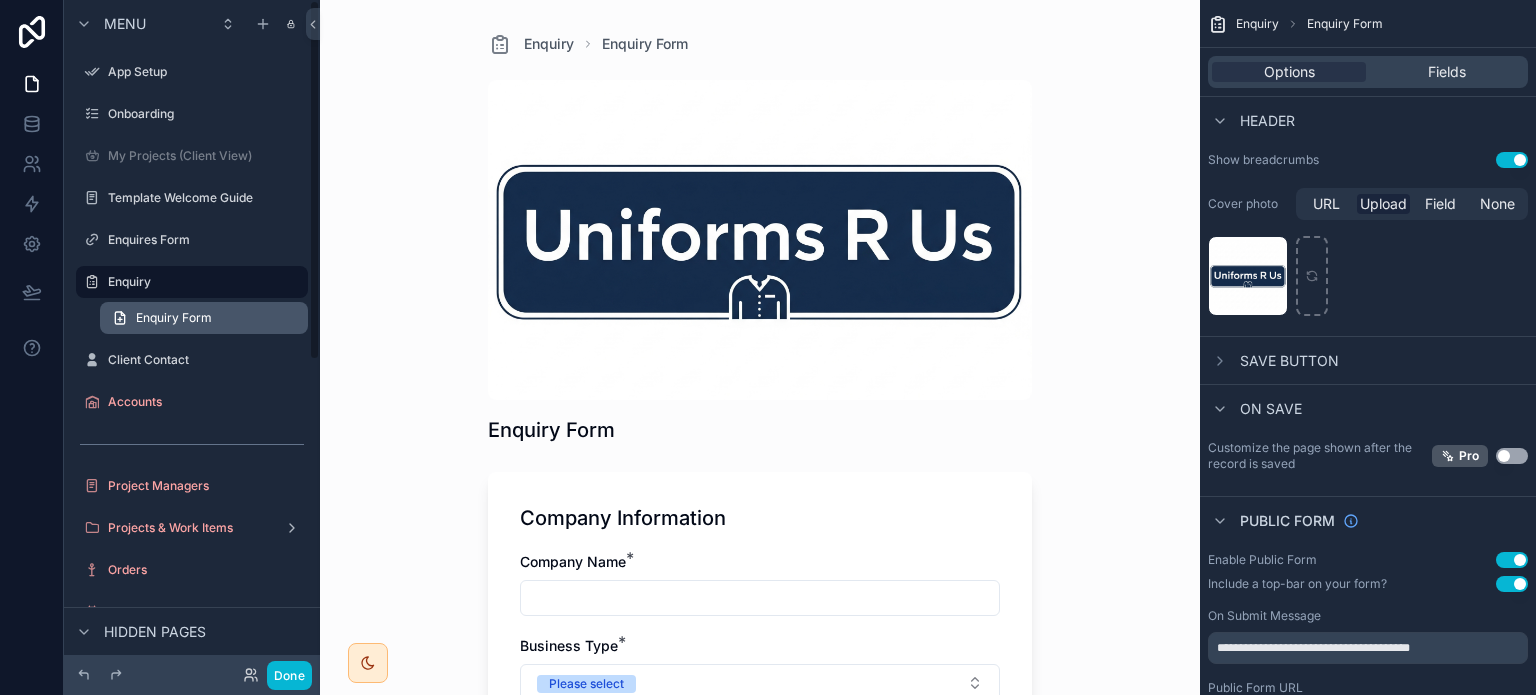 click on "Enquiry Form" at bounding box center [174, 318] 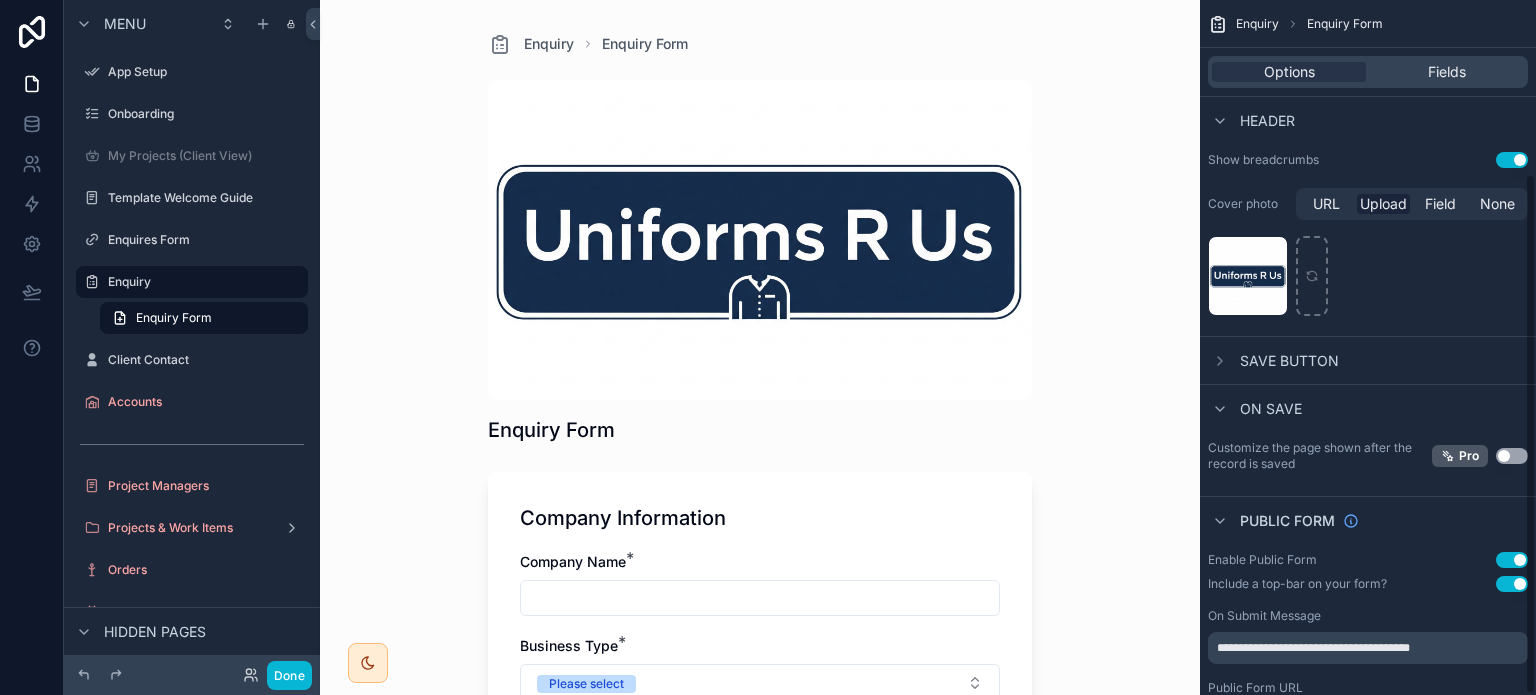 scroll, scrollTop: 232, scrollLeft: 0, axis: vertical 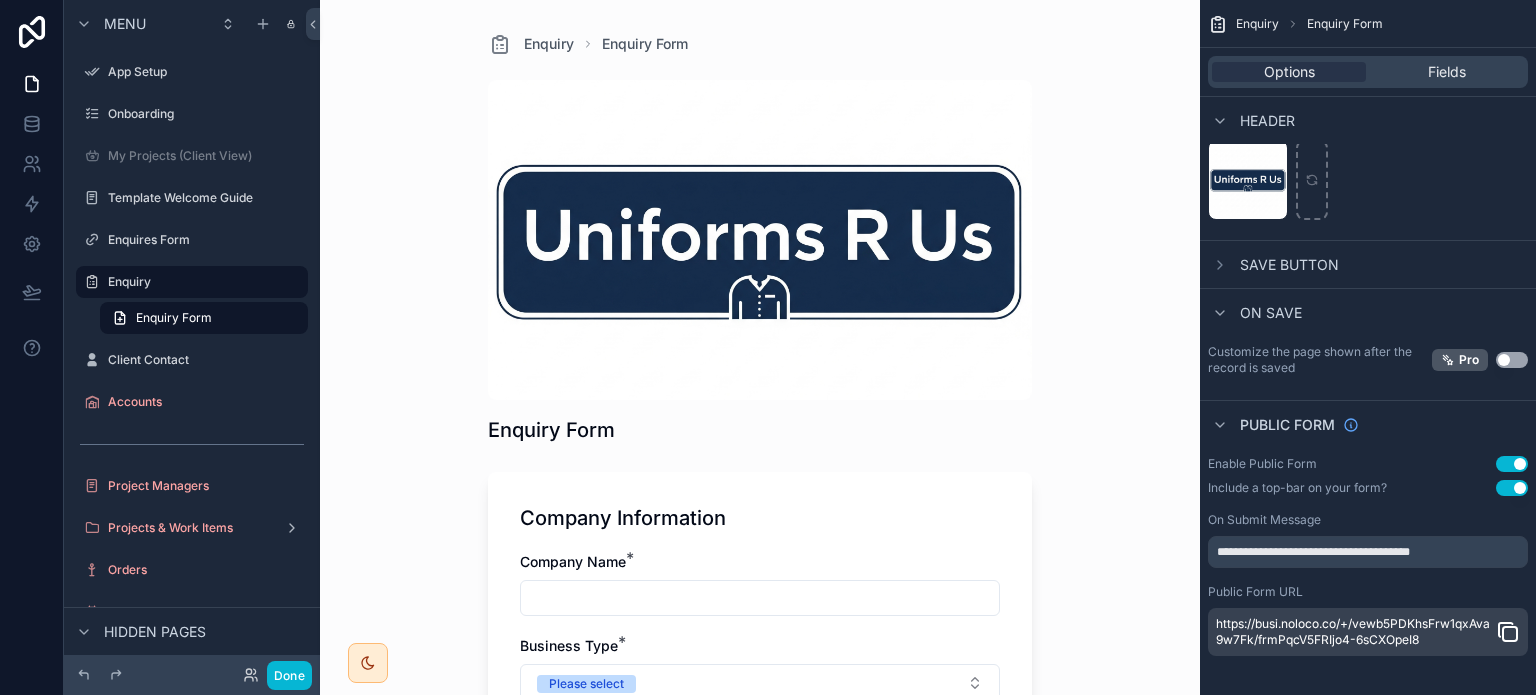 click 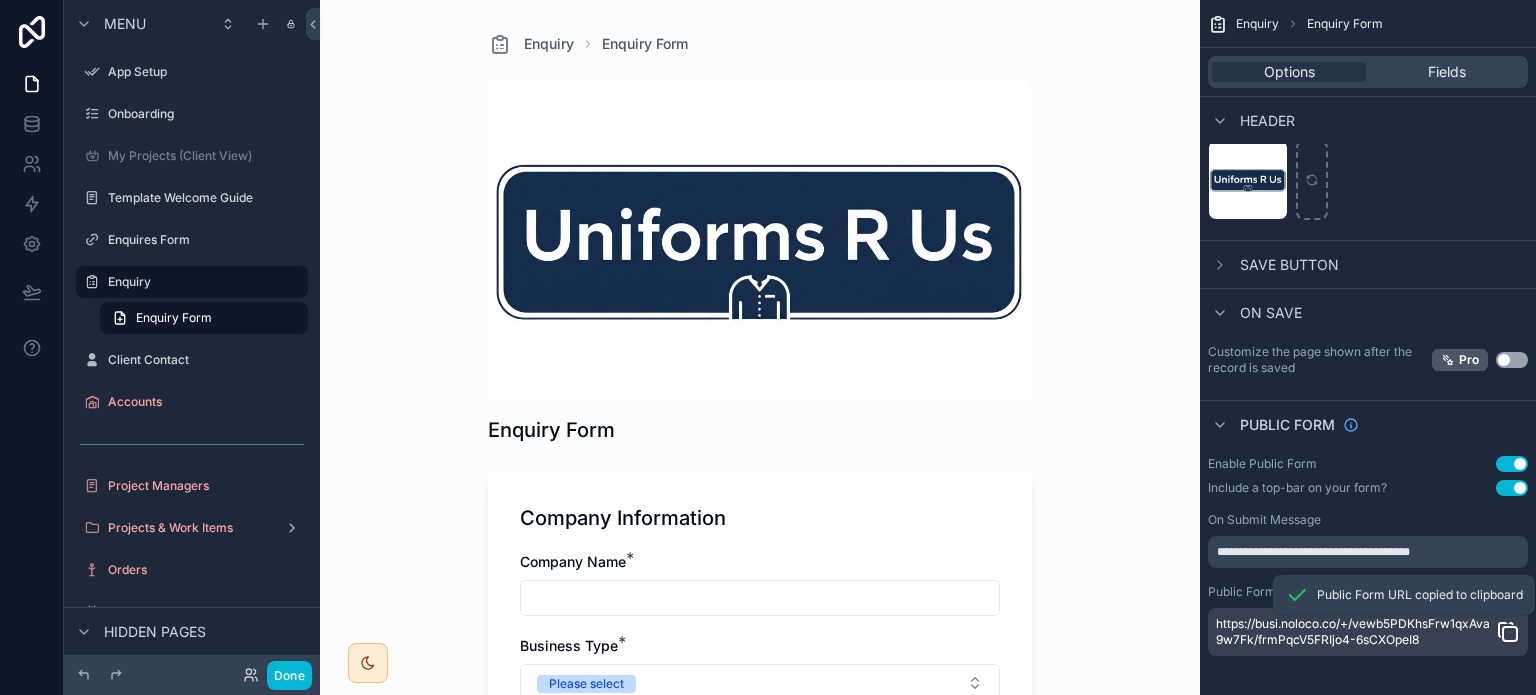 type 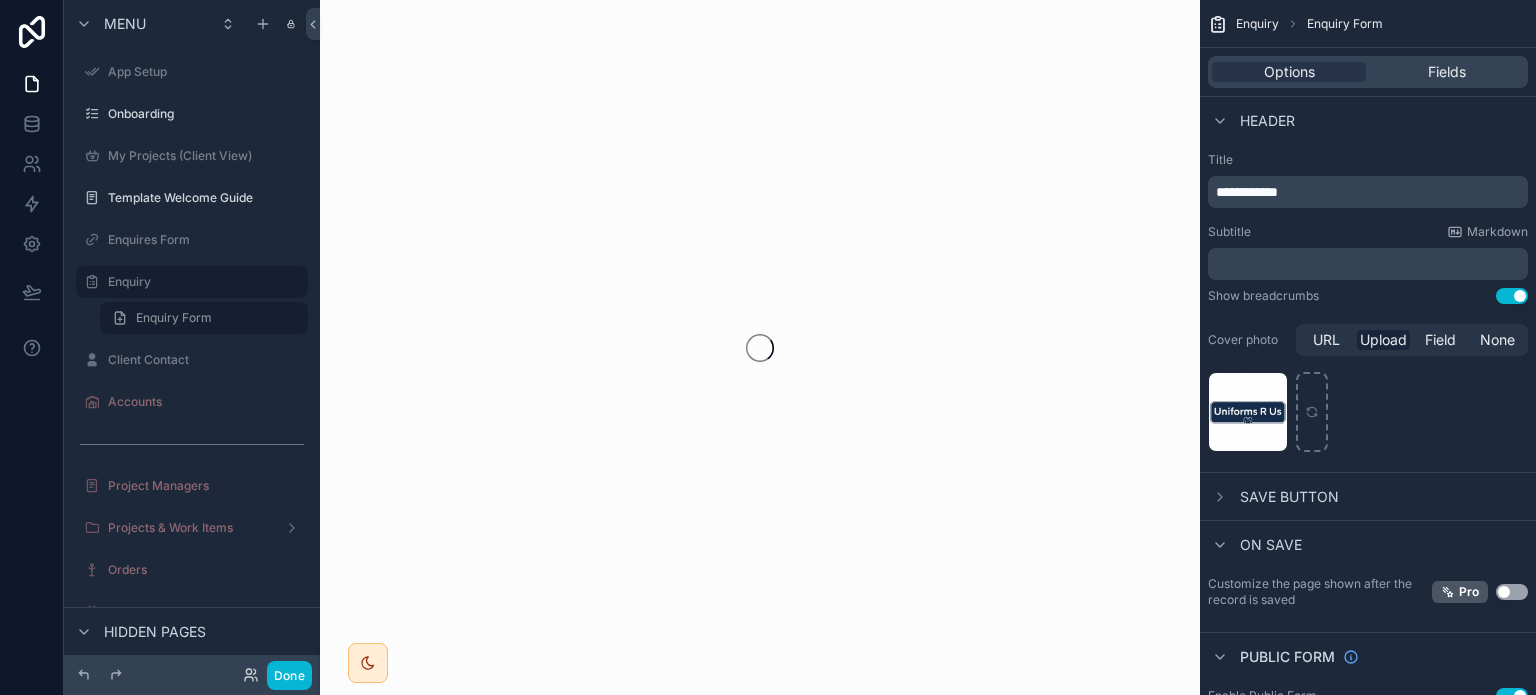 scroll, scrollTop: 0, scrollLeft: 0, axis: both 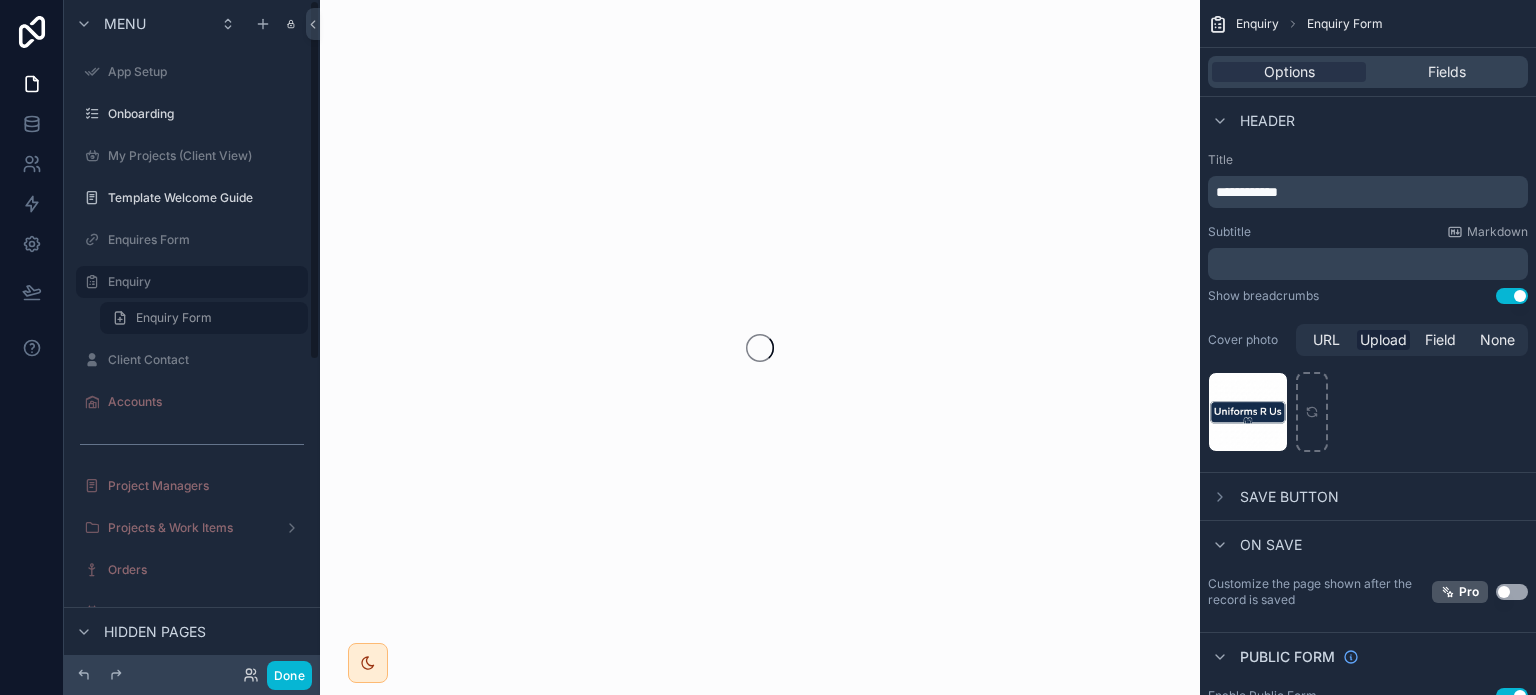 click on "Client Contact" at bounding box center (192, 360) 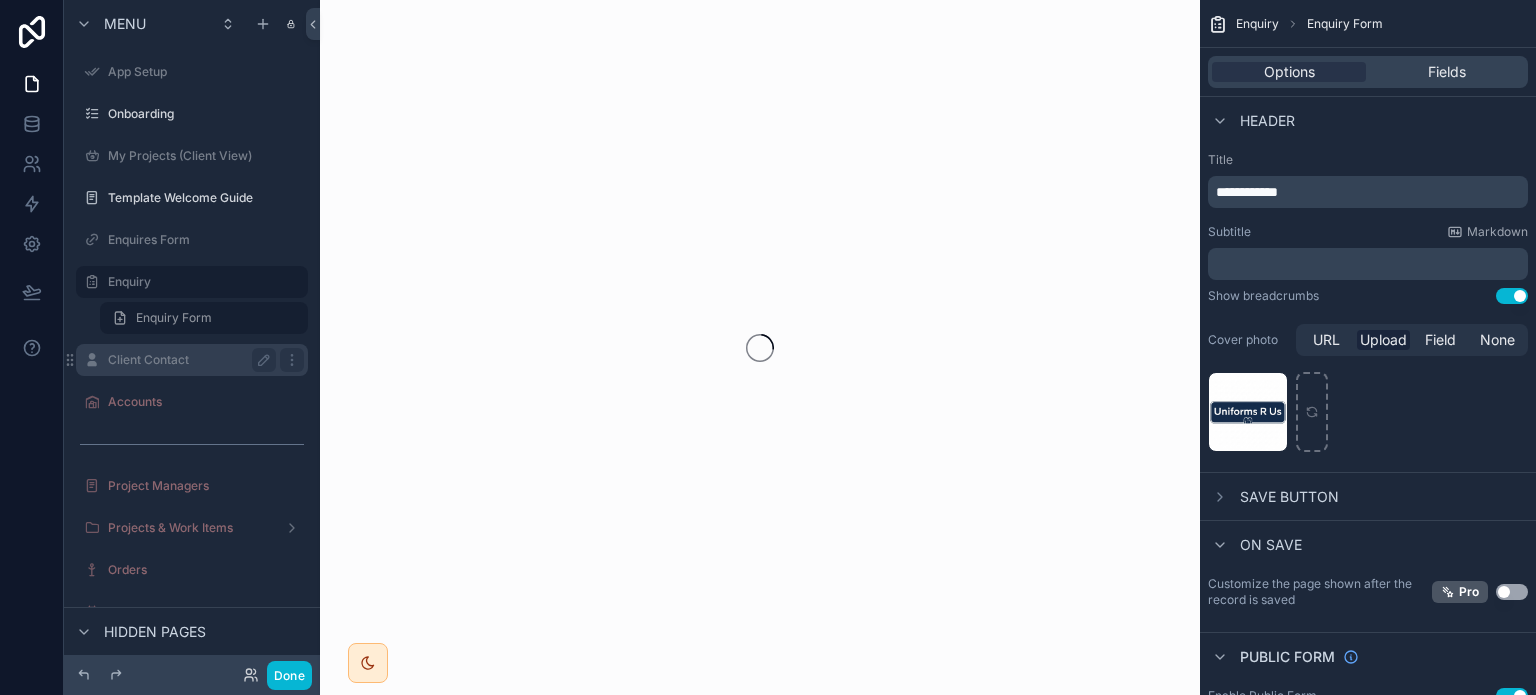 click on "Client Contact" at bounding box center [188, 360] 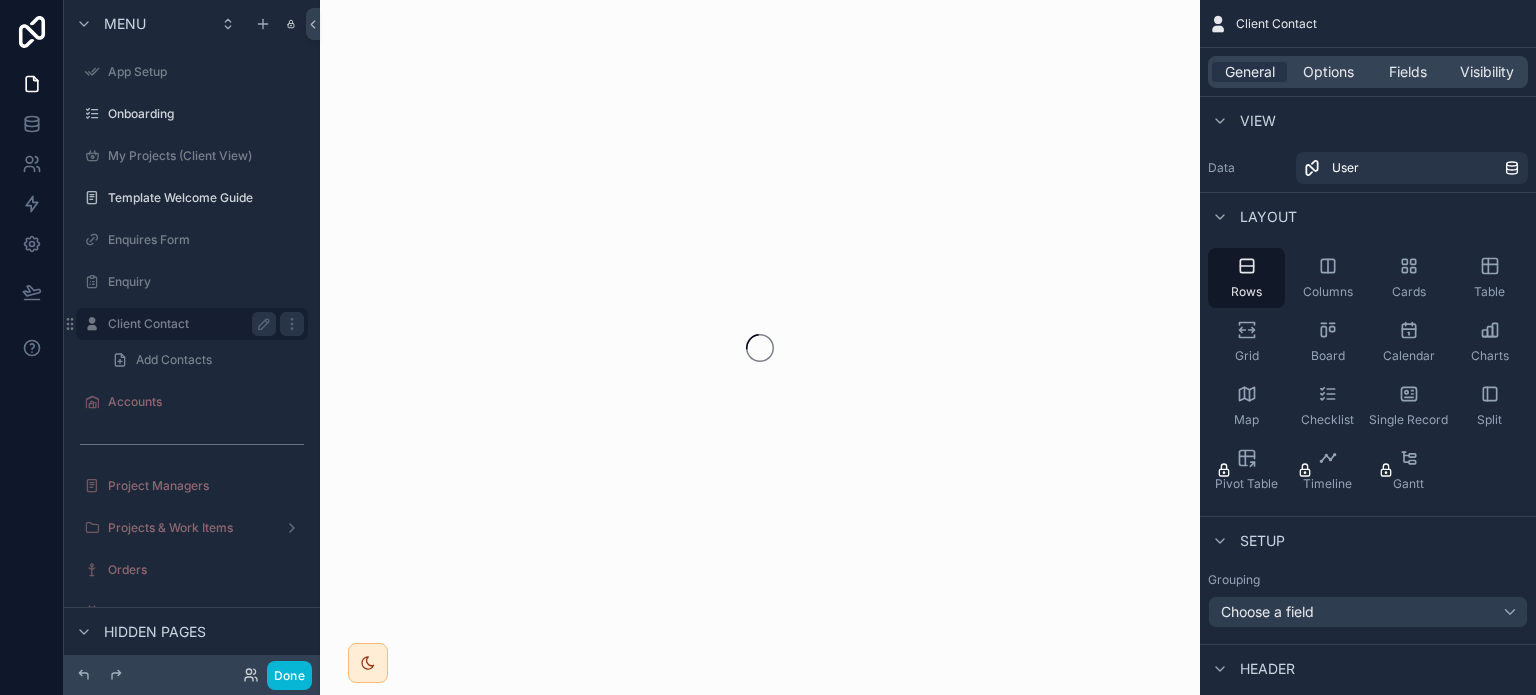 click on "Add Contacts" at bounding box center [204, 360] 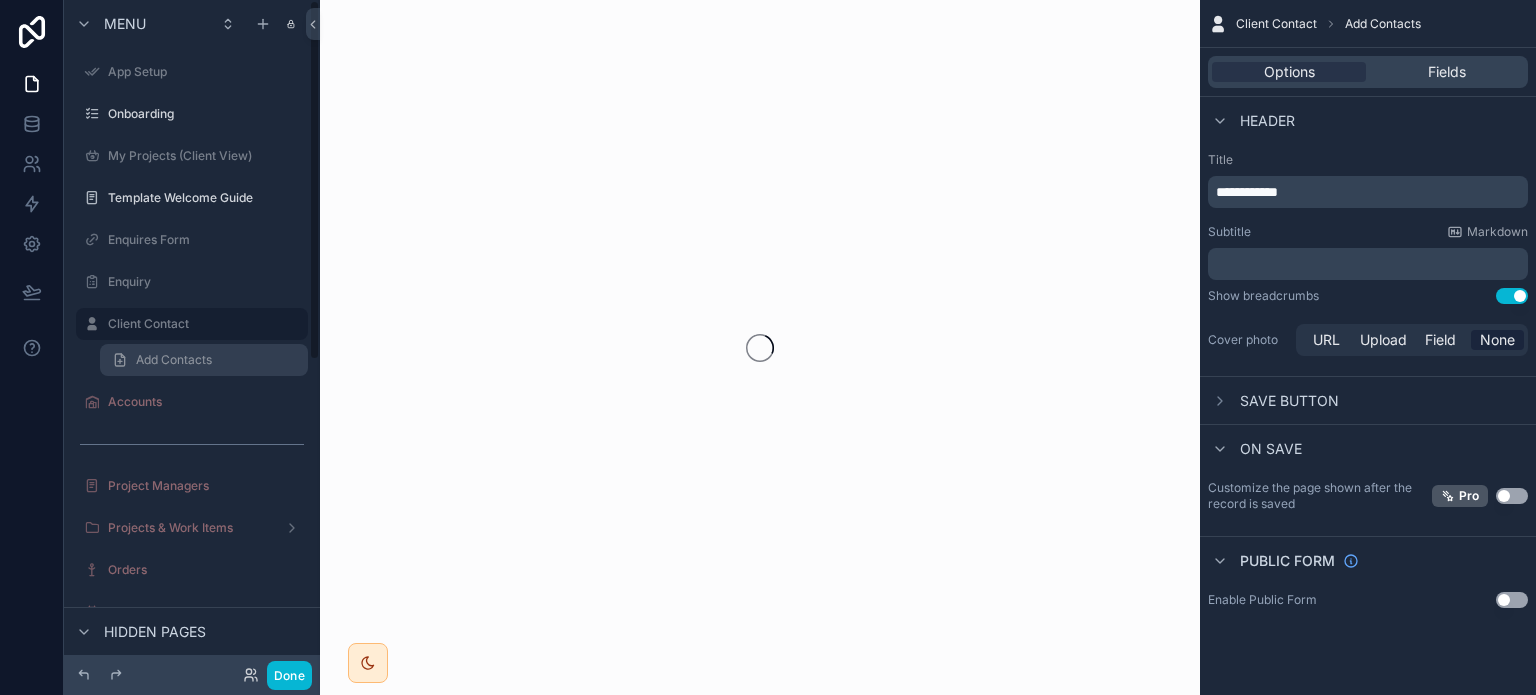 click on "Add Contacts" at bounding box center [204, 360] 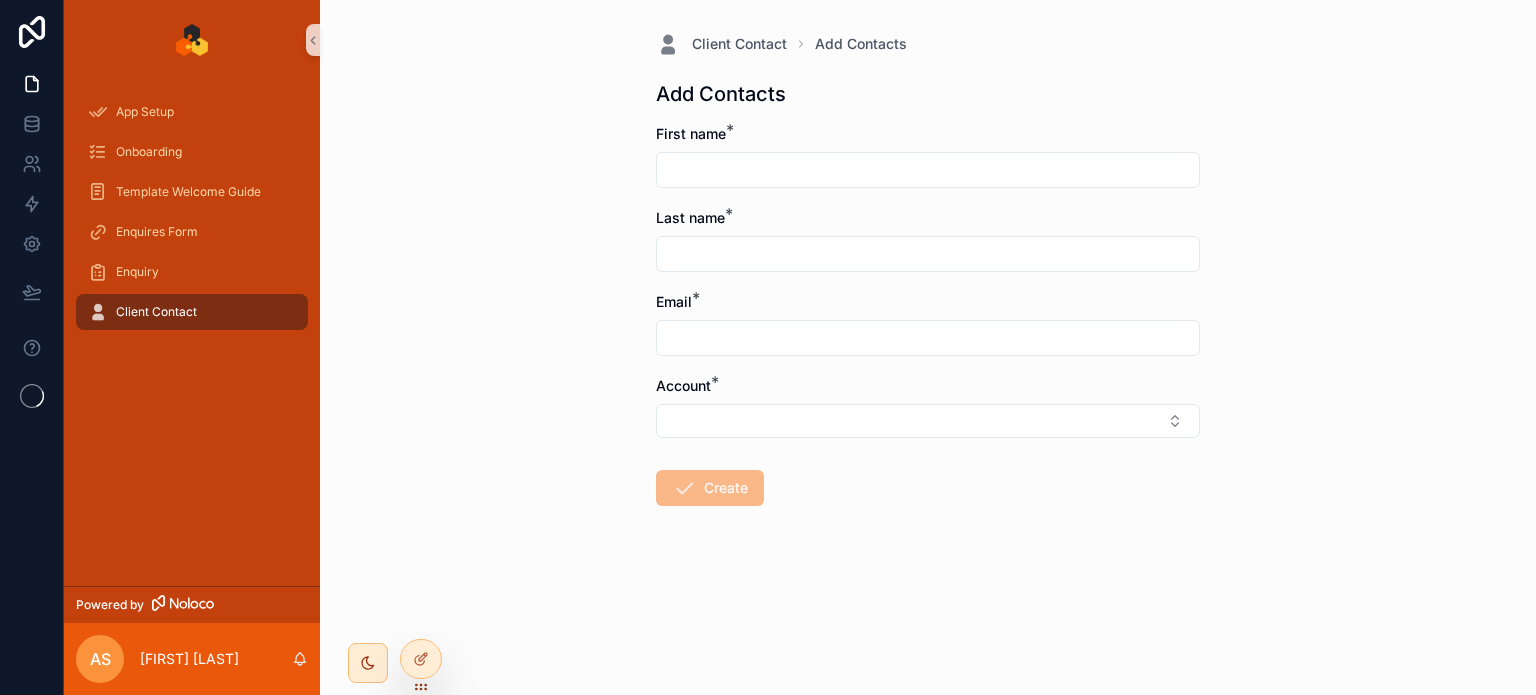 scroll, scrollTop: 0, scrollLeft: 0, axis: both 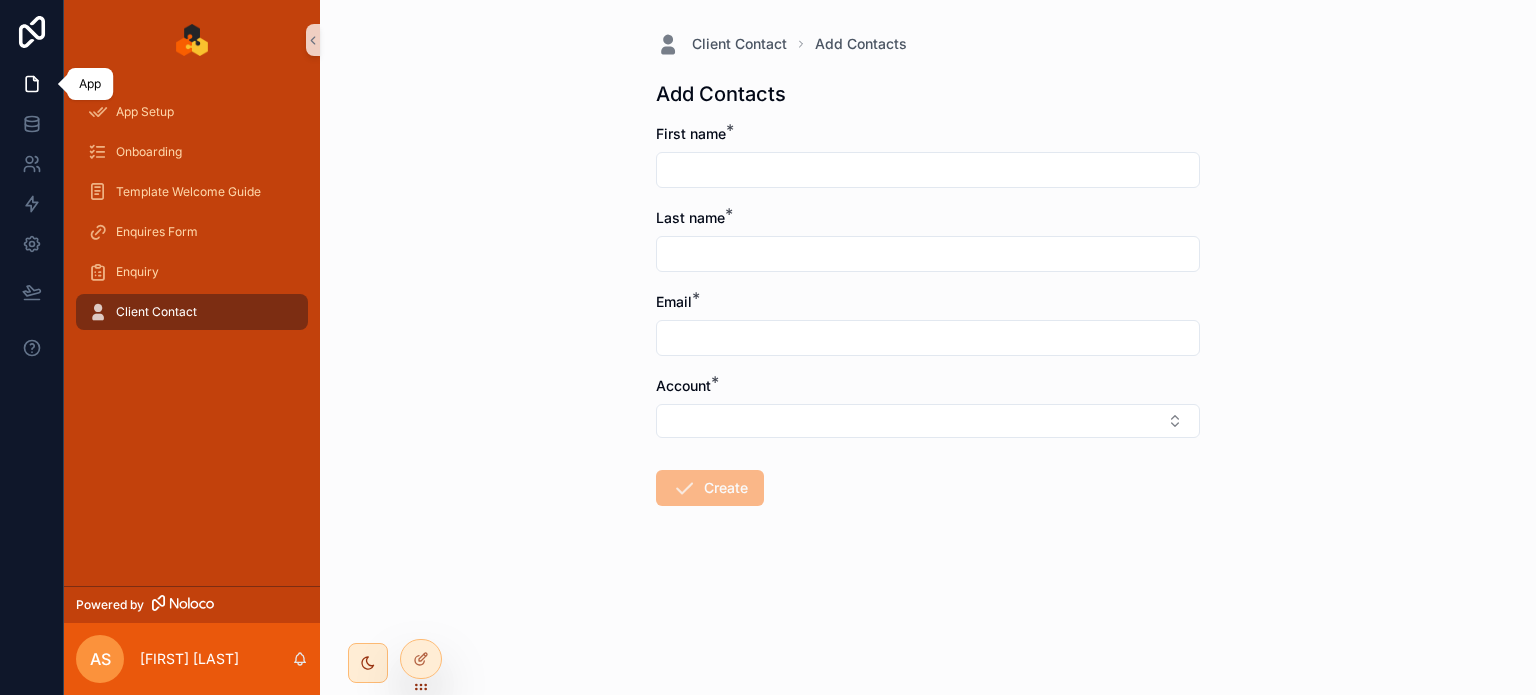 click 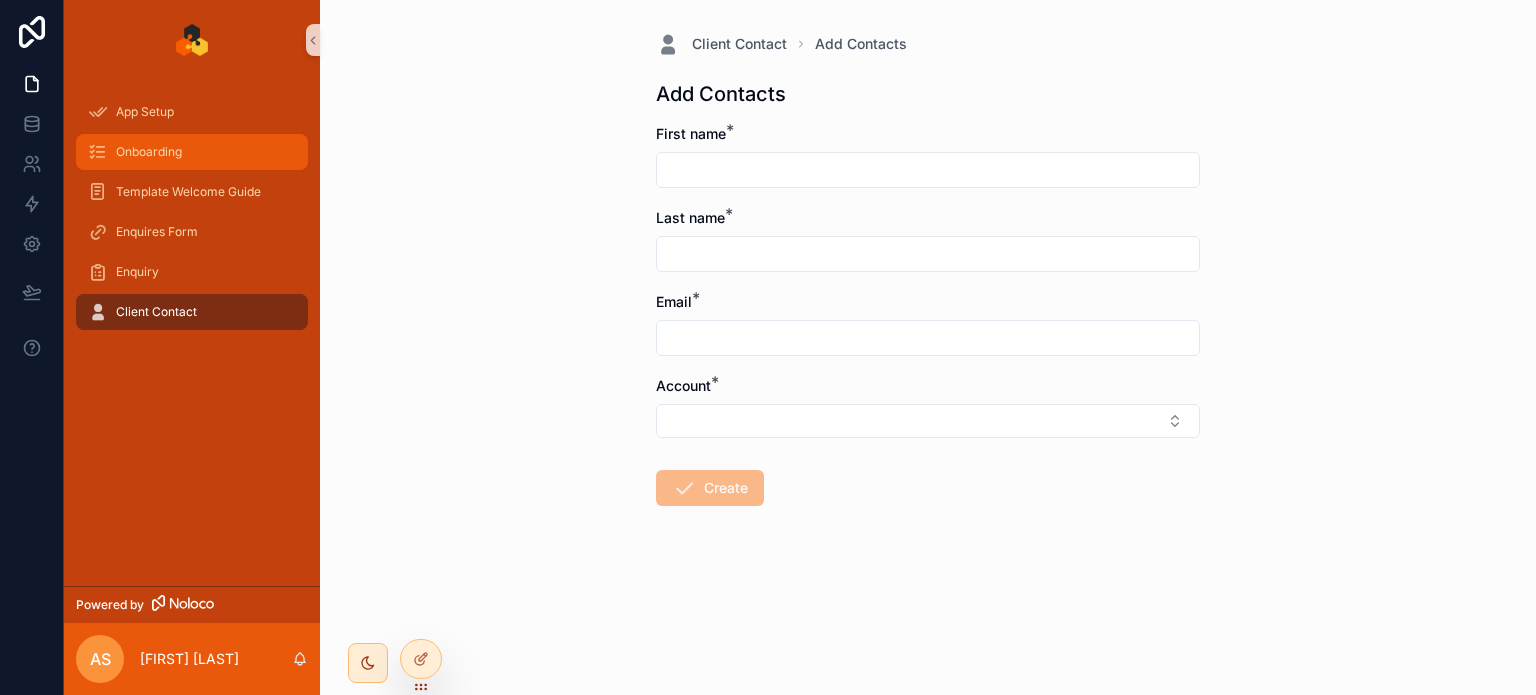 click on "Onboarding" at bounding box center [192, 152] 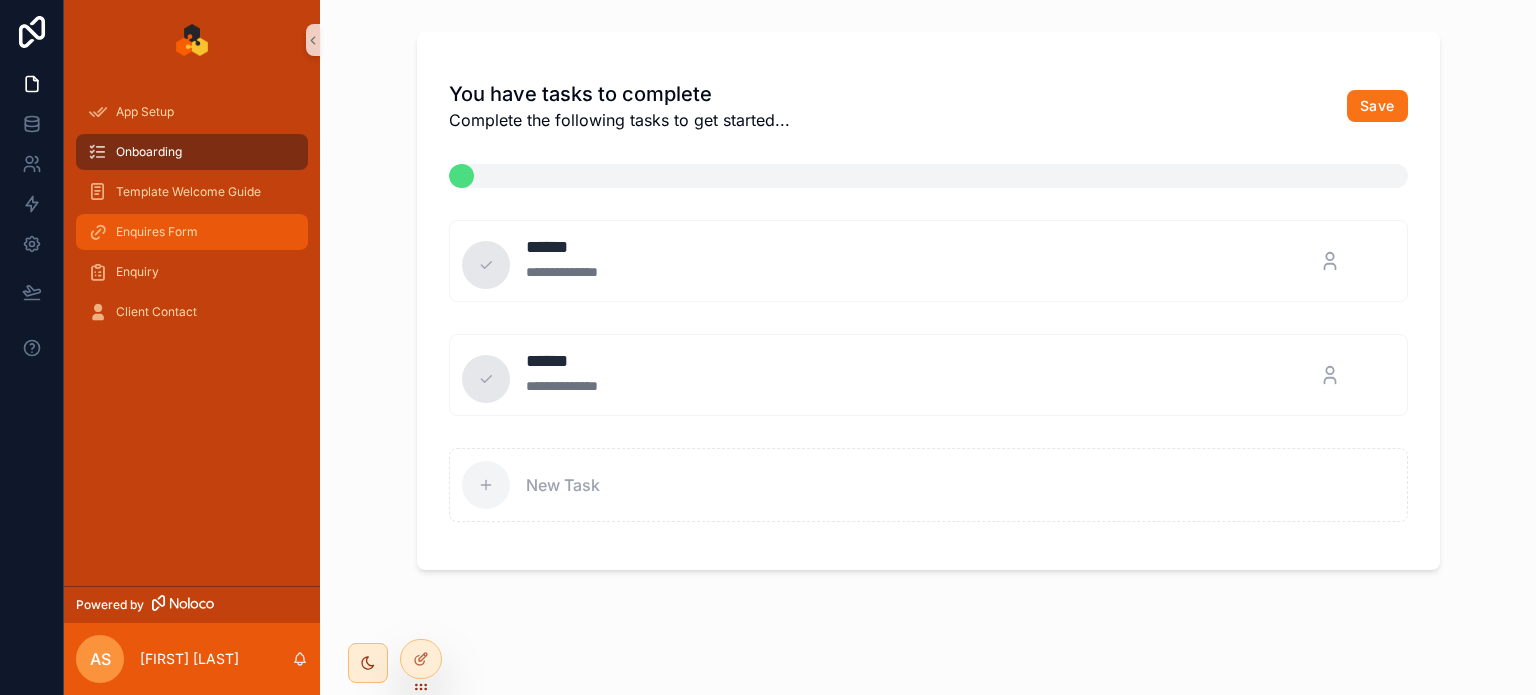 click on "Enquires Form" at bounding box center [192, 232] 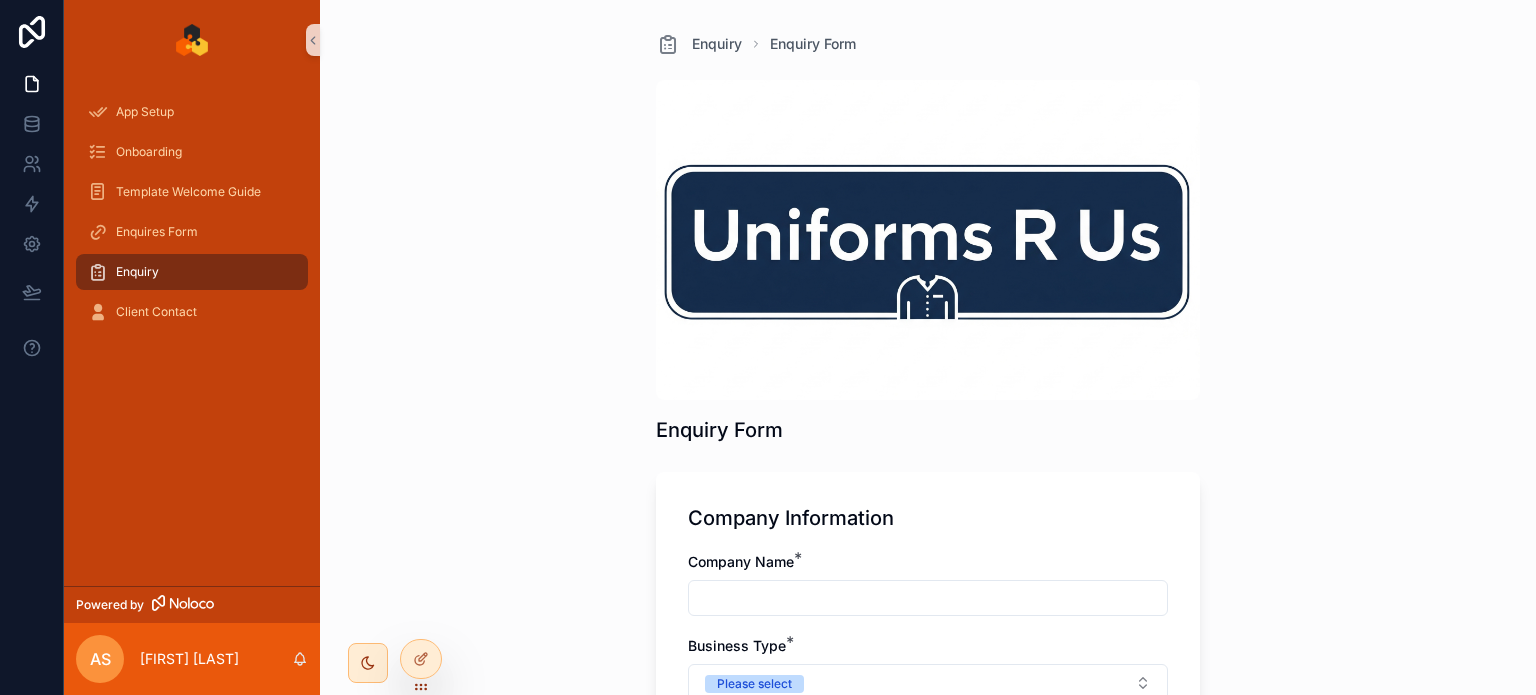 click on "Enquiry" at bounding box center [137, 272] 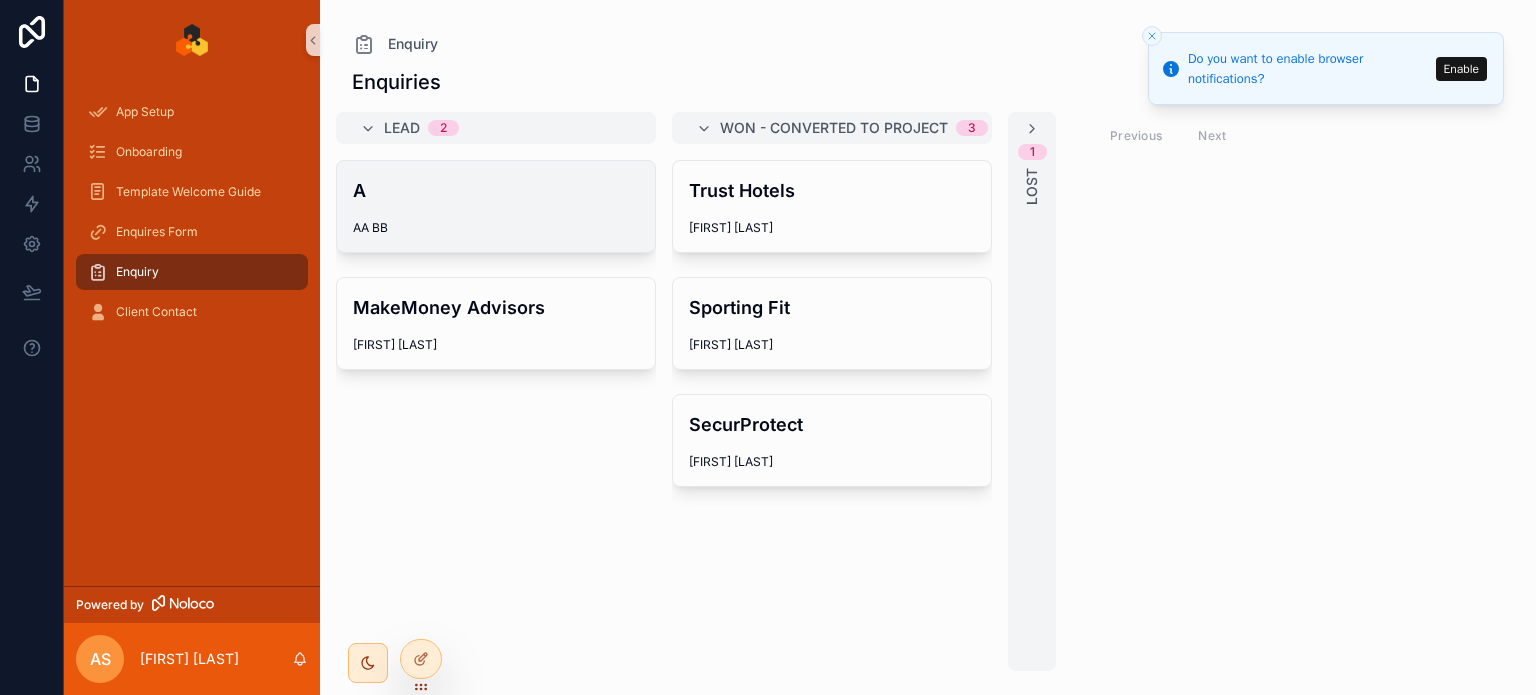 click on "AA BB" at bounding box center (496, 228) 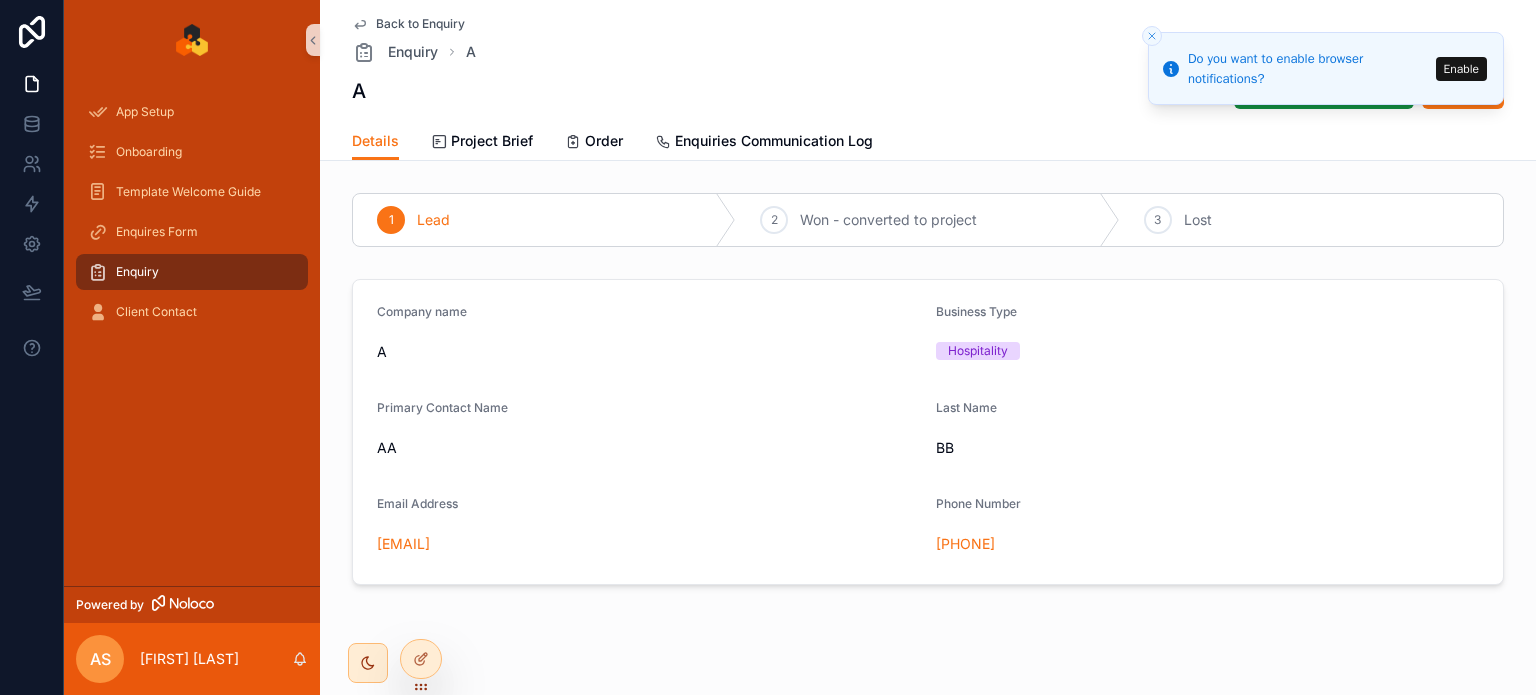 click on "1 Lead 2 Won - converted to project 3 Lost Company name A Business Type Hospitality Primary Contact Name AA Last Name BB Email Address as@g.com Phone Number +91 78954 52222" at bounding box center [928, 389] 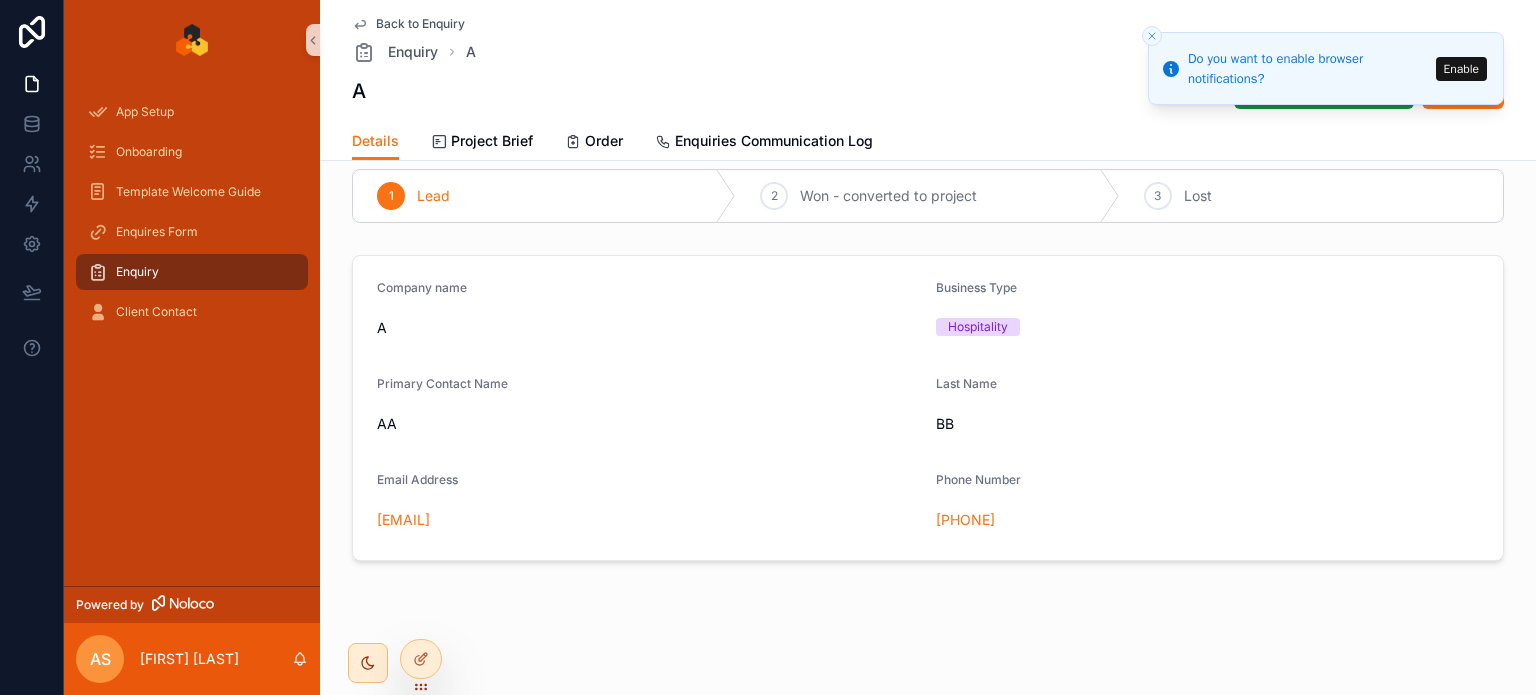 scroll, scrollTop: 0, scrollLeft: 0, axis: both 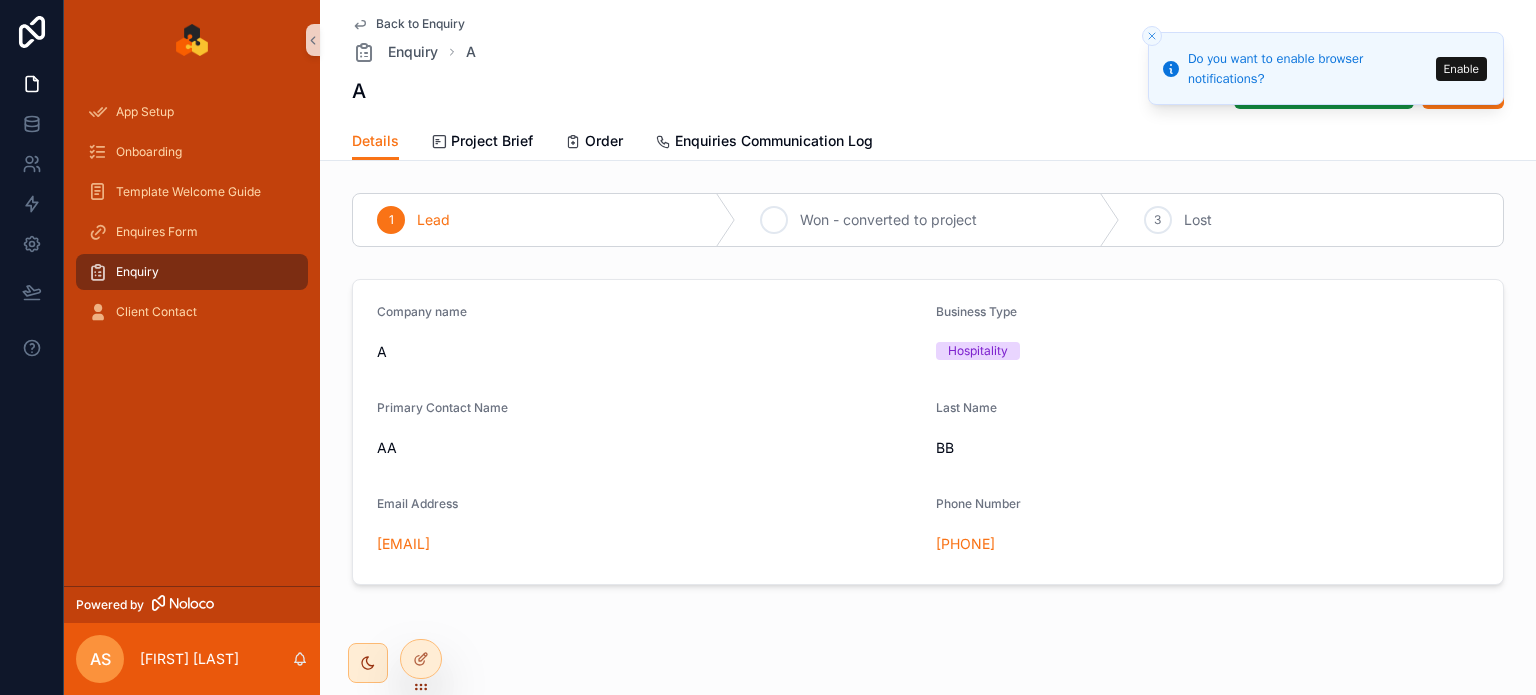 click on "2 Won - converted to project" at bounding box center [927, 220] 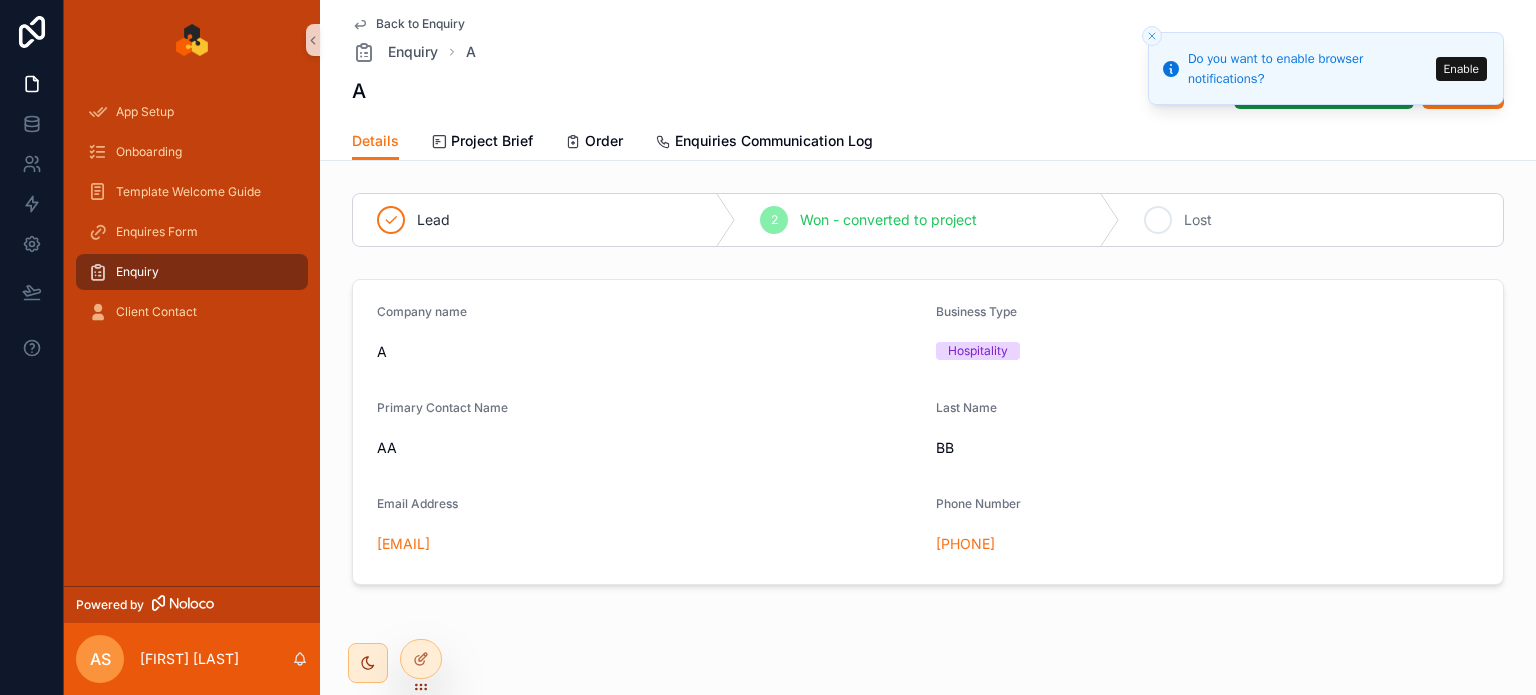click on "3 Lost" at bounding box center (1311, 220) 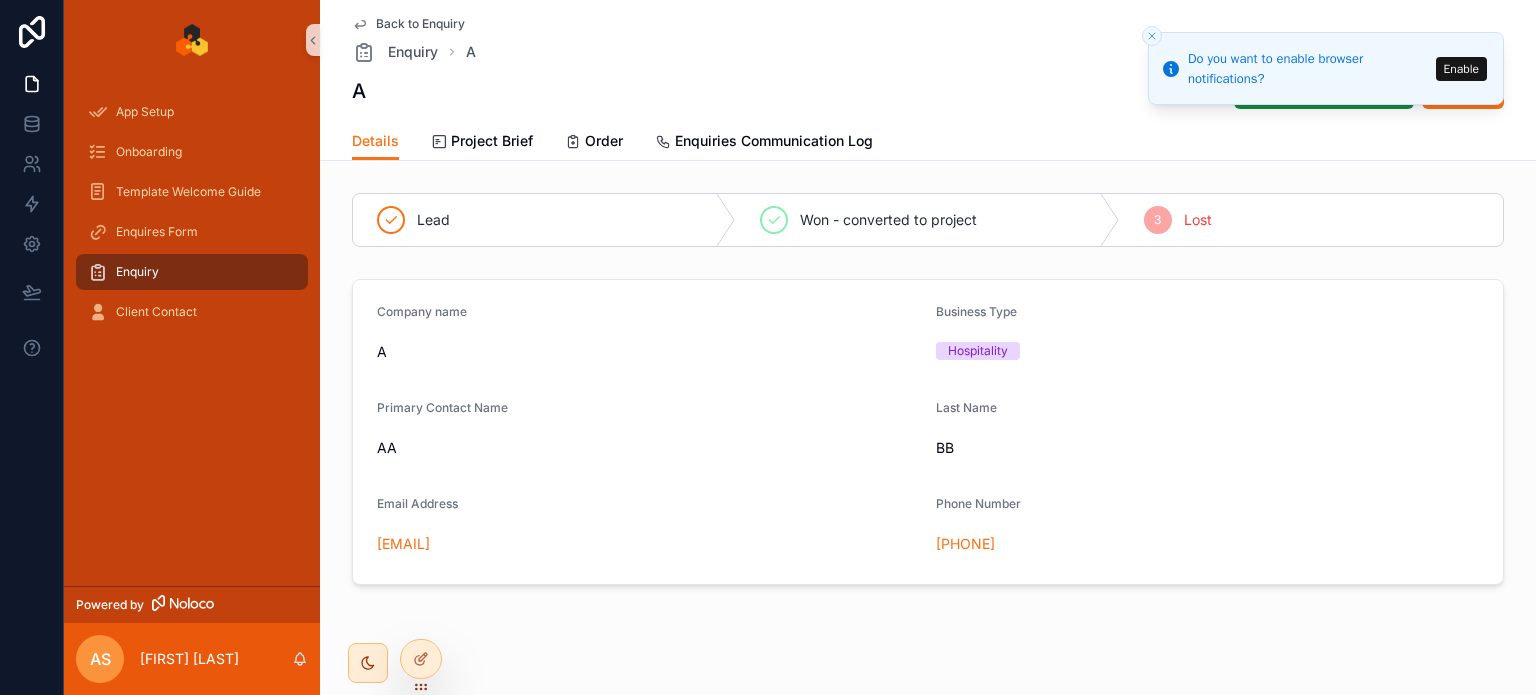 click on "Lead Won - converted to project 3 Lost Company name A Business Type Hospitality Primary Contact Name AA Last Name BB Email Address as@g.com Phone Number +91 78954 52222" at bounding box center (928, 389) 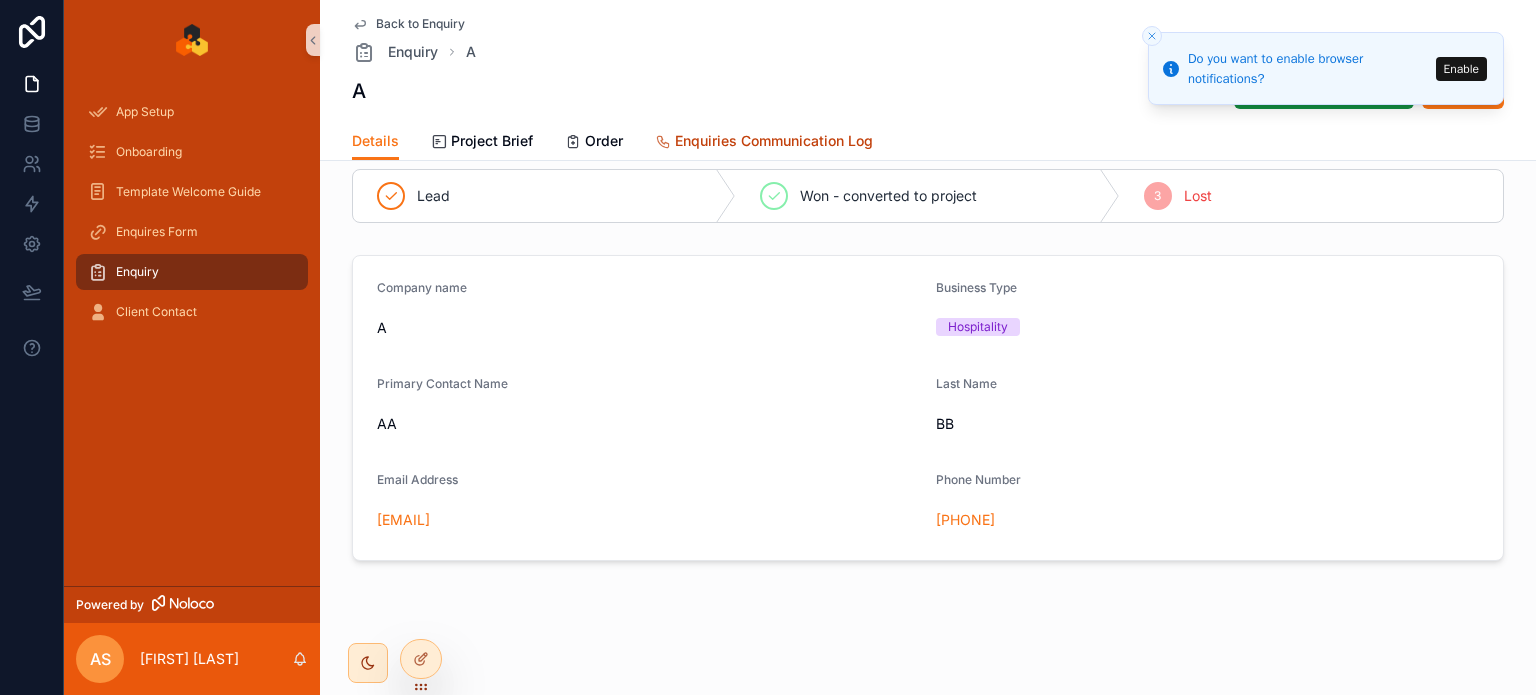 click on "Enquiries Communication Log" at bounding box center [774, 141] 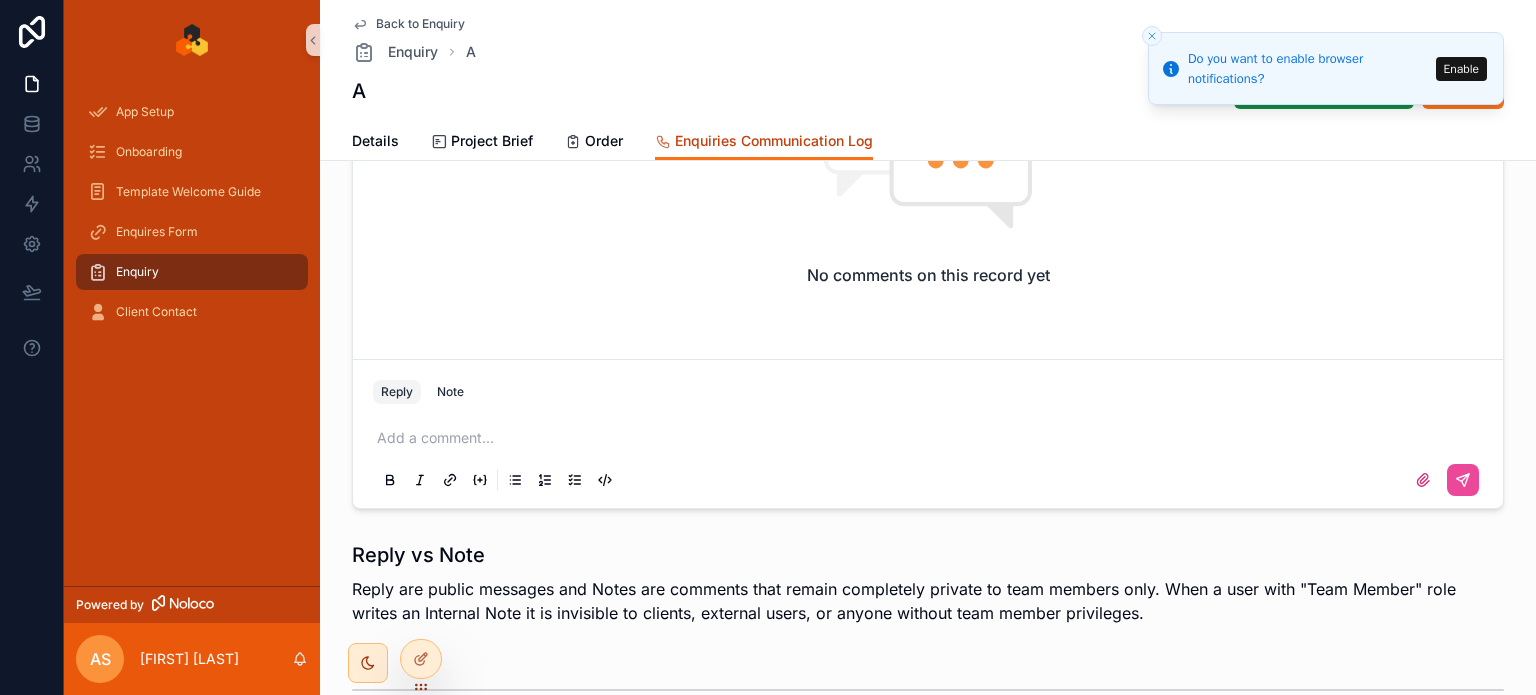 scroll, scrollTop: 0, scrollLeft: 0, axis: both 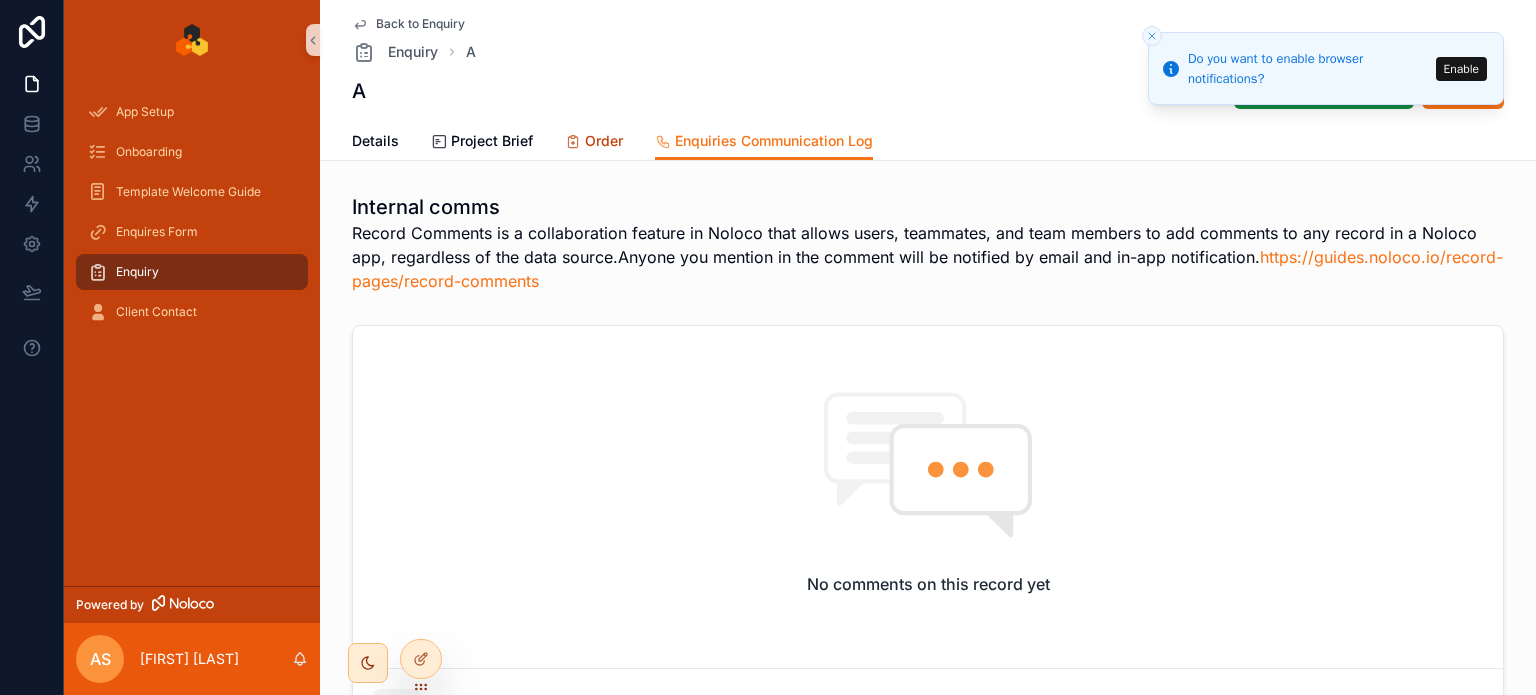 click on "Order" at bounding box center [604, 141] 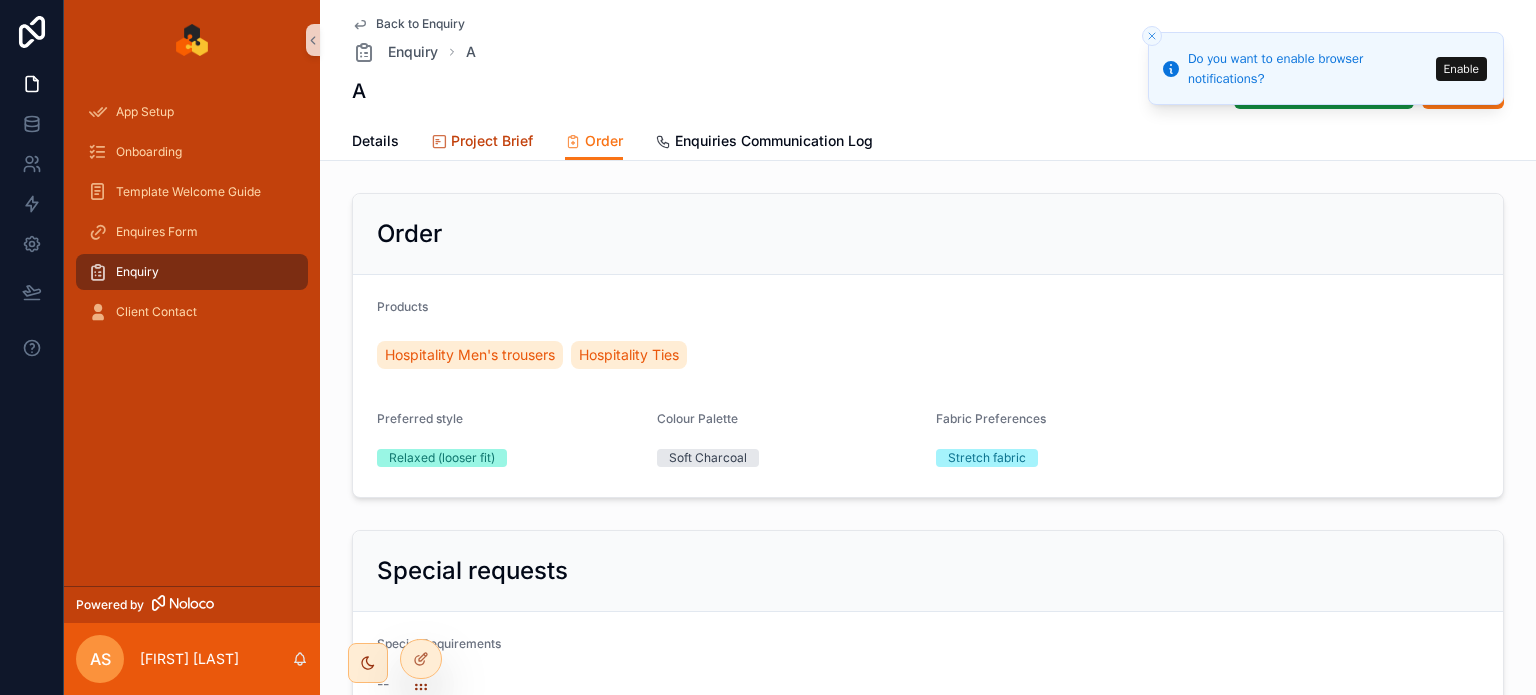 click on "Project Brief" at bounding box center [492, 141] 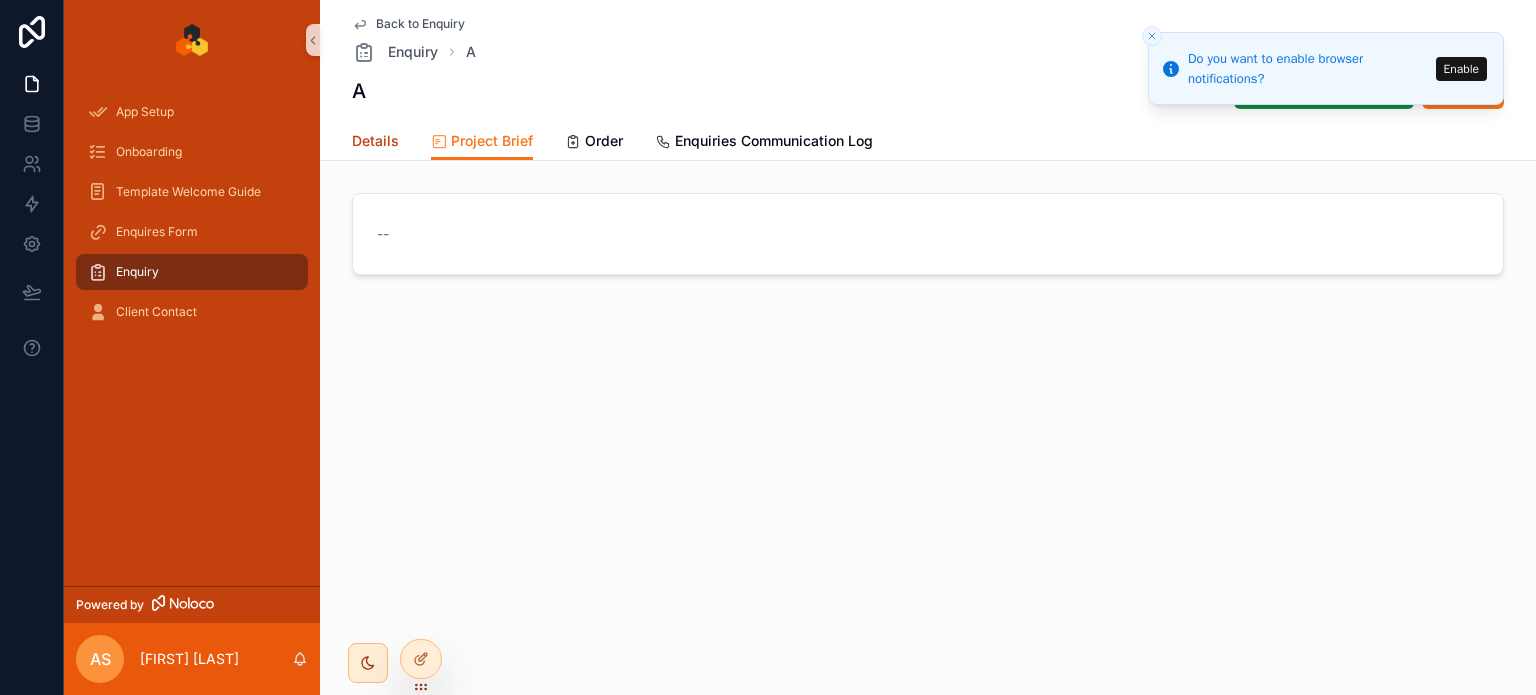 click on "Details" at bounding box center (375, 143) 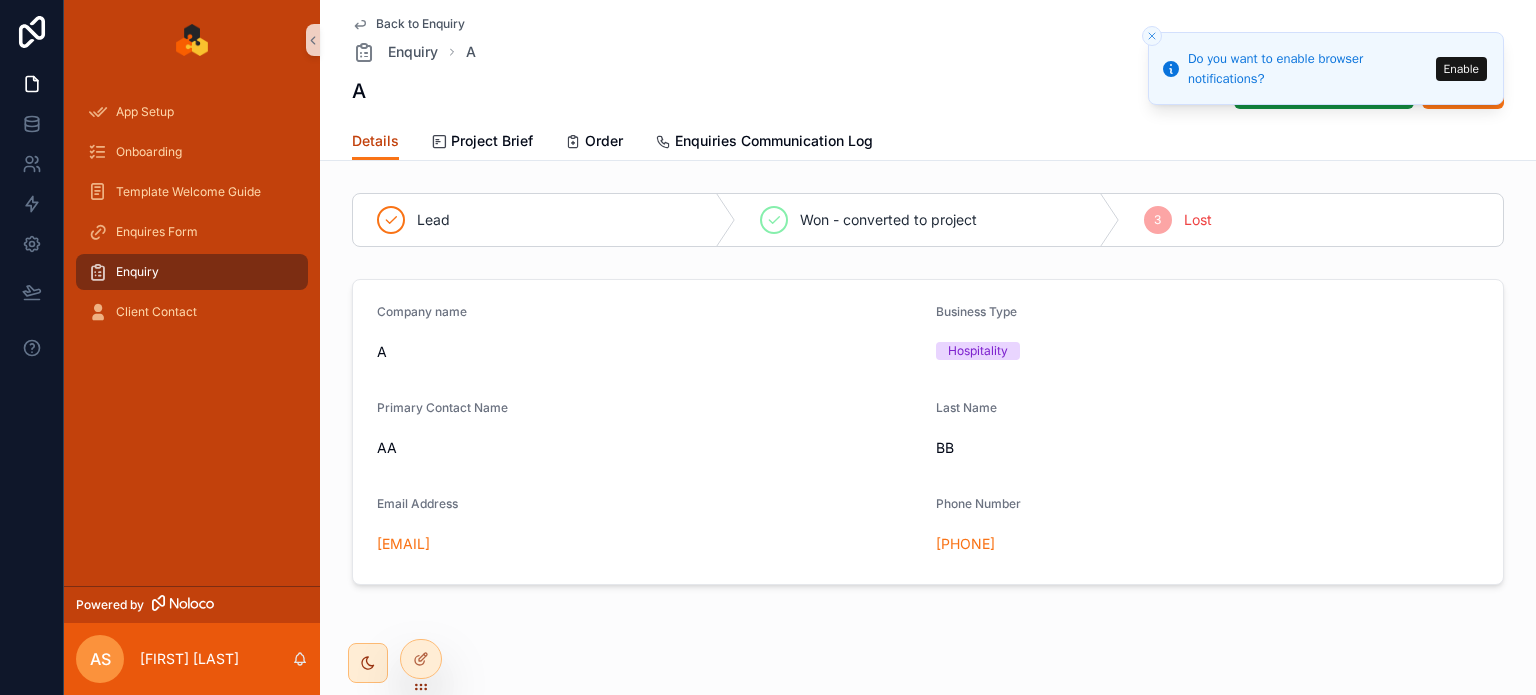scroll, scrollTop: 24, scrollLeft: 0, axis: vertical 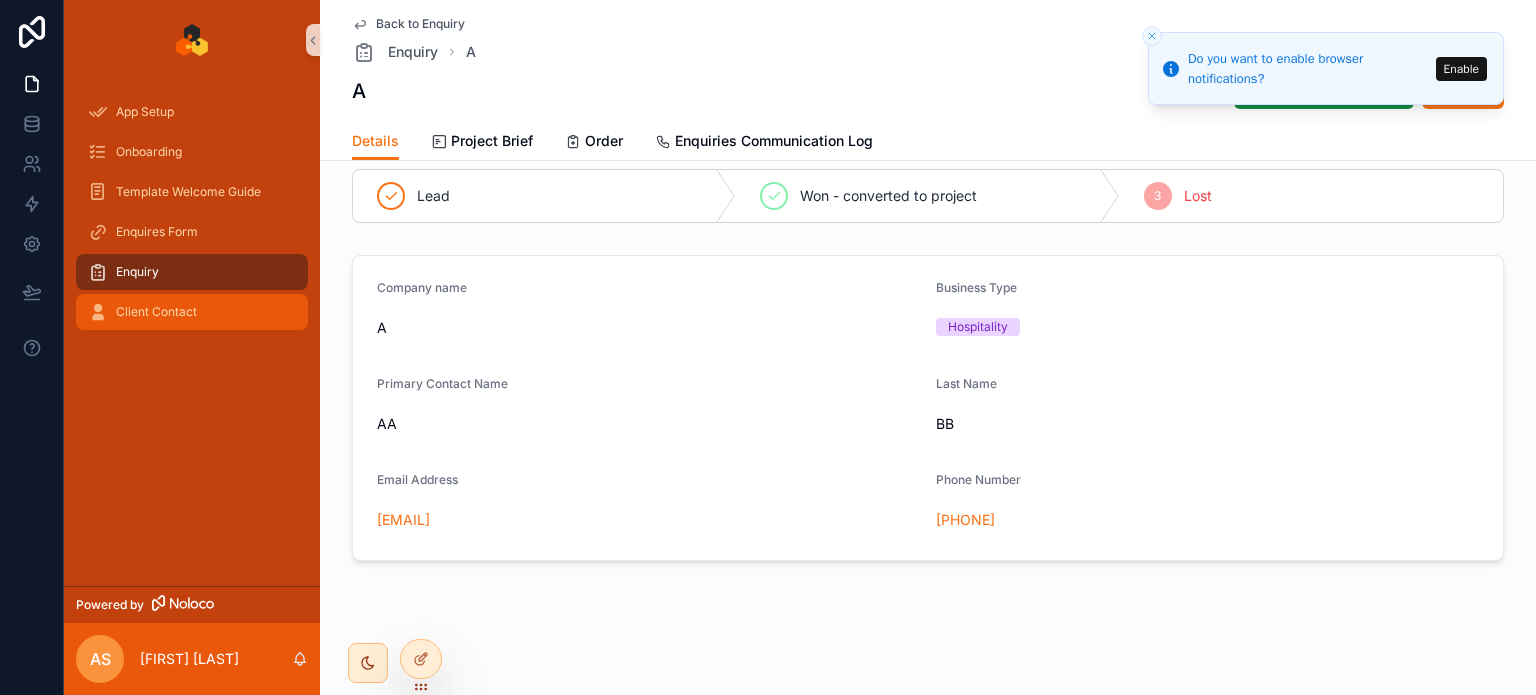 click on "Client Contact" at bounding box center (156, 312) 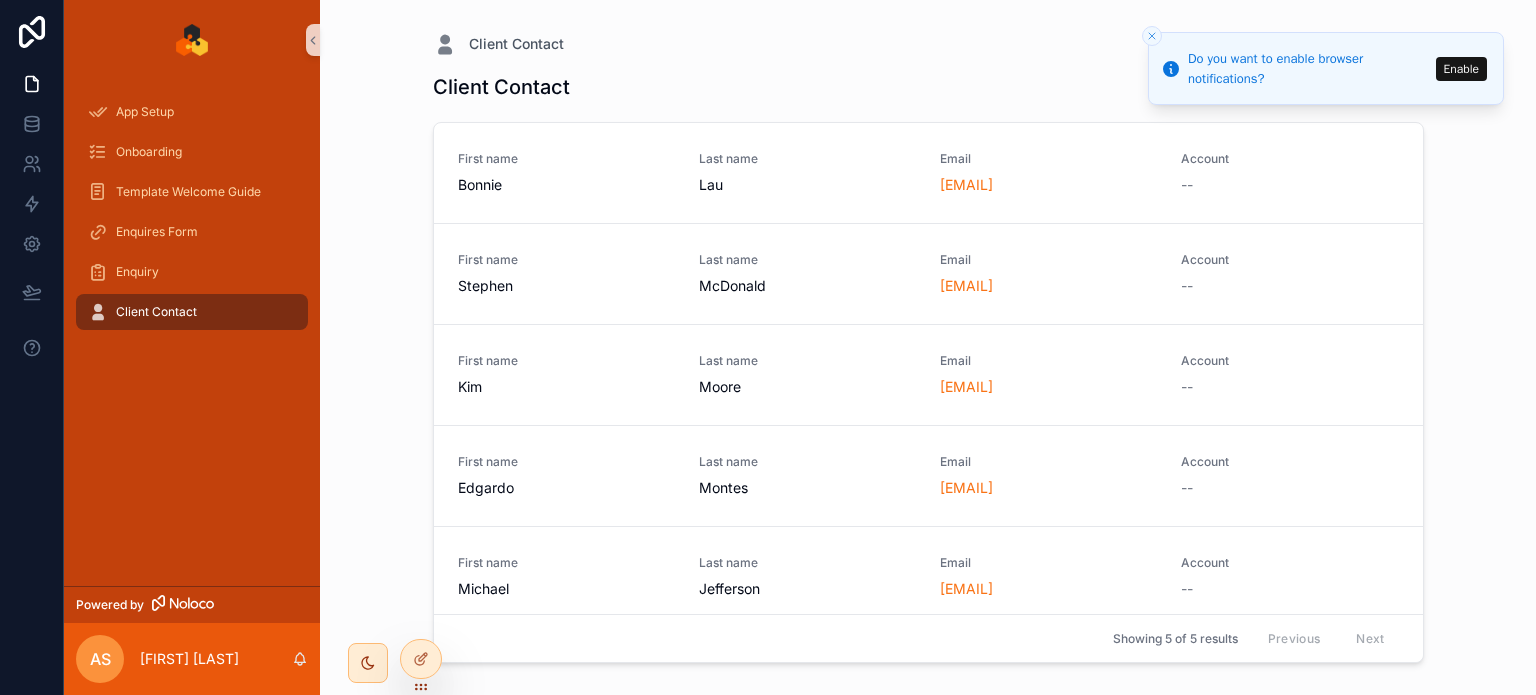 click on "Client Contact Client Contact Add Contact First name Bonnie Last name Lau Email bonnielau@example.com Account -- First name Stephen Last name McDonald Email stephenwithap@example.com Account -- First name Kim Last name Moore Email kimberlymoore@example.com Account -- First name Edgardo Last name Montes Email emontes@example.com Account -- First name Michael Last name Jefferson Email mjefferson@example.com Account -- Showing 5 of 5 results Previous Next" at bounding box center (928, 347) 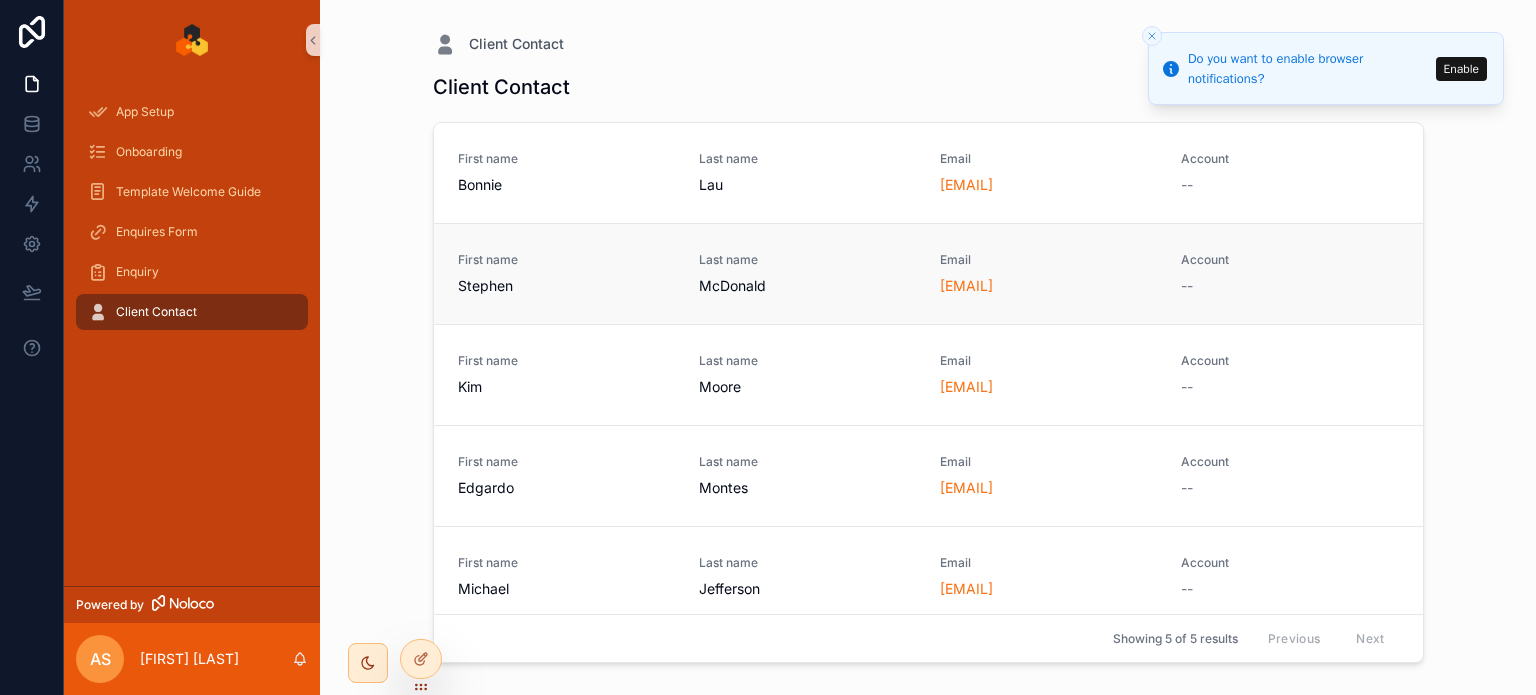 click on "First name Stephen Last name McDonald Email stephenwithap@example.com Account --" at bounding box center [928, 273] 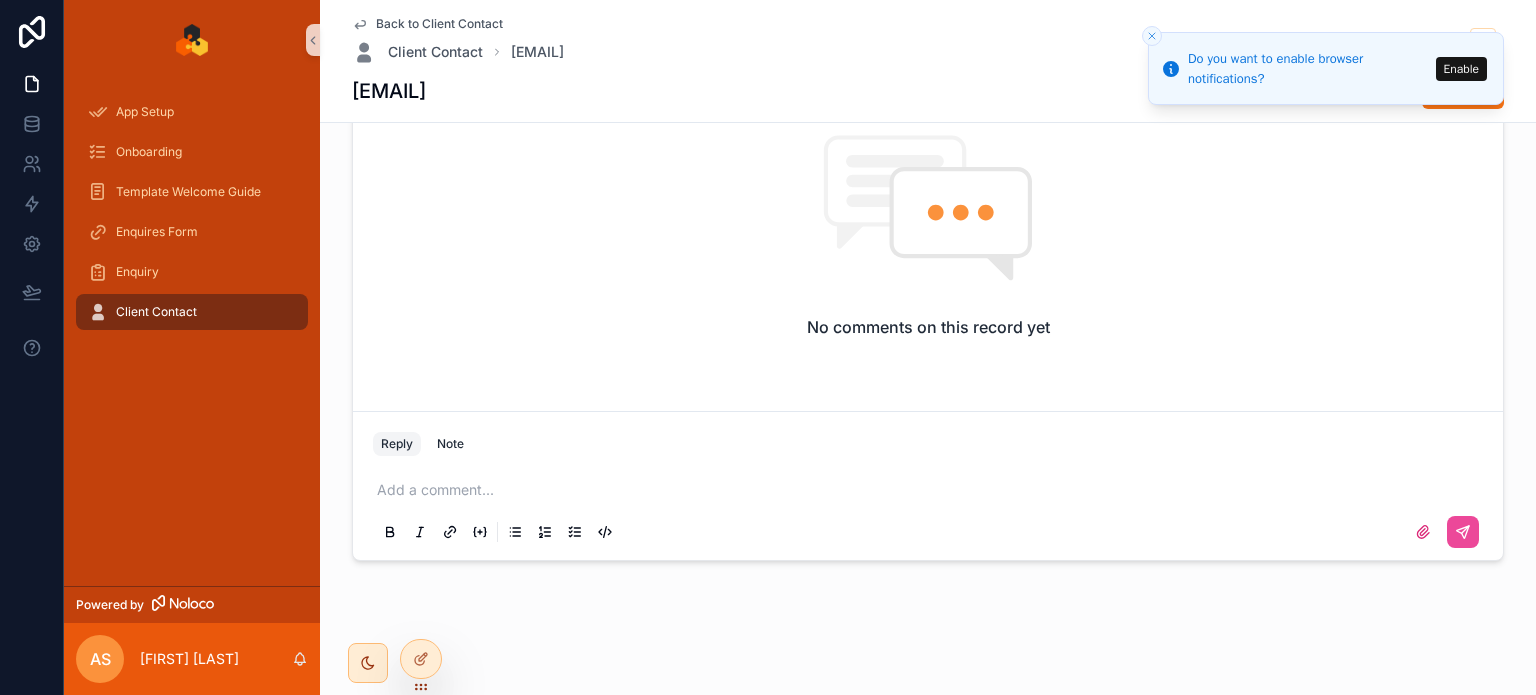 scroll, scrollTop: 0, scrollLeft: 0, axis: both 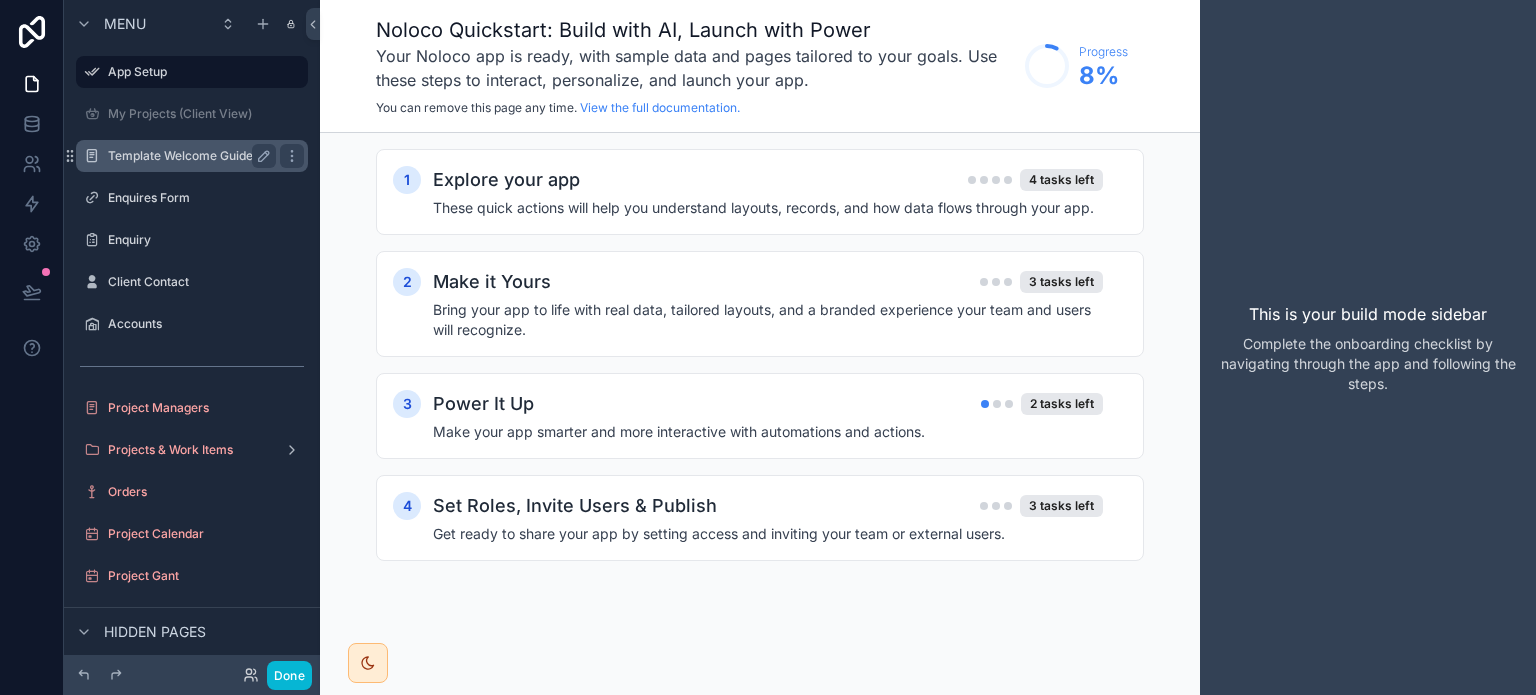 click on "Template Welcome Guide" at bounding box center (192, 156) 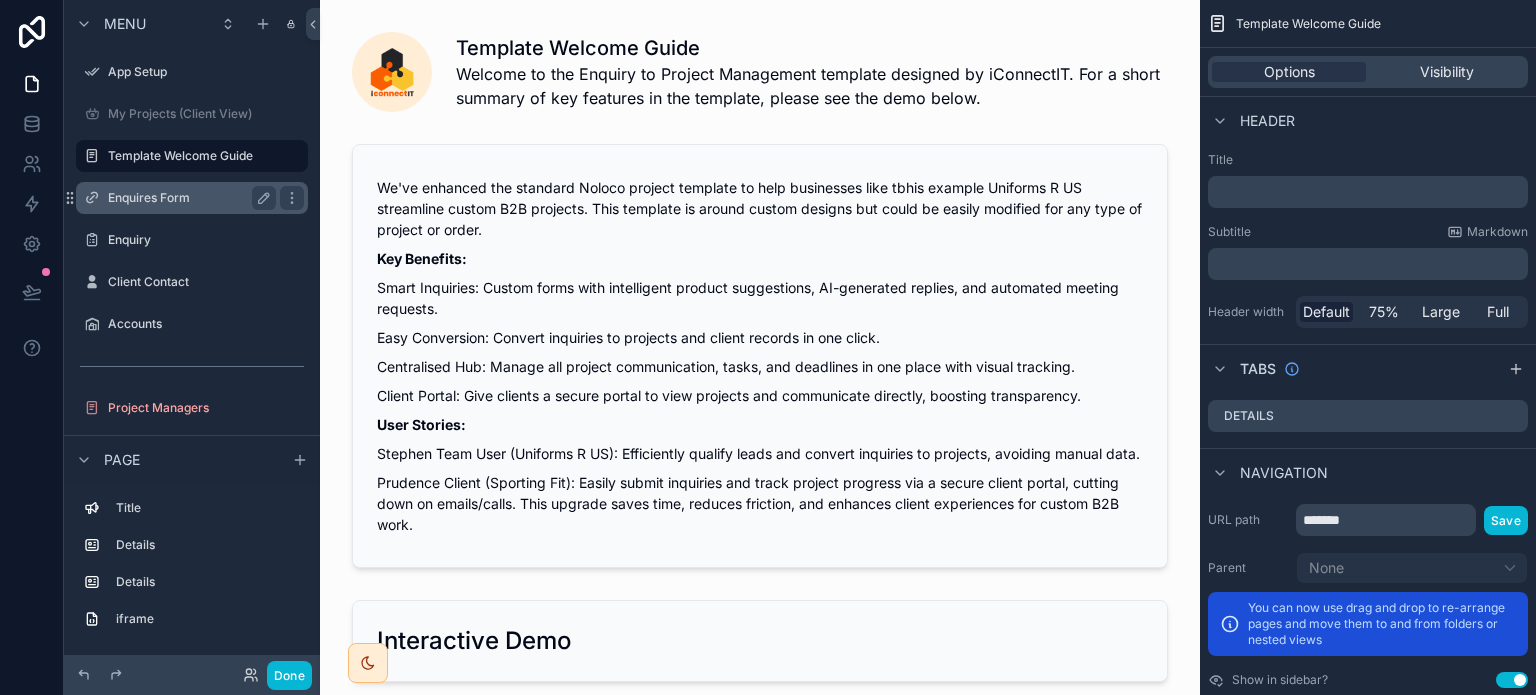 click on "Enquires Form" at bounding box center [192, 198] 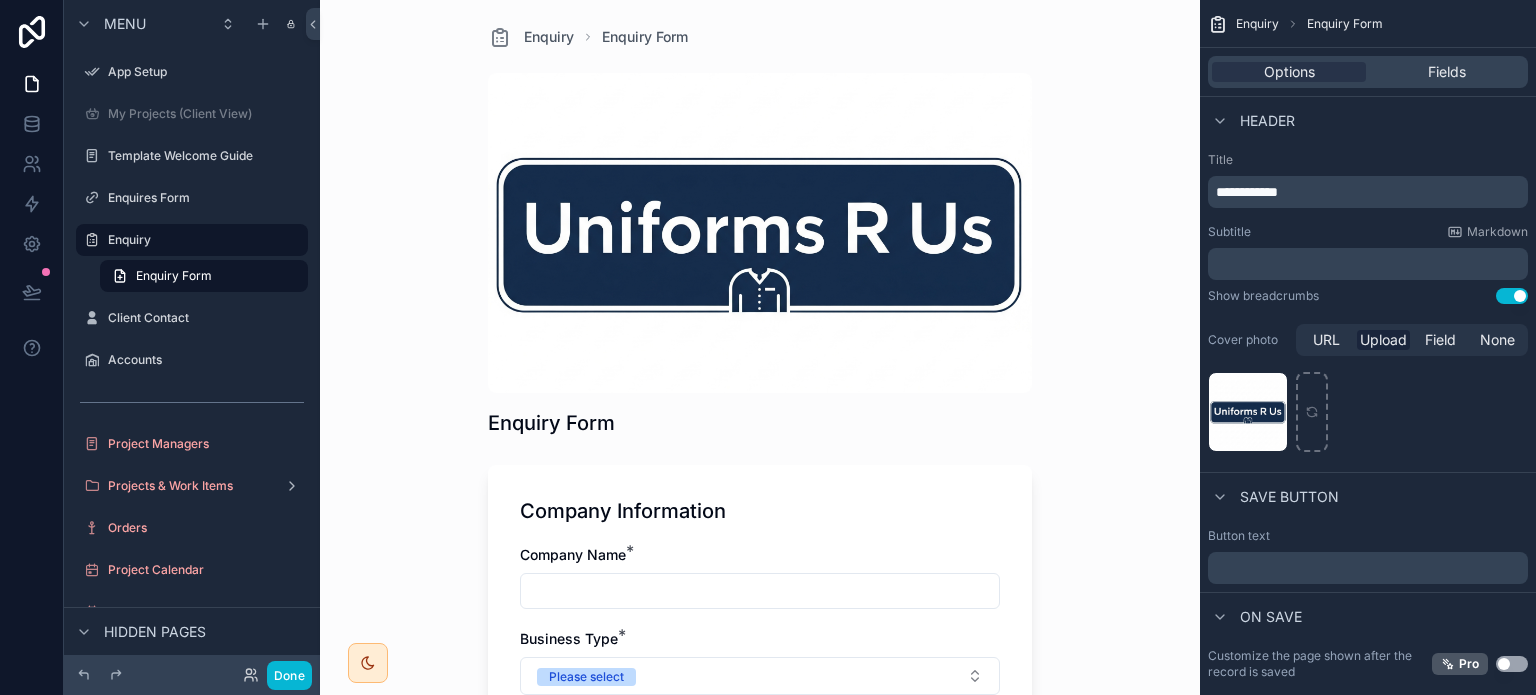 scroll, scrollTop: 0, scrollLeft: 0, axis: both 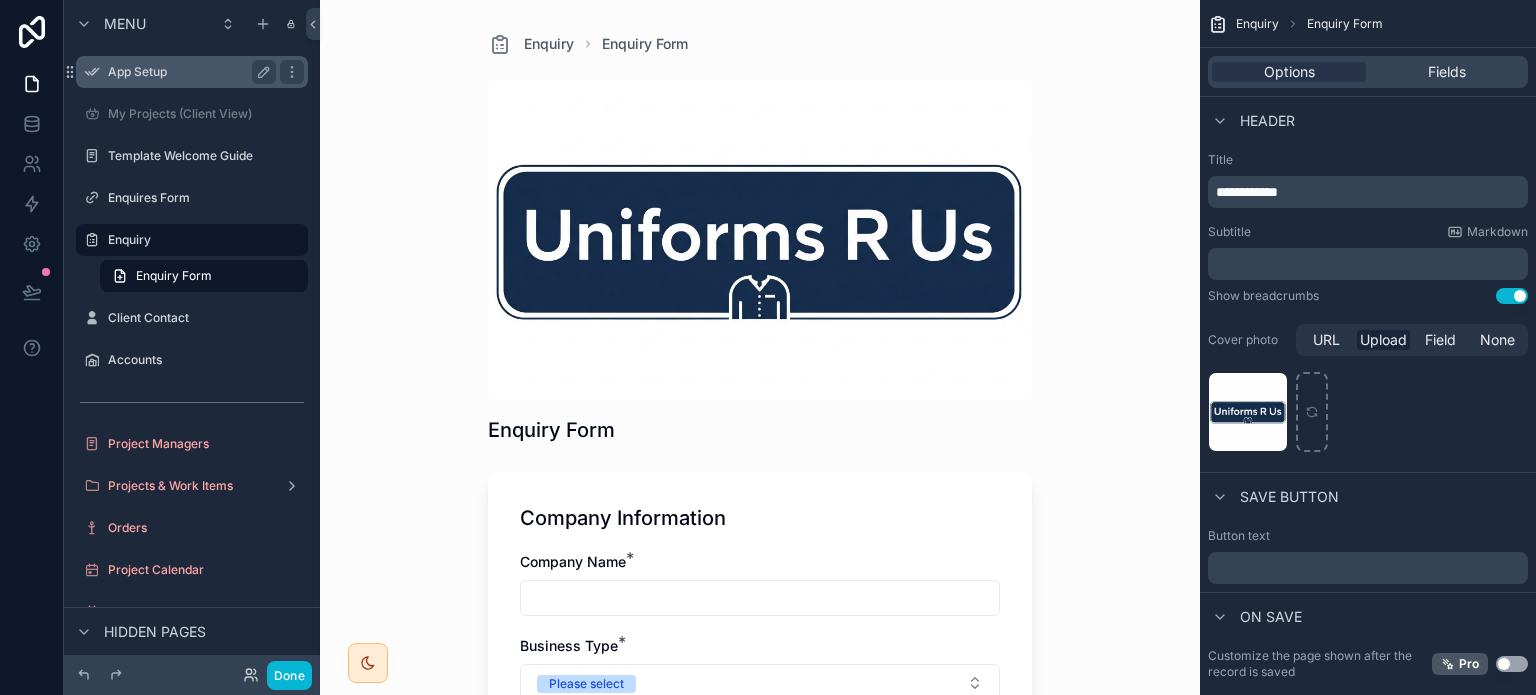 click on "App Setup" at bounding box center [188, 72] 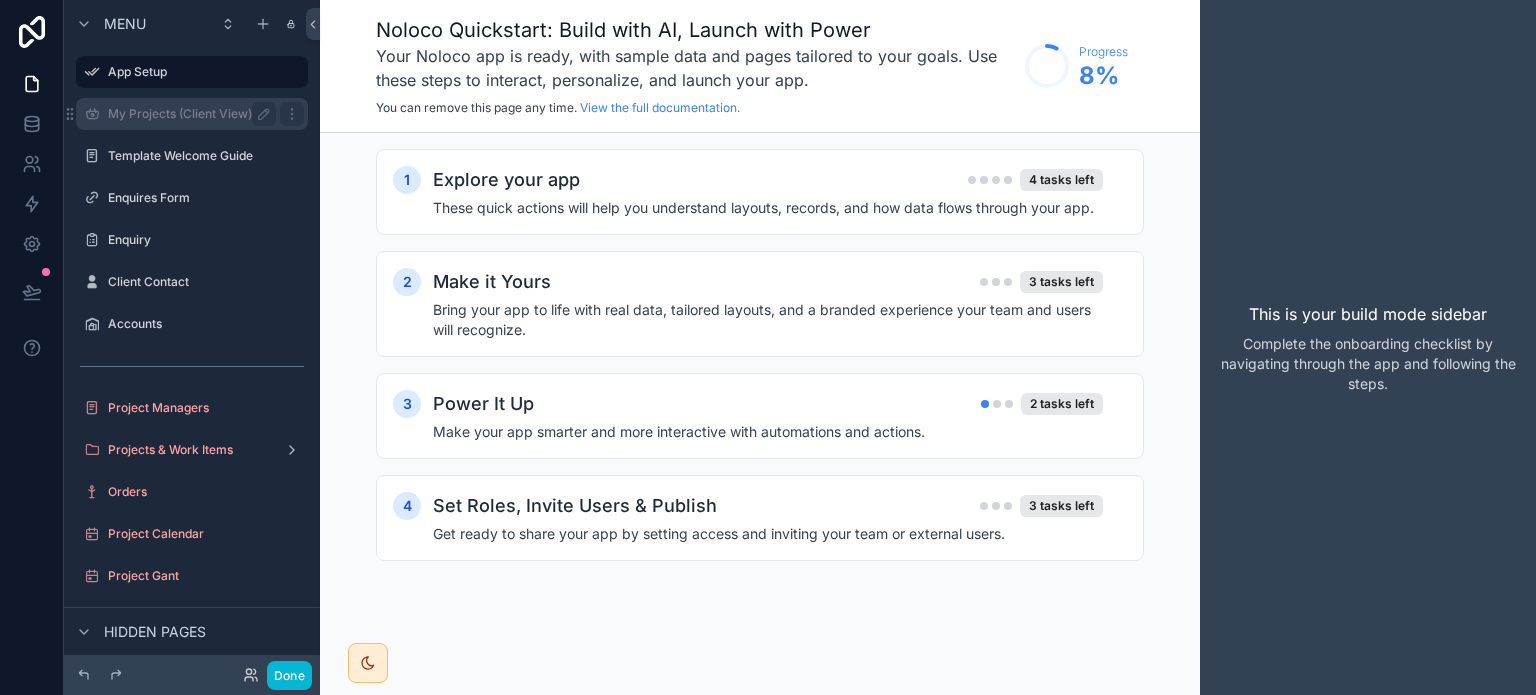 click on "My Projects (Client View)" at bounding box center (192, 114) 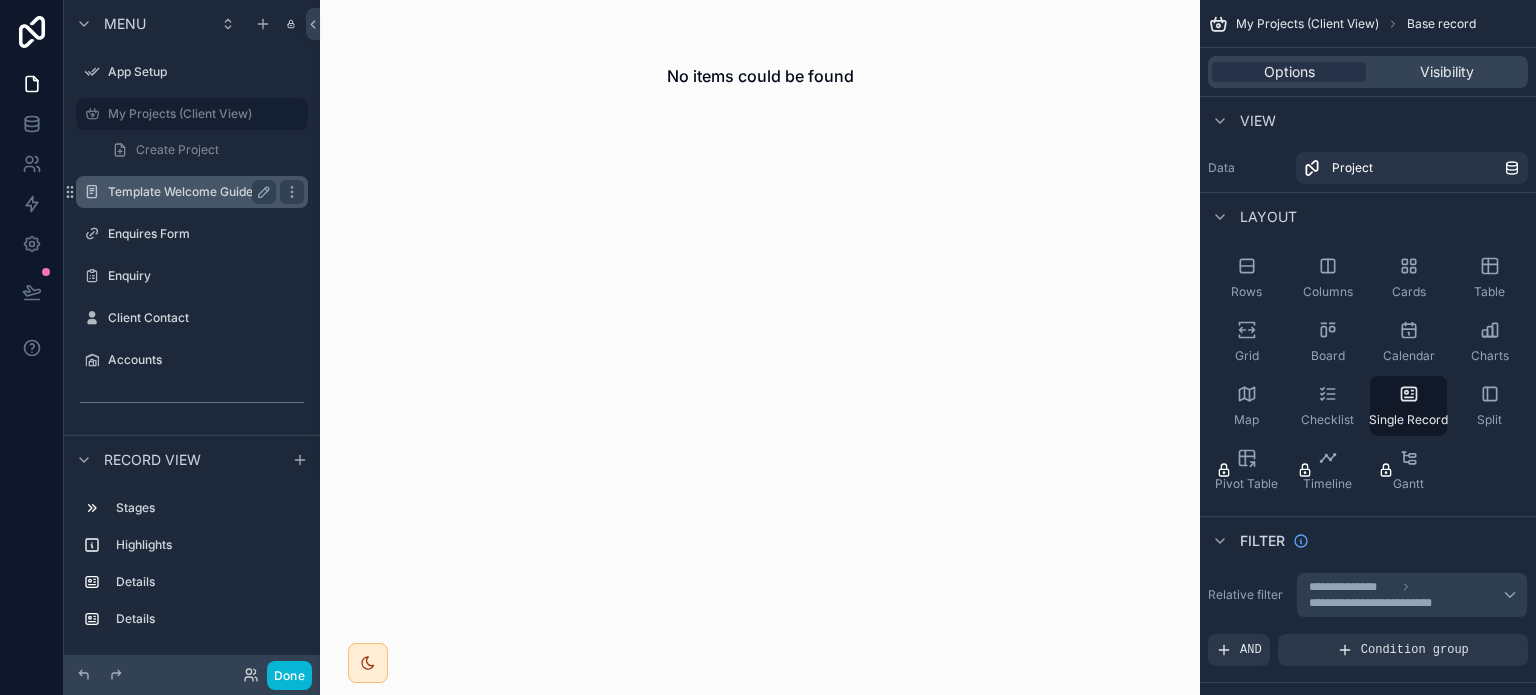click on "Template Welcome Guide" at bounding box center (188, 192) 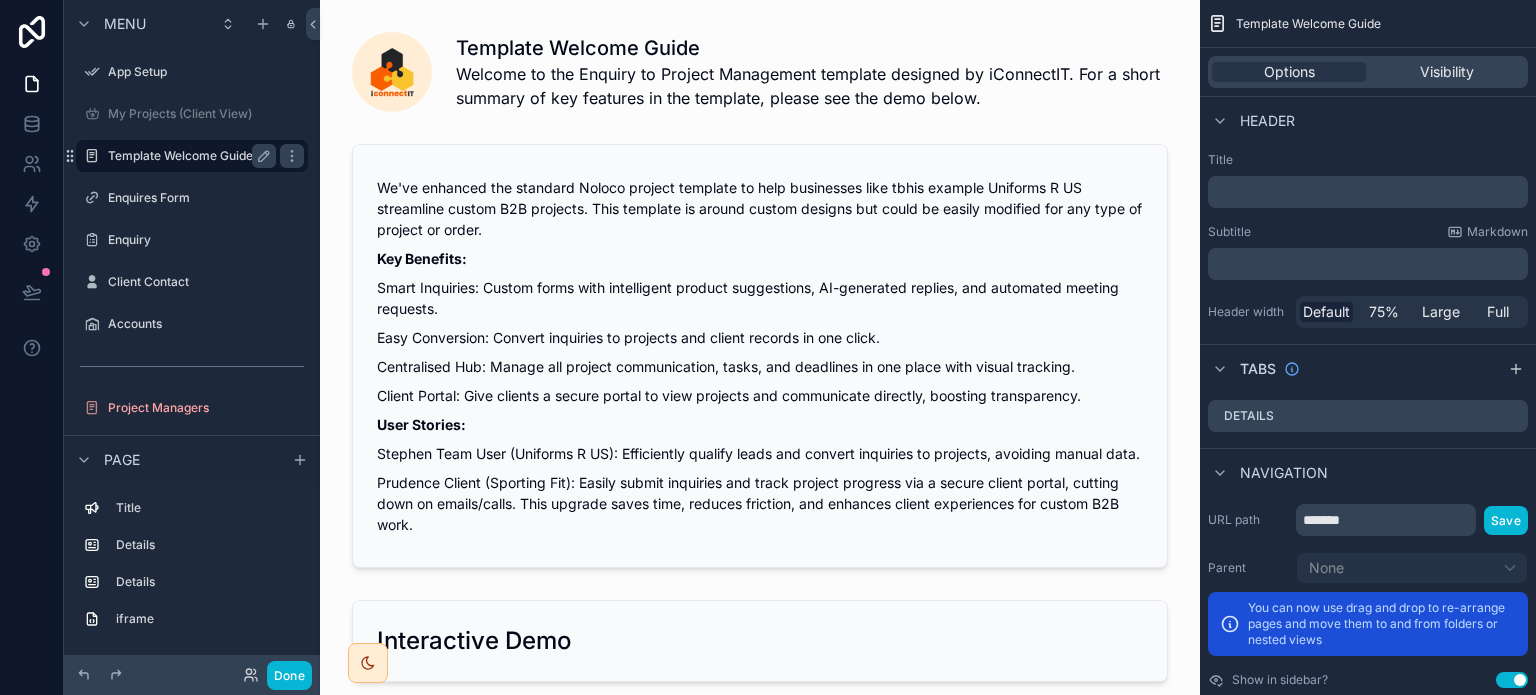 click on "Enquires Form" at bounding box center [206, 198] 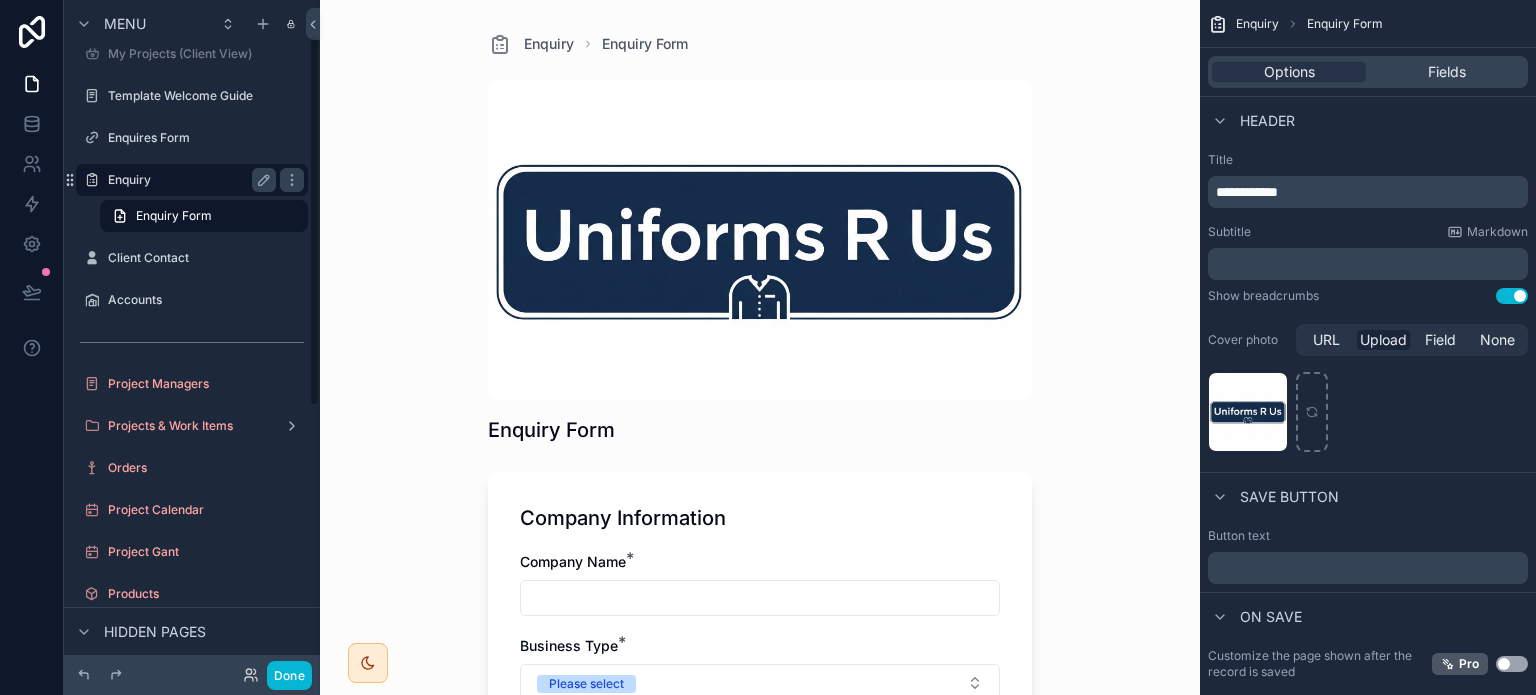 scroll, scrollTop: 60, scrollLeft: 0, axis: vertical 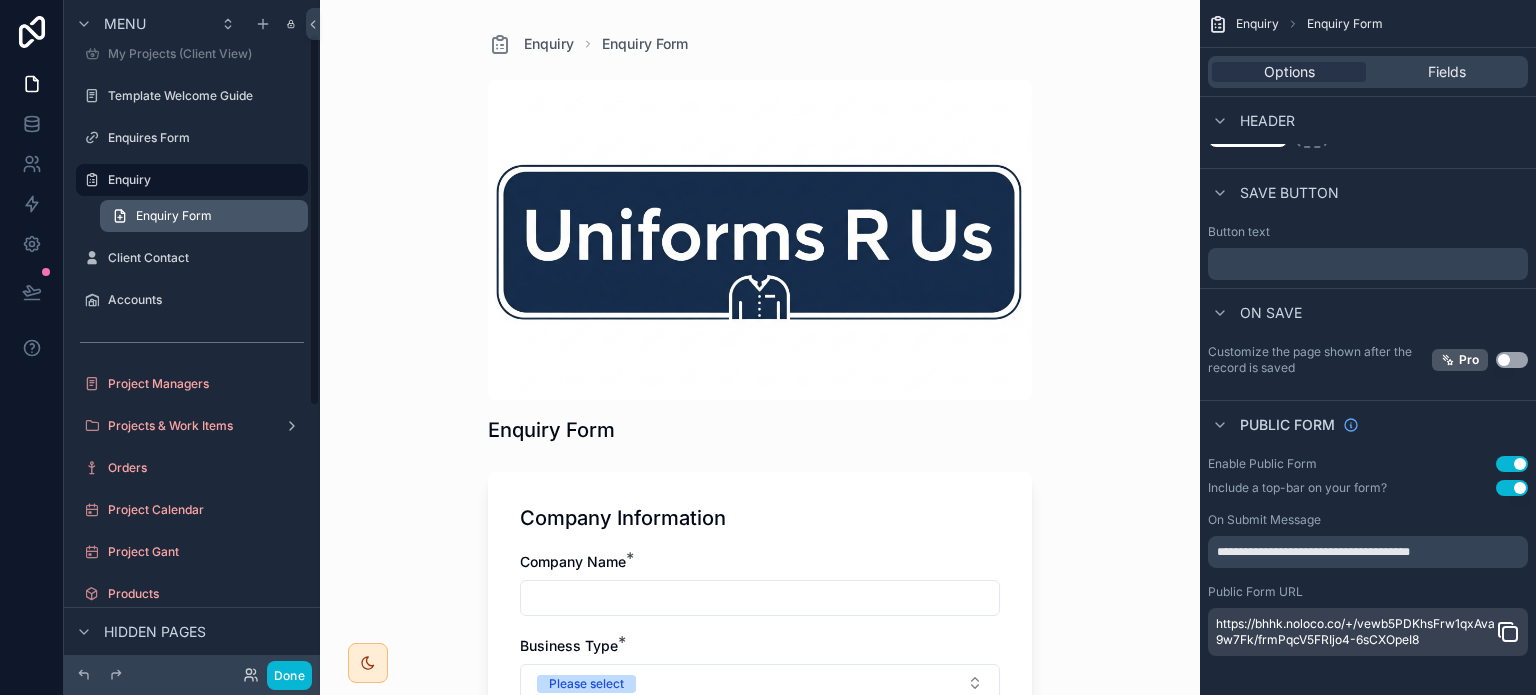 click on "Enquiry Form" at bounding box center [174, 216] 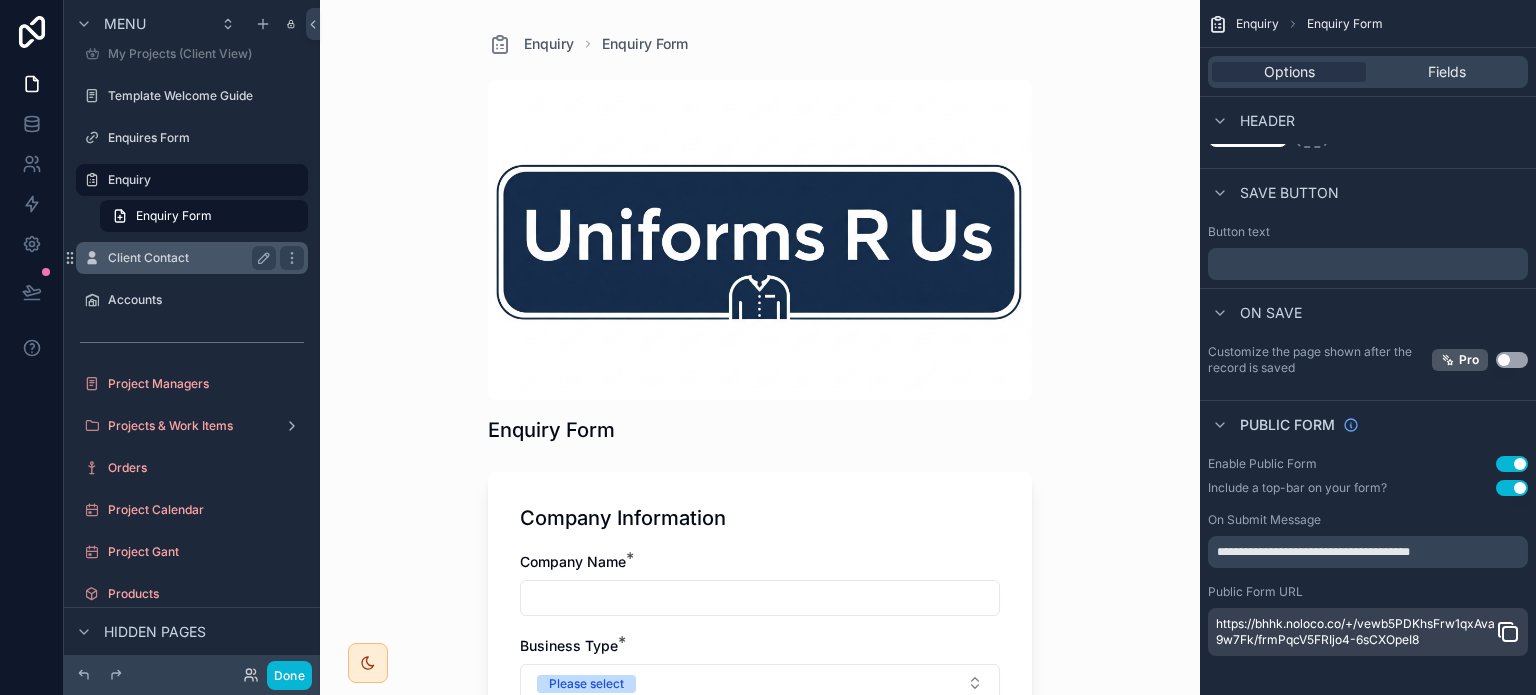 click on "Client Contact" at bounding box center [192, 258] 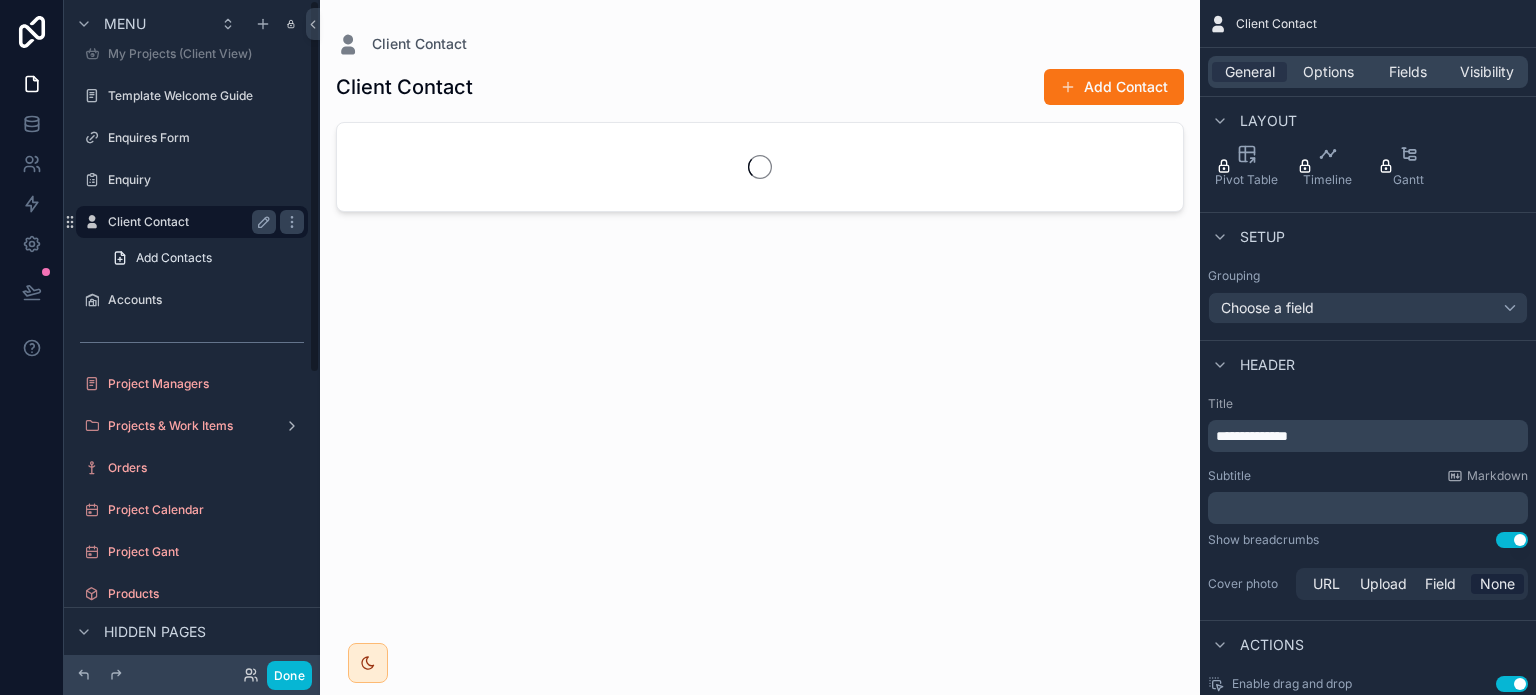 scroll, scrollTop: 0, scrollLeft: 0, axis: both 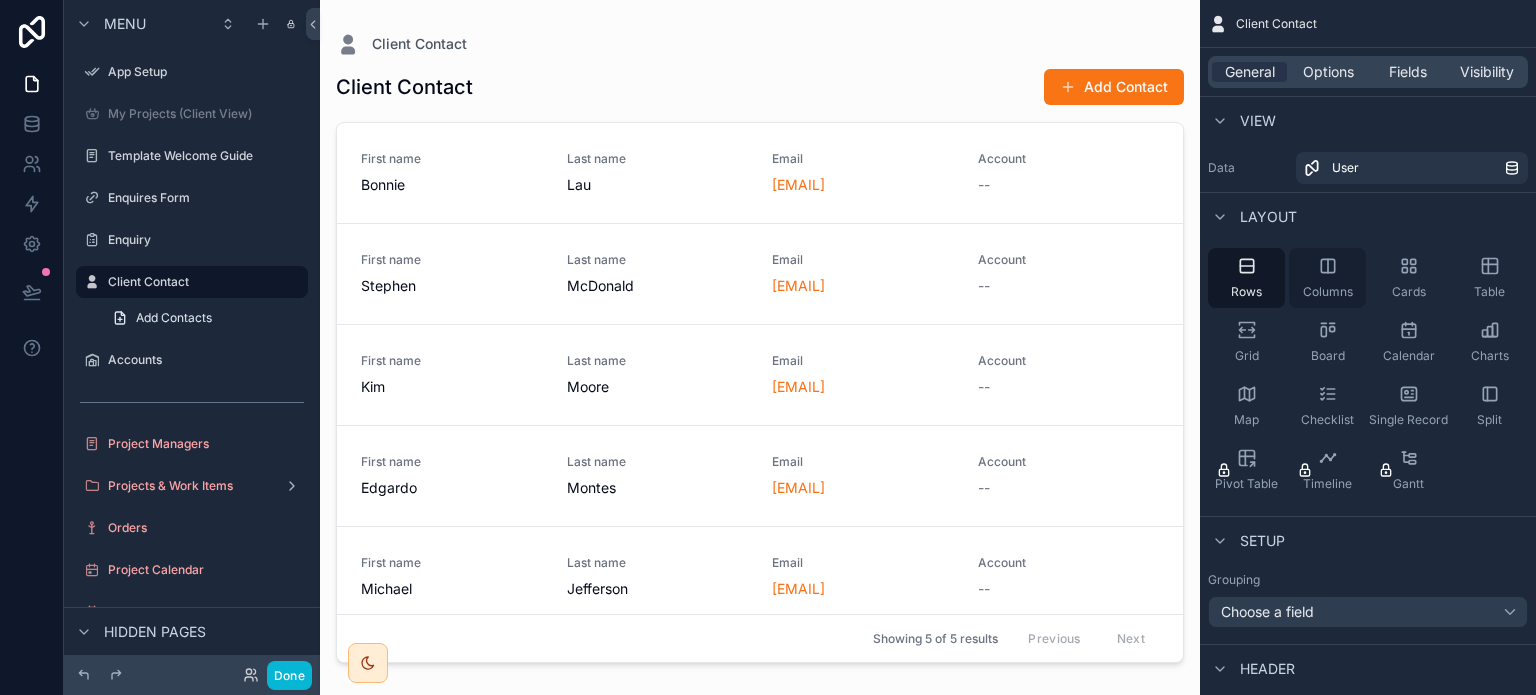 click on "Columns" at bounding box center [1327, 278] 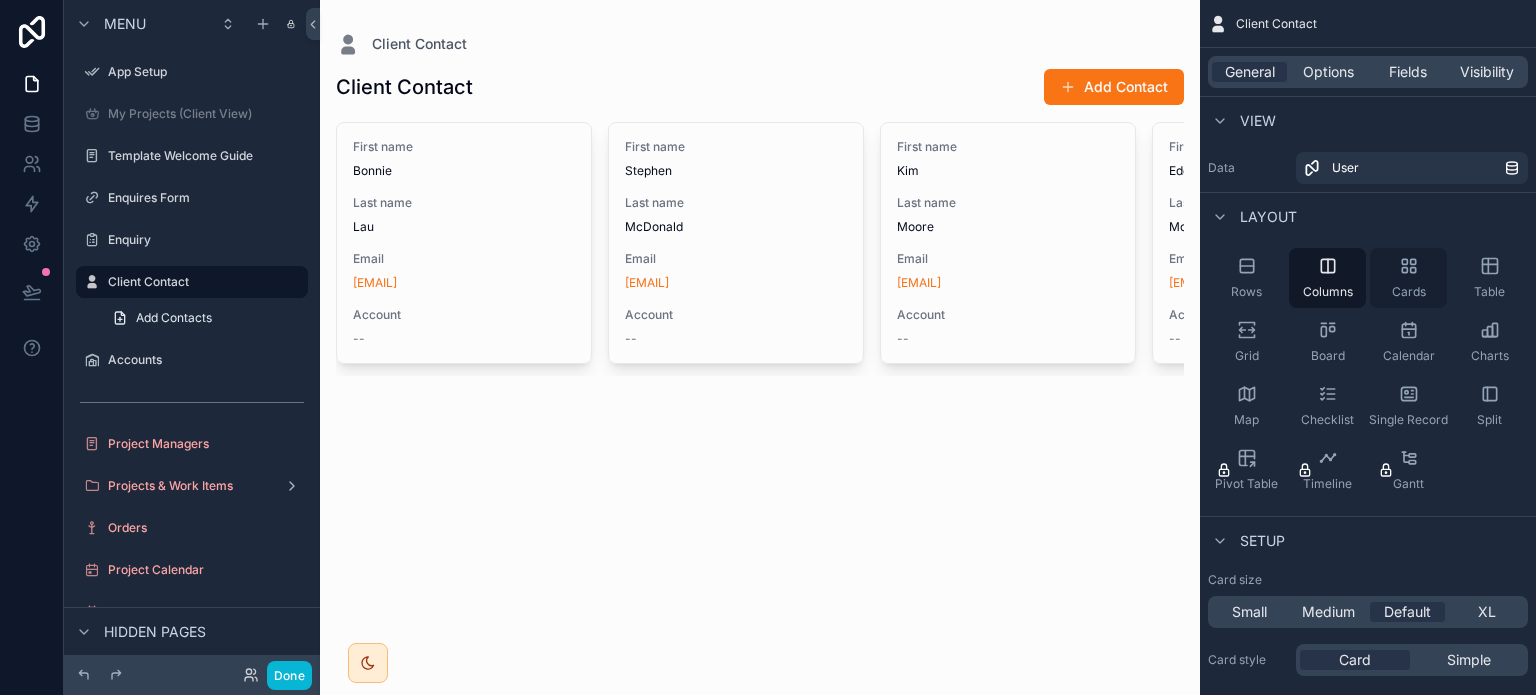 click on "Cards" at bounding box center (1408, 278) 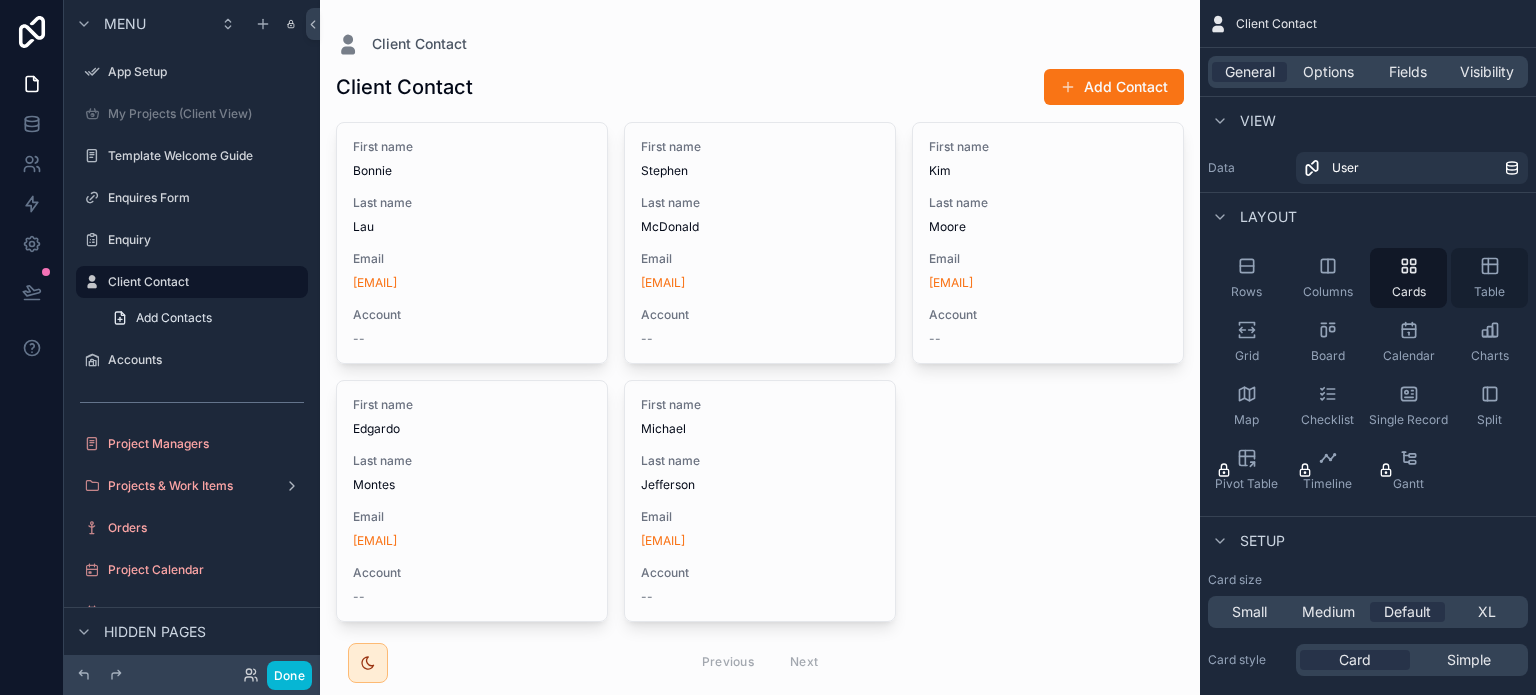 click on "Table" at bounding box center (1489, 278) 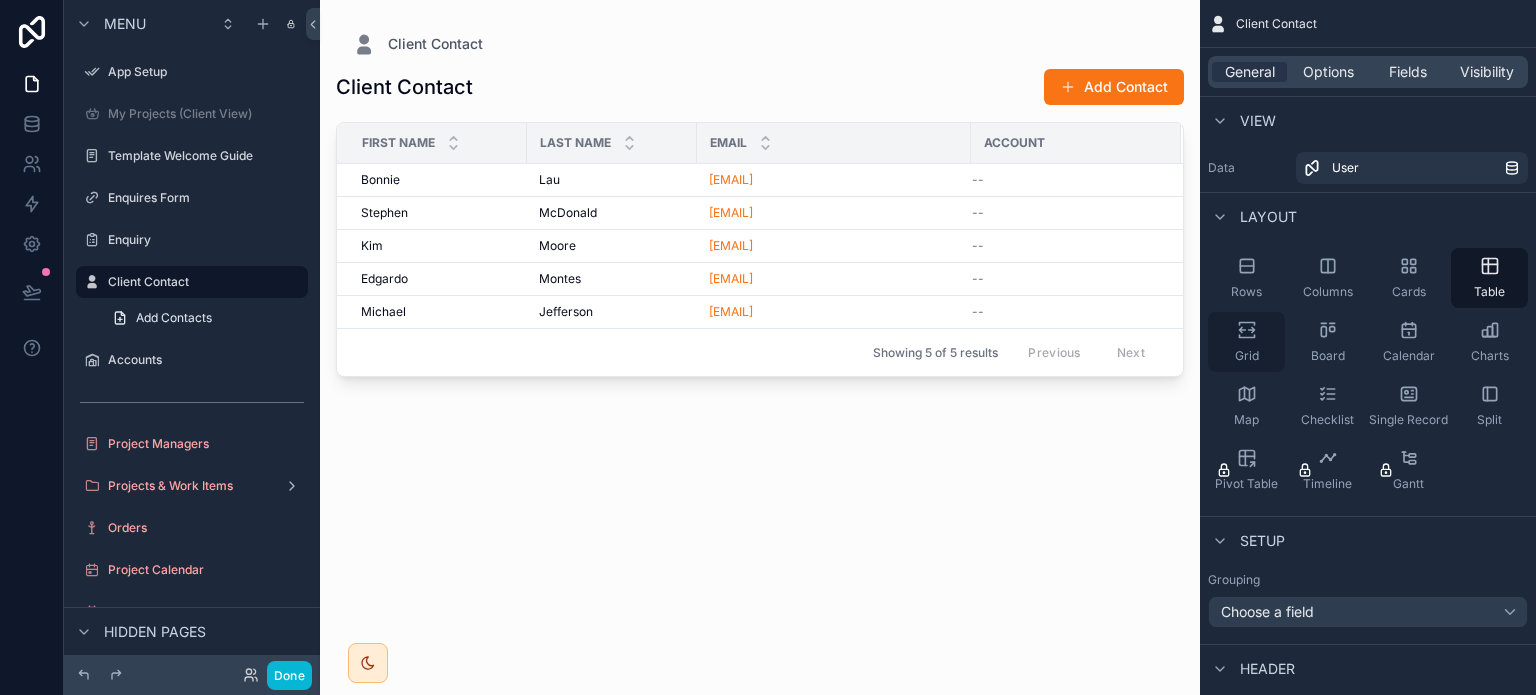 click on "Grid" at bounding box center (1246, 342) 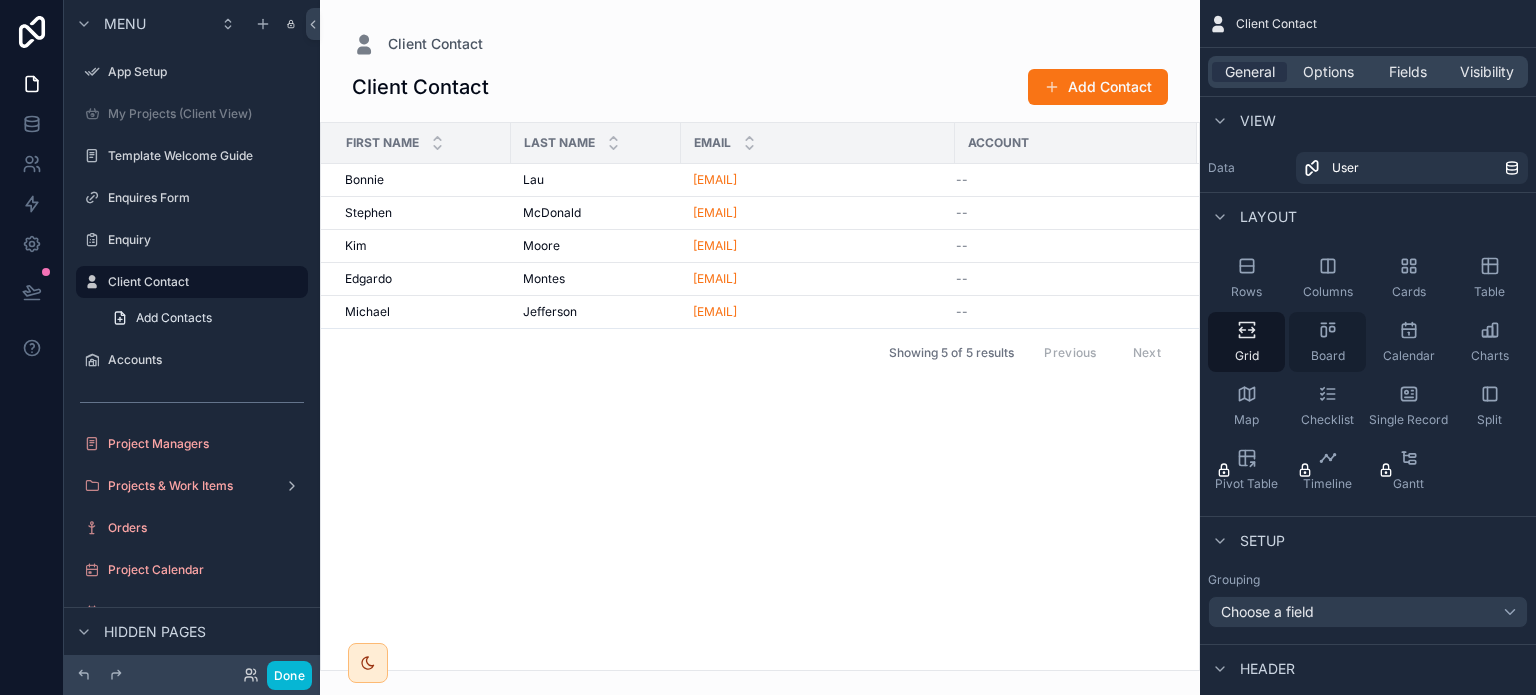 click on "Board" at bounding box center [1327, 342] 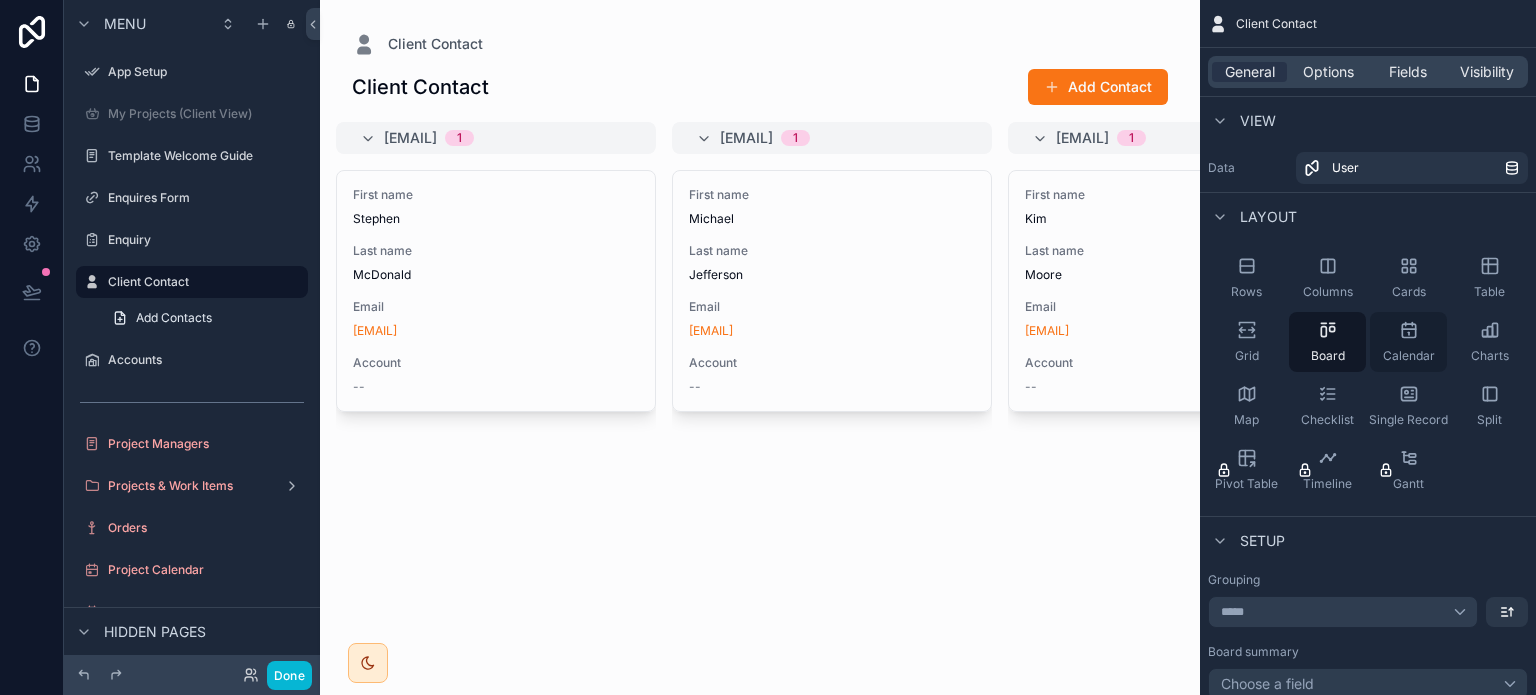 click on "Calendar" at bounding box center (1408, 342) 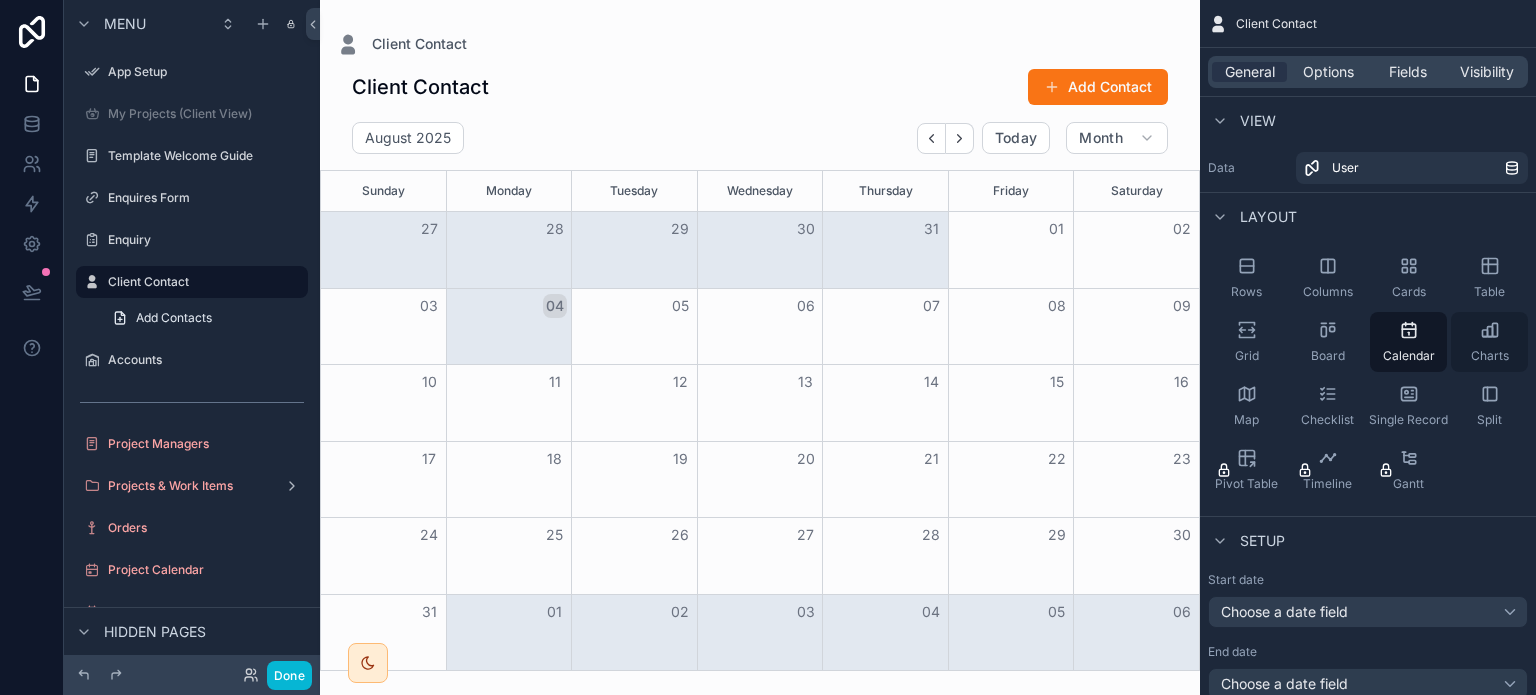 click 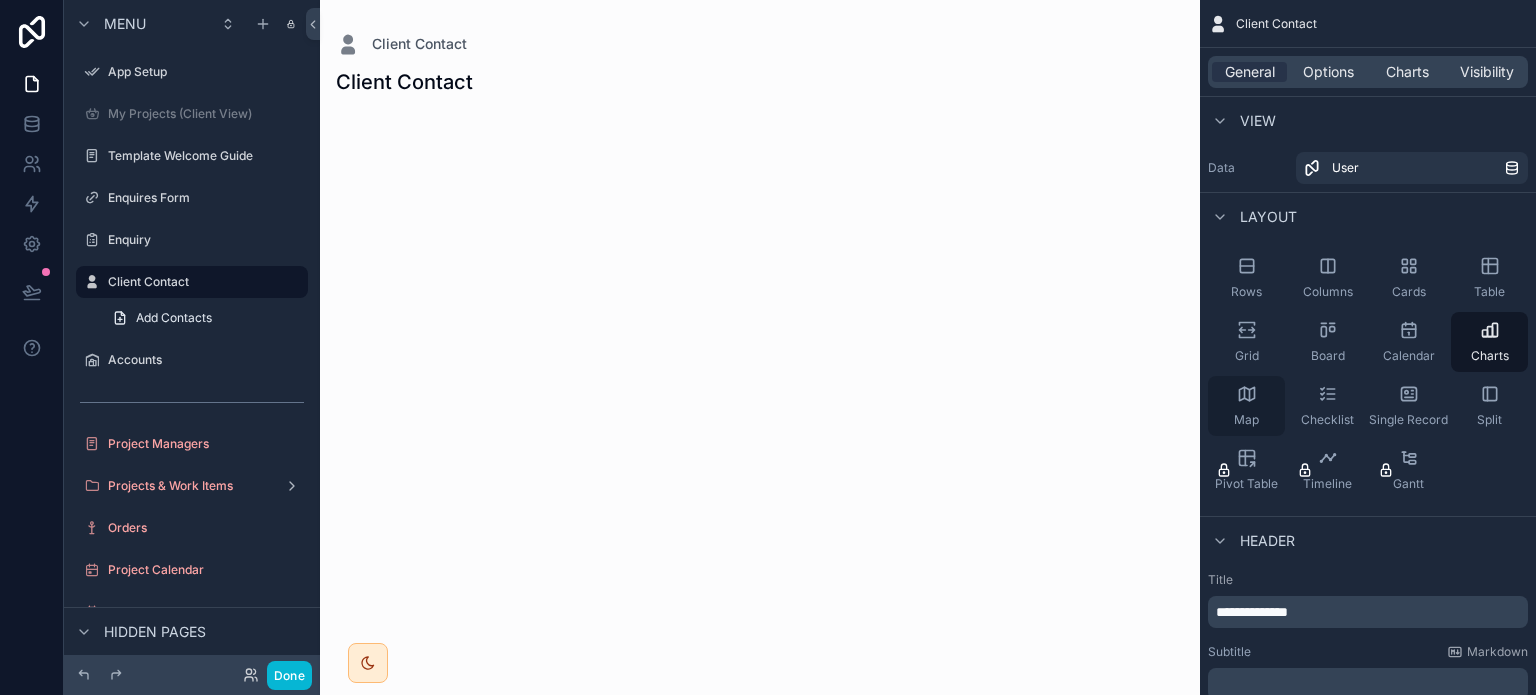 click on "Map" at bounding box center (1246, 406) 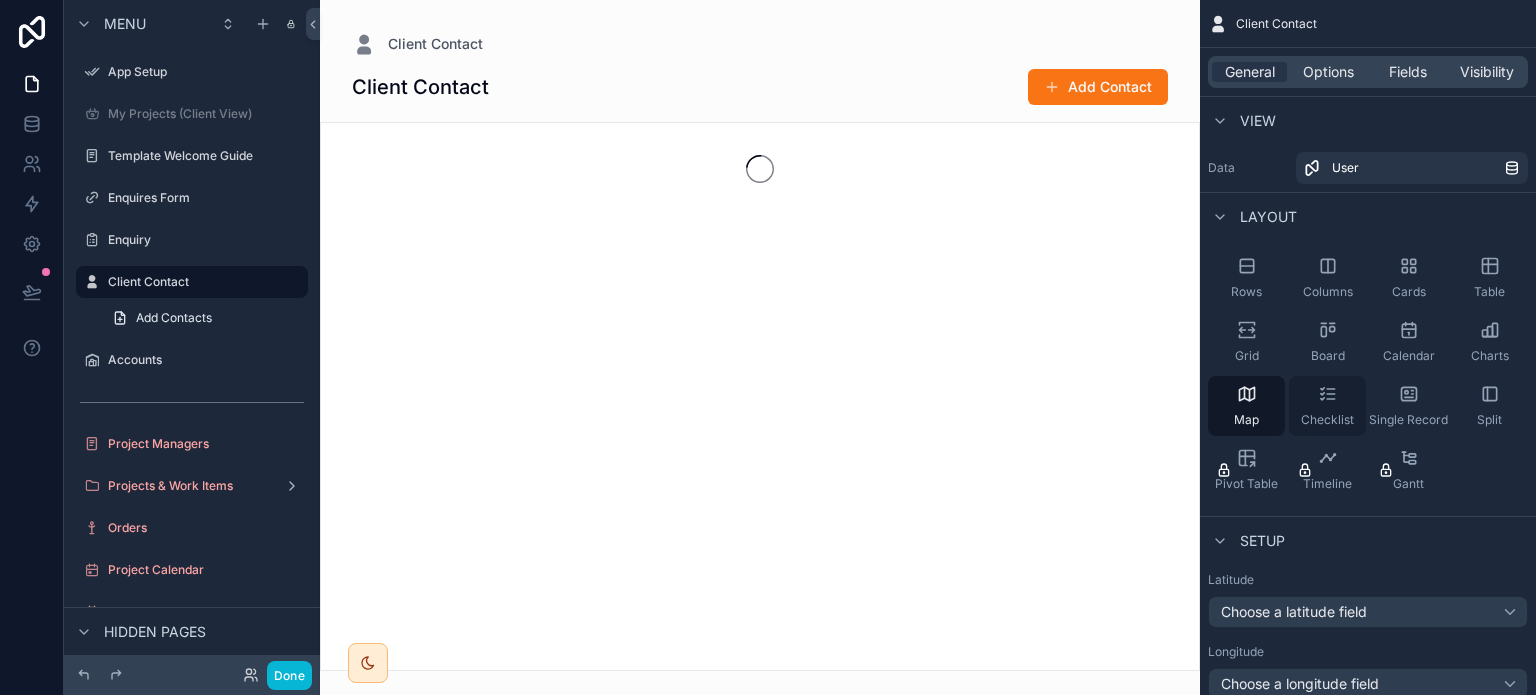 click on "Checklist" at bounding box center [1327, 406] 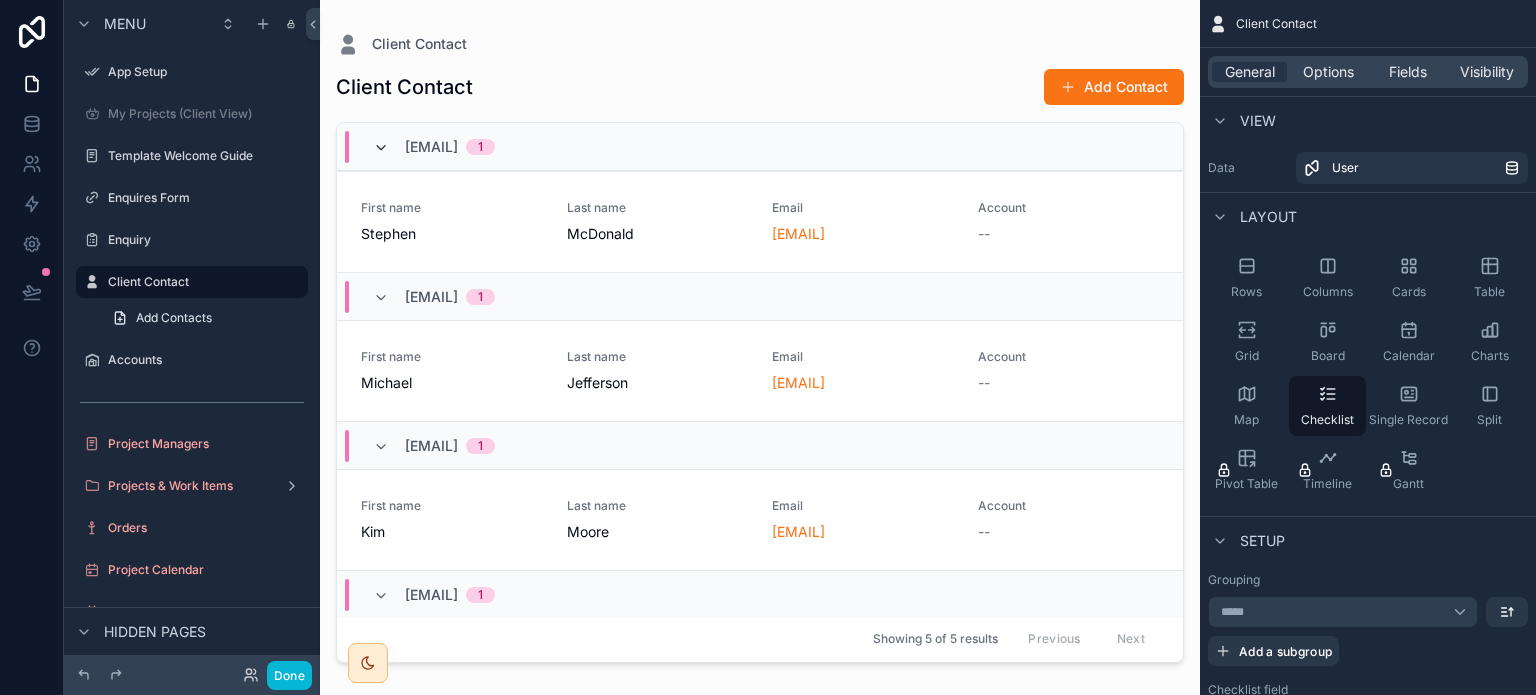 click at bounding box center (381, 148) 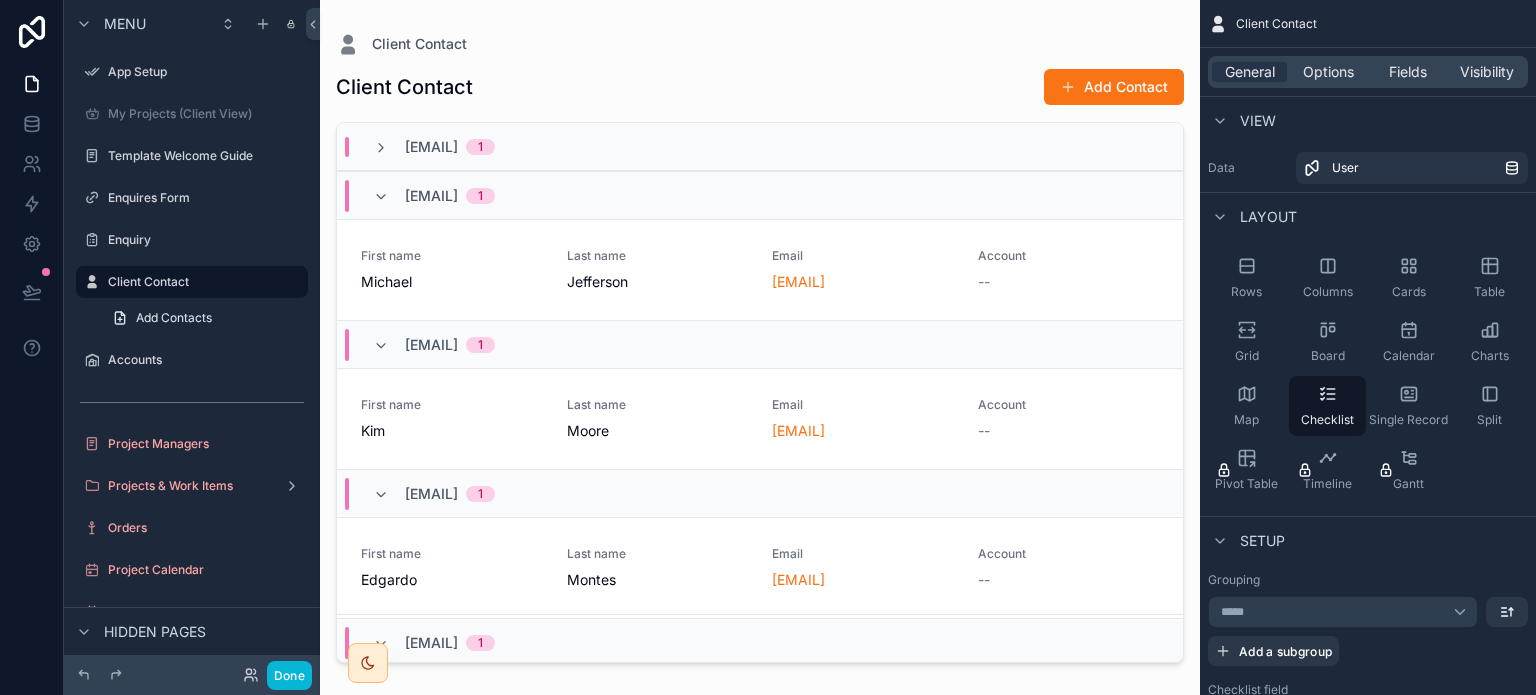 click at bounding box center [381, 148] 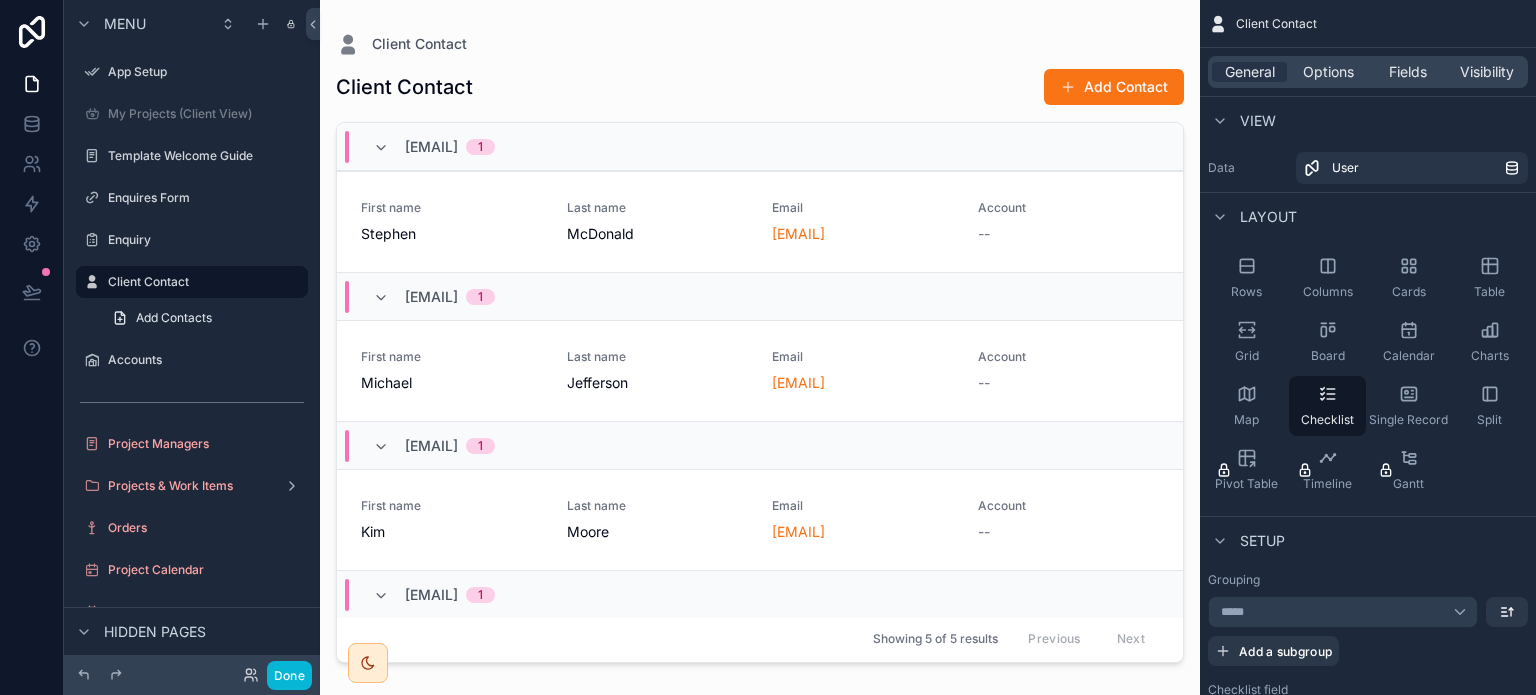 click at bounding box center (381, 148) 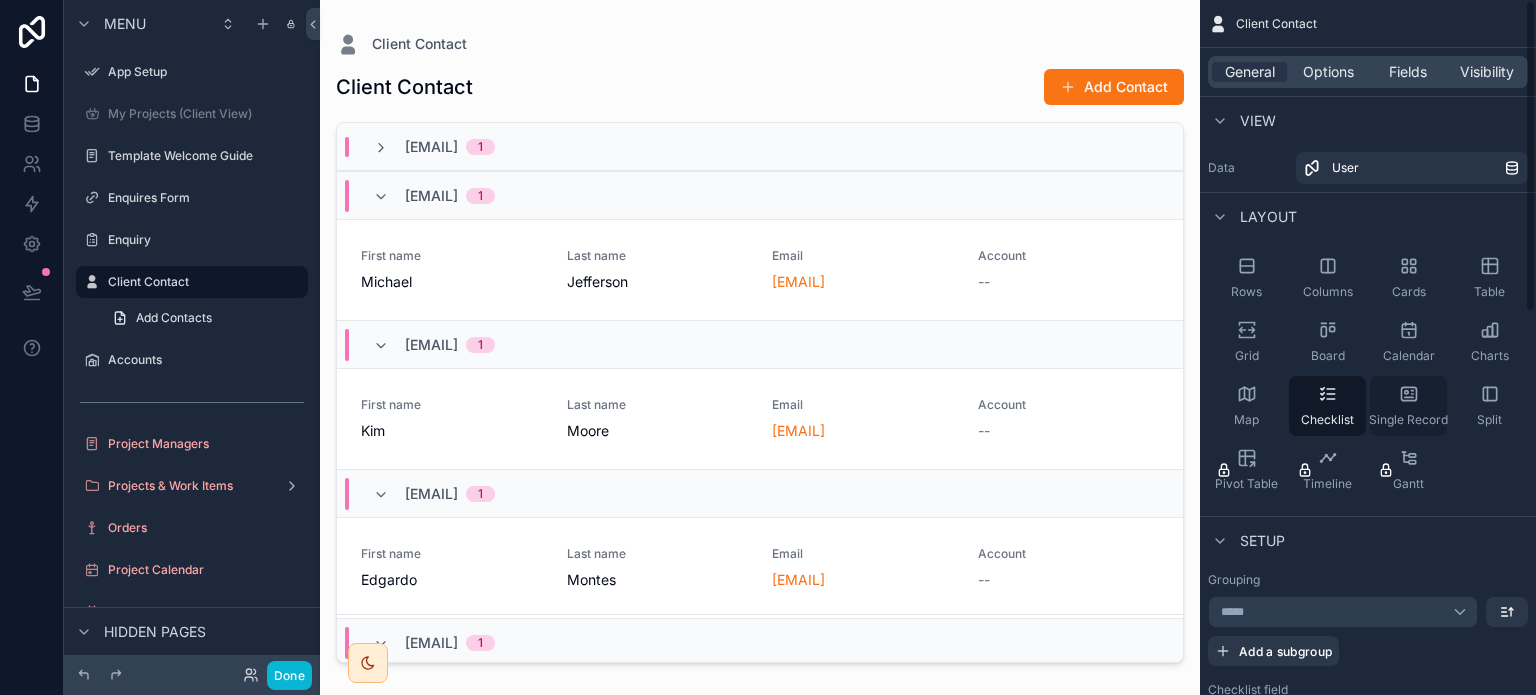 click on "Single Record" at bounding box center [1408, 420] 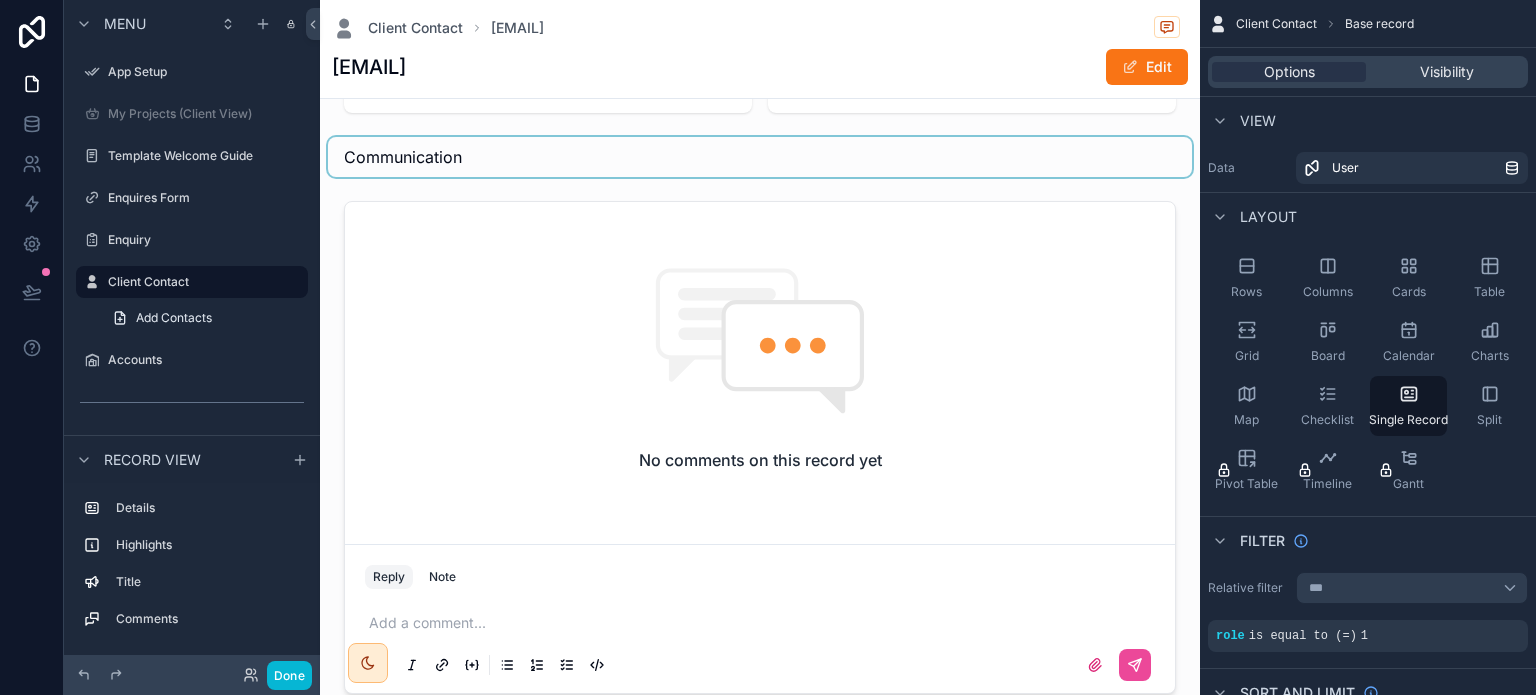 scroll, scrollTop: 0, scrollLeft: 0, axis: both 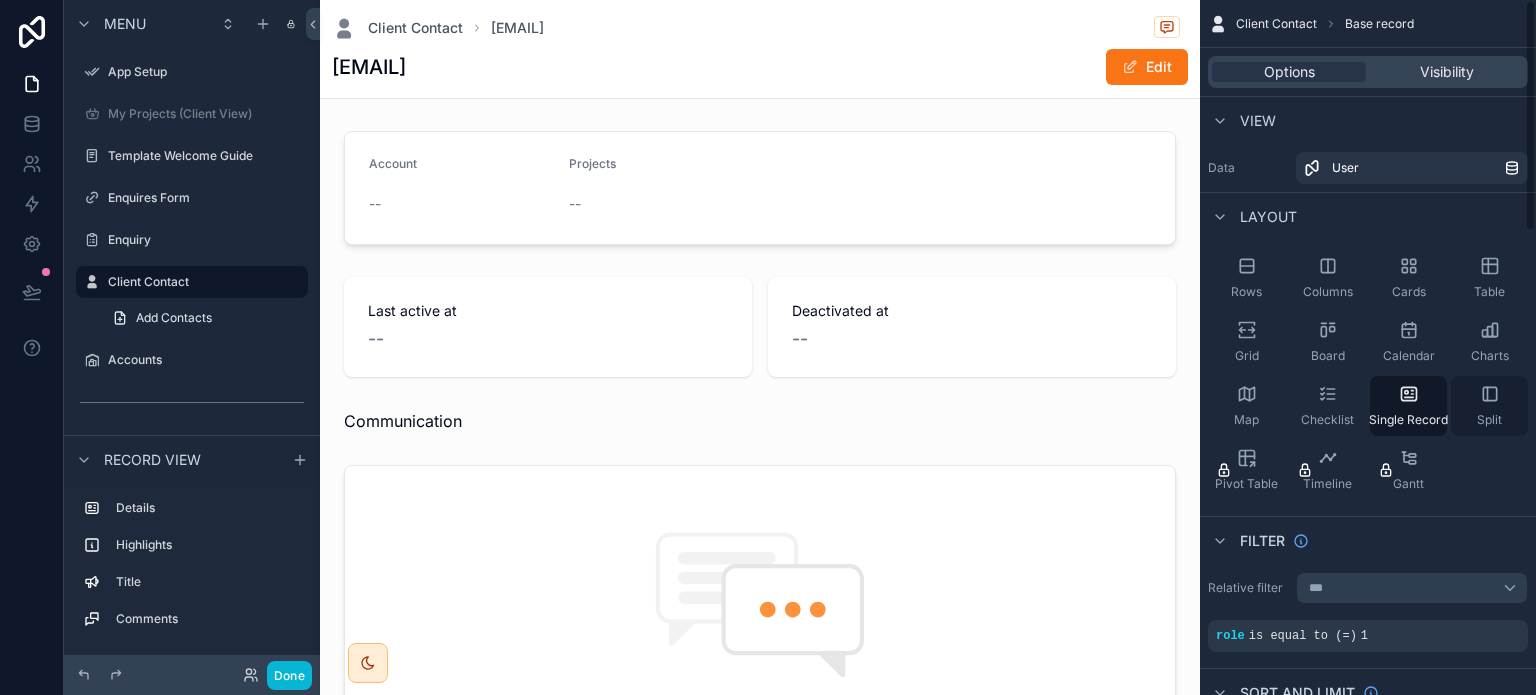 click on "Split" at bounding box center [1489, 420] 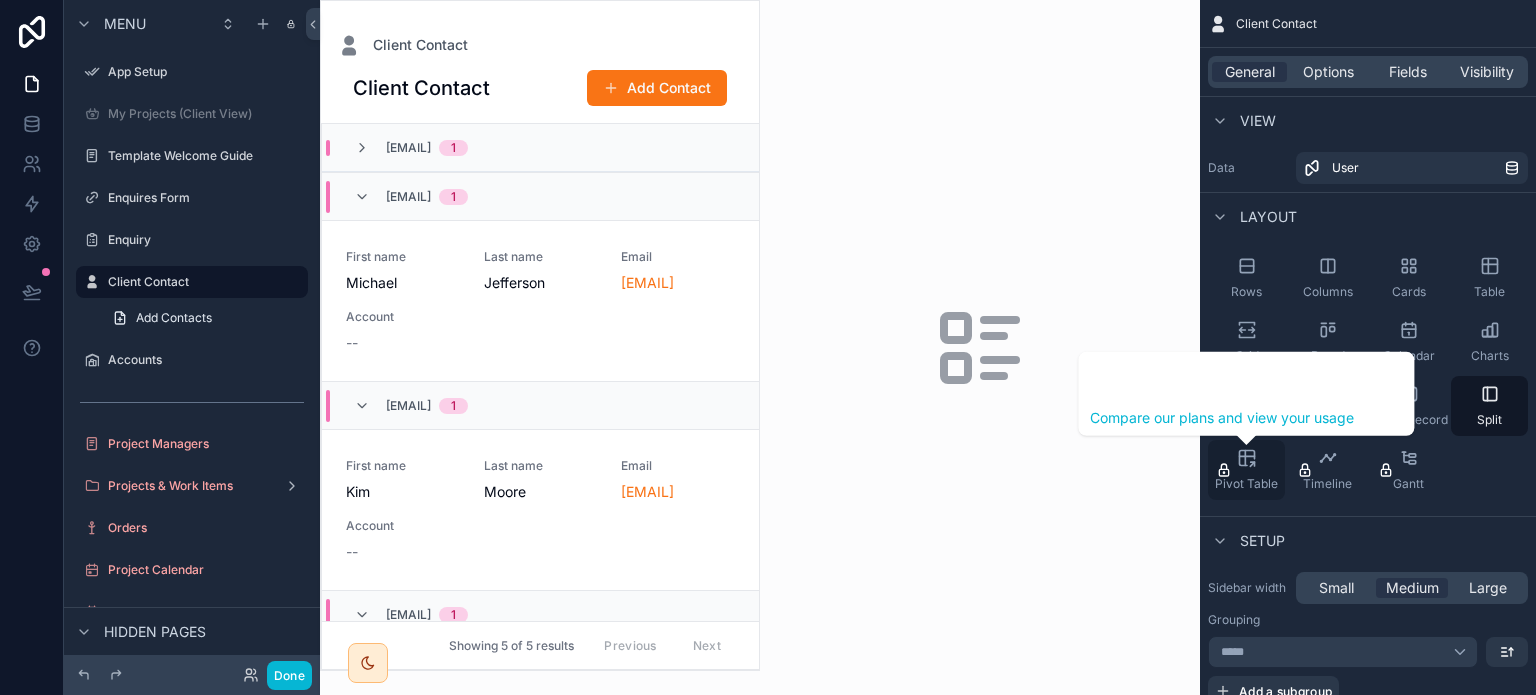 click on "Pivot Table" at bounding box center (1246, 470) 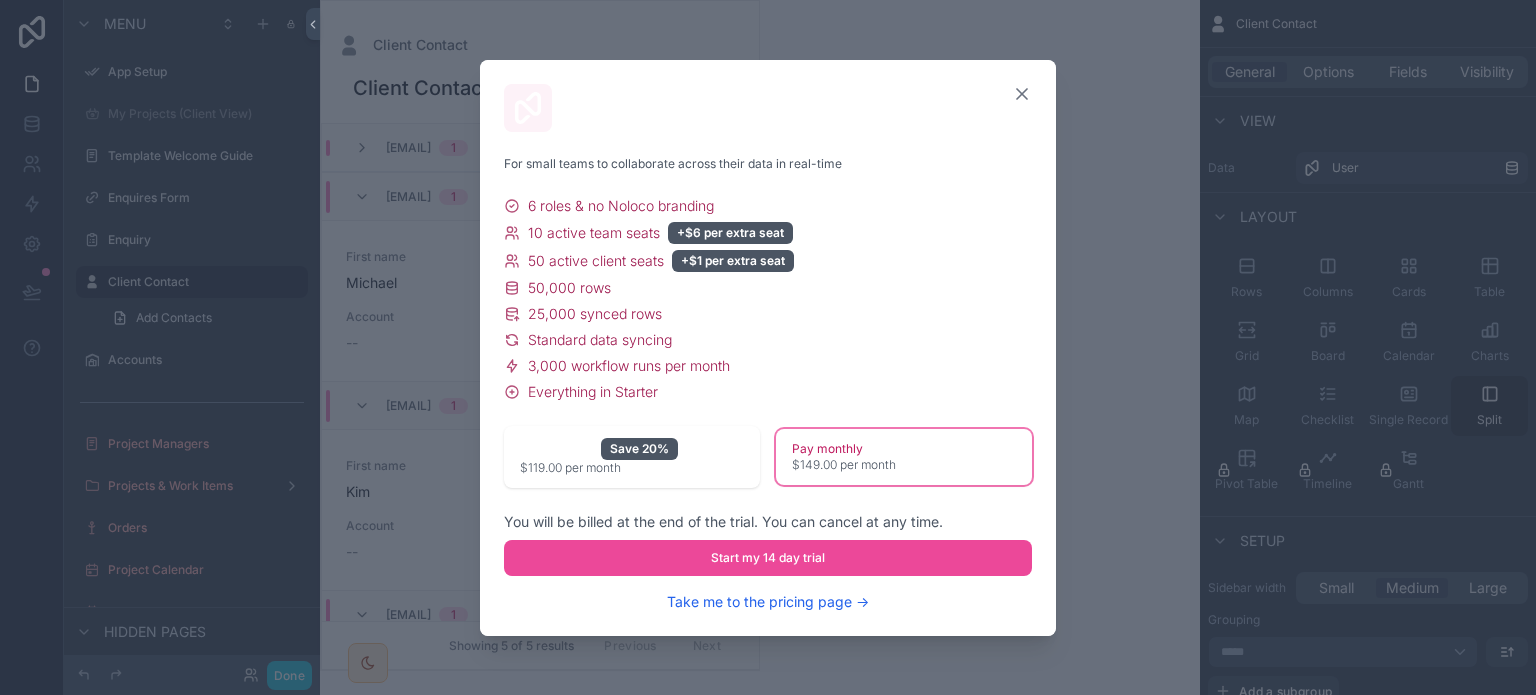 click 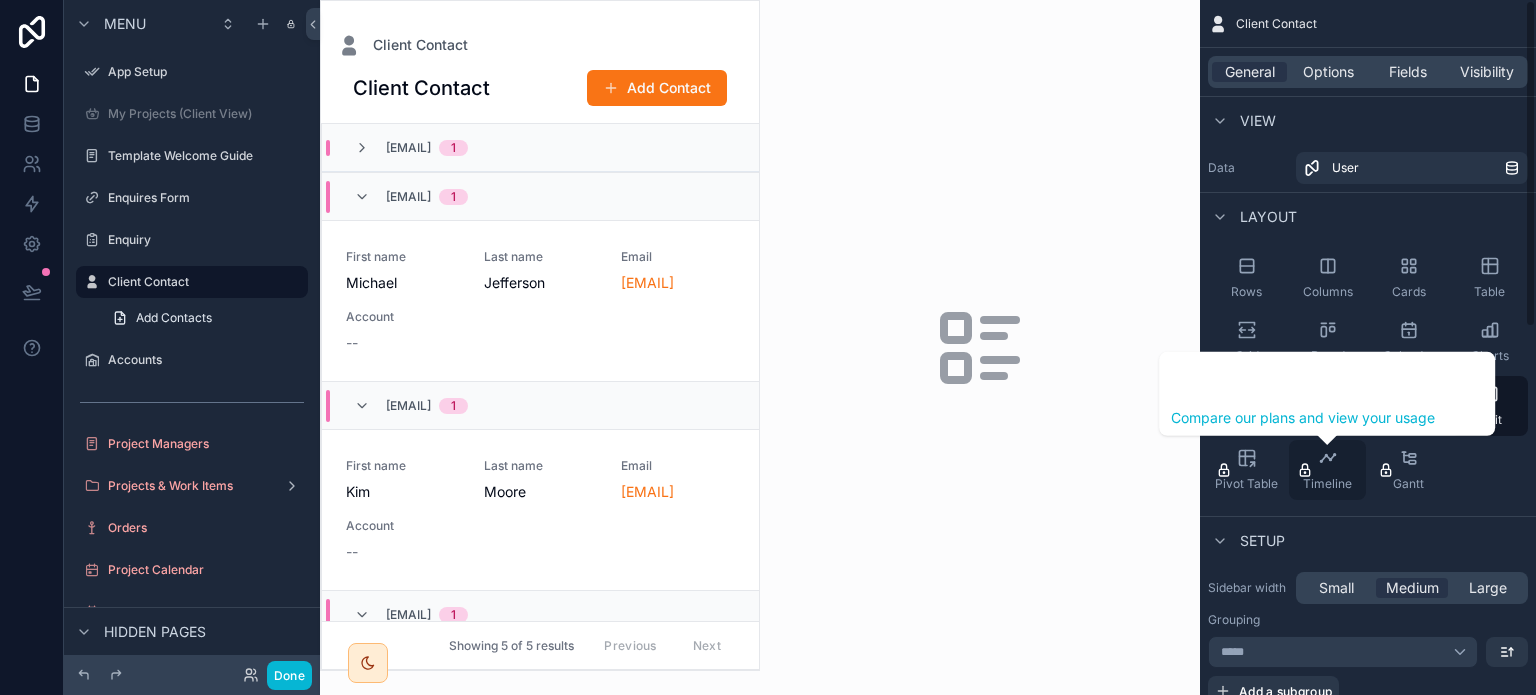 click on "Timeline" at bounding box center [1327, 470] 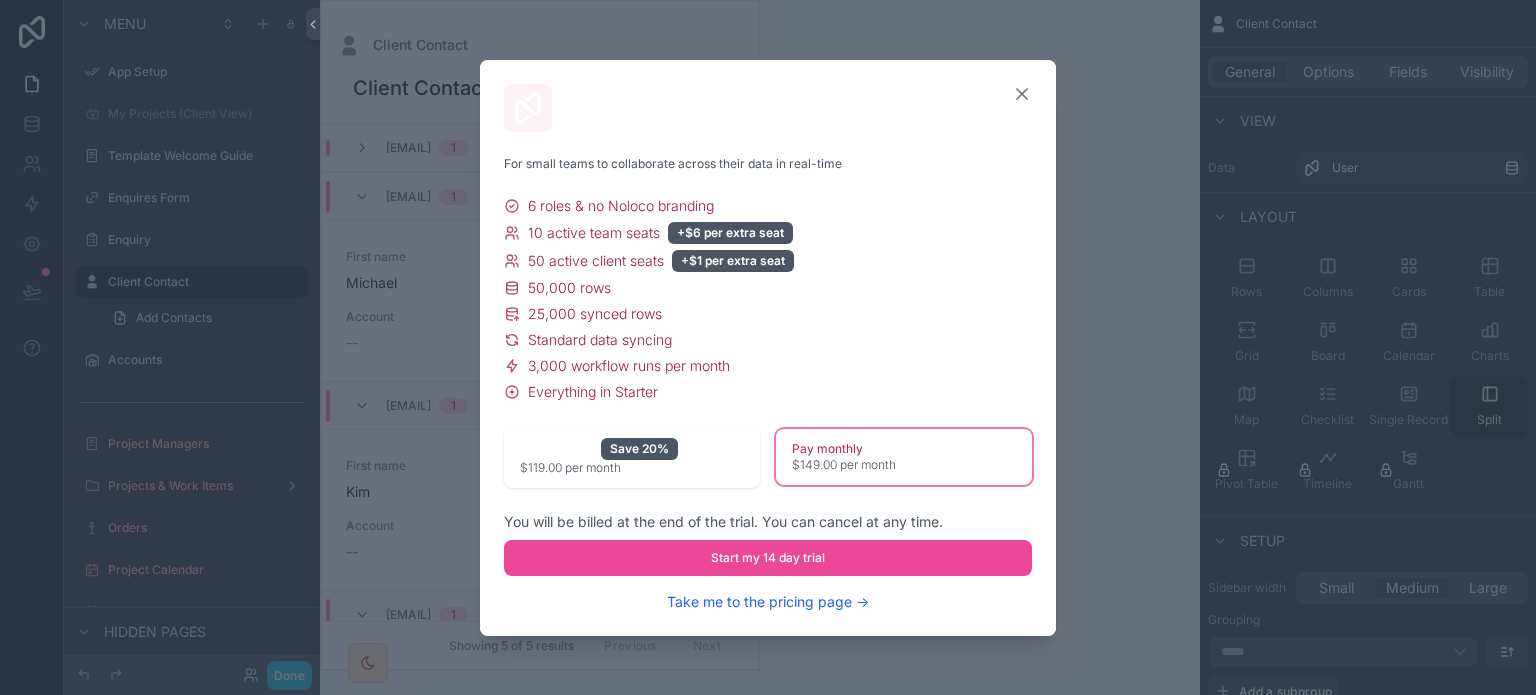 click 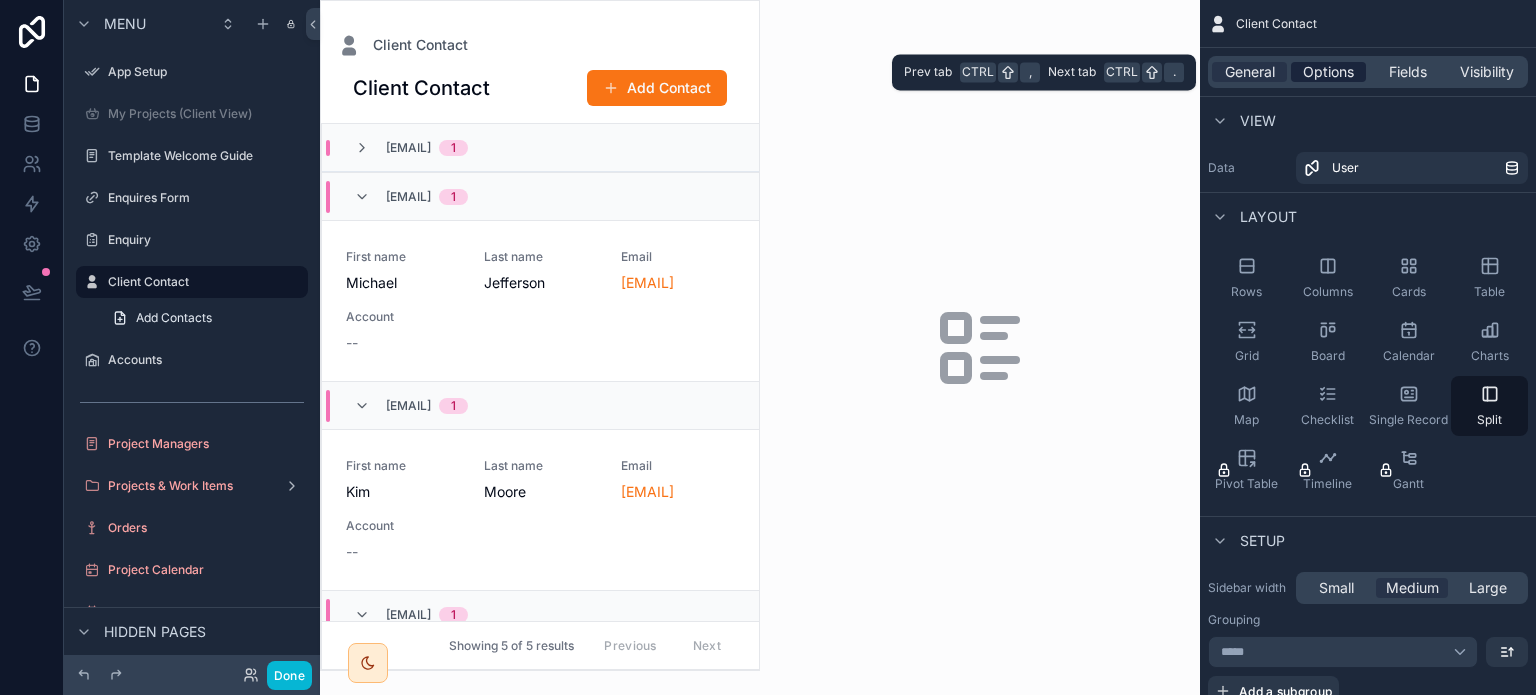 click on "Options" at bounding box center (1328, 72) 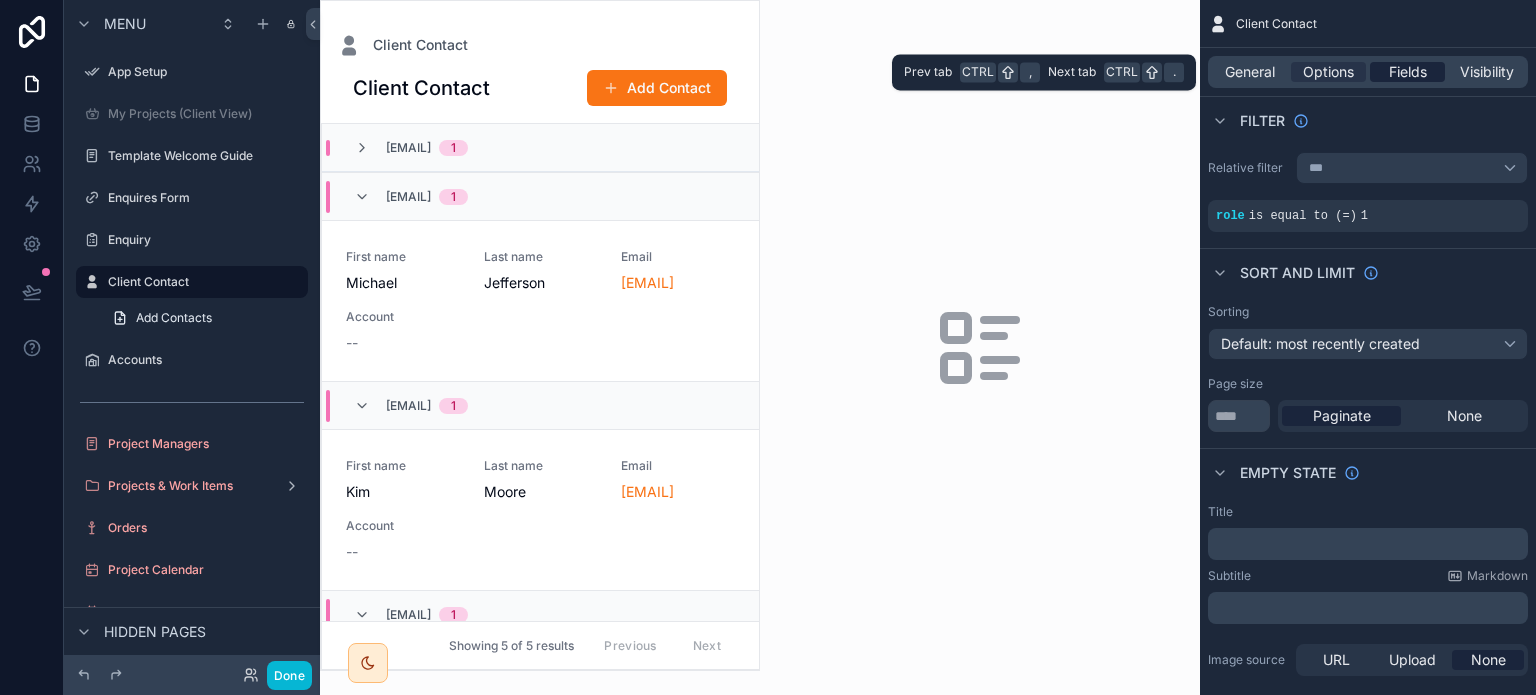 click on "Fields" at bounding box center (1408, 72) 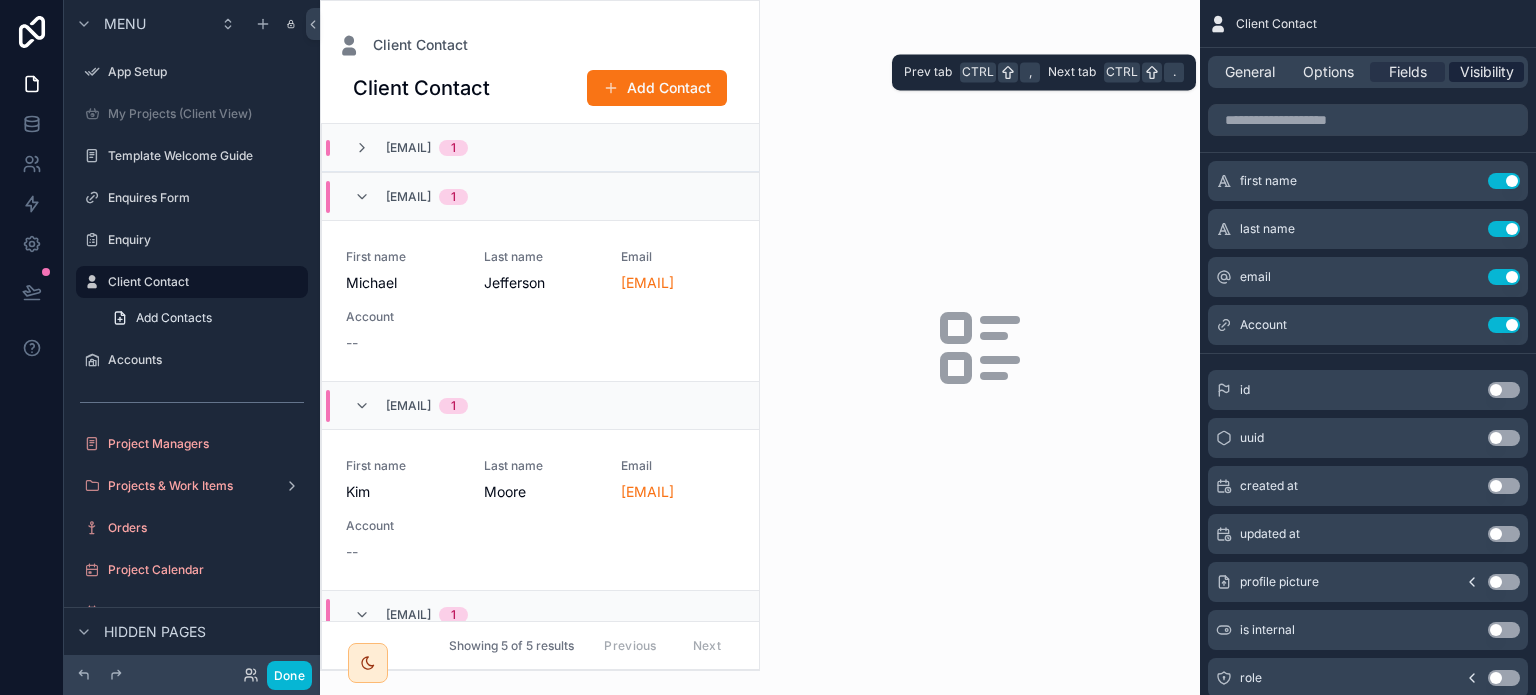click on "Visibility" at bounding box center (1487, 72) 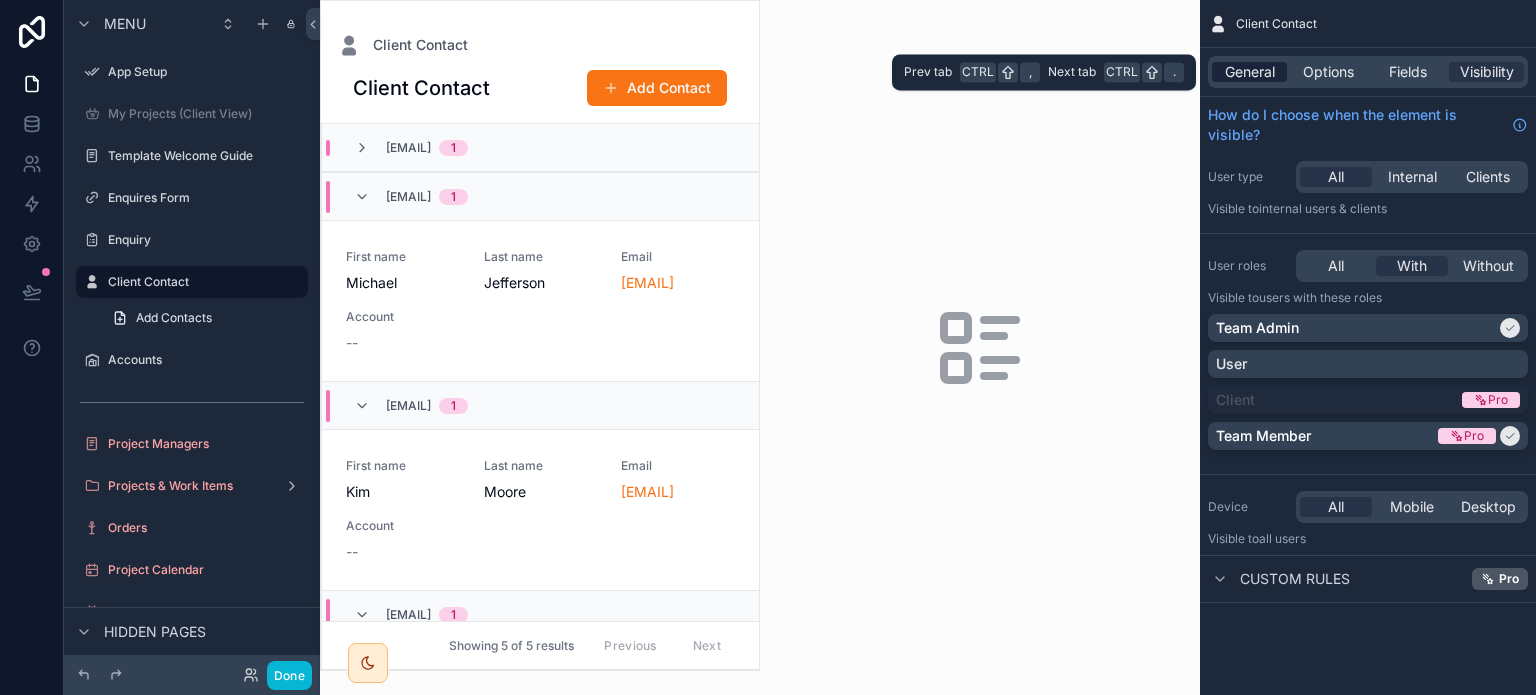 click on "General" at bounding box center (1250, 72) 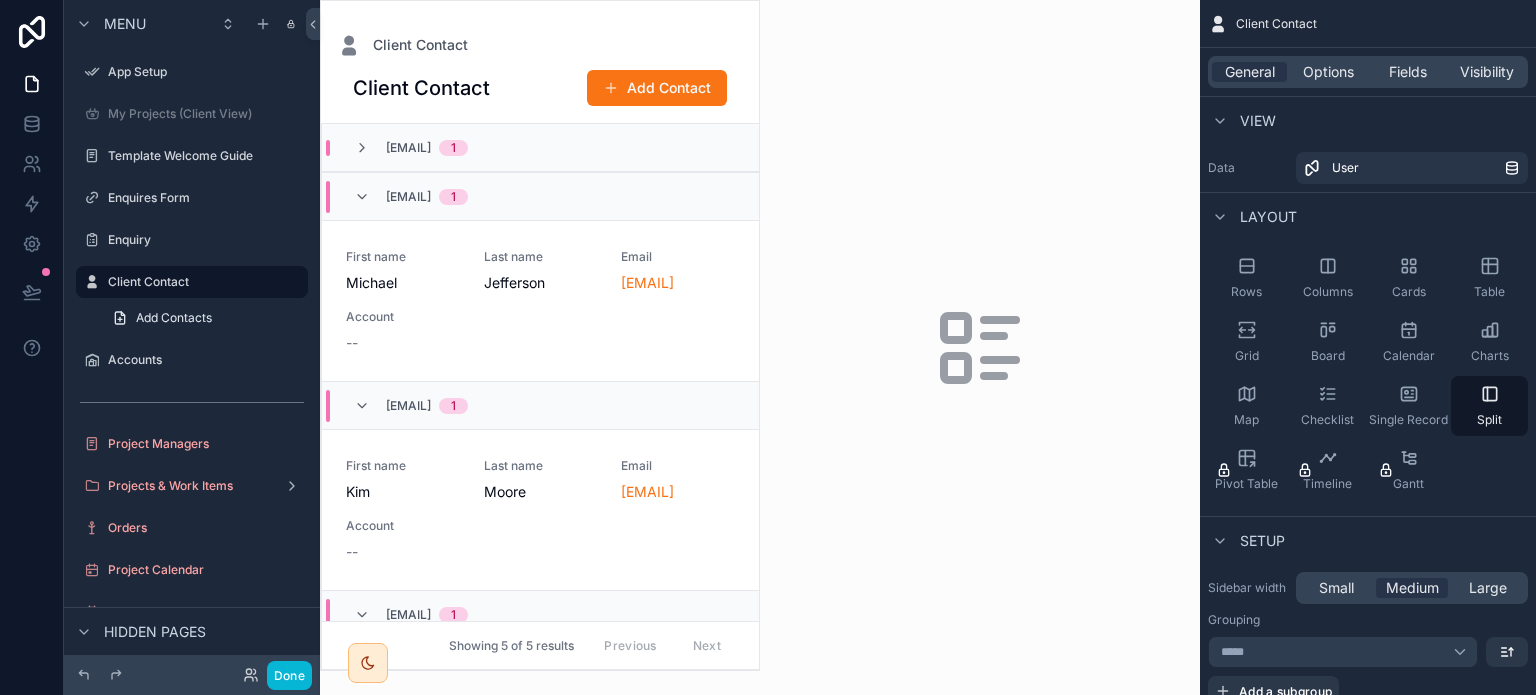 click on "stephenwithap@example.com 1" at bounding box center [540, 148] 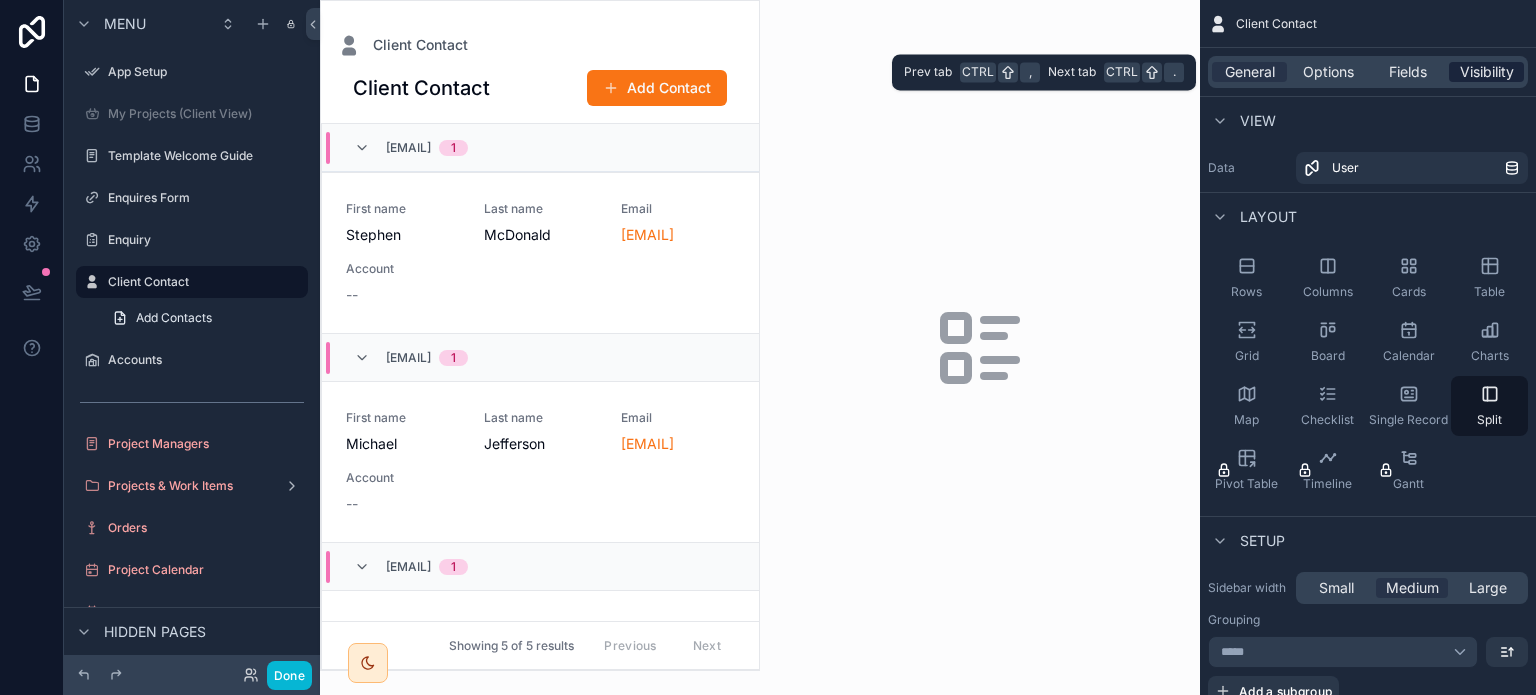 click on "Visibility" at bounding box center (1487, 72) 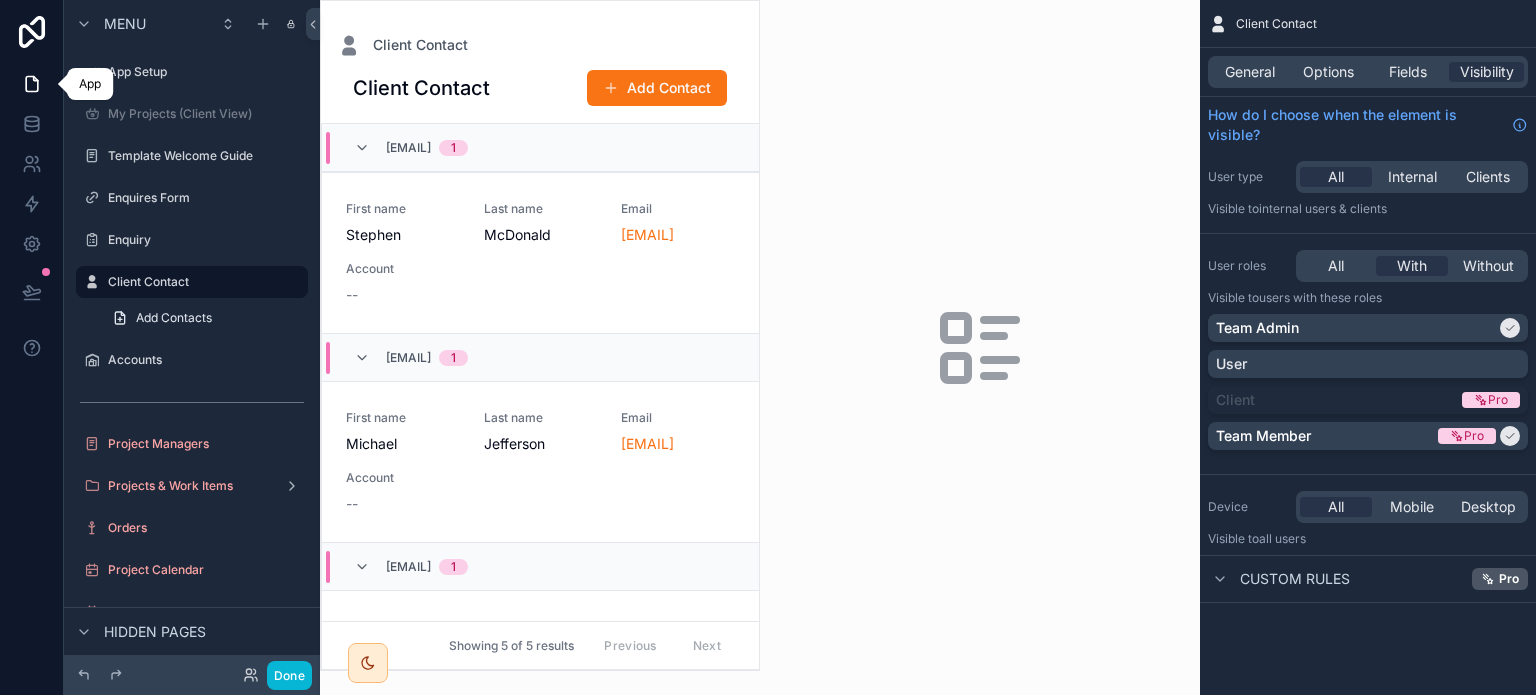 click 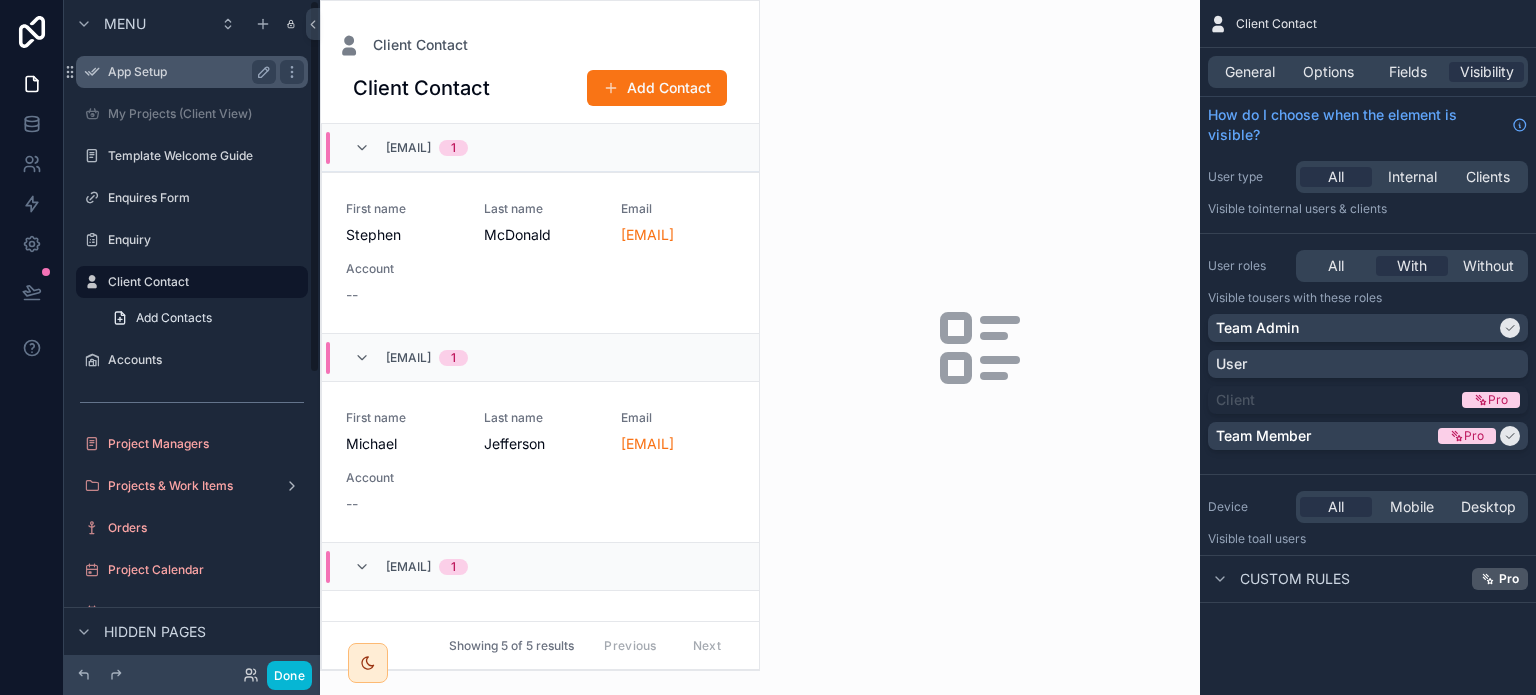 click on "App Setup" at bounding box center [188, 72] 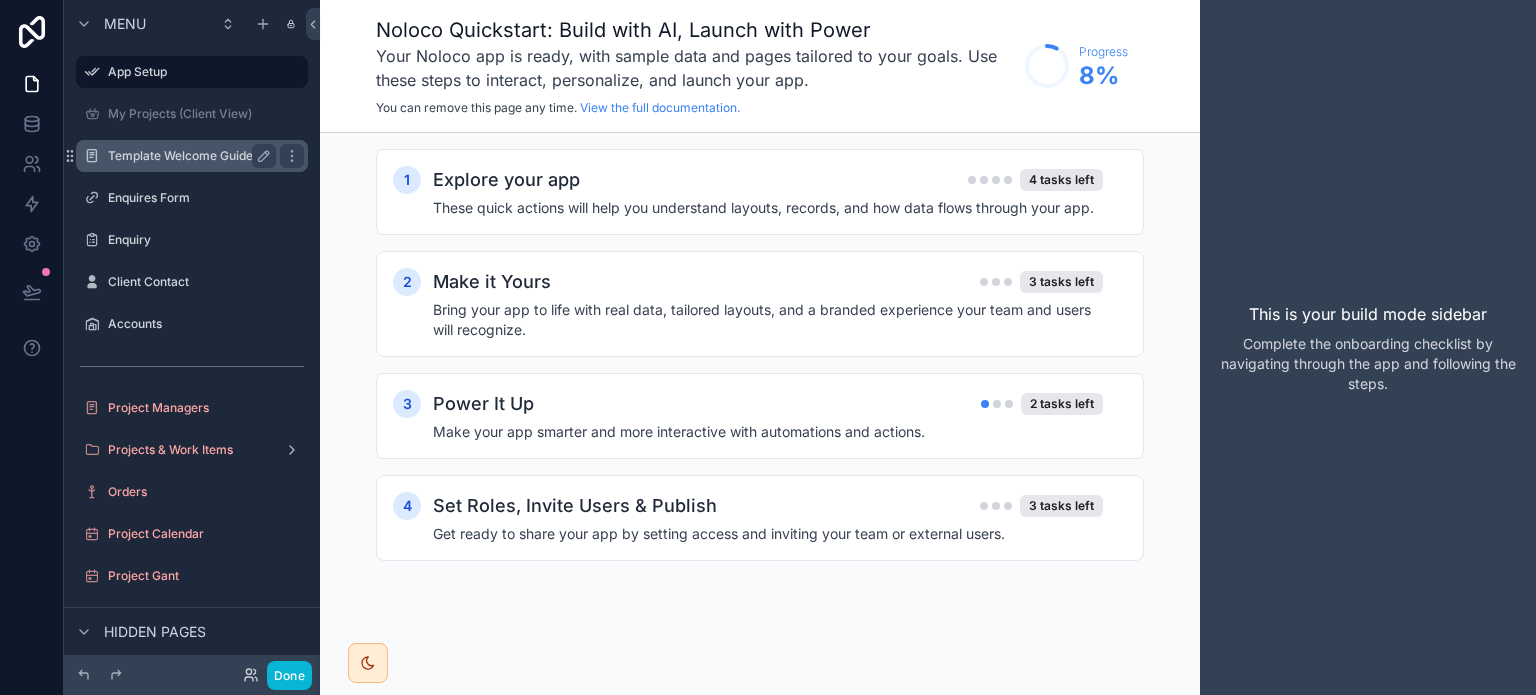 click on "Template Welcome Guide" at bounding box center (192, 156) 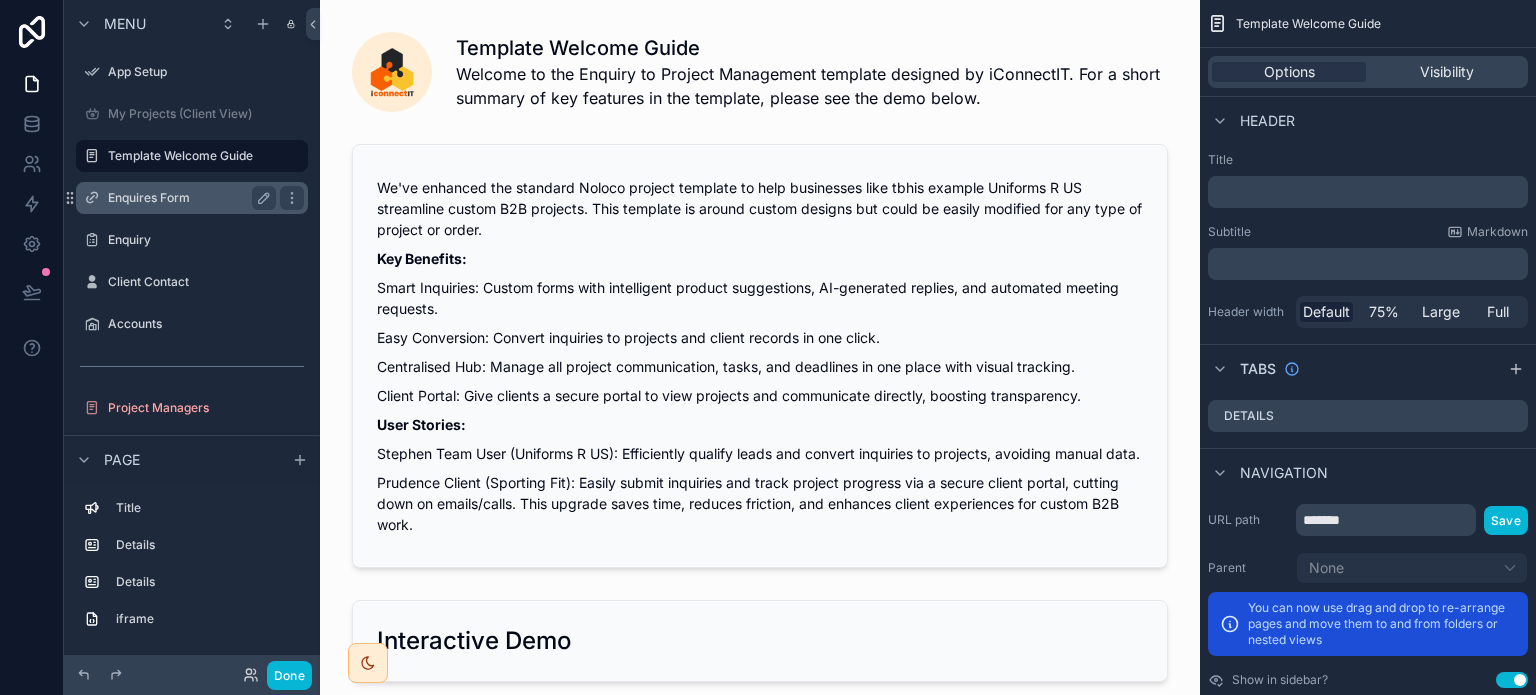 click on "Enquires Form" at bounding box center (188, 198) 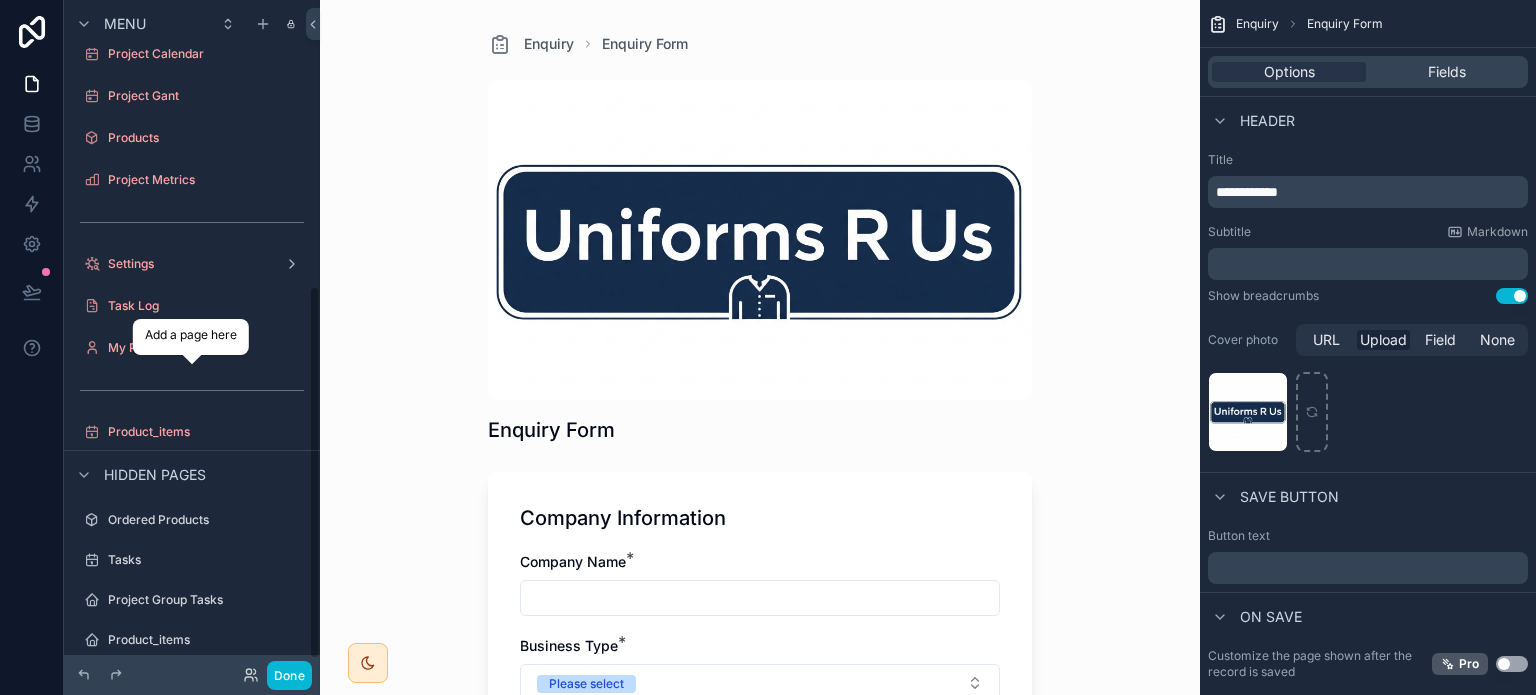 scroll, scrollTop: 511, scrollLeft: 0, axis: vertical 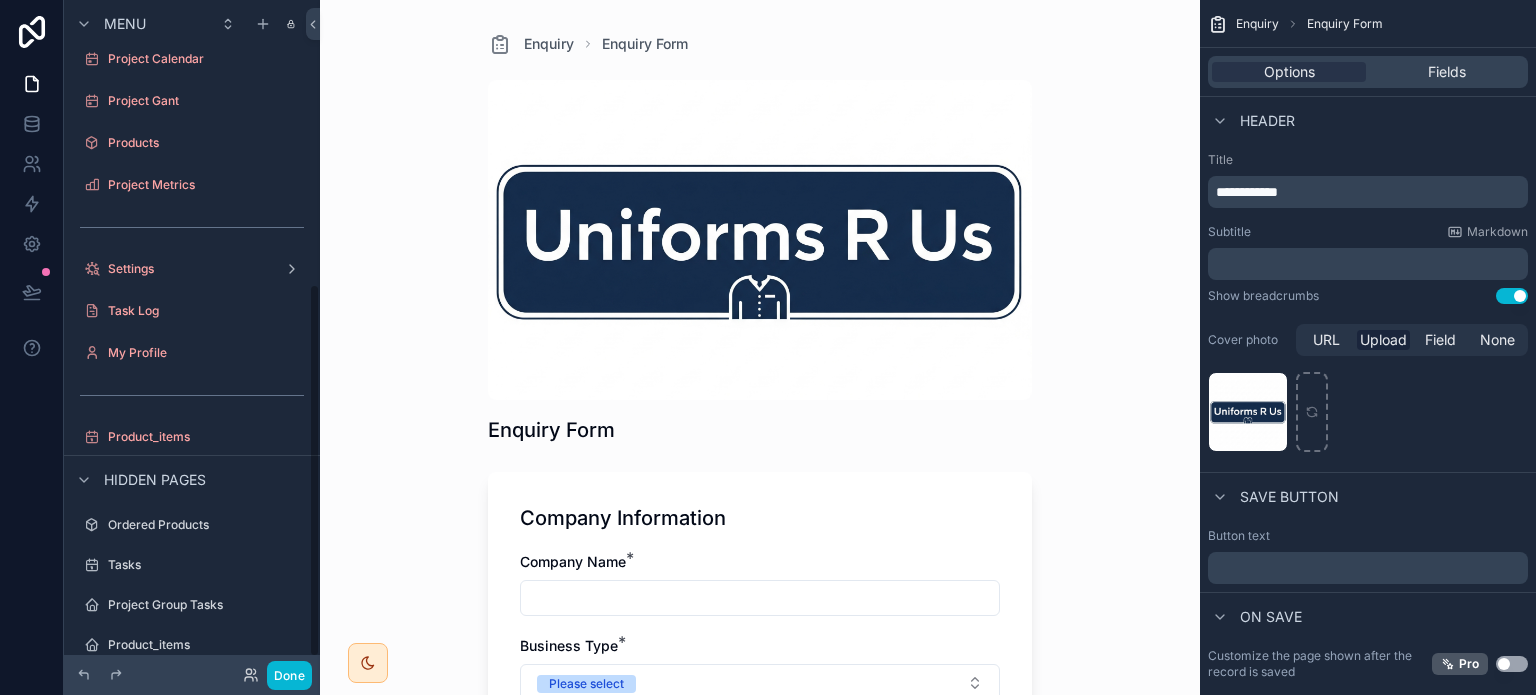 click on "Hidden pages" at bounding box center (155, 480) 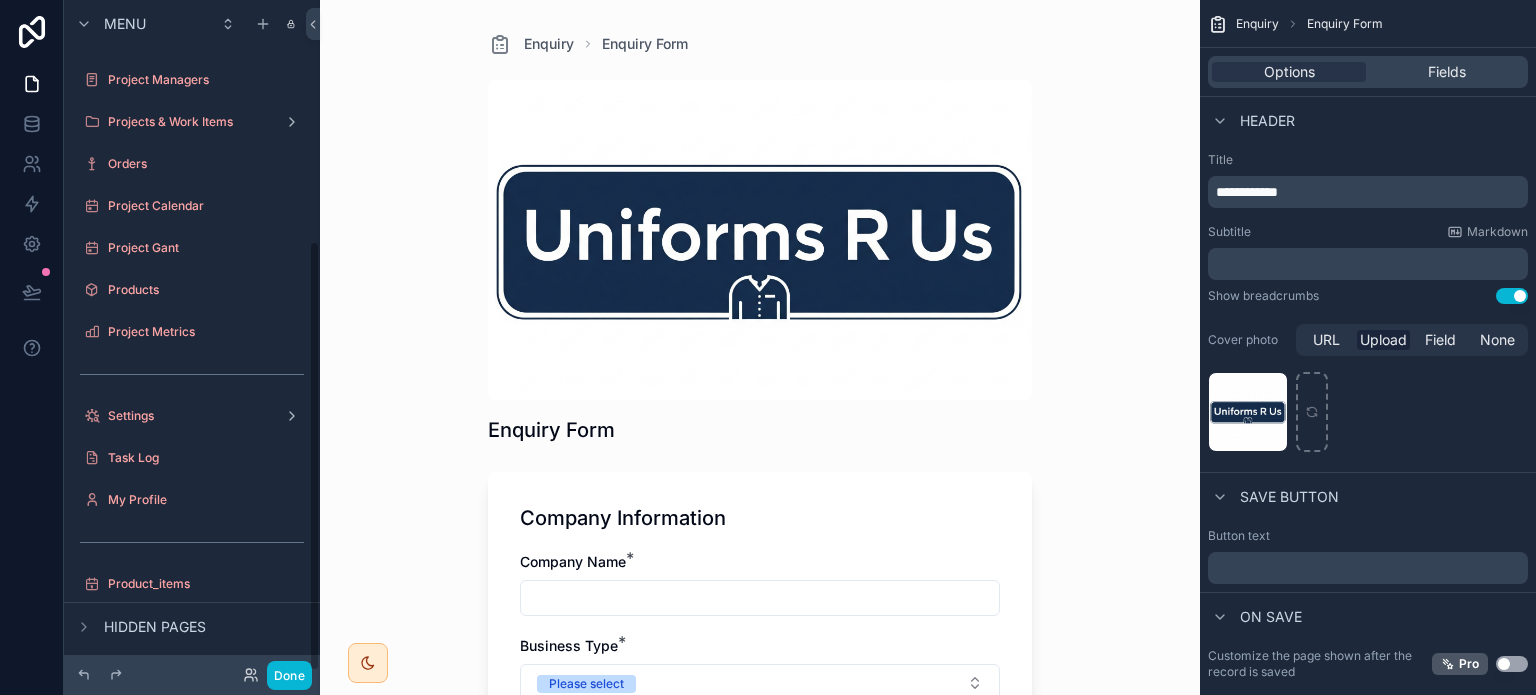 scroll, scrollTop: 375, scrollLeft: 0, axis: vertical 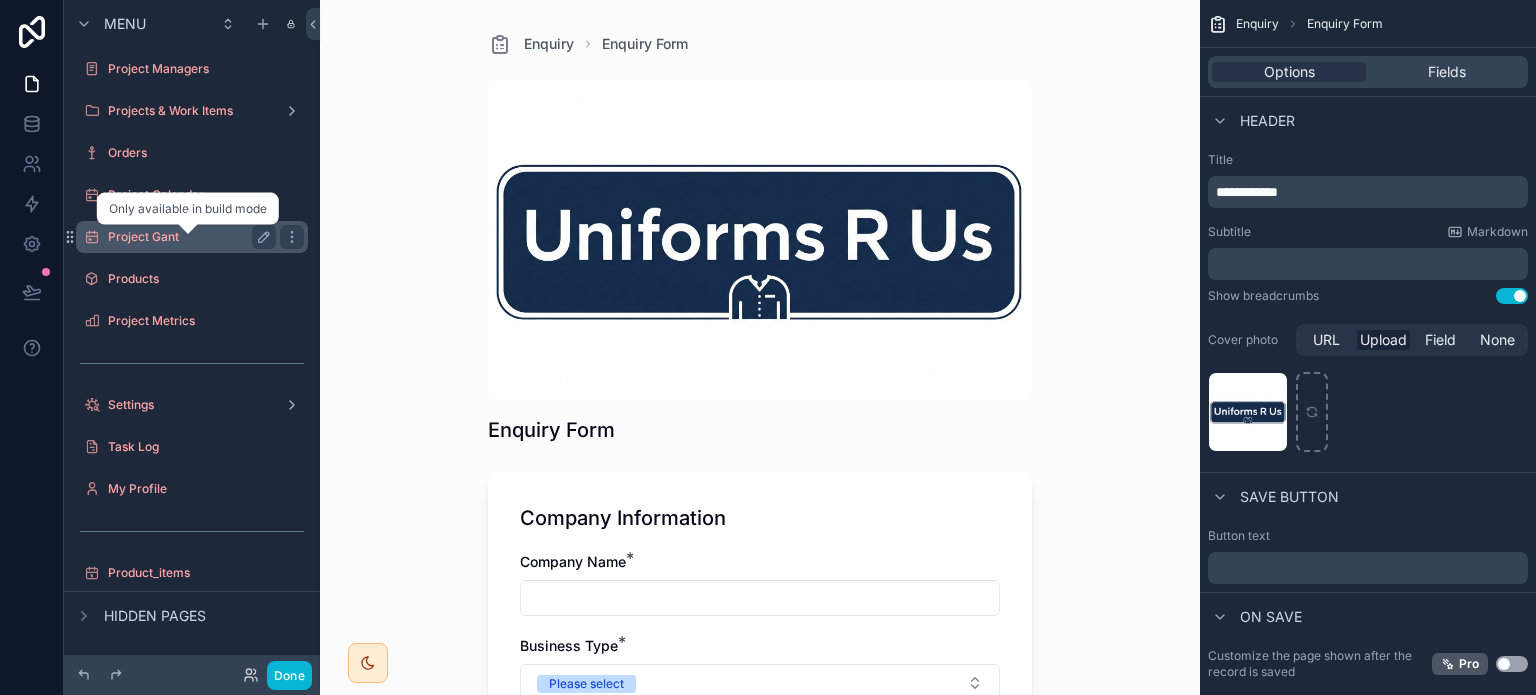 click on "Project Gant" at bounding box center [188, 237] 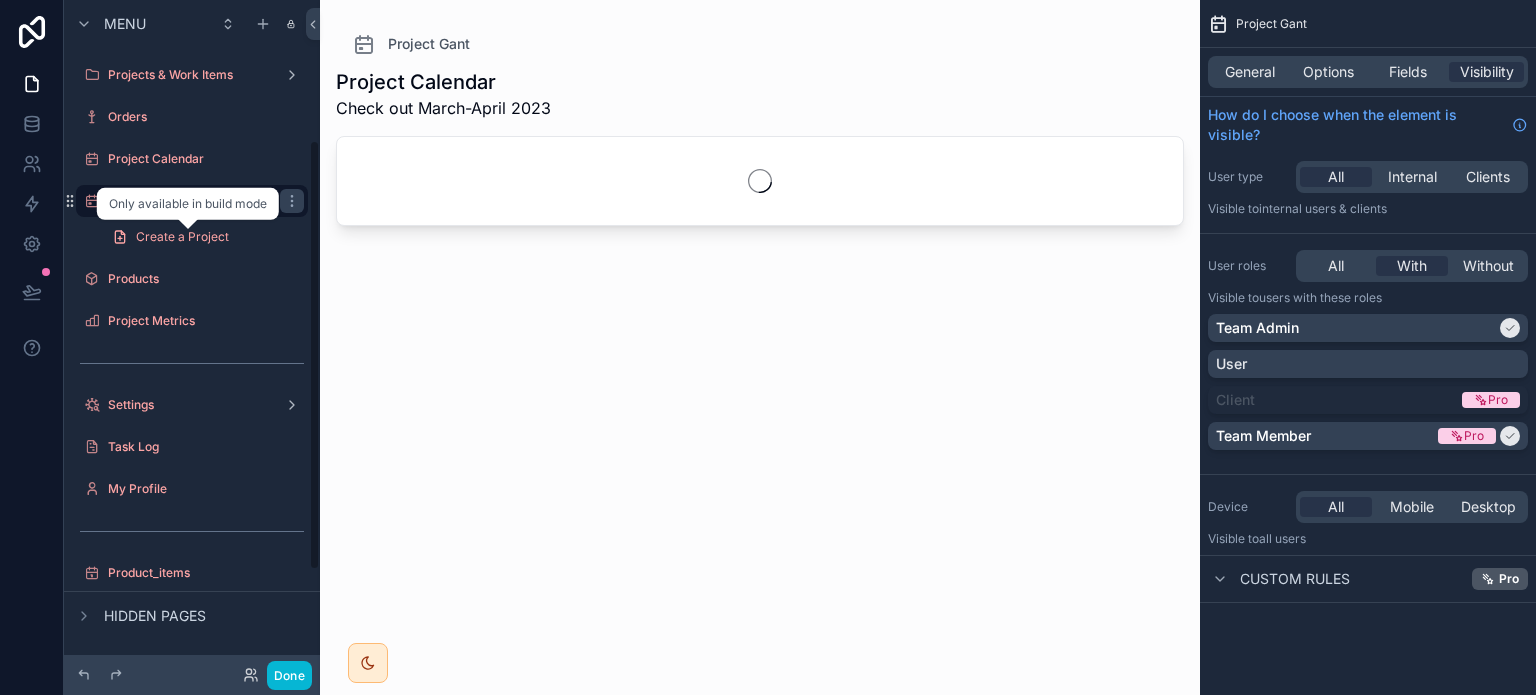 scroll, scrollTop: 218, scrollLeft: 0, axis: vertical 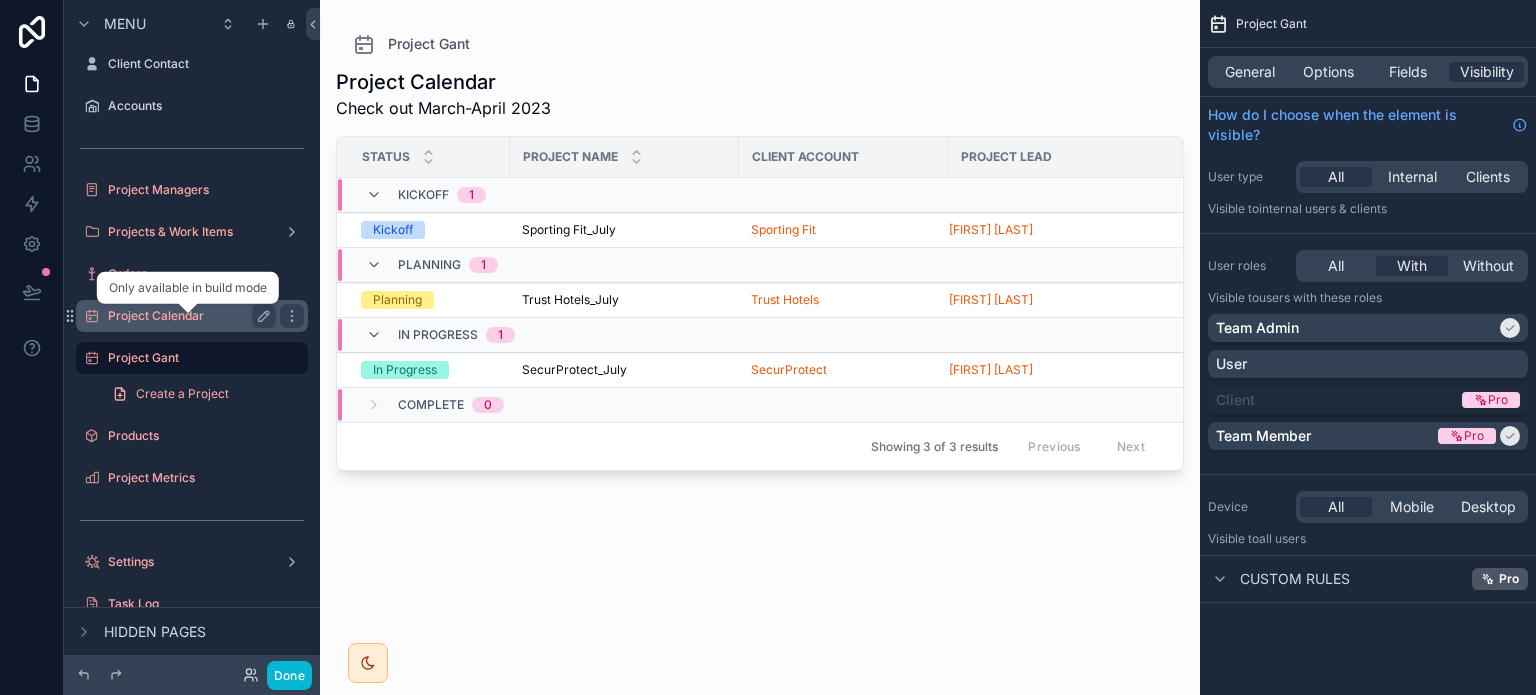 click on "Project Calendar" at bounding box center [188, 316] 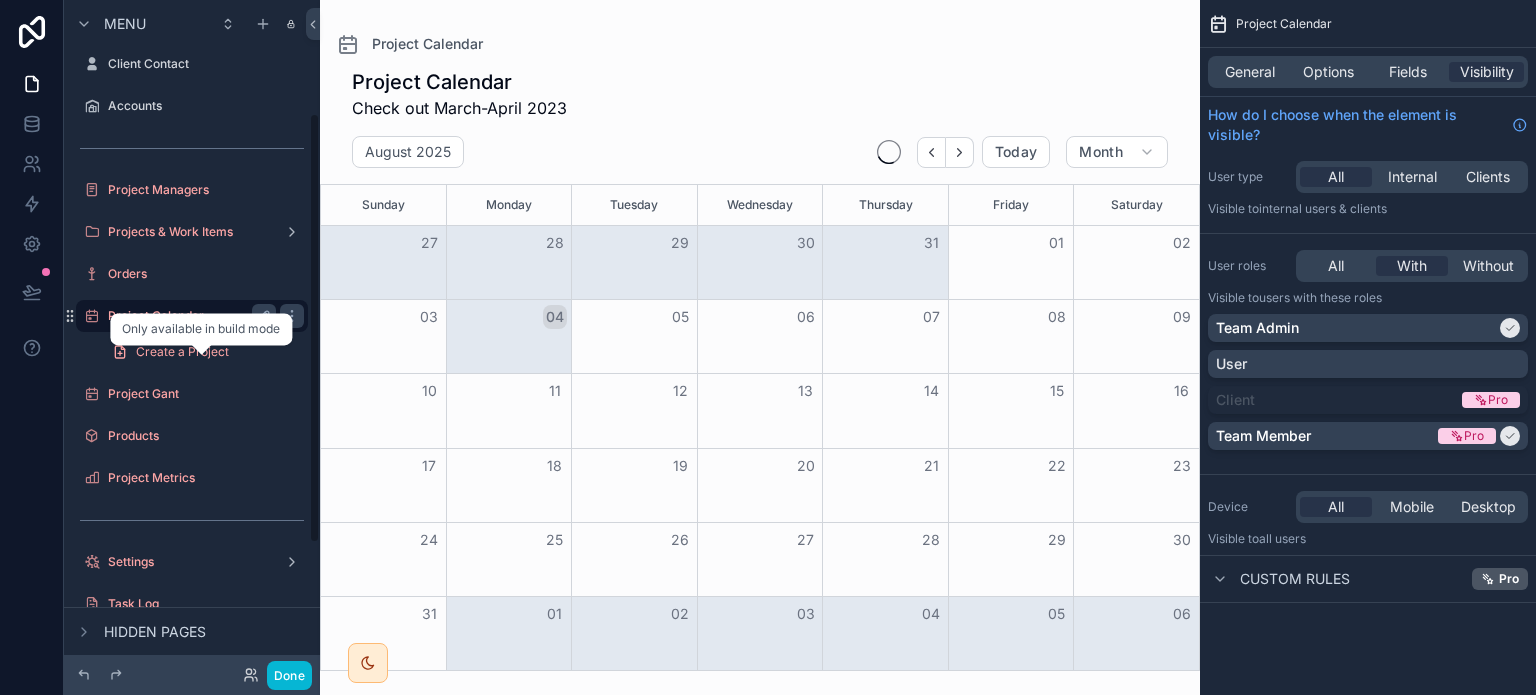 scroll, scrollTop: 176, scrollLeft: 0, axis: vertical 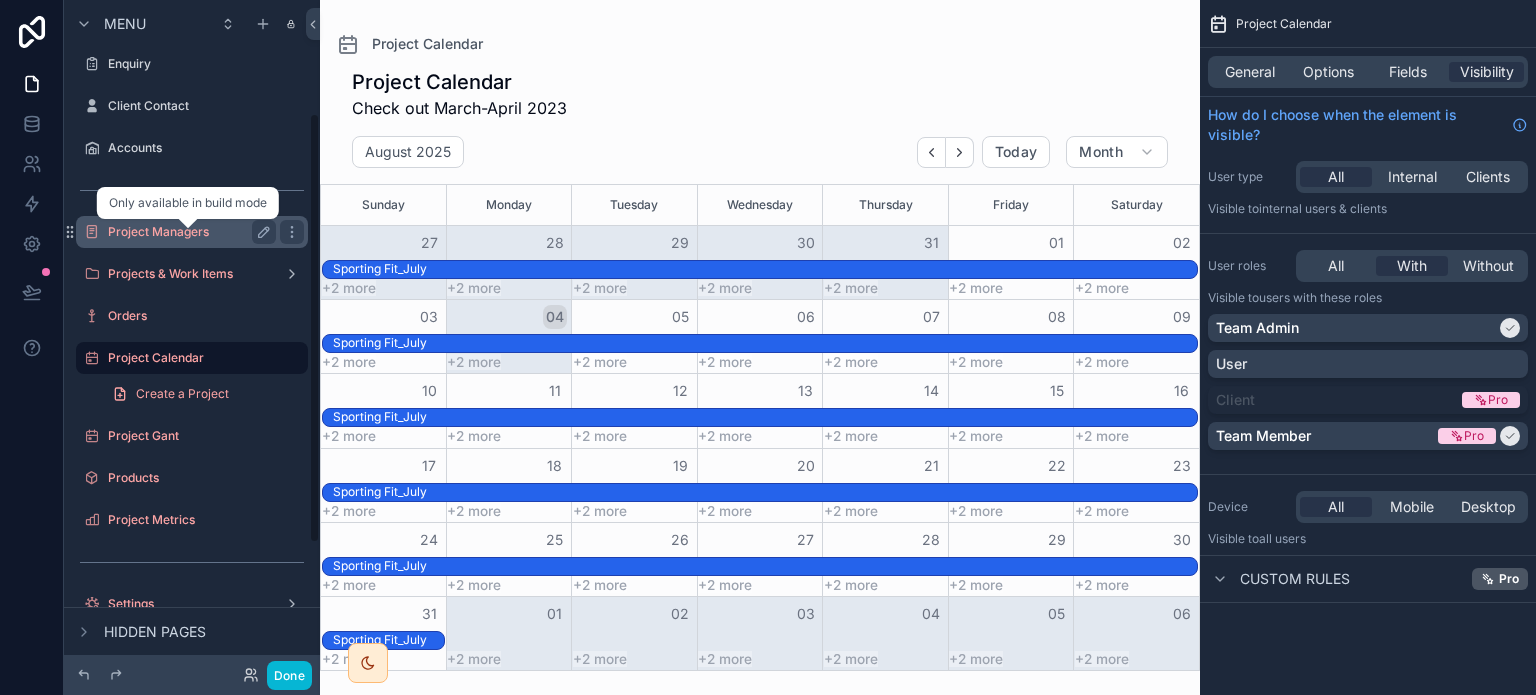 click on "Project Managers" at bounding box center [188, 232] 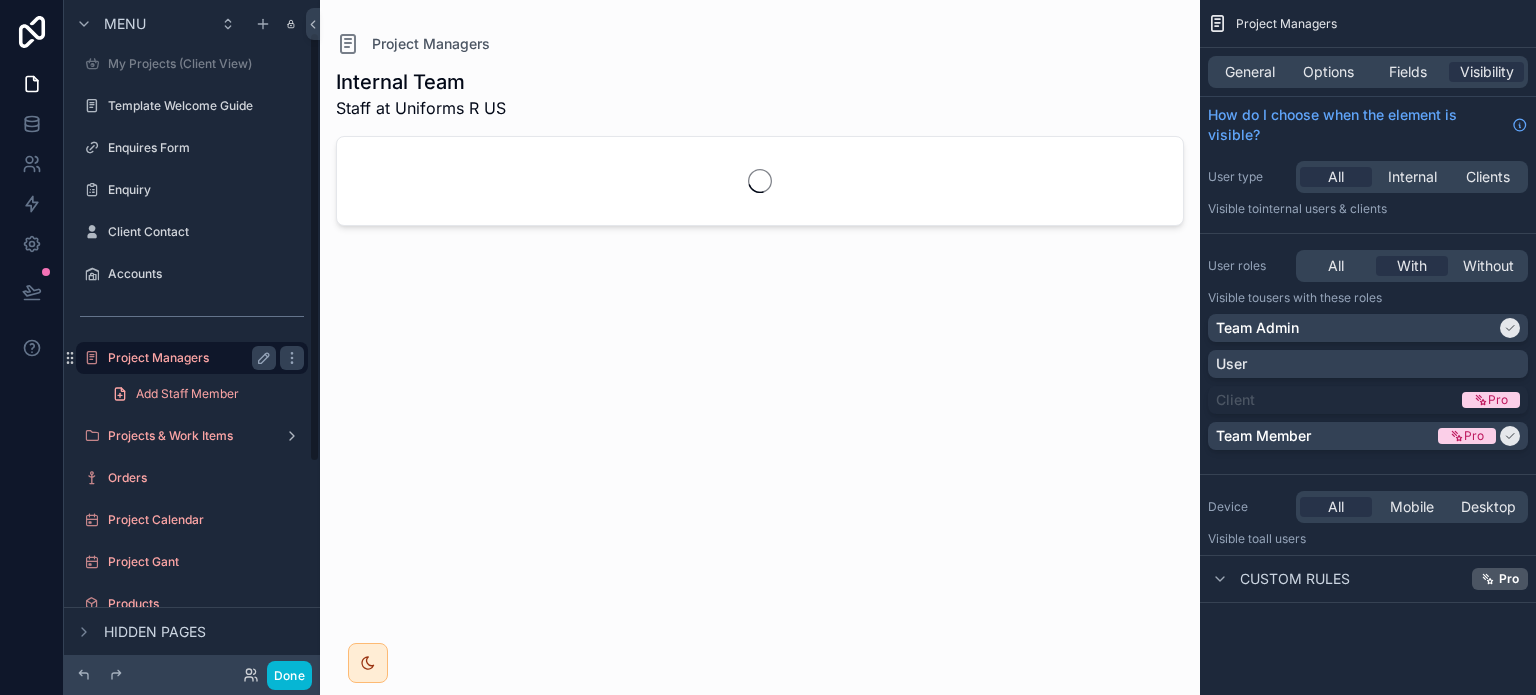 scroll, scrollTop: 0, scrollLeft: 0, axis: both 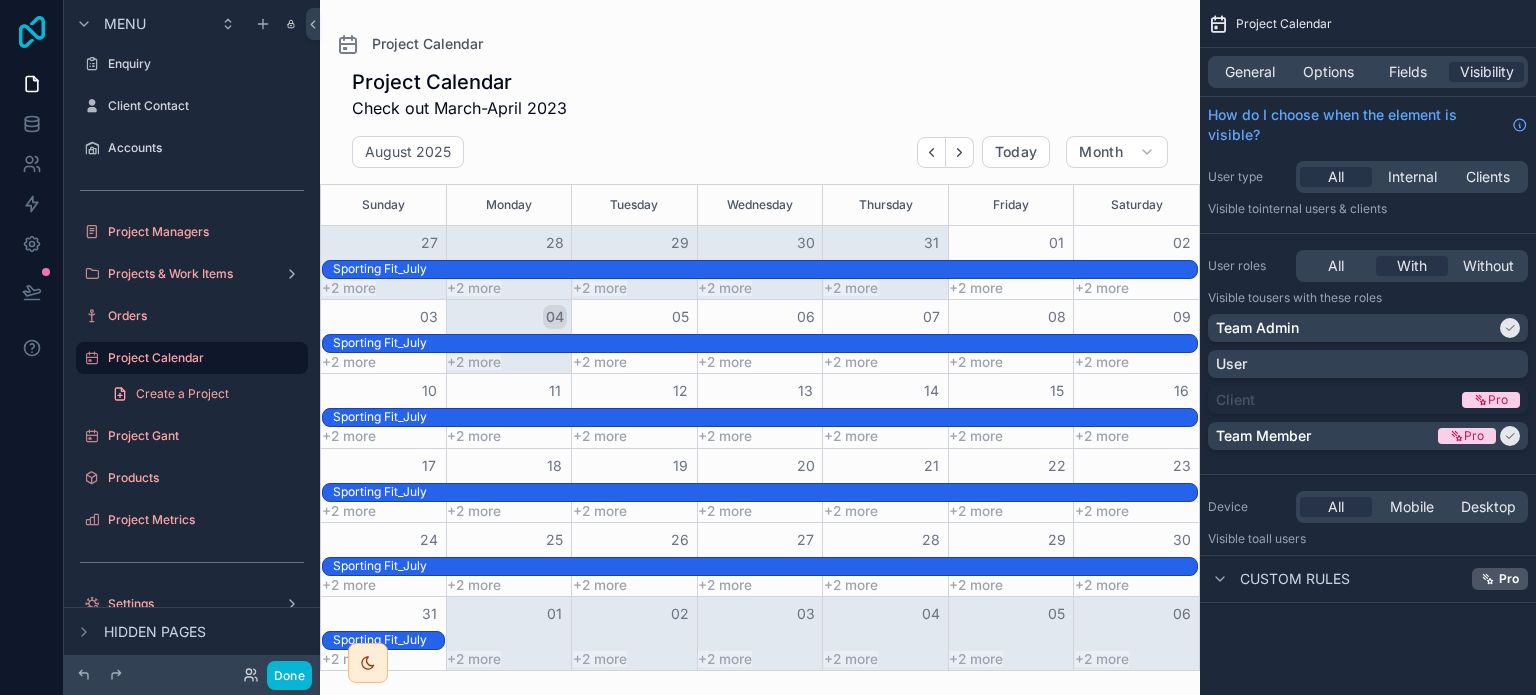 click 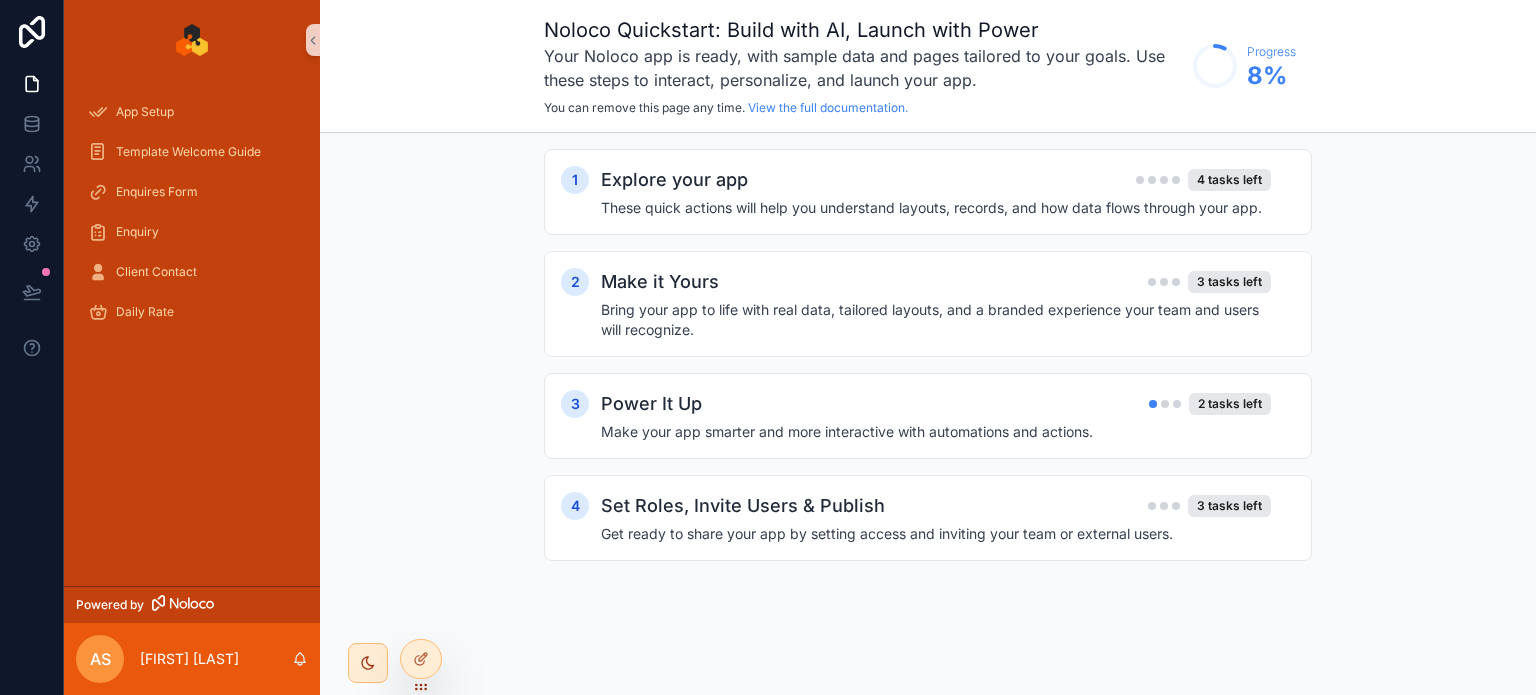 scroll, scrollTop: 0, scrollLeft: 0, axis: both 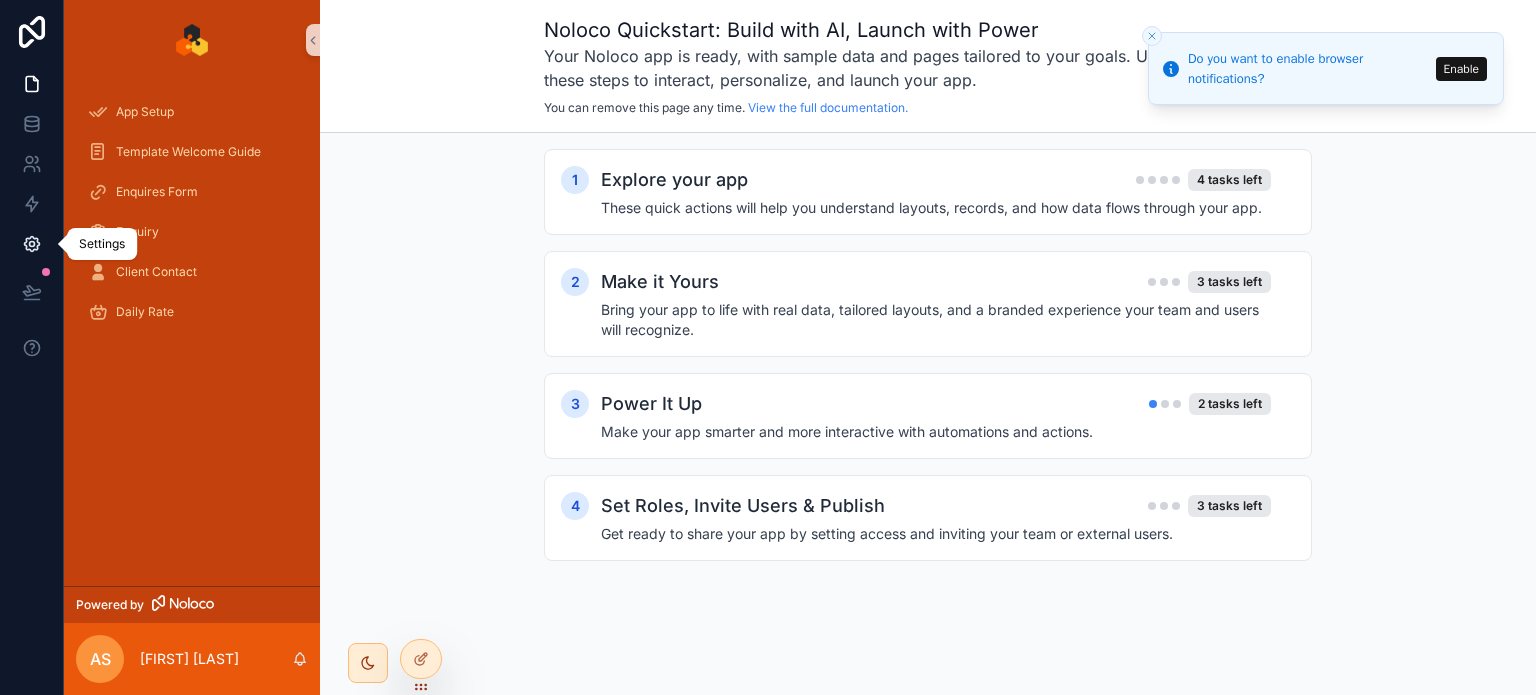click 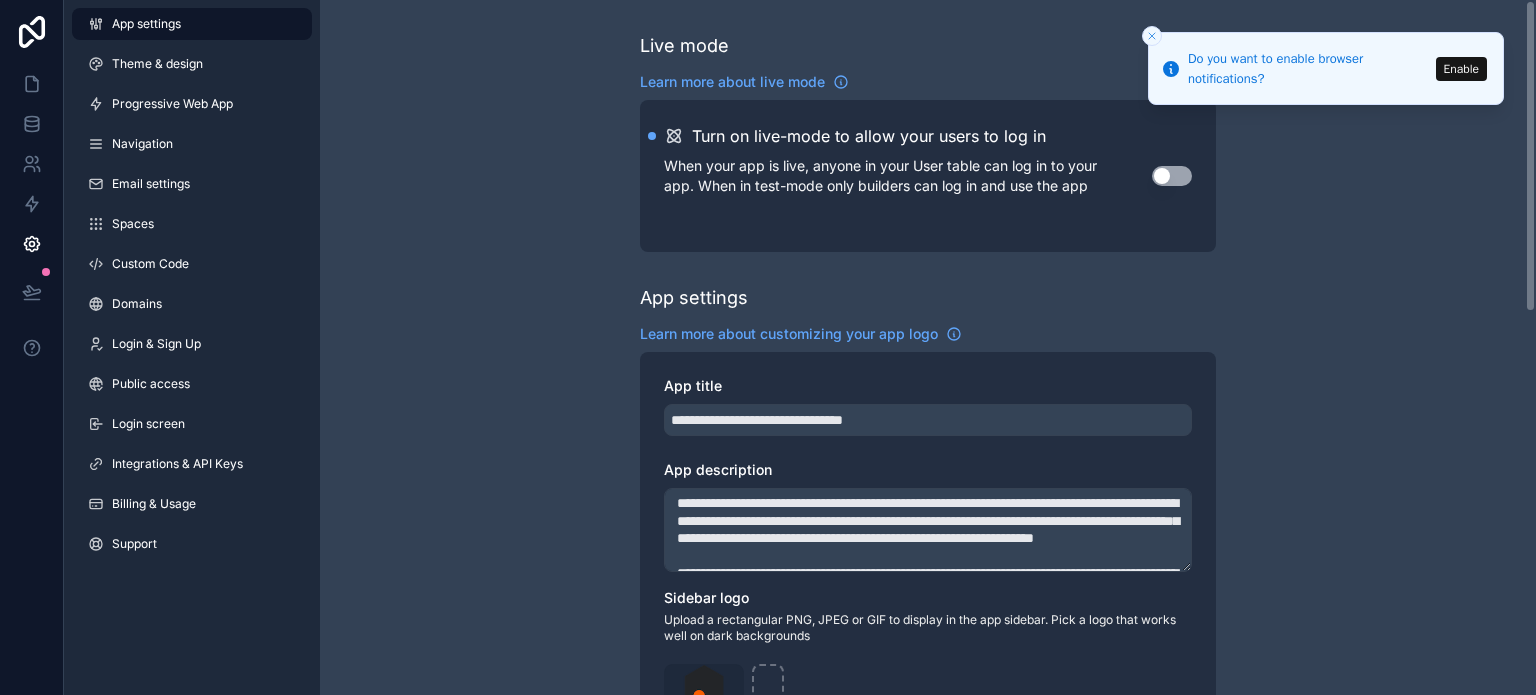click on "**********" at bounding box center (928, 773) 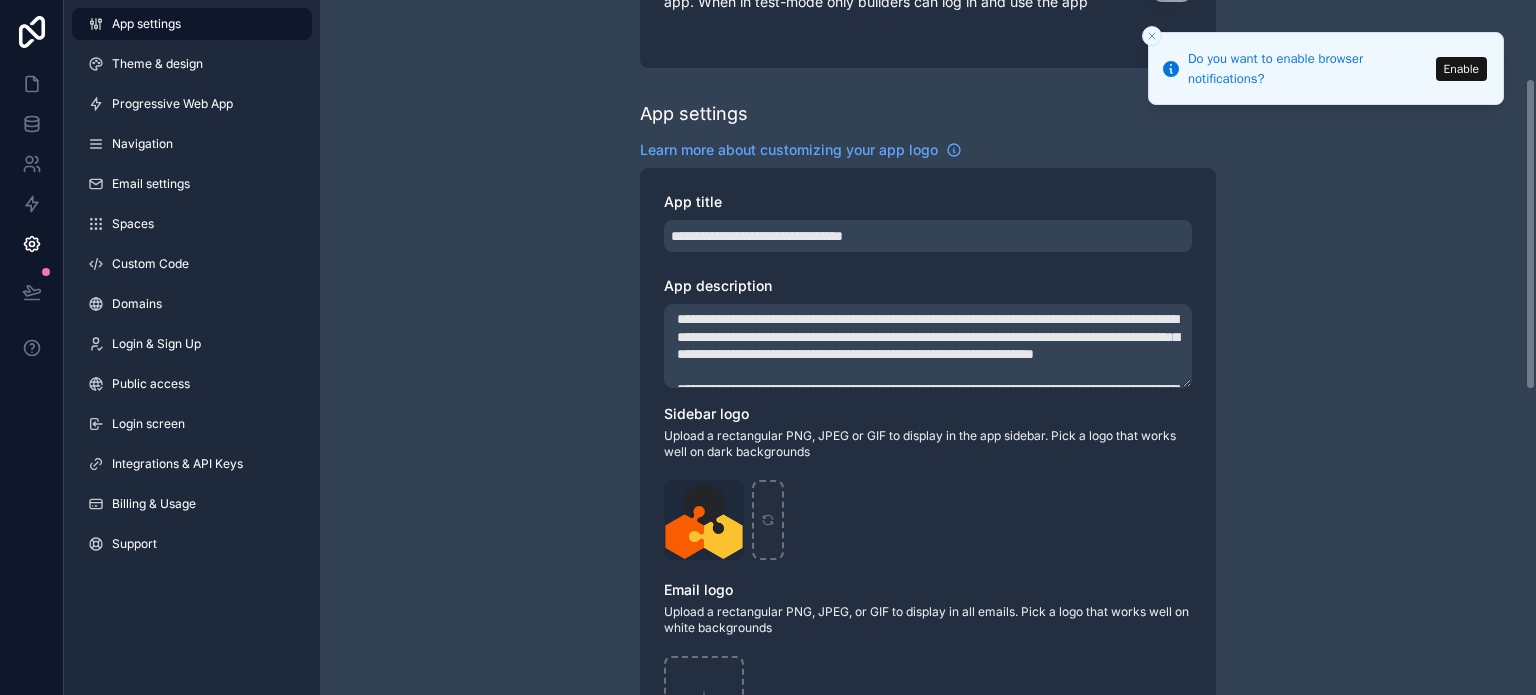 scroll, scrollTop: 0, scrollLeft: 0, axis: both 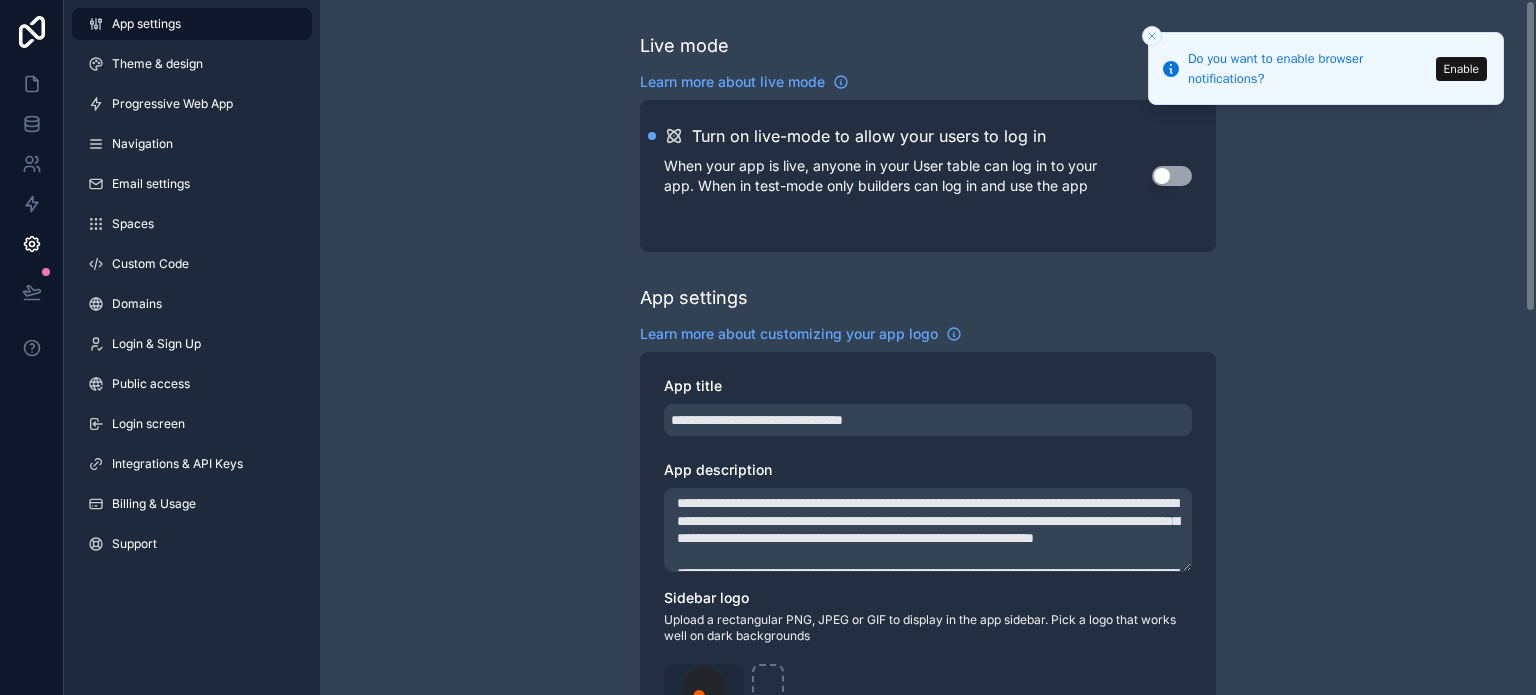 click on "**********" at bounding box center (928, 773) 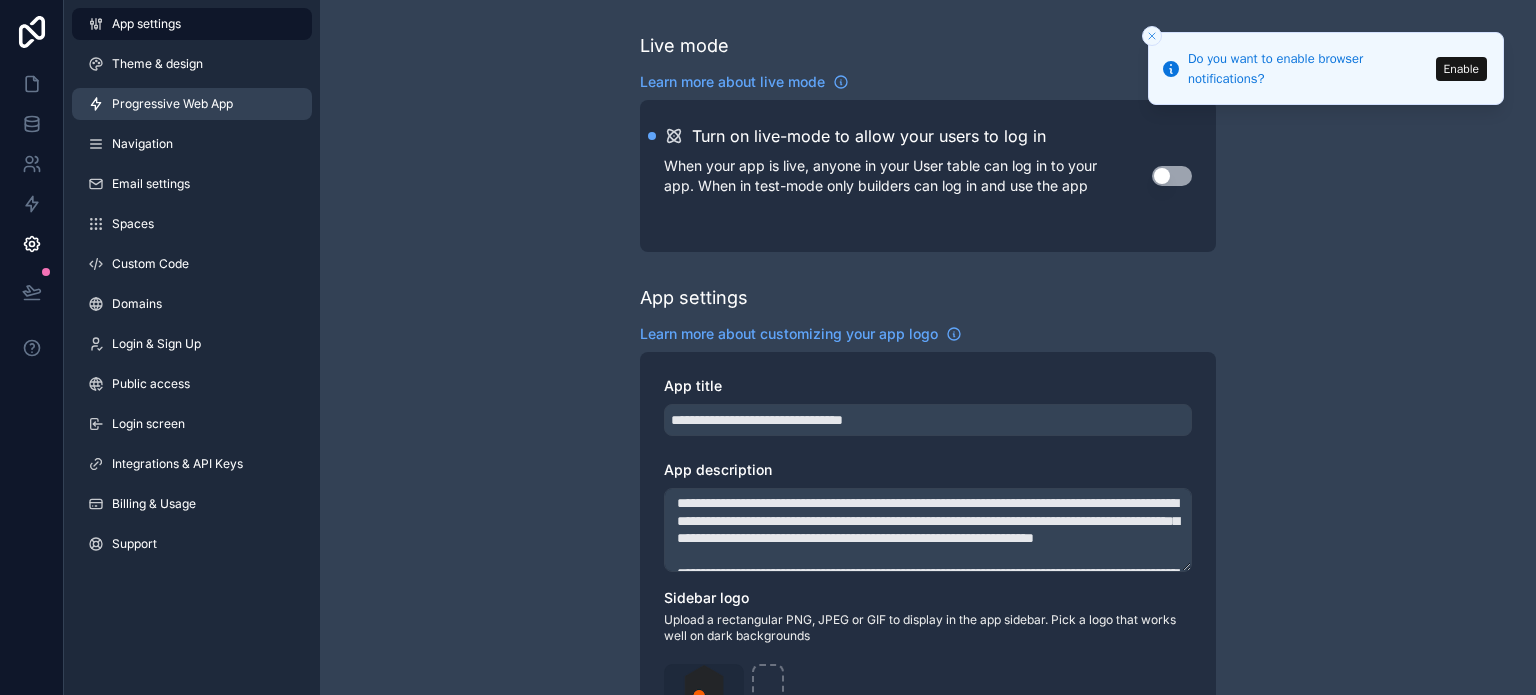 click on "Progressive Web App" at bounding box center [172, 104] 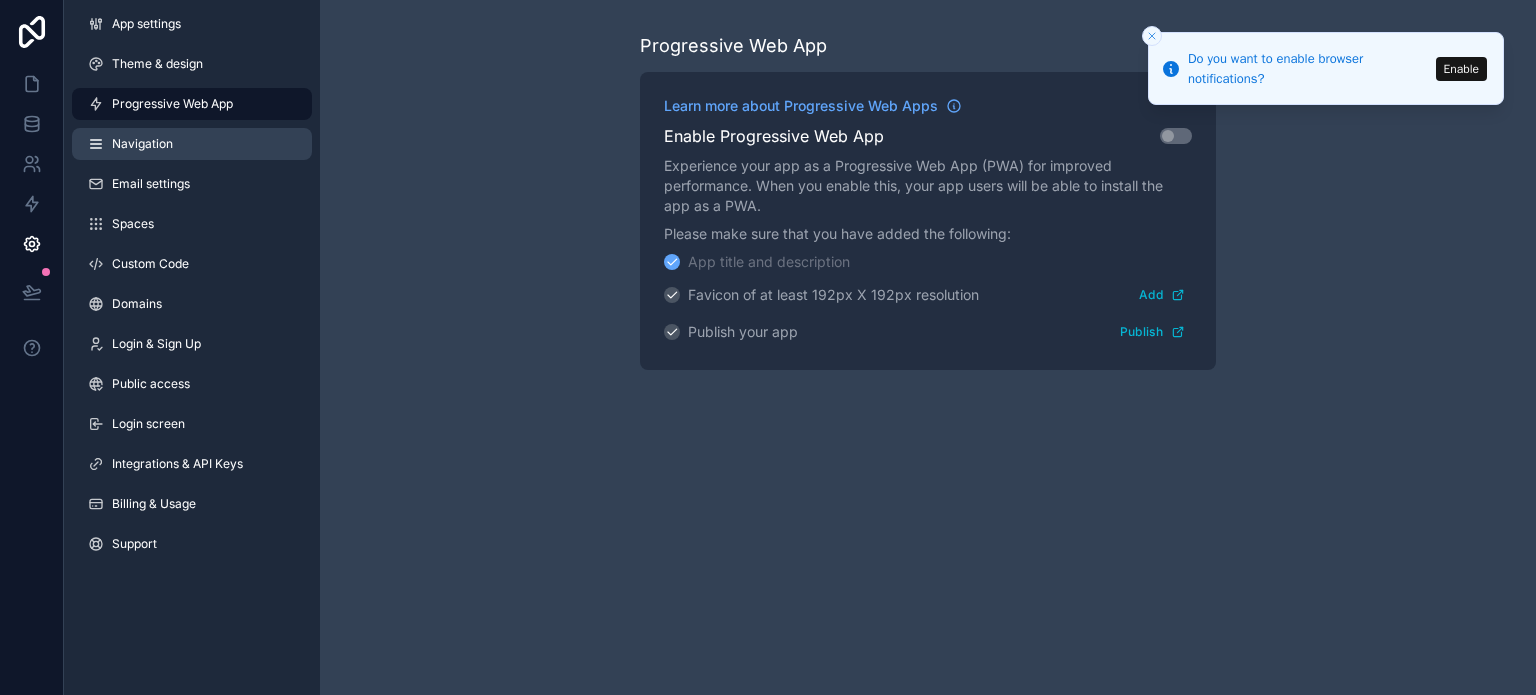 click on "Navigation" at bounding box center (192, 144) 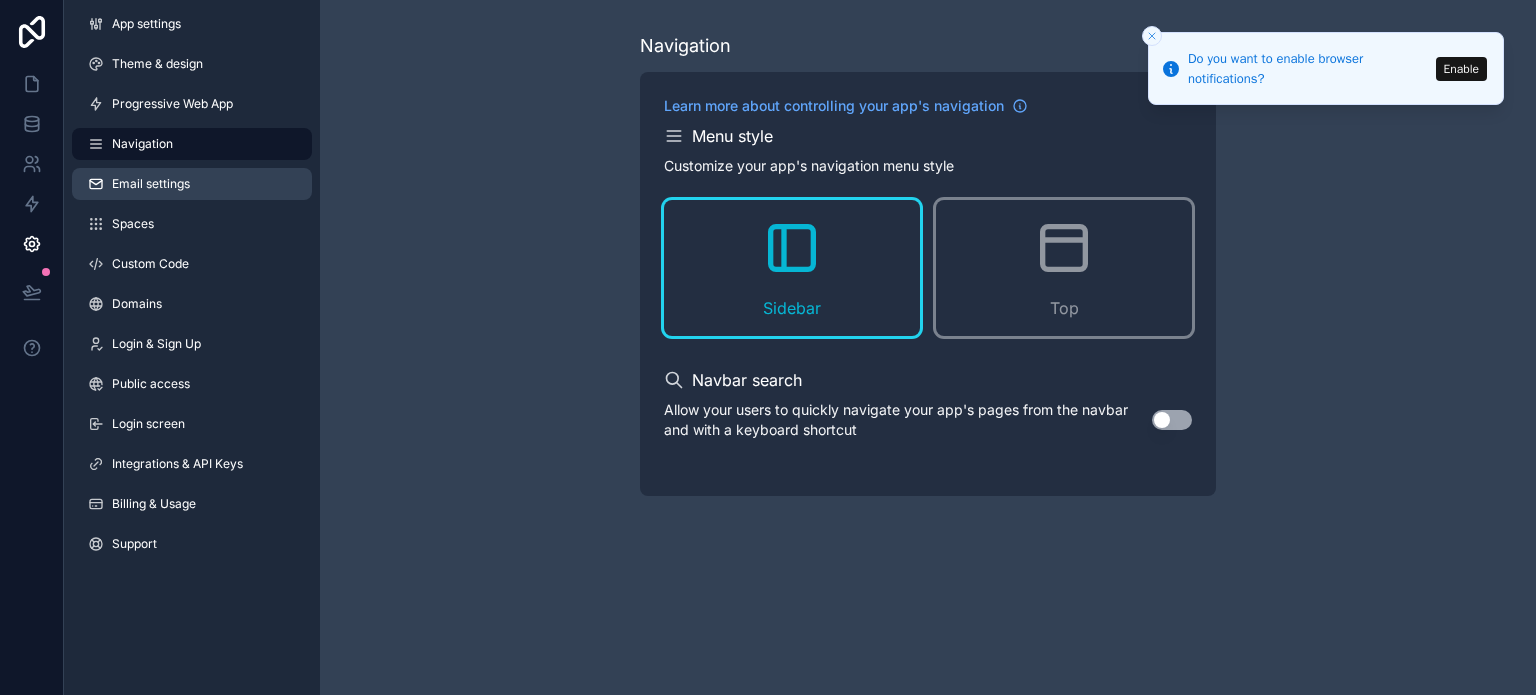 click on "Email settings" at bounding box center [151, 184] 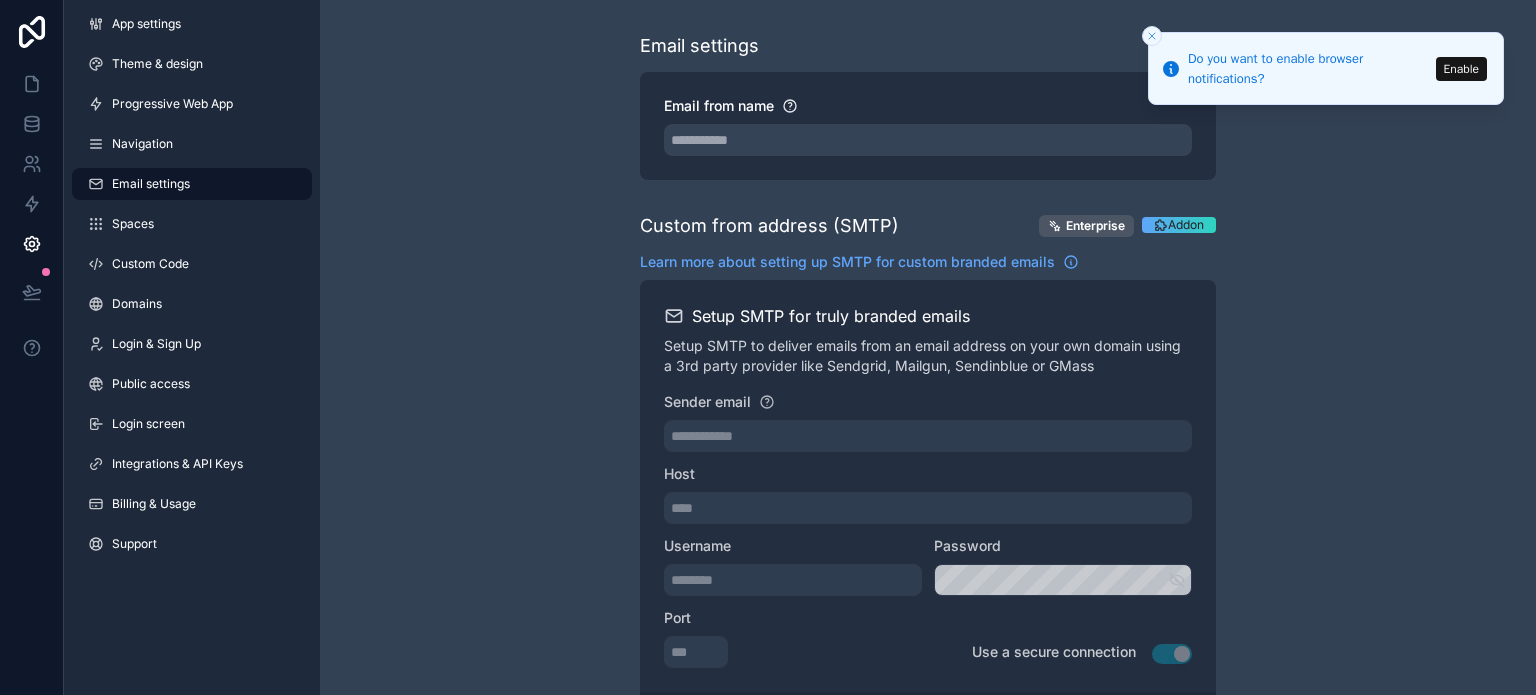 click on "App settings Theme & design Progressive Web App Navigation Email settings Spaces Custom Code Domains Login & Sign Up Public access Login screen Integrations & API Keys Billing & Usage Support" at bounding box center (192, 288) 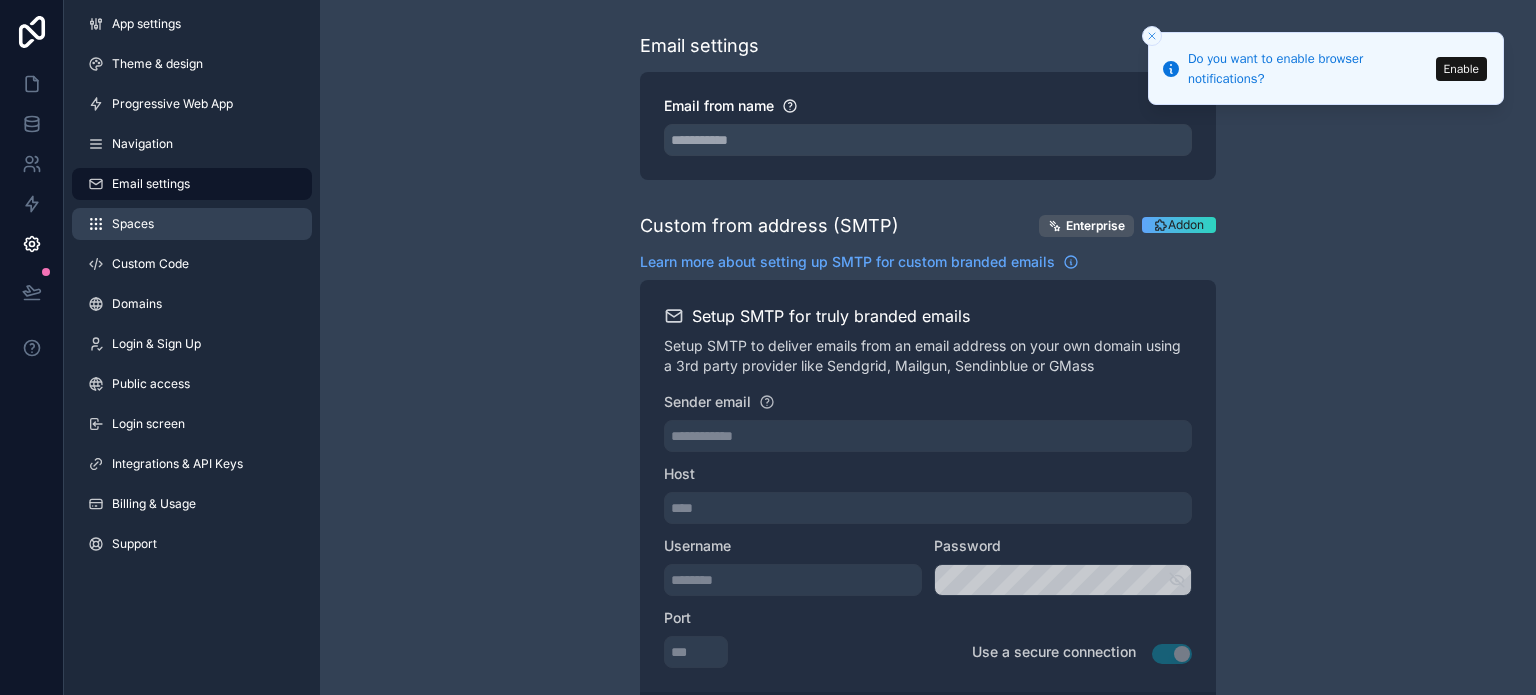 click on "Spaces" at bounding box center [192, 224] 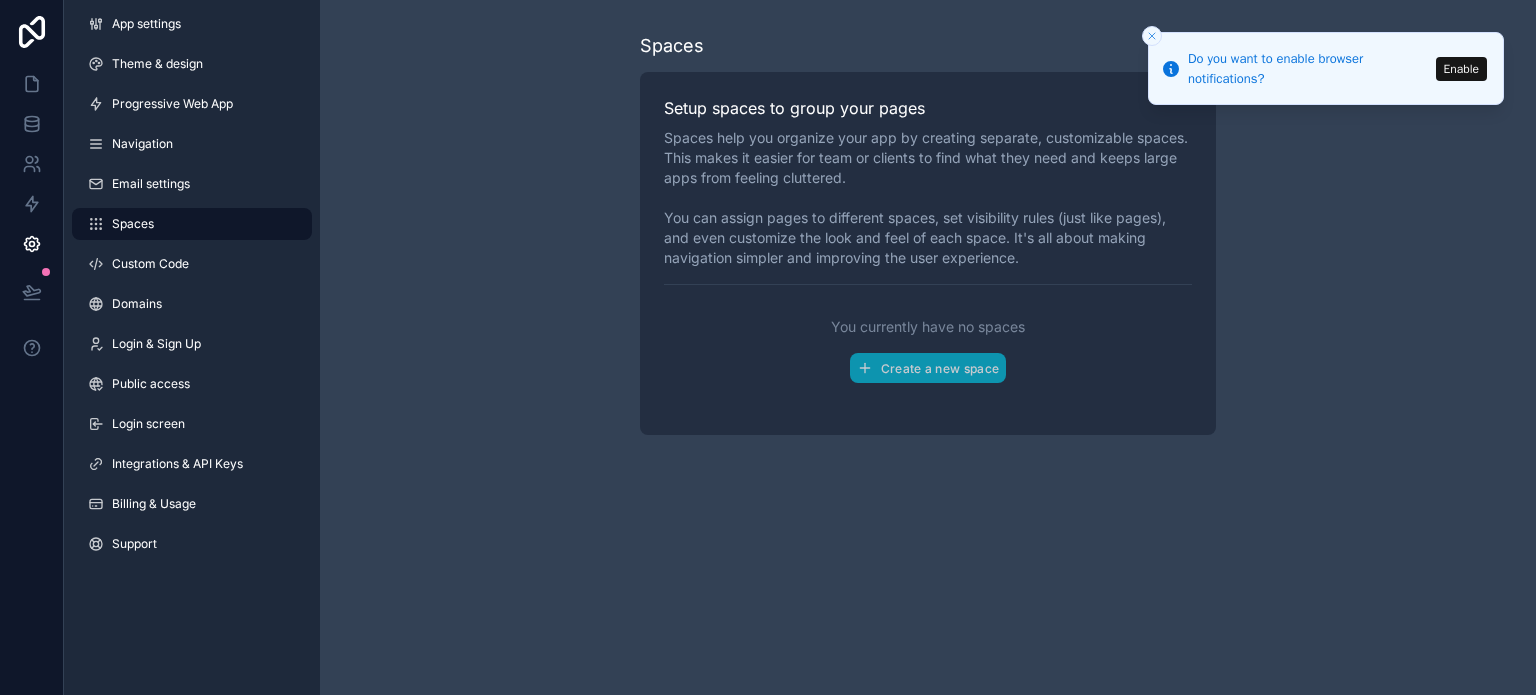 click on "App settings Theme & design Progressive Web App Navigation Email settings Spaces Custom Code Domains Login & Sign Up Public access Login screen Integrations & API Keys Billing & Usage Support" at bounding box center [192, 288] 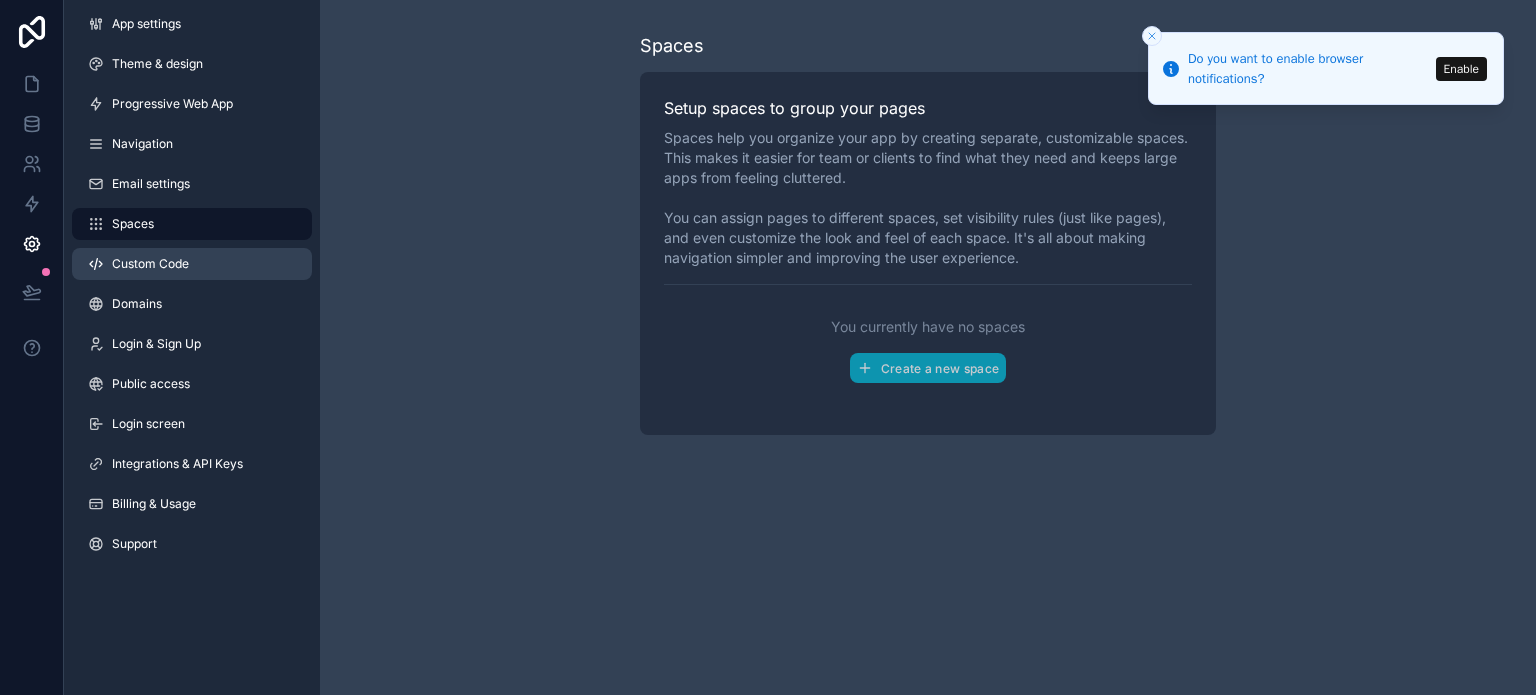 click on "Custom Code" at bounding box center [150, 264] 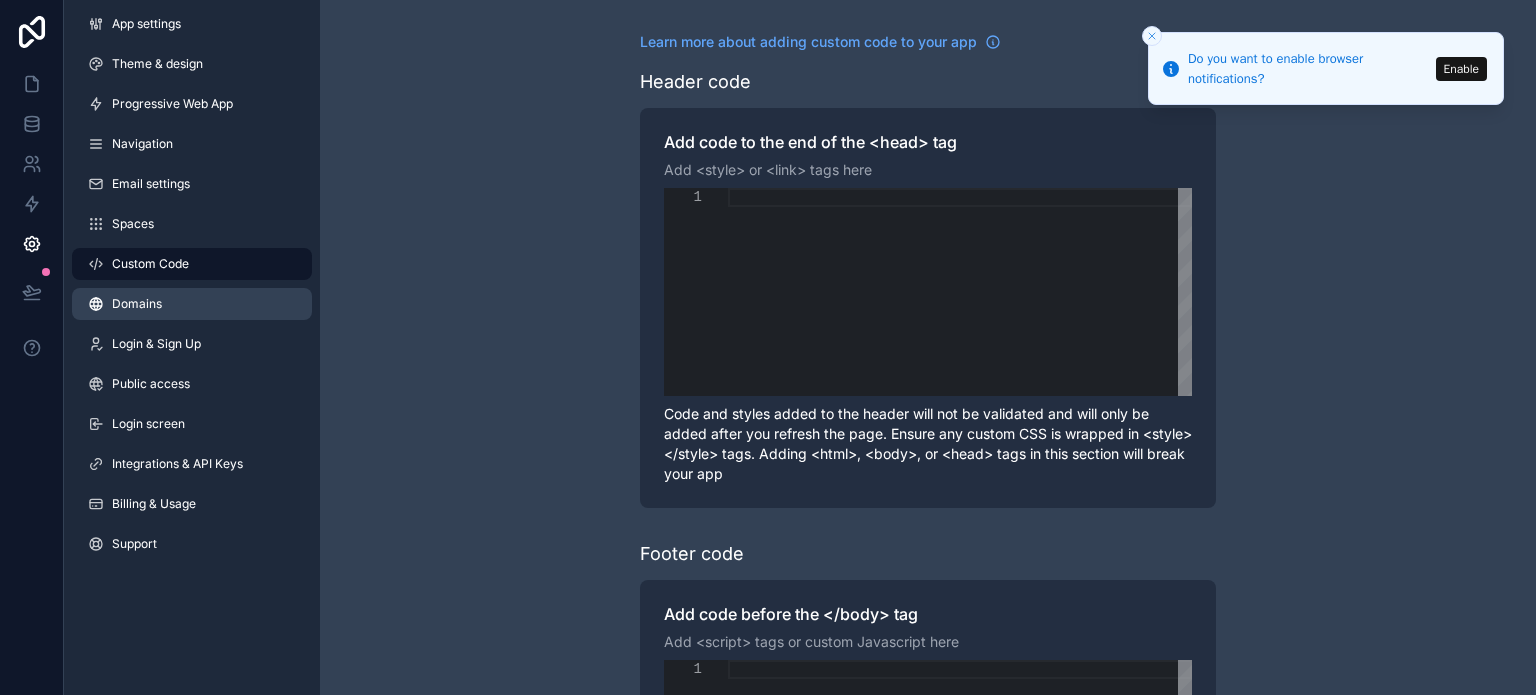 click on "Domains" at bounding box center [192, 304] 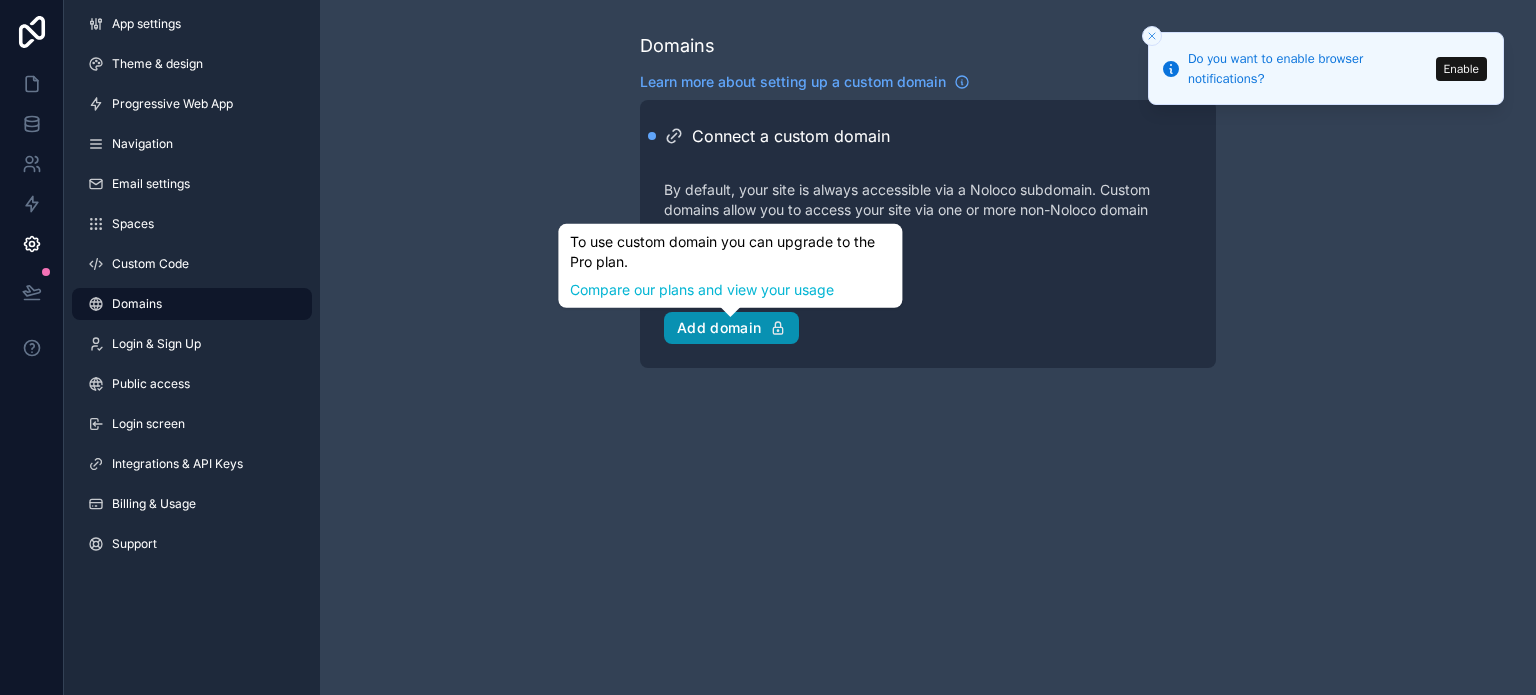 click on "Add domain" at bounding box center (731, 328) 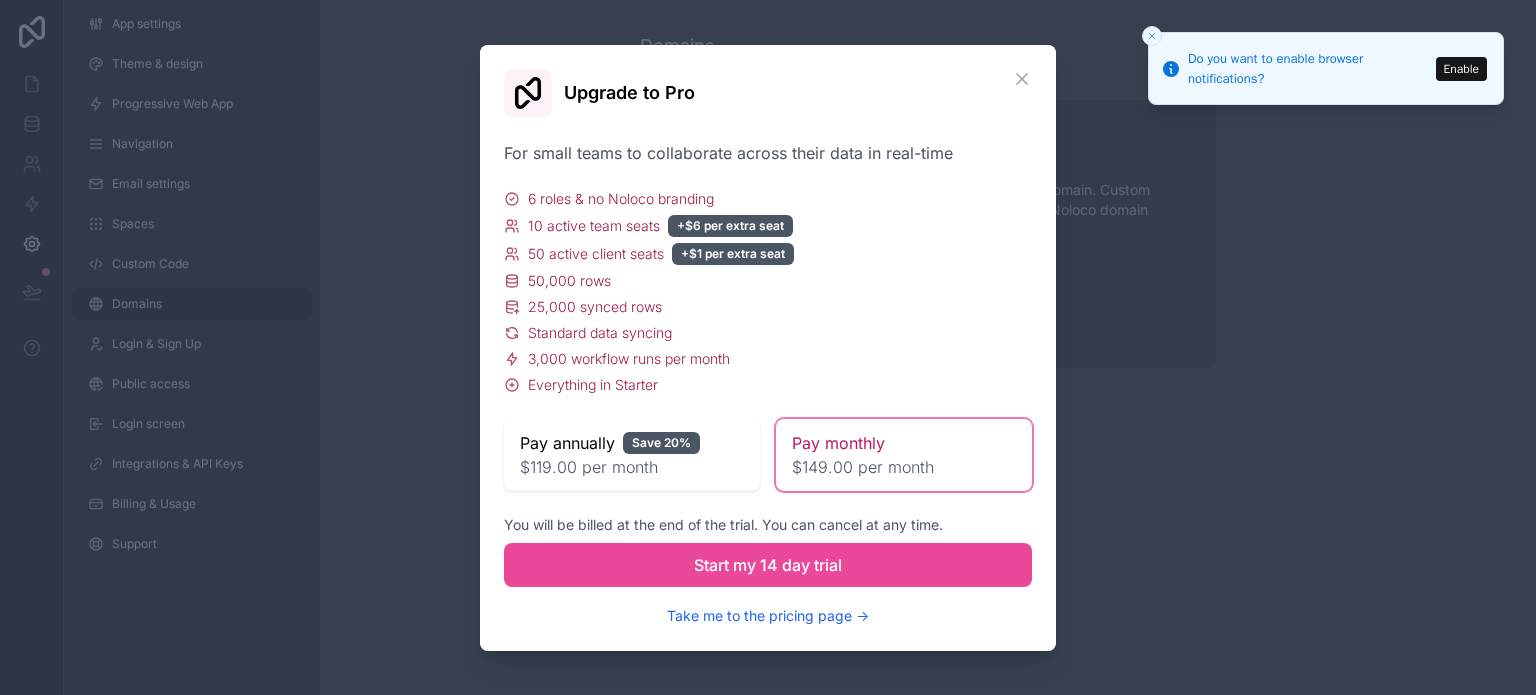 click at bounding box center (768, 347) 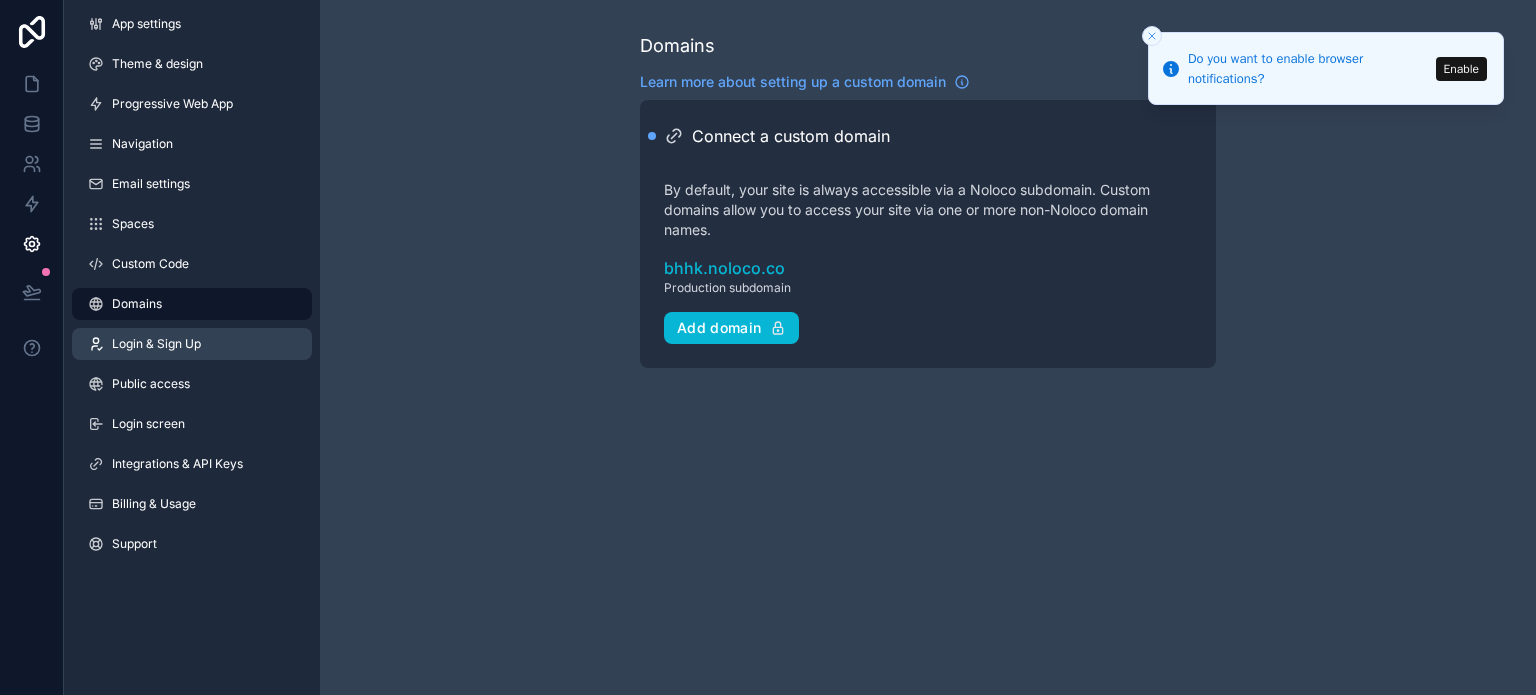 click on "Login & Sign Up" at bounding box center (192, 344) 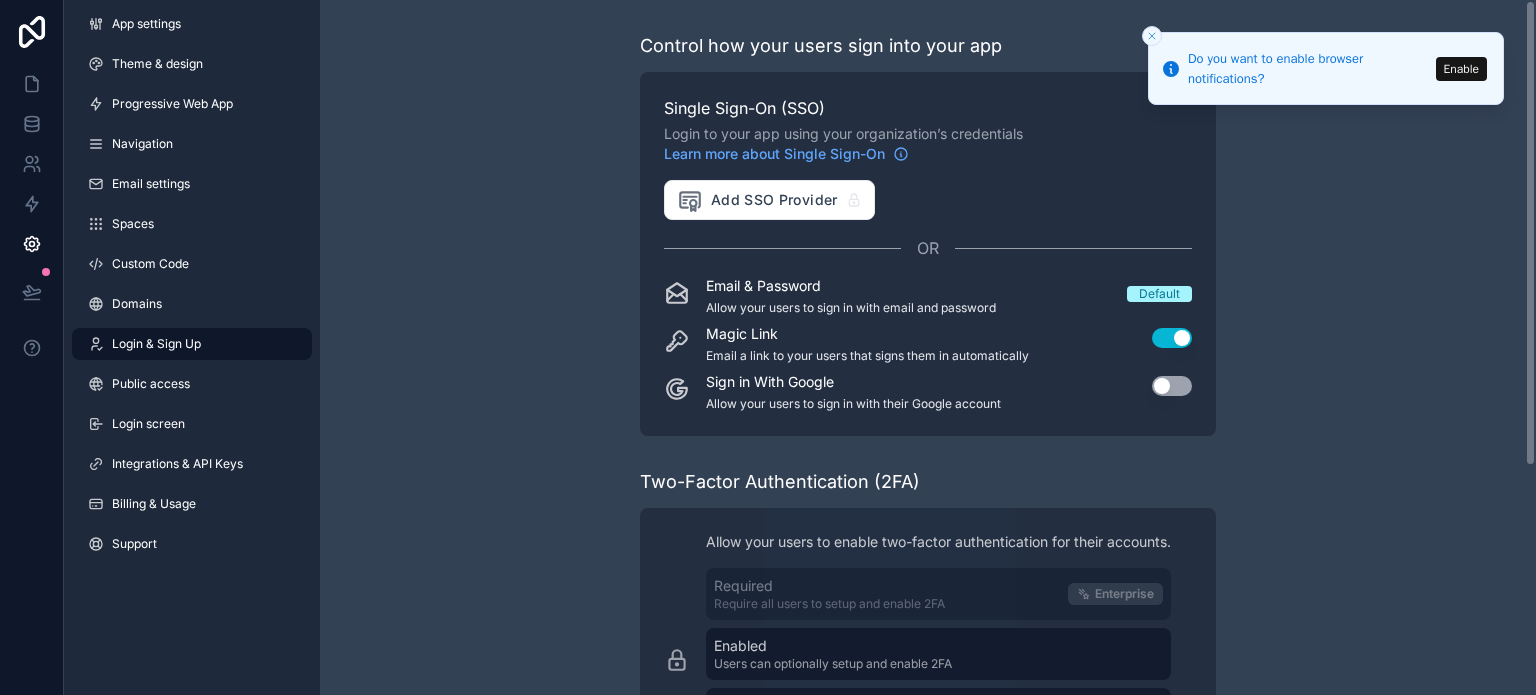 click on "Control how your users sign into your app Single Sign-On (SSO) Login to your app using your organization’s credentials Learn more about Single Sign-On Add SSO Provider OR Email & Password Allow your users to sign in with email and password Default Magic Link Email a link to your users that signs them in automatically Use setting Sign in With Google Allow your users to sign in with their Google account Use setting Two-Factor Authentication (2FA) Allow your users to enable two-factor authentication for their accounts. Required Require all users to setup and enable 2FA Enterprise Enabled Users can optionally setup and enable 2FA Disabled Users will not be able to setup 2FA on this app Learn more about Two-Factor Authentication Business To use two-factor authentication you can upgrade to the Business plan. Compare our plans and view your usage Open Sign Up Open sign up allows anyone to sign up to your app through the registration page Learn more about open sign up Use setting" at bounding box center [928, 518] 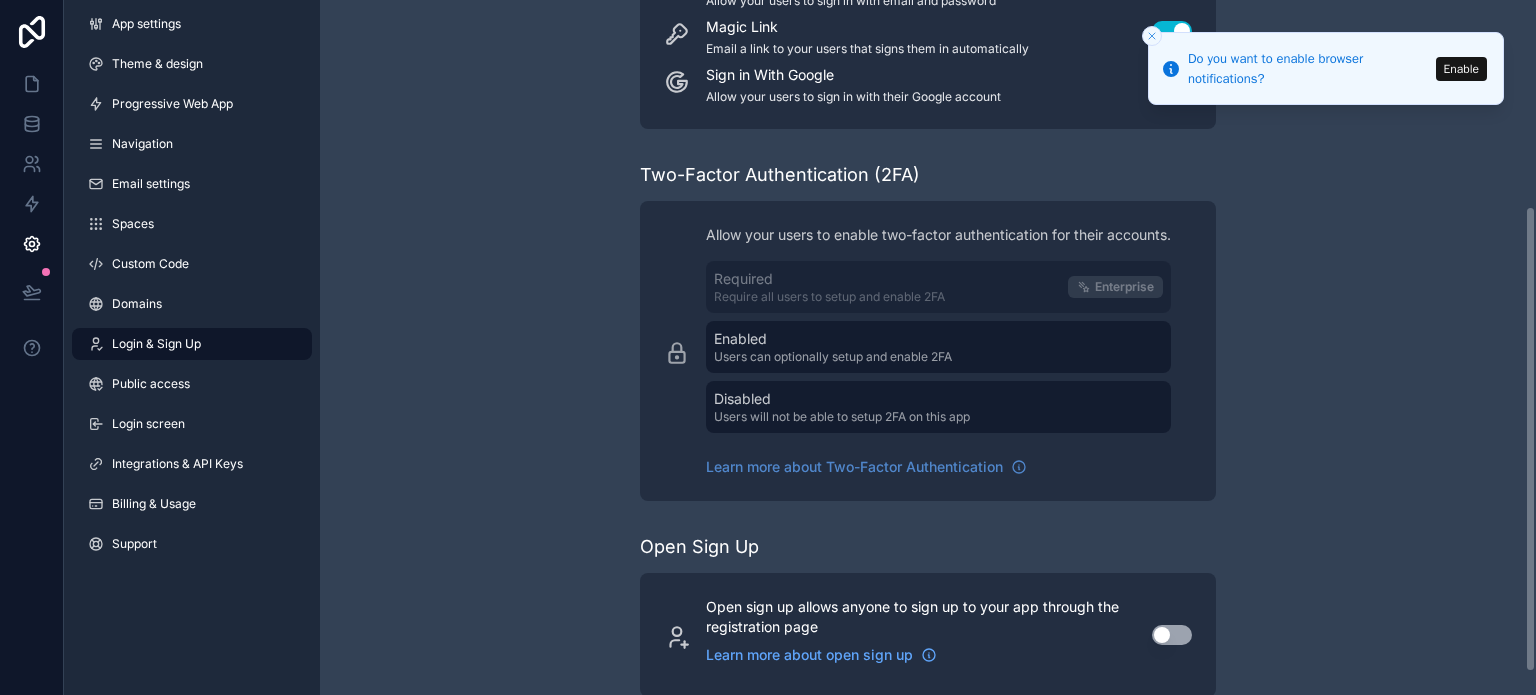 scroll, scrollTop: 340, scrollLeft: 0, axis: vertical 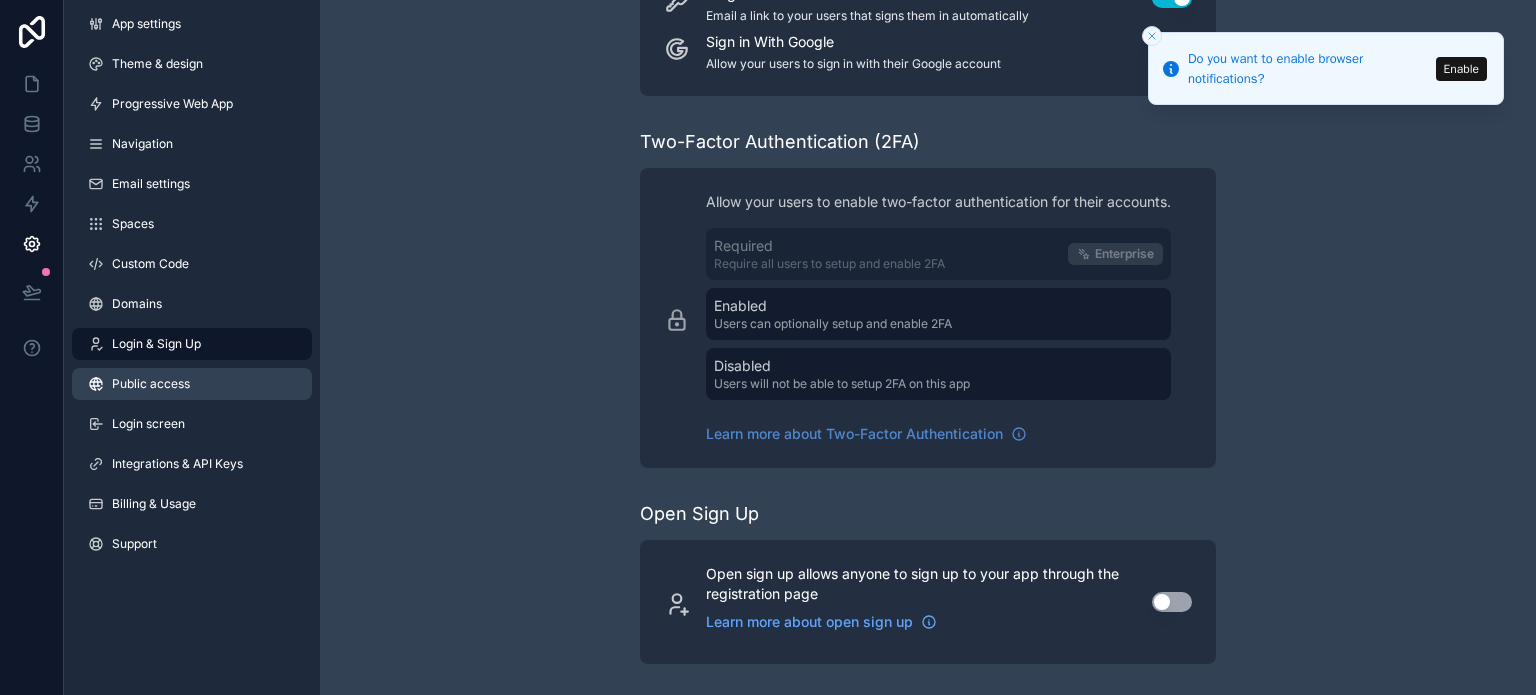 click on "Public access" at bounding box center [151, 384] 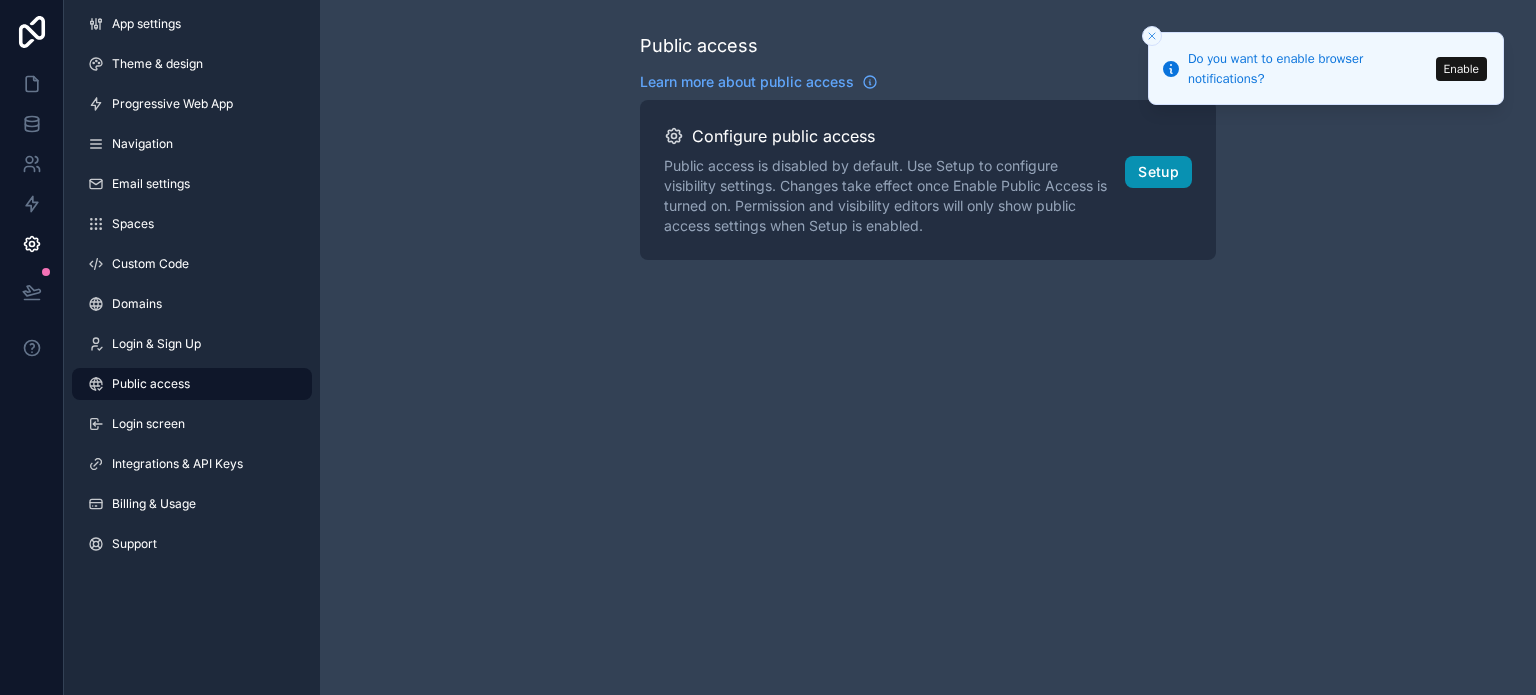 click on "Setup" at bounding box center [1158, 172] 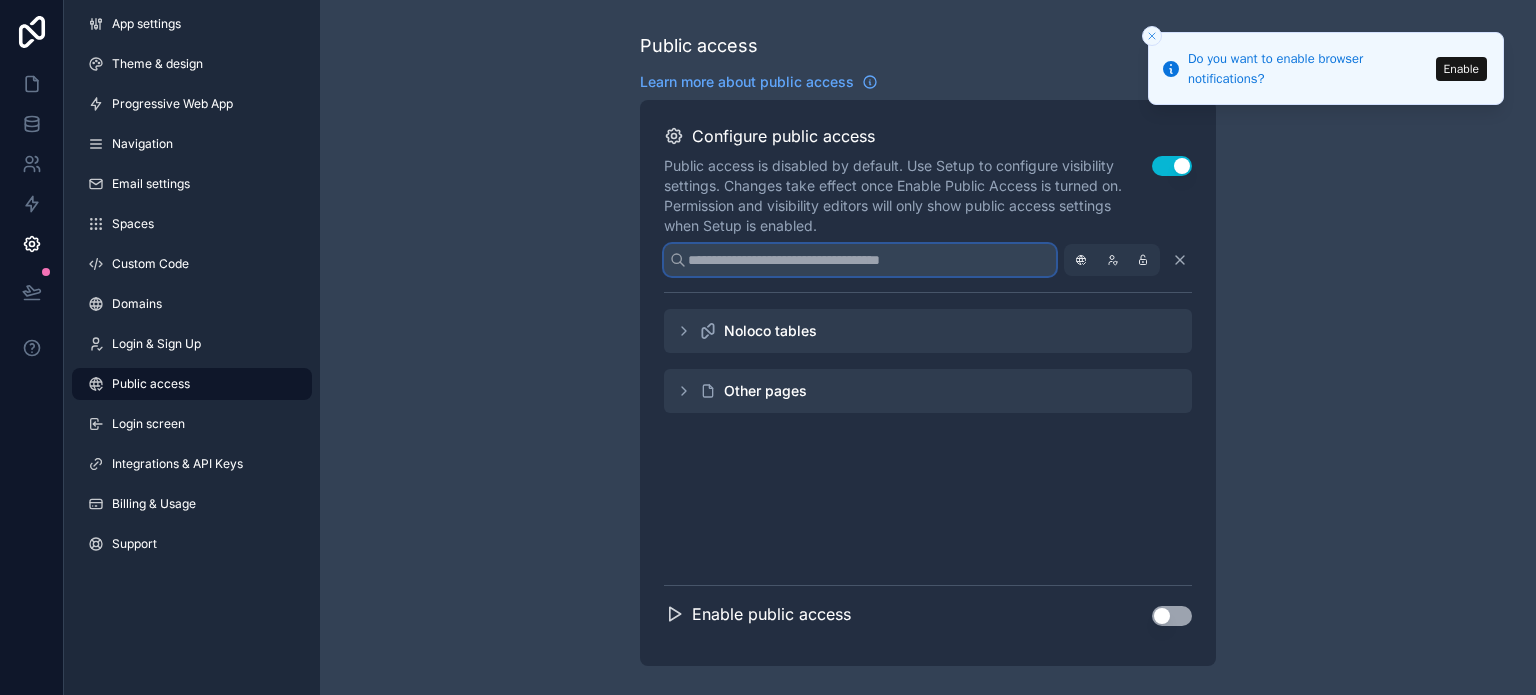 click at bounding box center [860, 260] 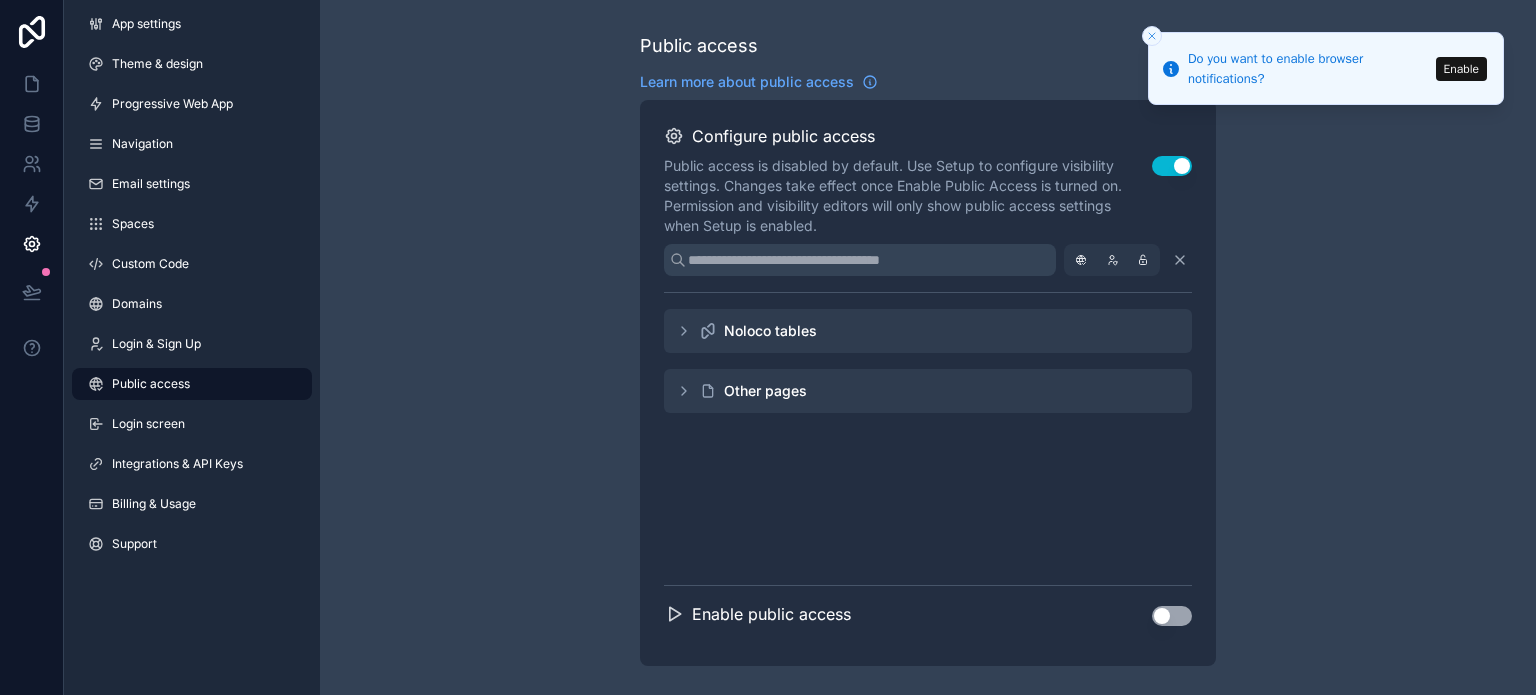 click on "Use setting" at bounding box center [1172, 616] 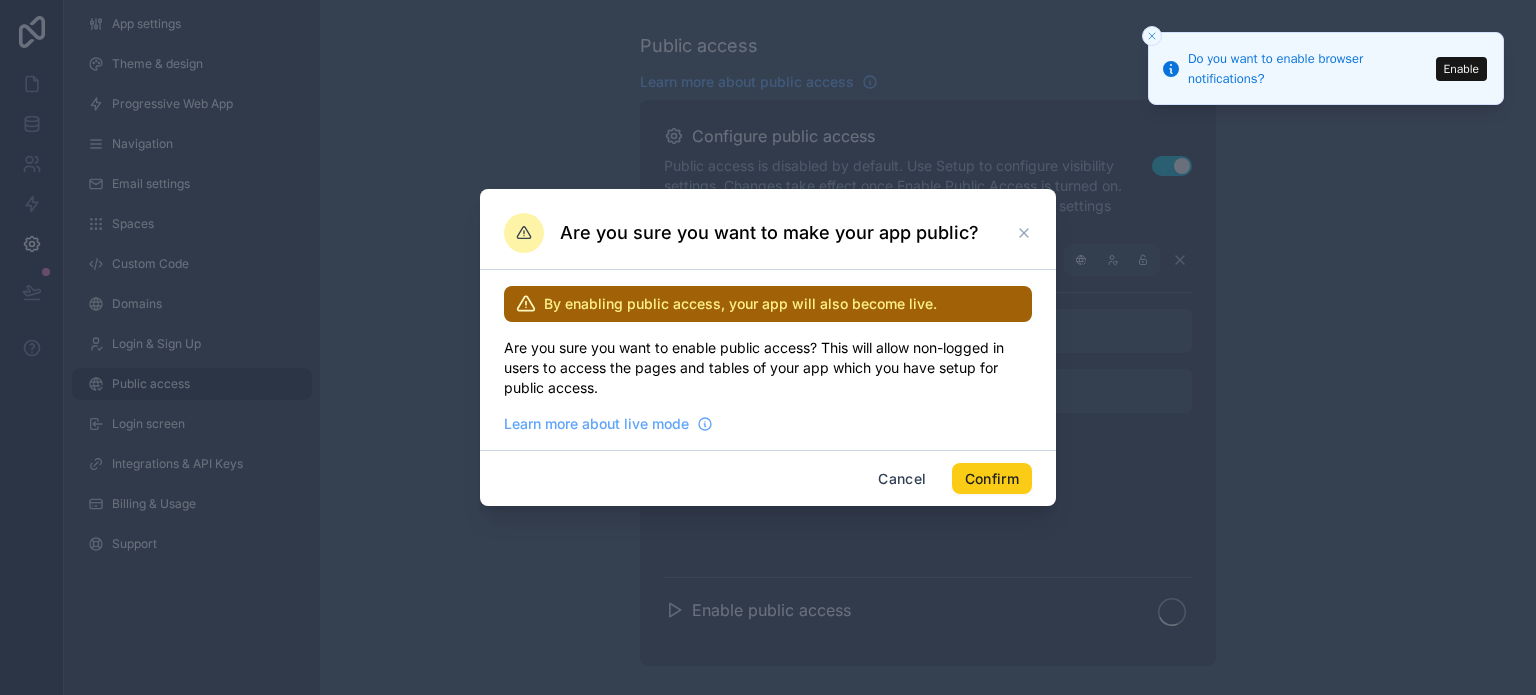 click on "Confirm" at bounding box center (992, 479) 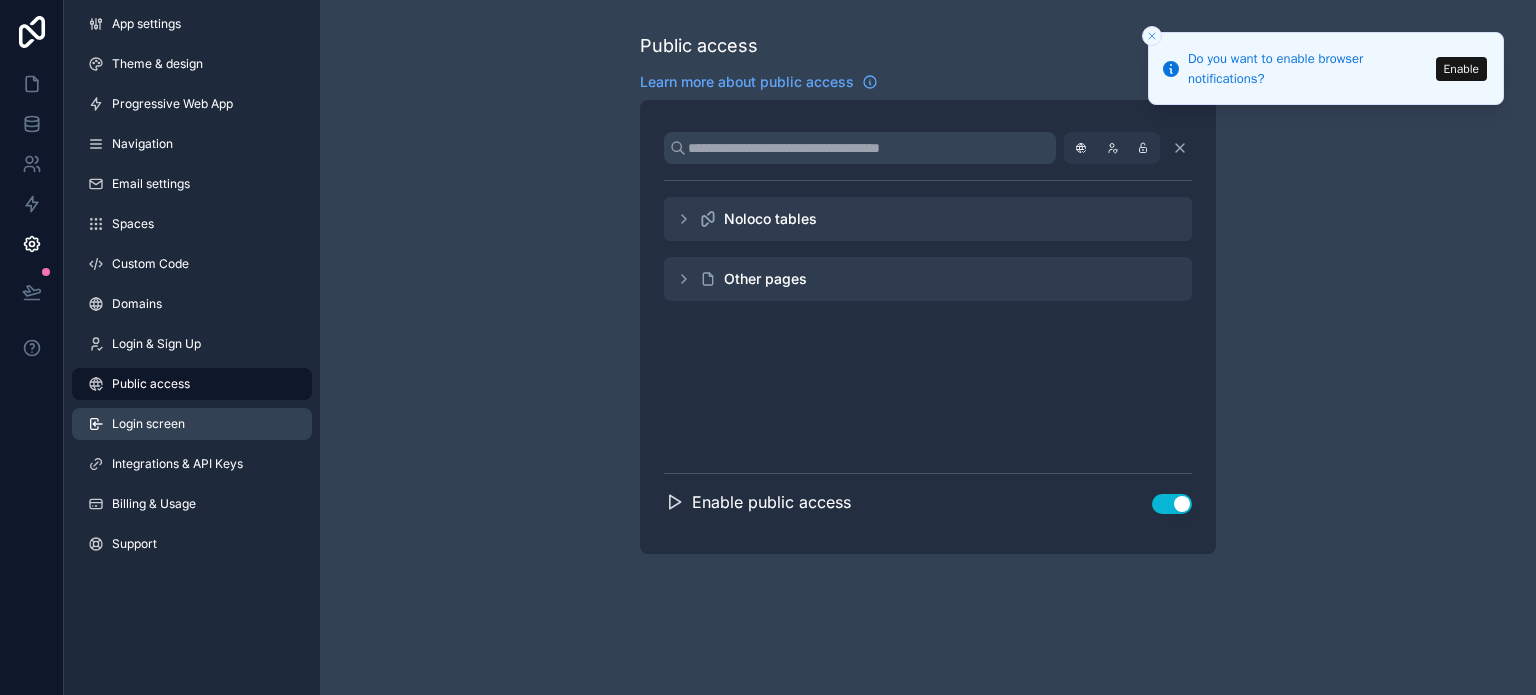click on "Login screen" at bounding box center (192, 424) 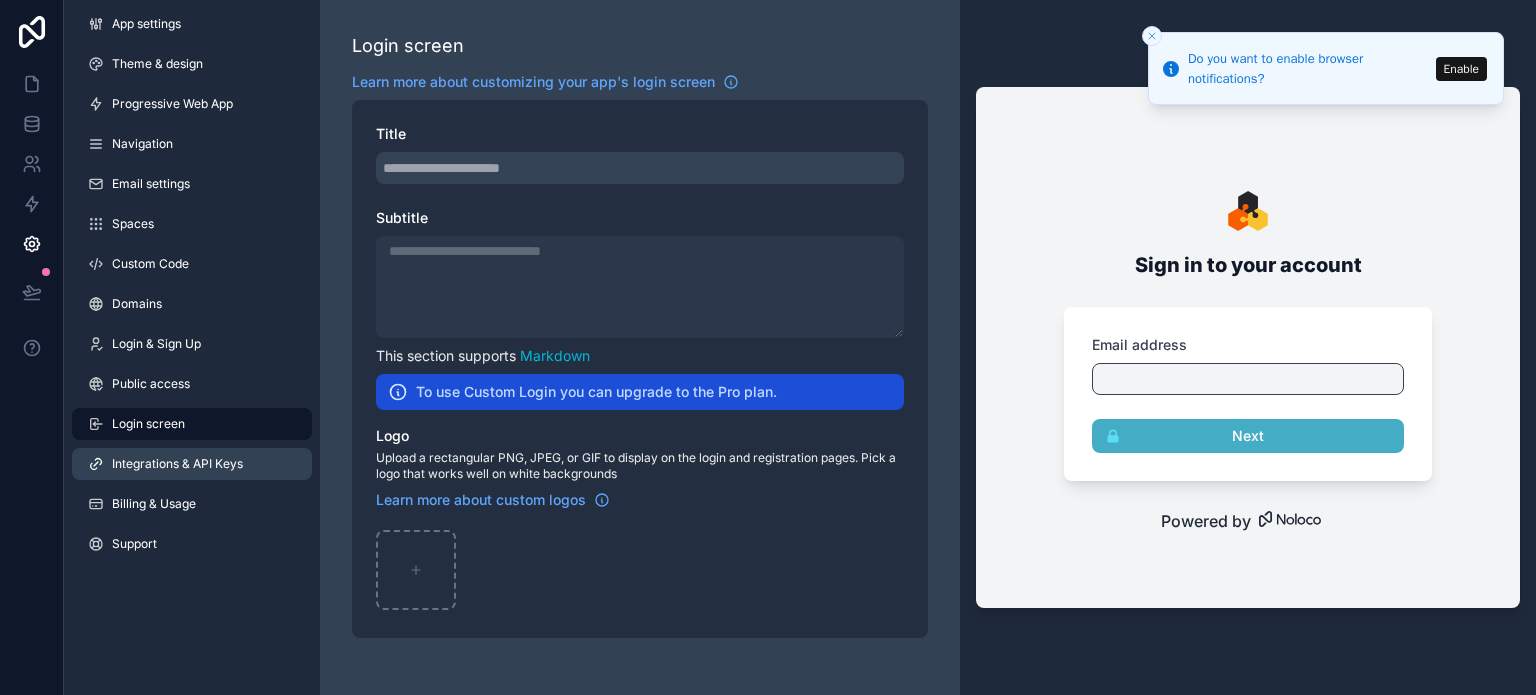 click on "Integrations & API Keys" at bounding box center [192, 464] 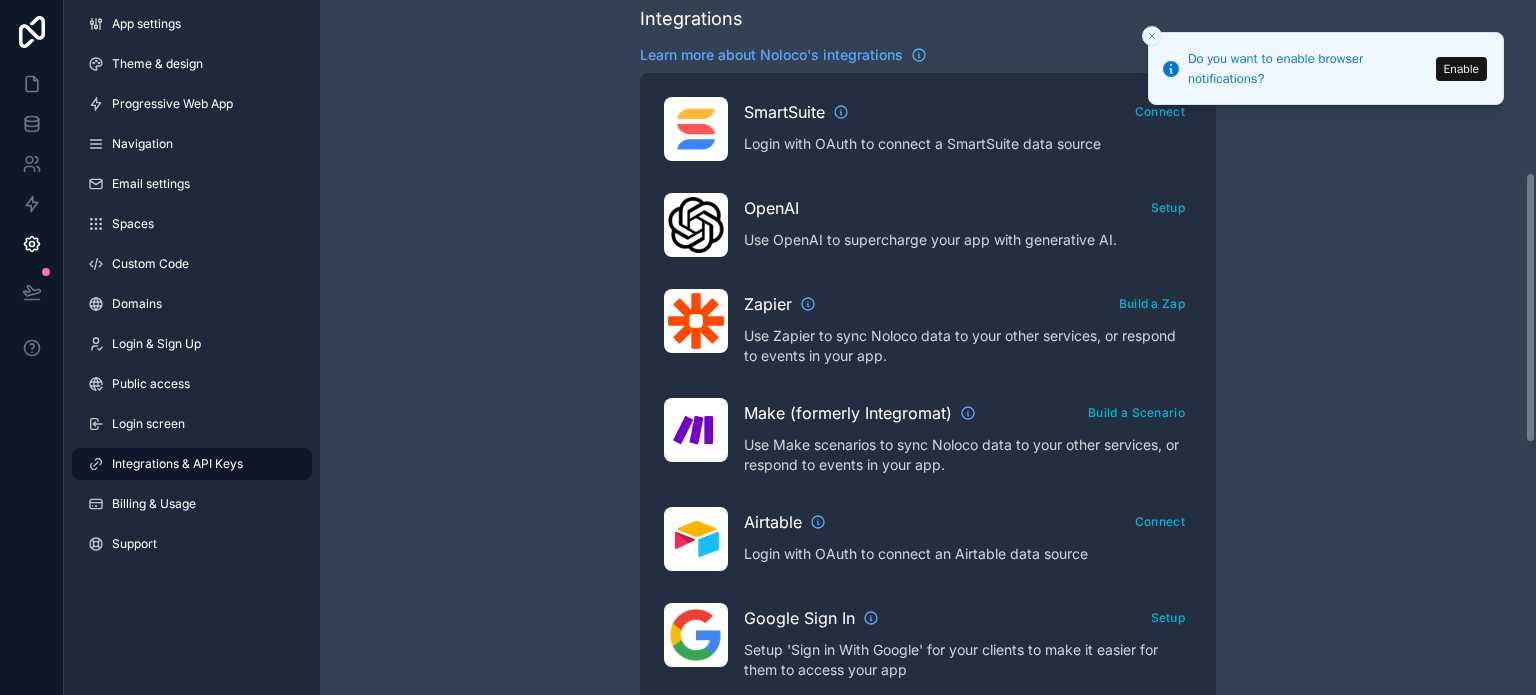 scroll, scrollTop: 444, scrollLeft: 0, axis: vertical 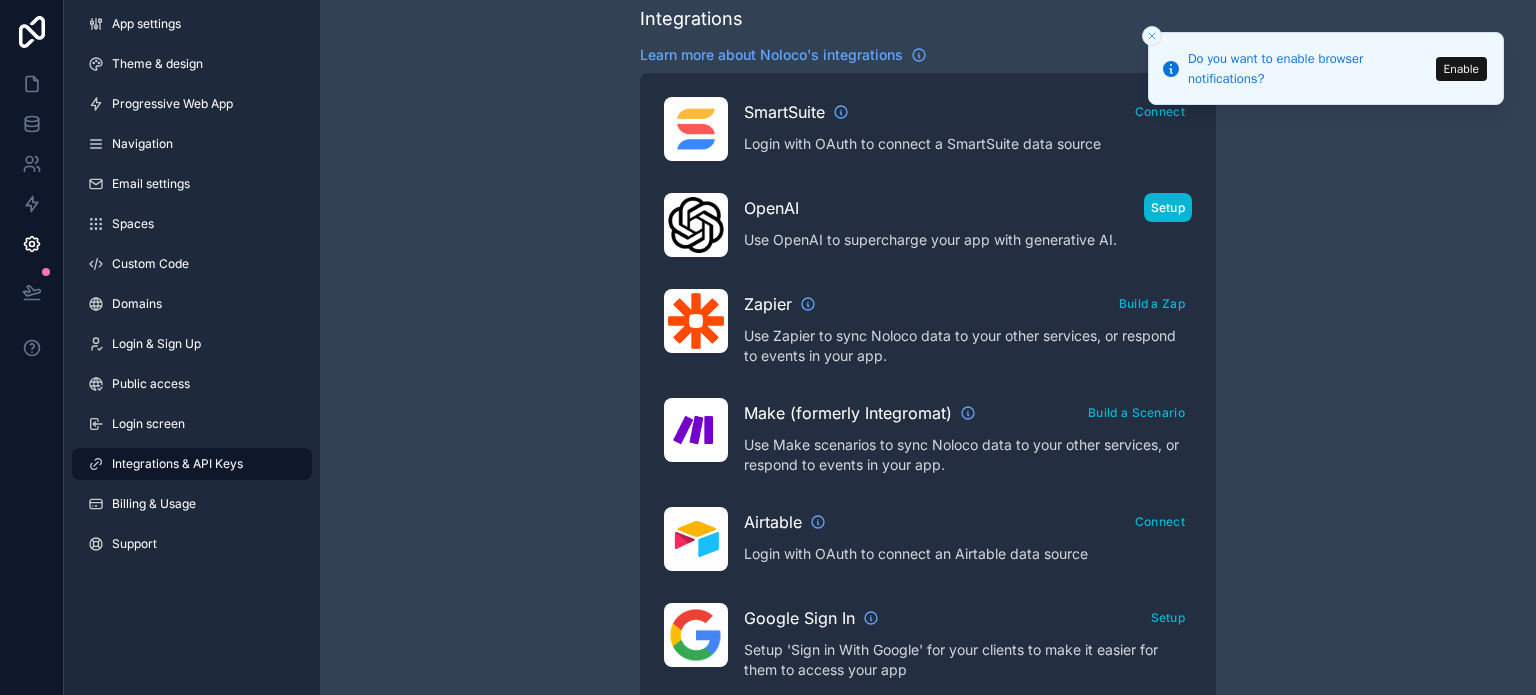 click on "Setup" at bounding box center [1168, 207] 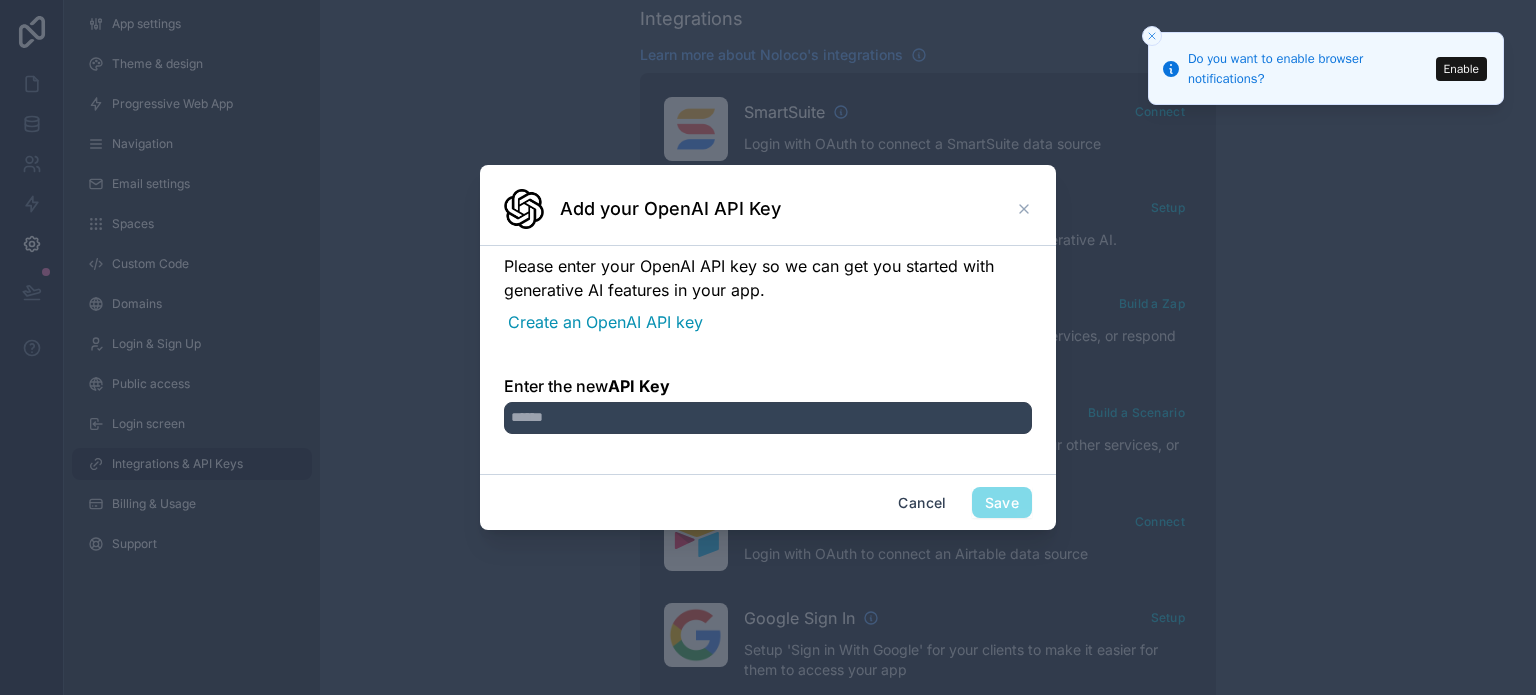 click 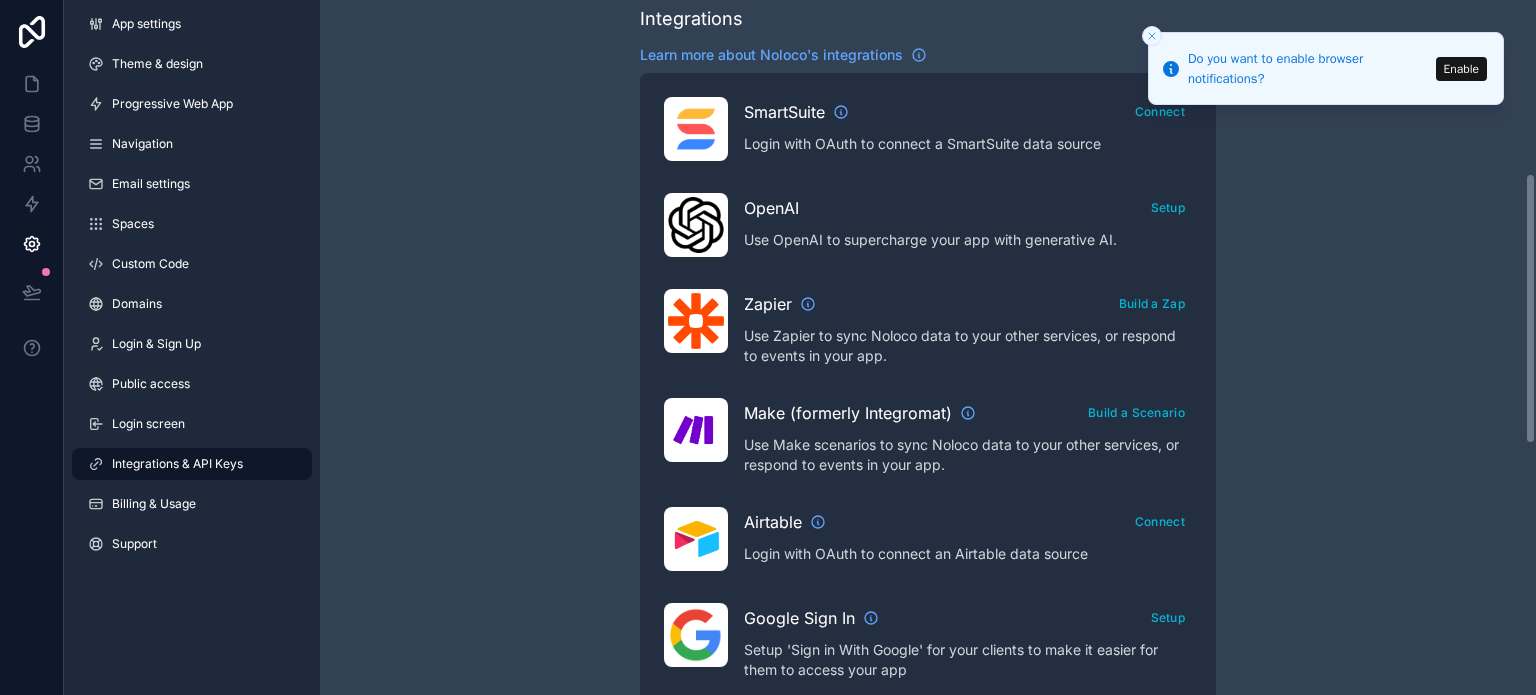 scroll, scrollTop: 0, scrollLeft: 0, axis: both 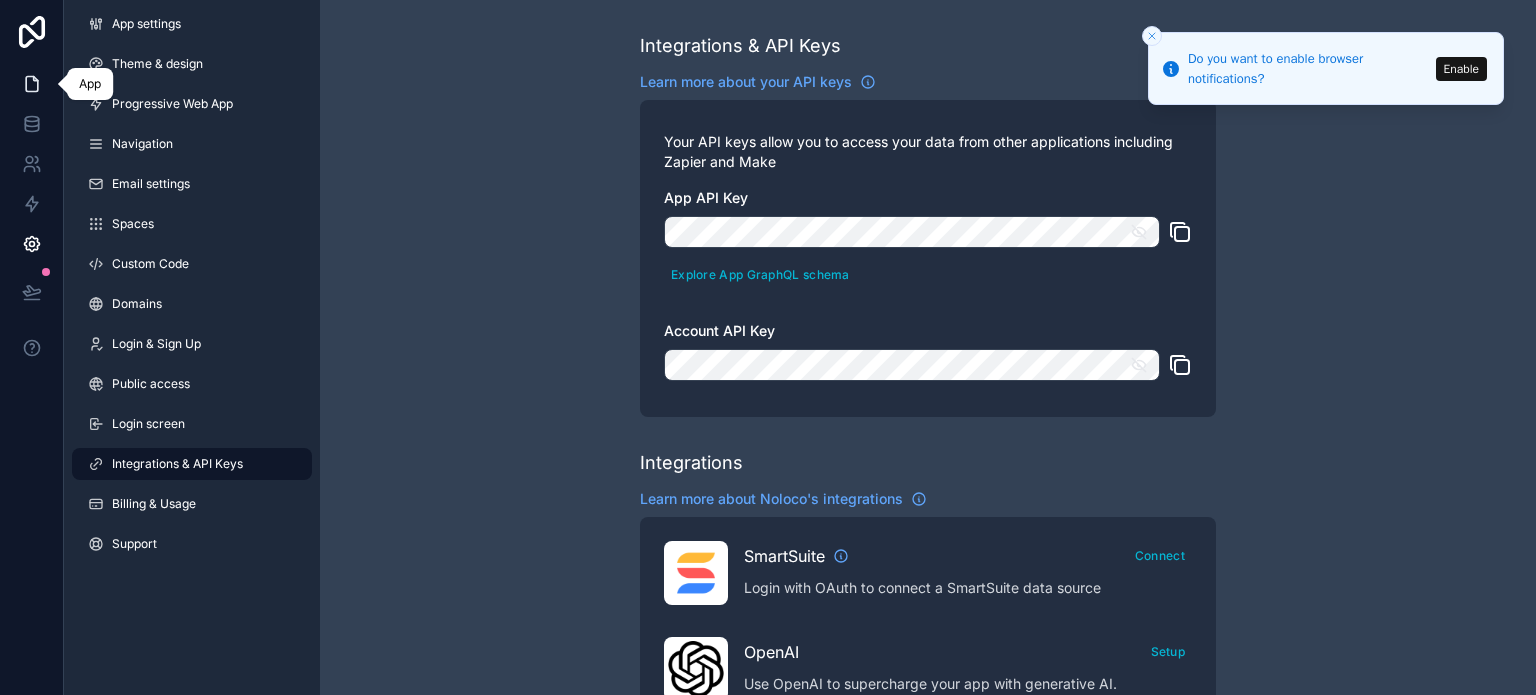 click at bounding box center [31, 84] 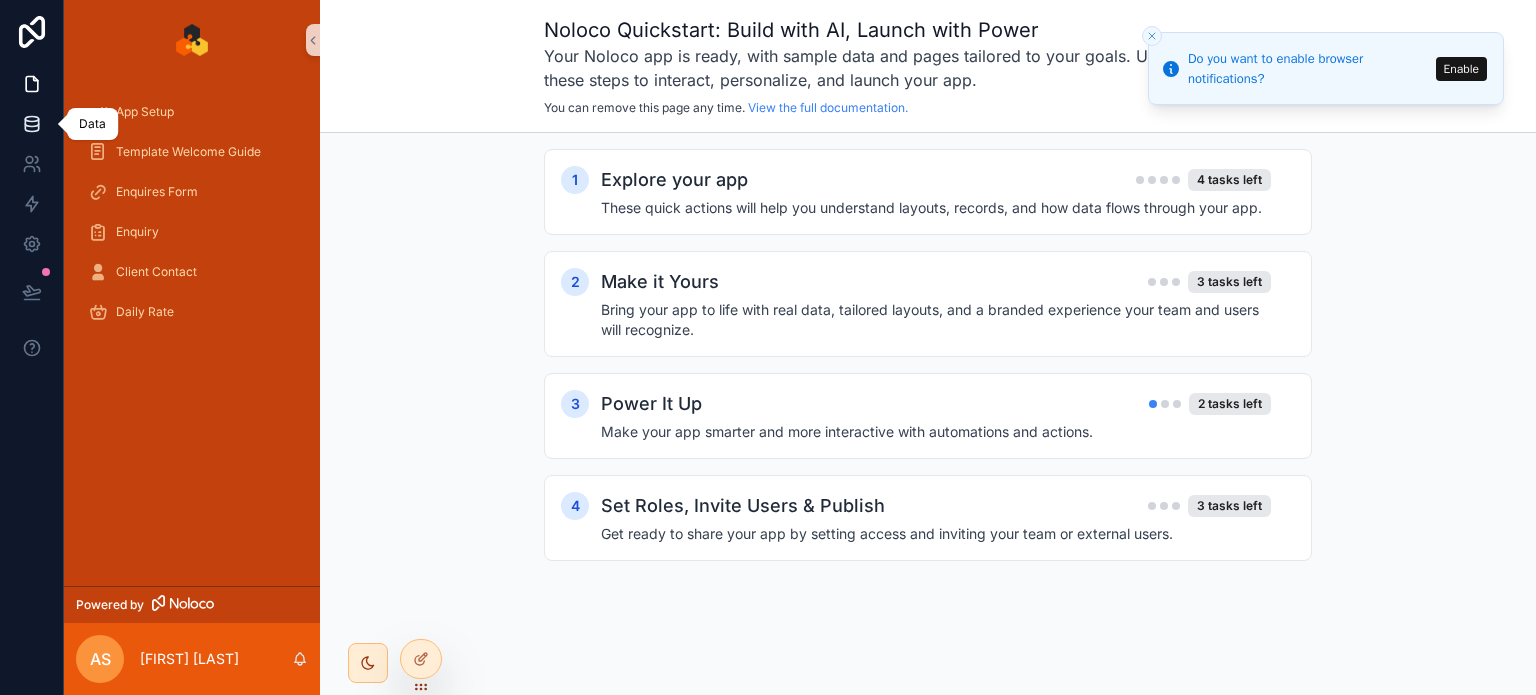 click 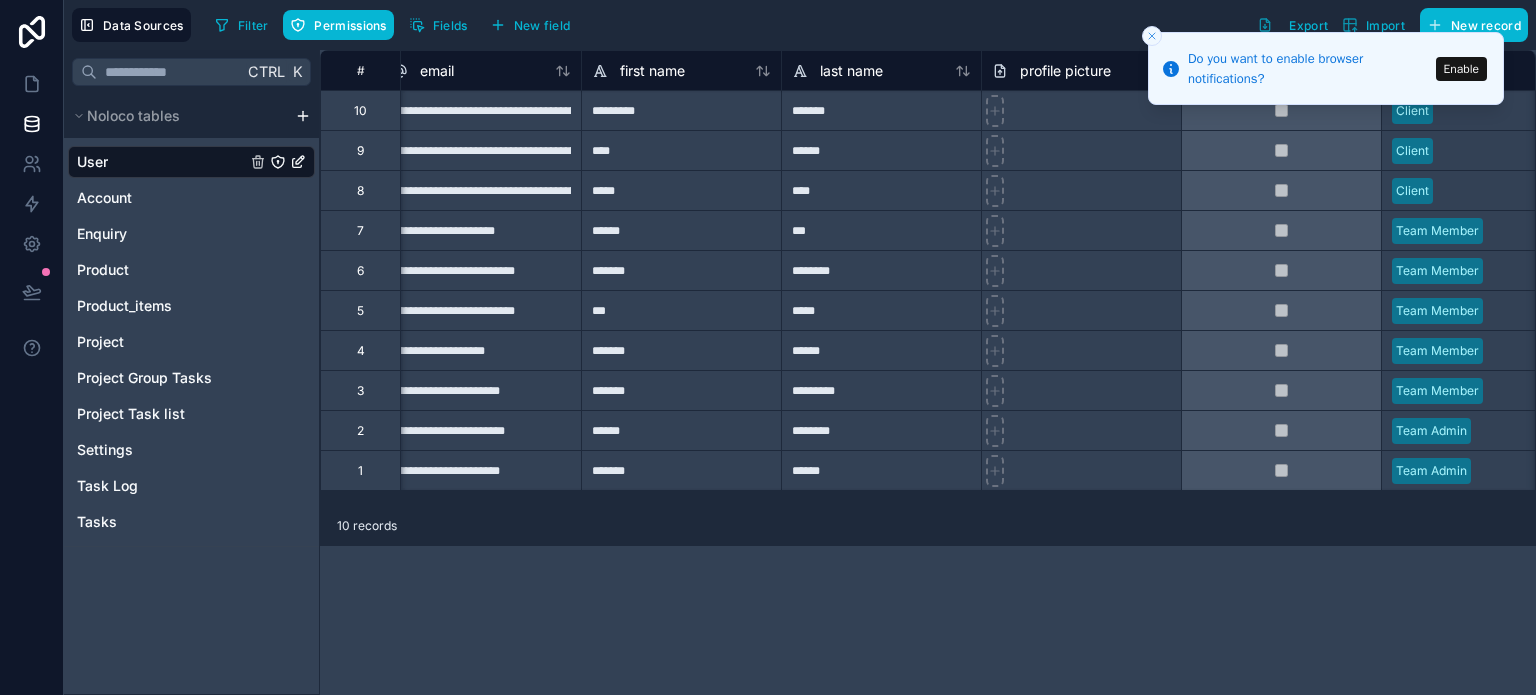 scroll, scrollTop: 0, scrollLeft: 0, axis: both 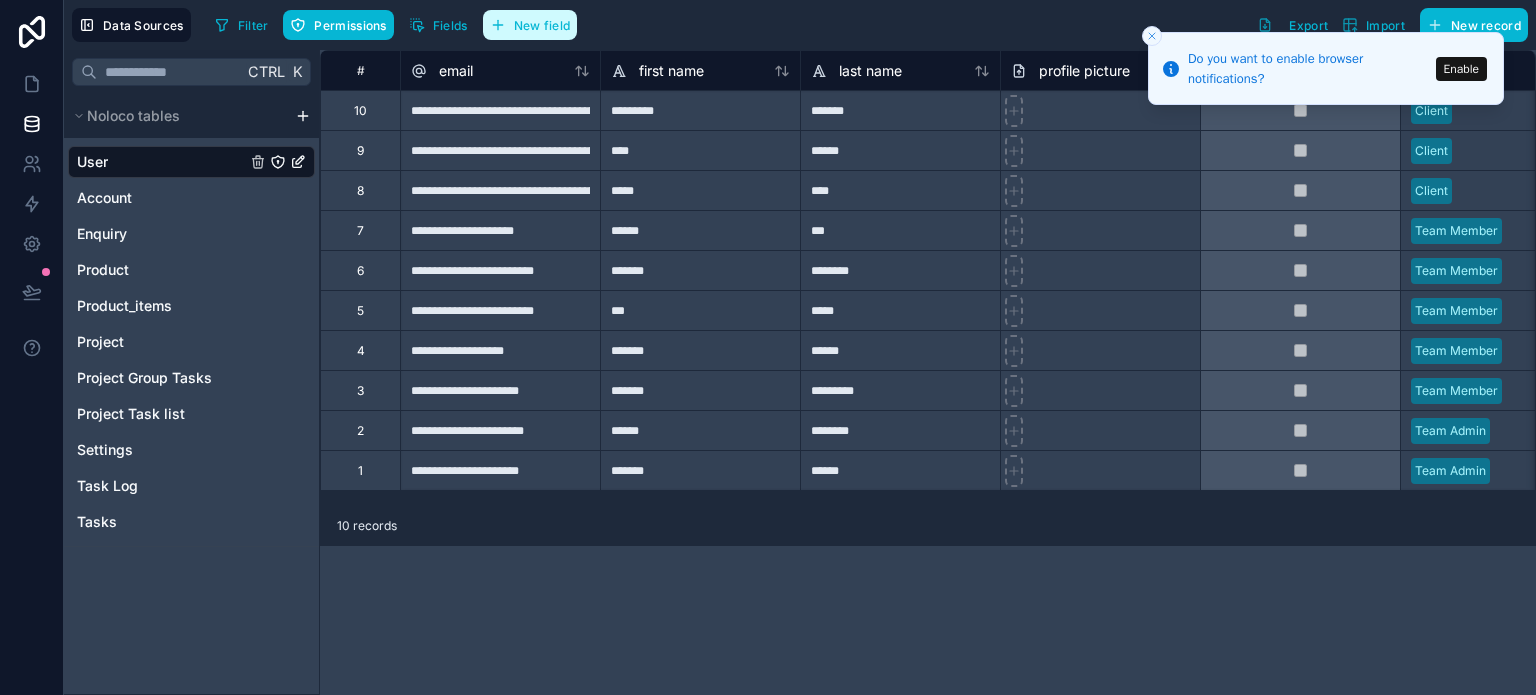 click on "New field" at bounding box center [542, 25] 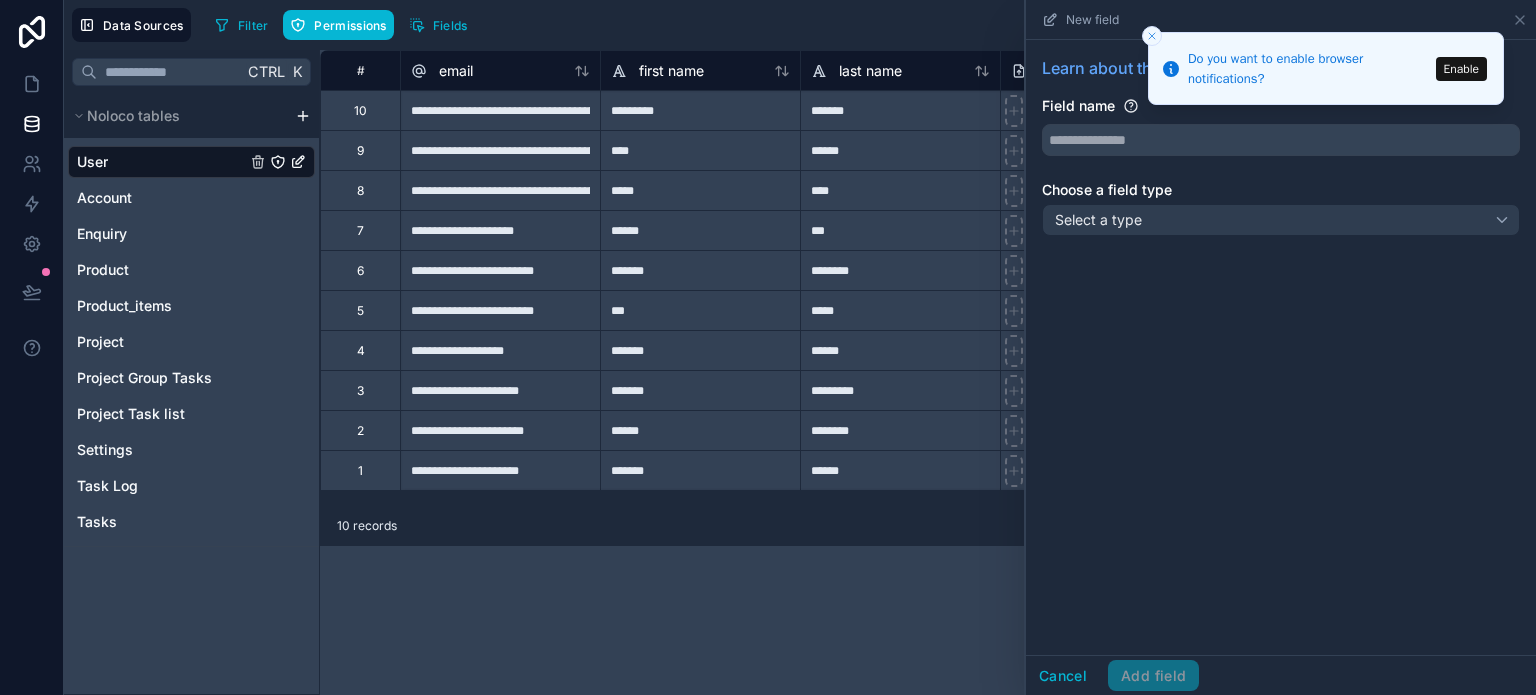 click on "********" at bounding box center [900, 270] 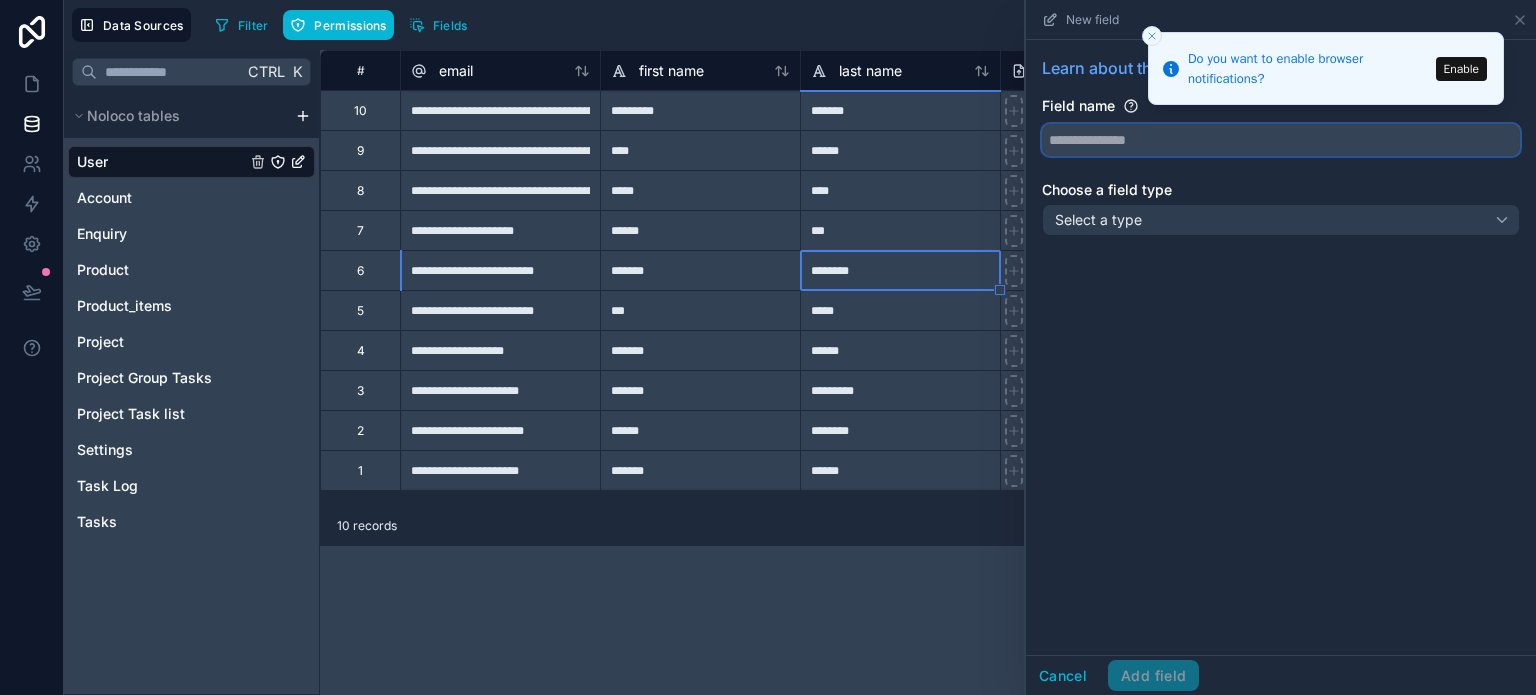 click at bounding box center [1281, 140] 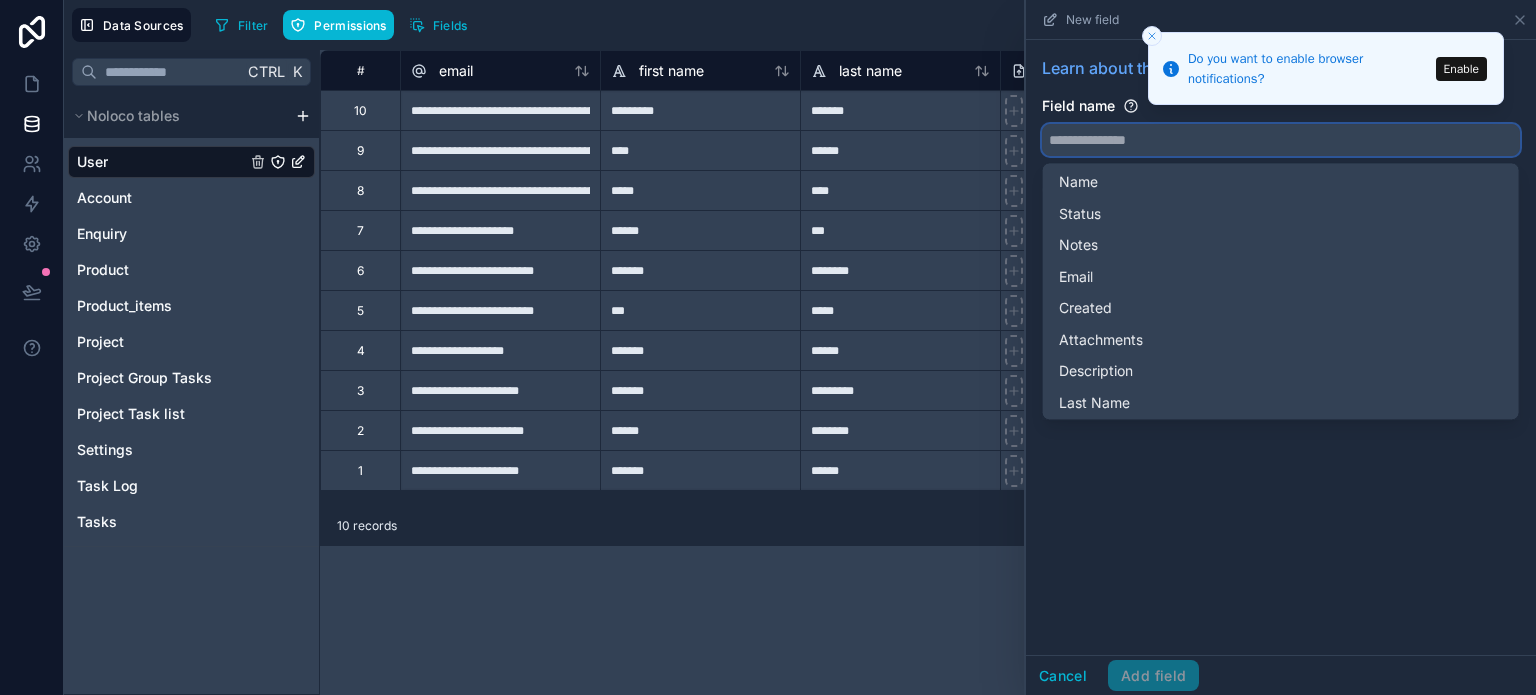 click at bounding box center (1281, 140) 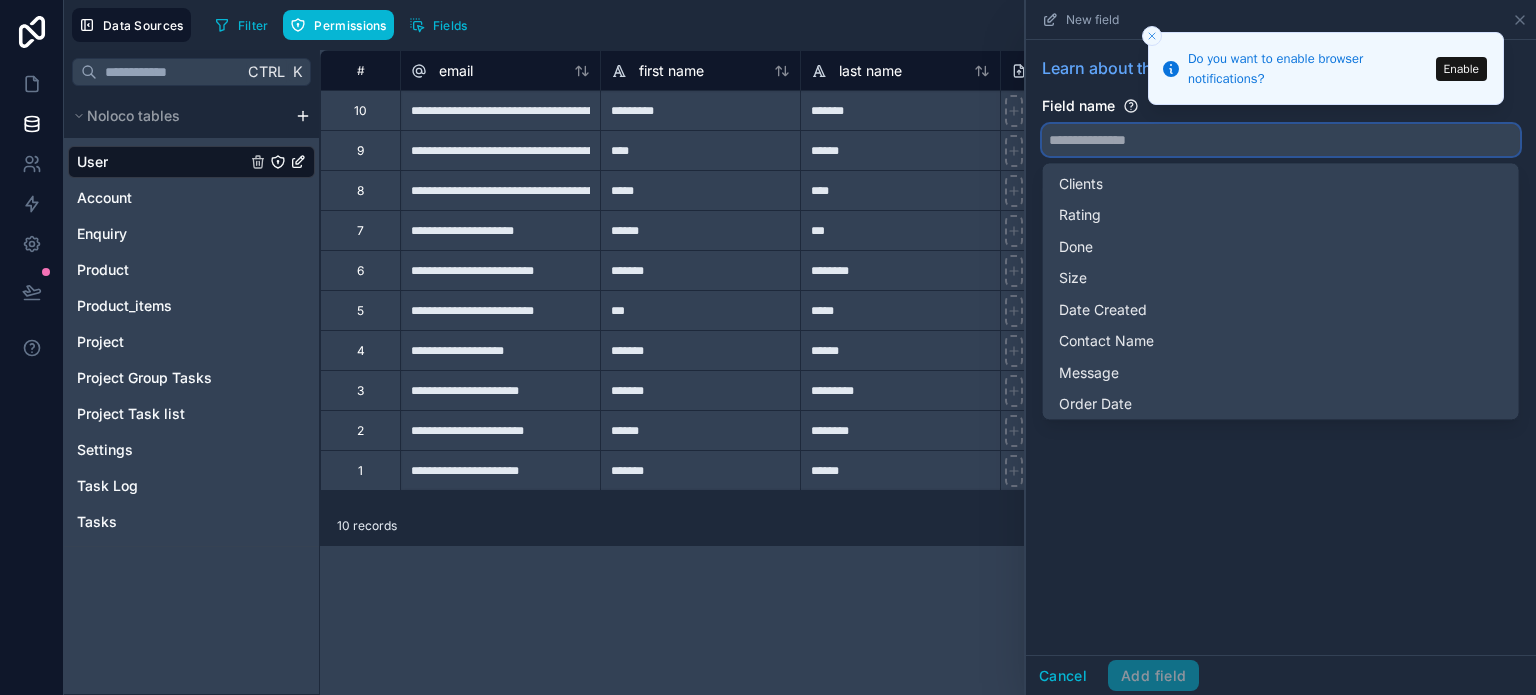scroll, scrollTop: 3057, scrollLeft: 0, axis: vertical 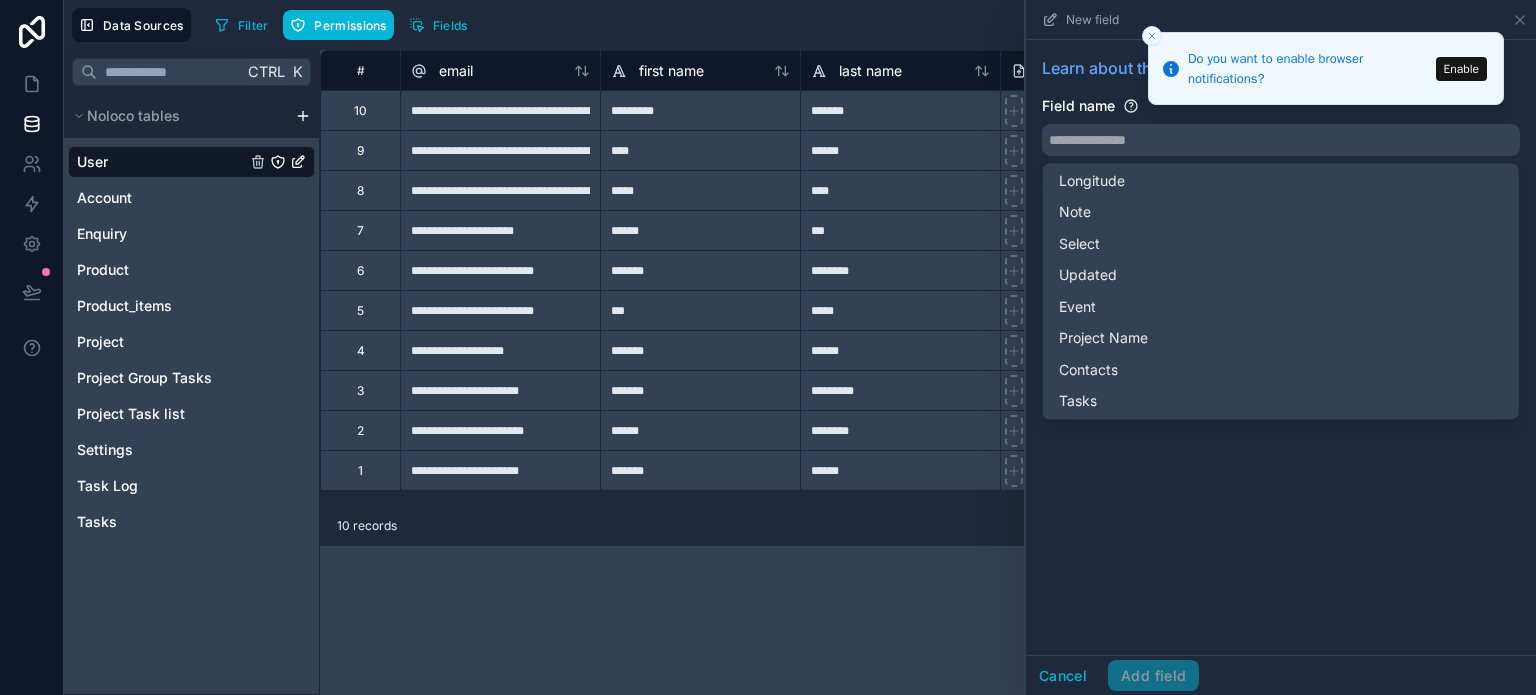 click on "**********" at bounding box center (928, 372) 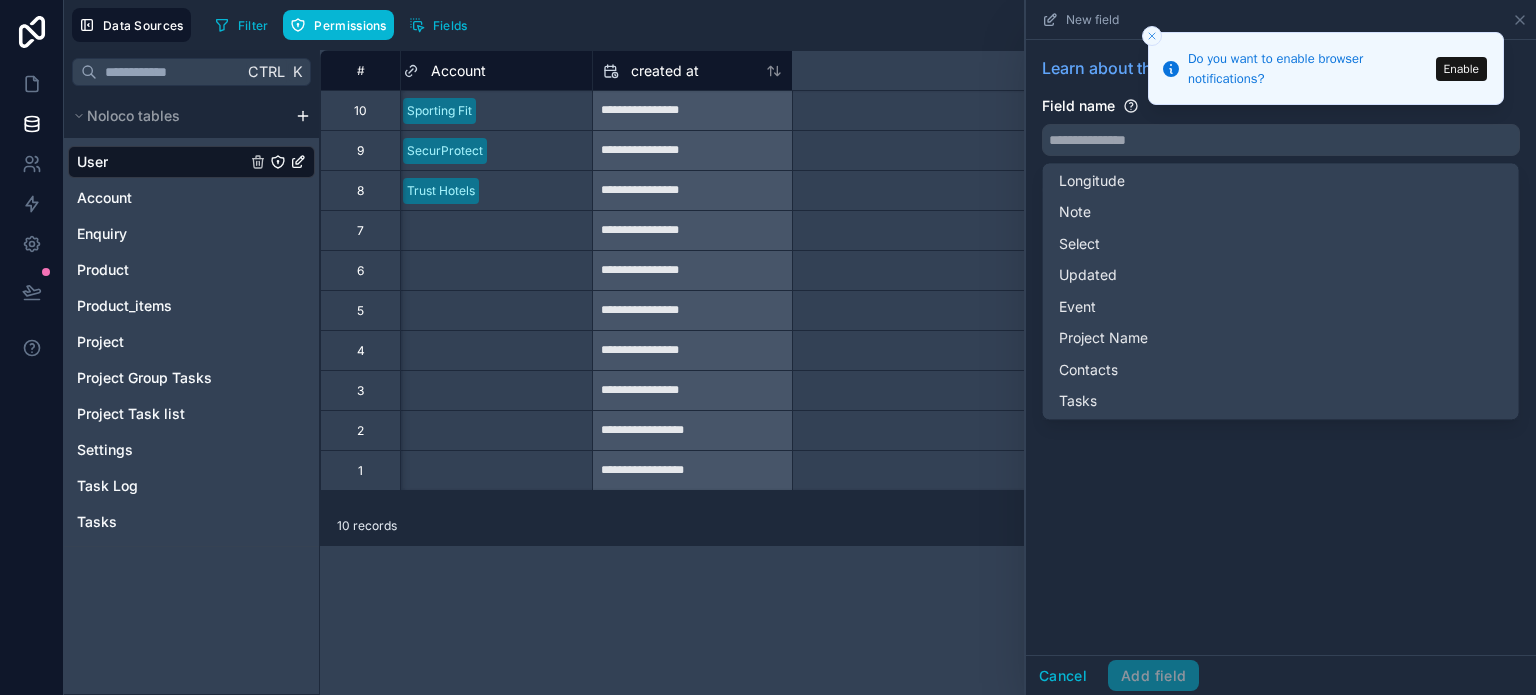 scroll, scrollTop: 0, scrollLeft: 2264, axis: horizontal 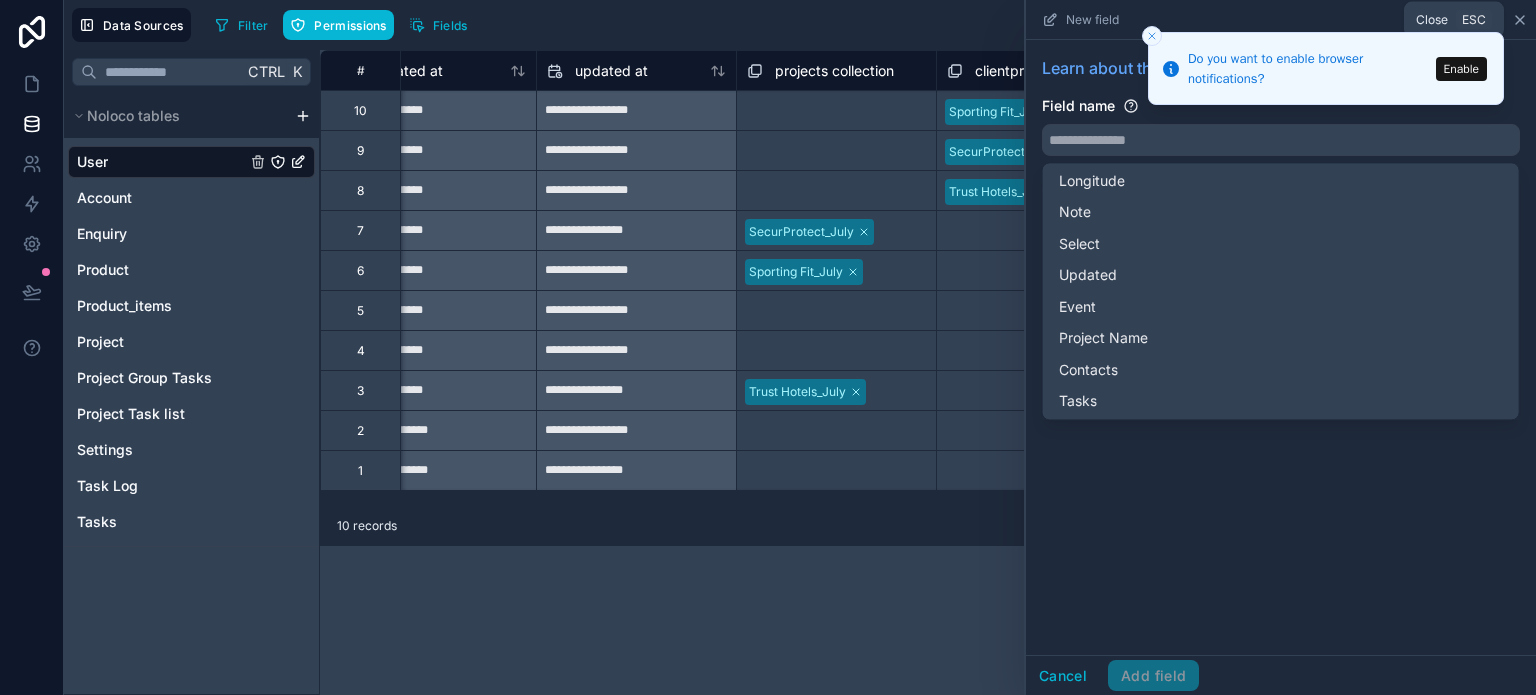 click 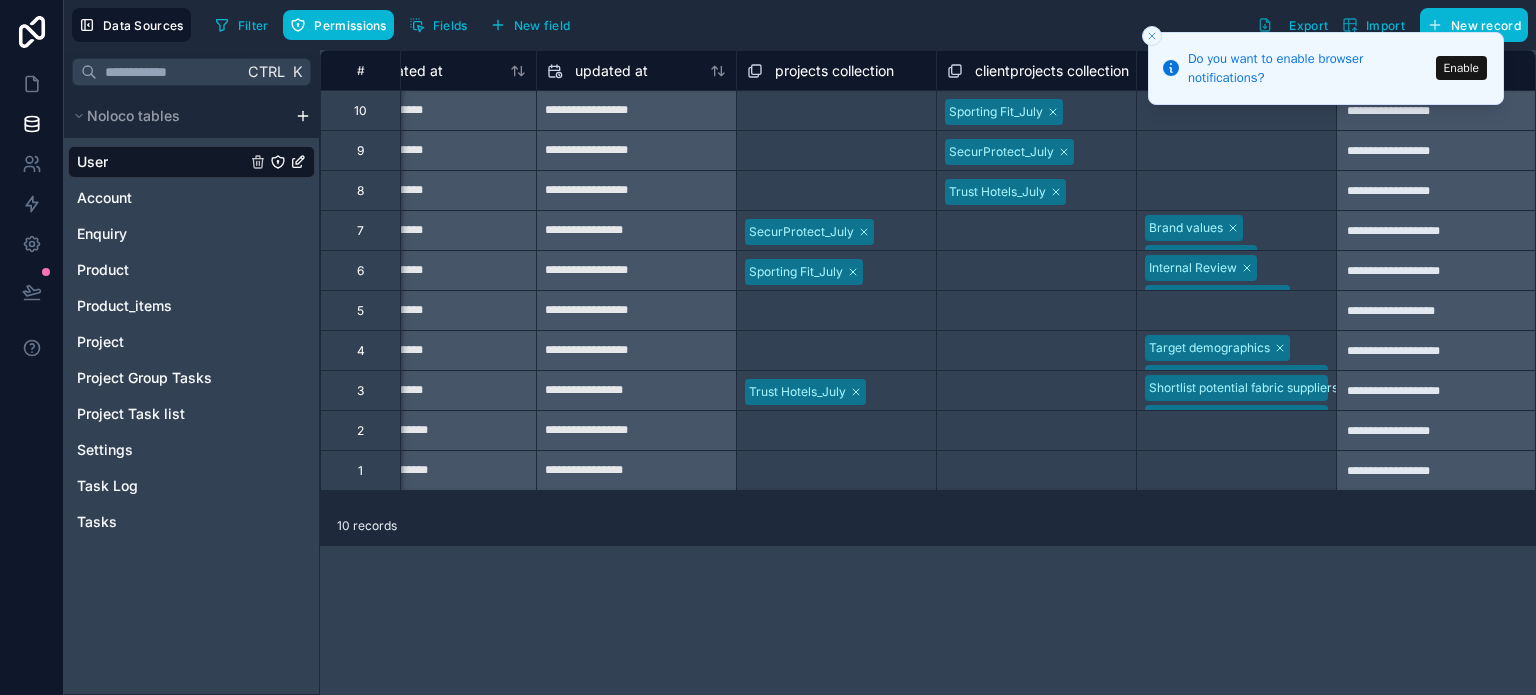 click 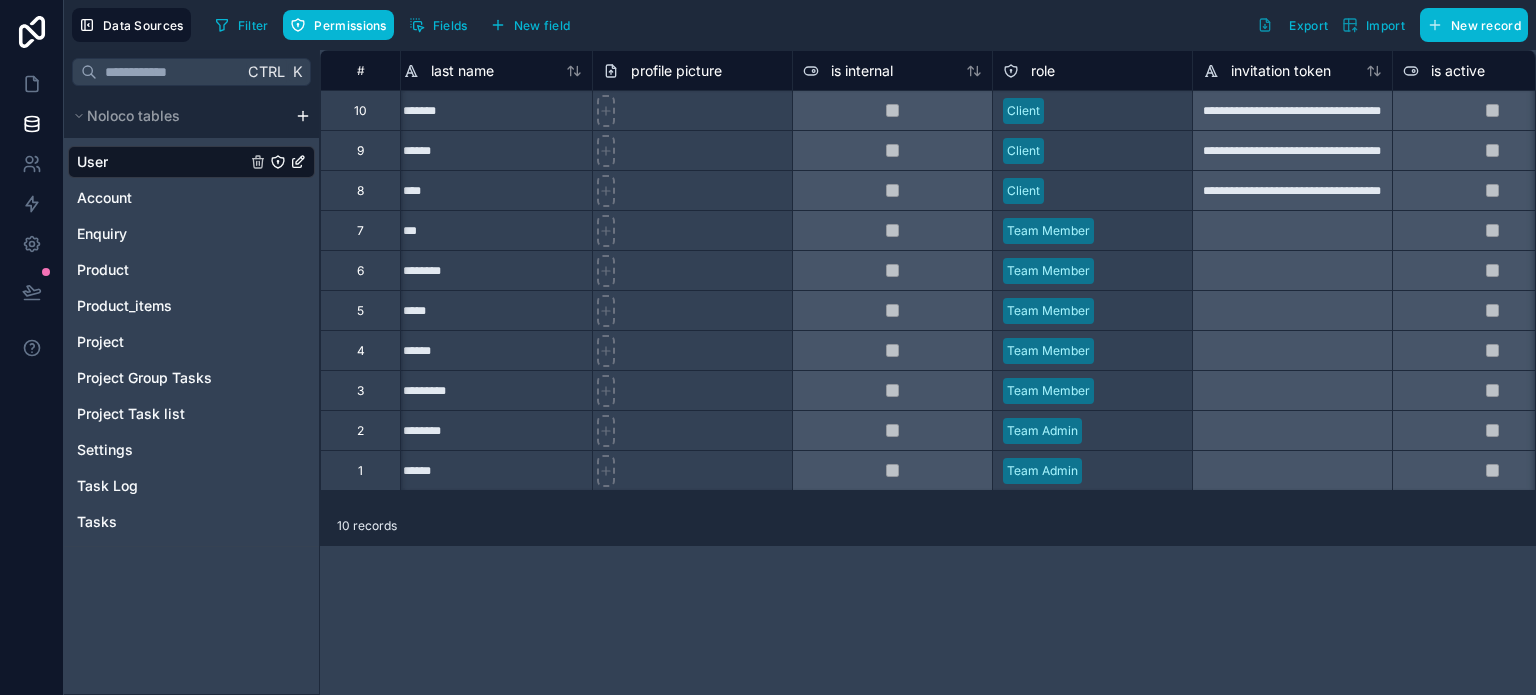 scroll, scrollTop: 0, scrollLeft: 0, axis: both 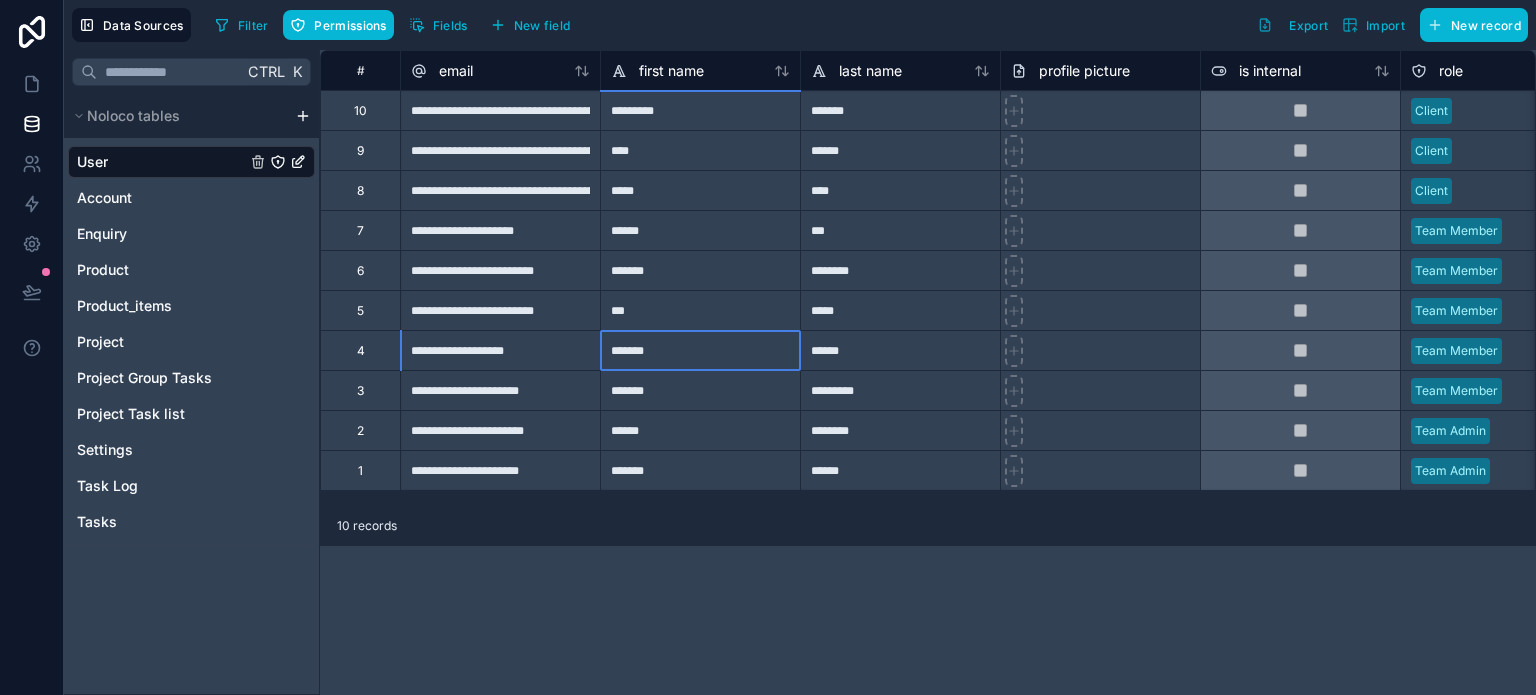 click on "*******" at bounding box center (700, 350) 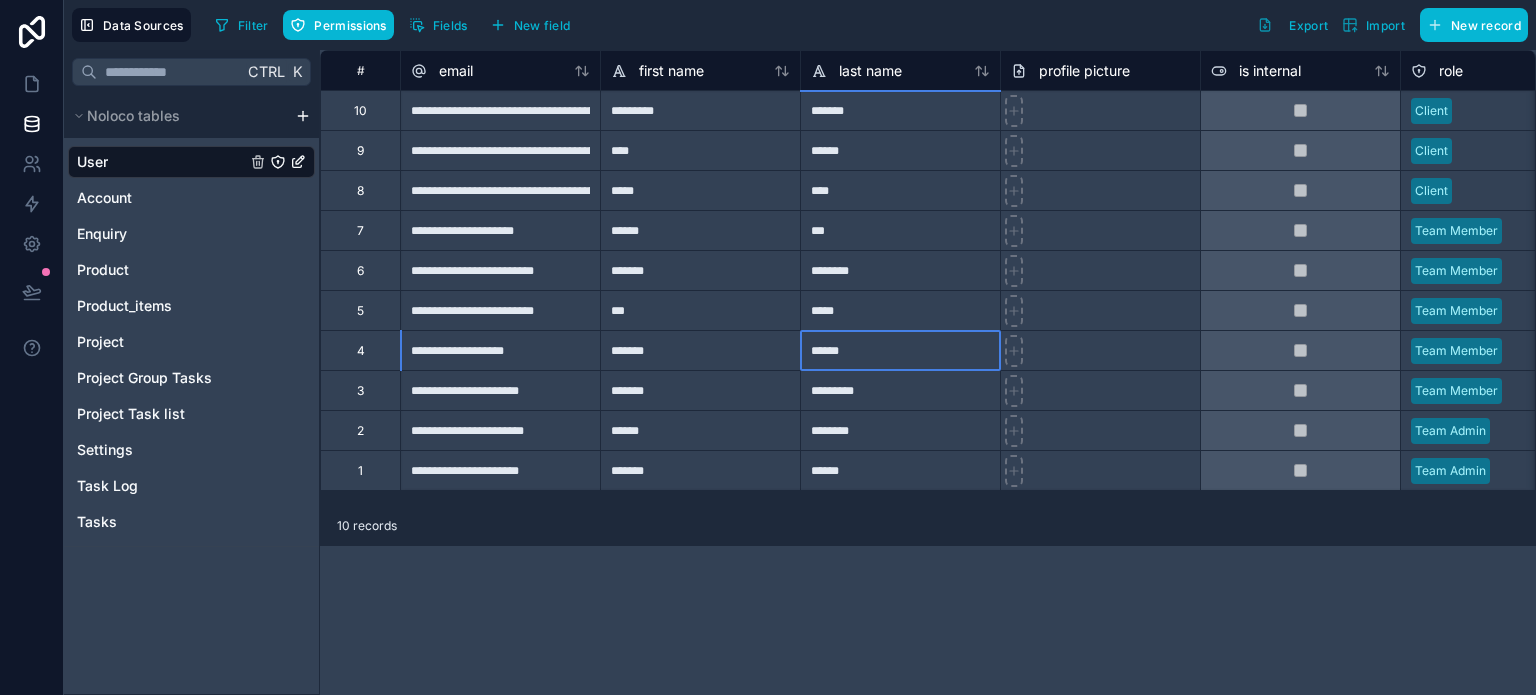 click on "******" at bounding box center [900, 350] 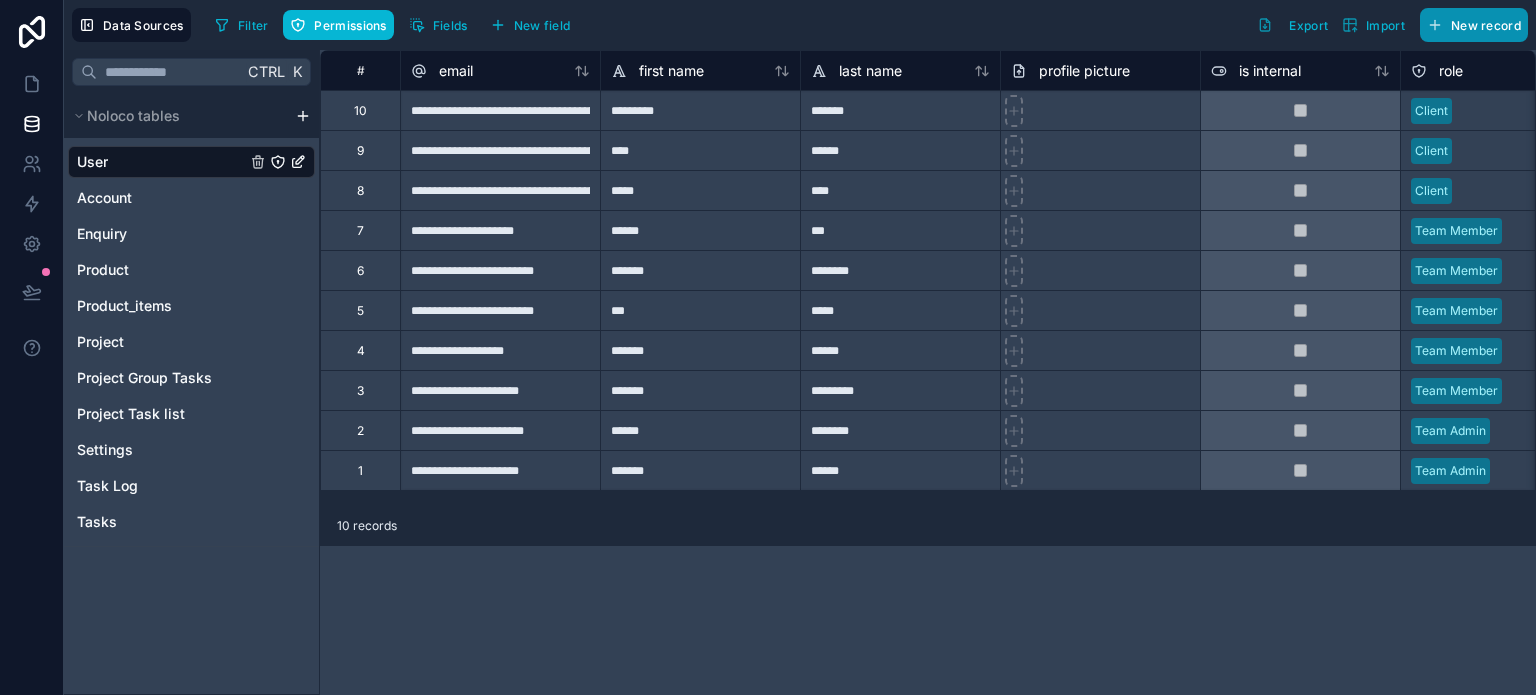 click on "New record" at bounding box center (1486, 25) 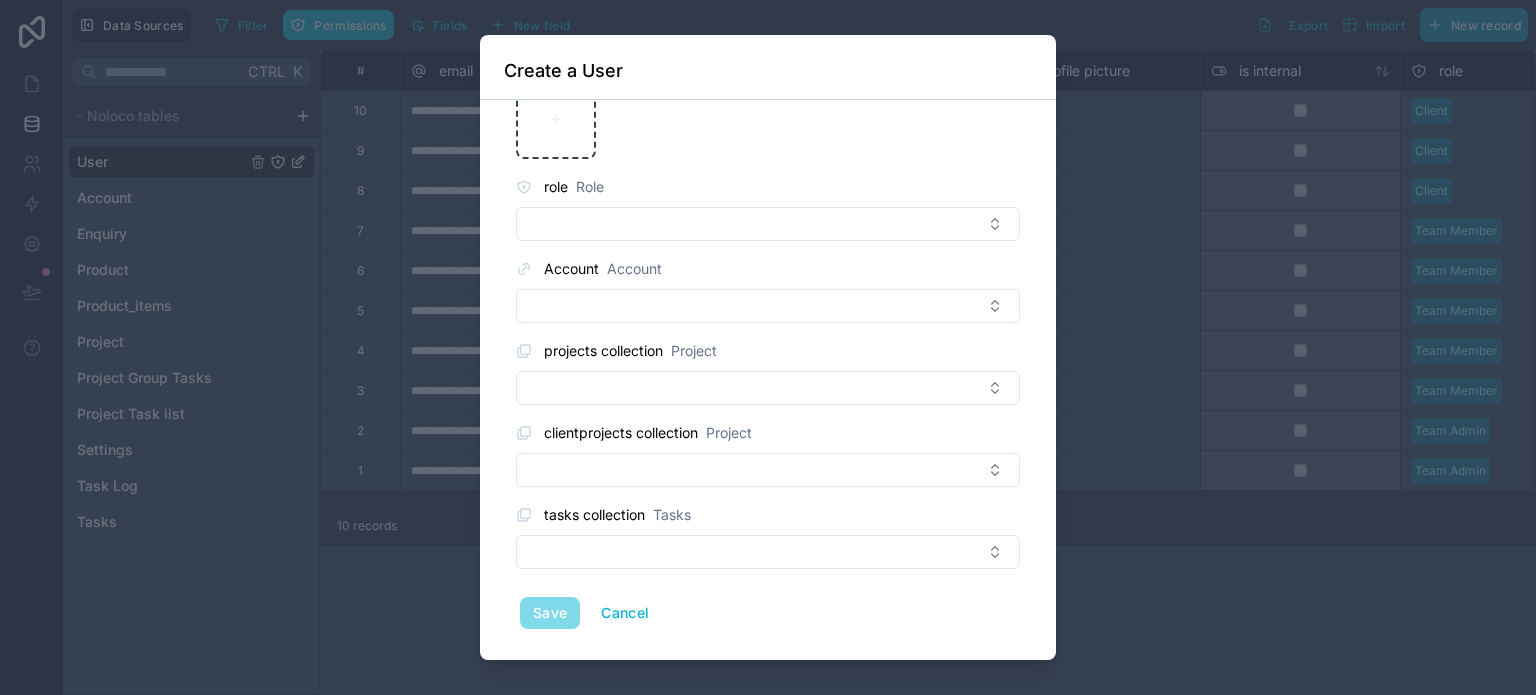 scroll, scrollTop: 0, scrollLeft: 0, axis: both 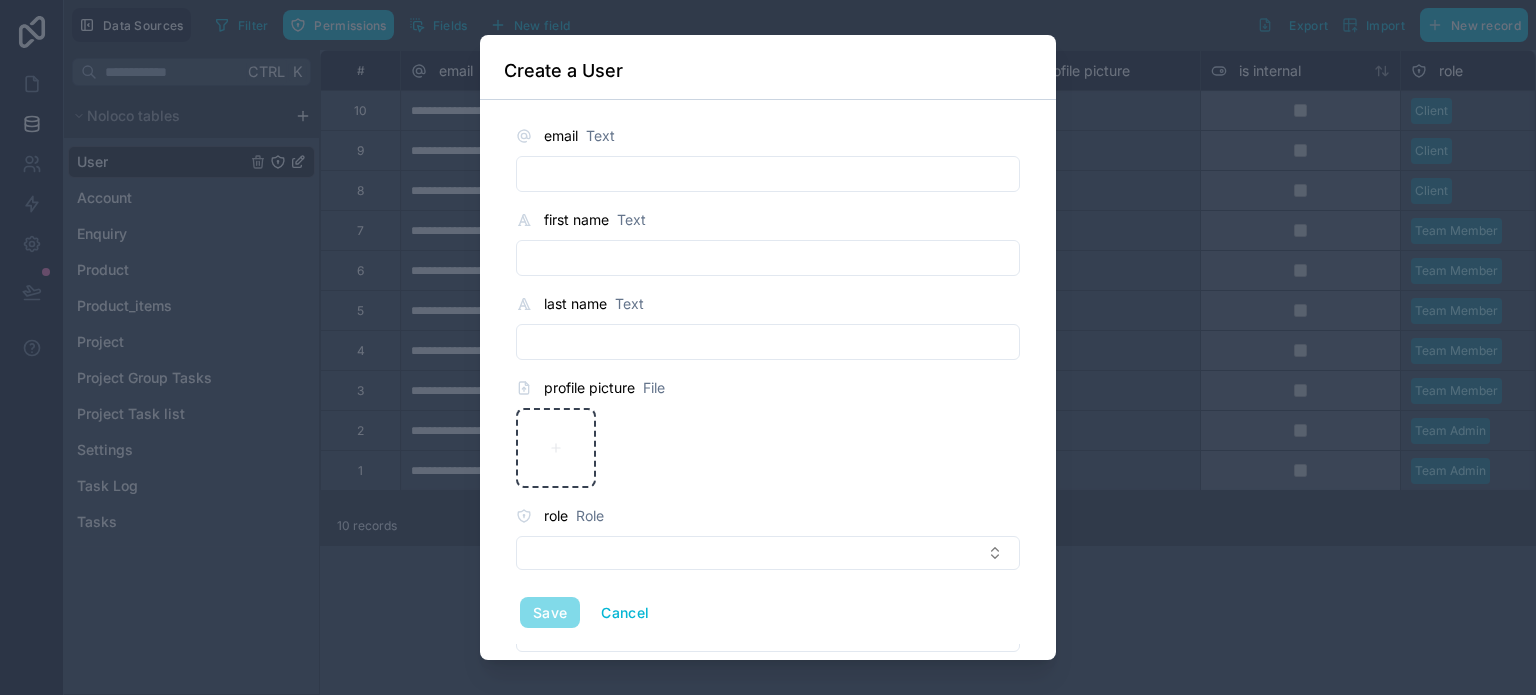 click at bounding box center (768, 347) 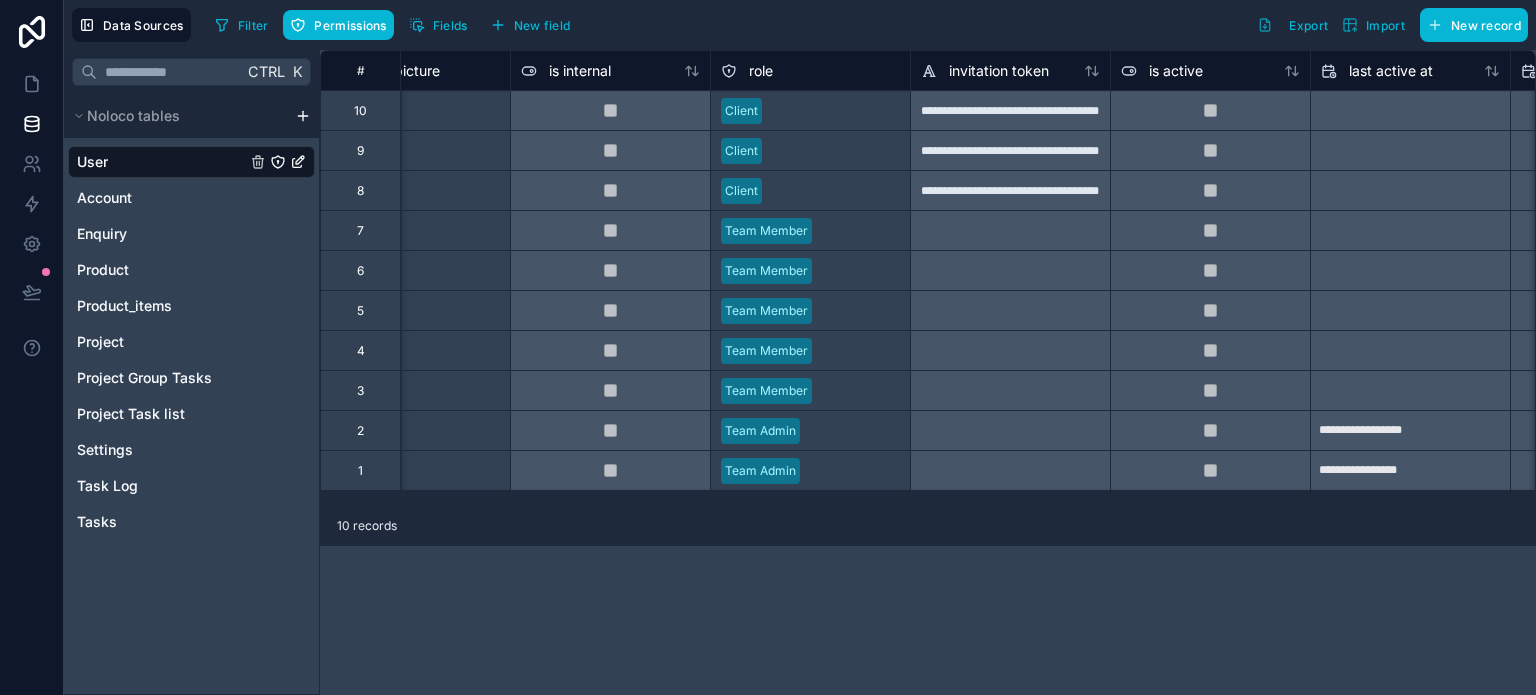scroll, scrollTop: 0, scrollLeft: 691, axis: horizontal 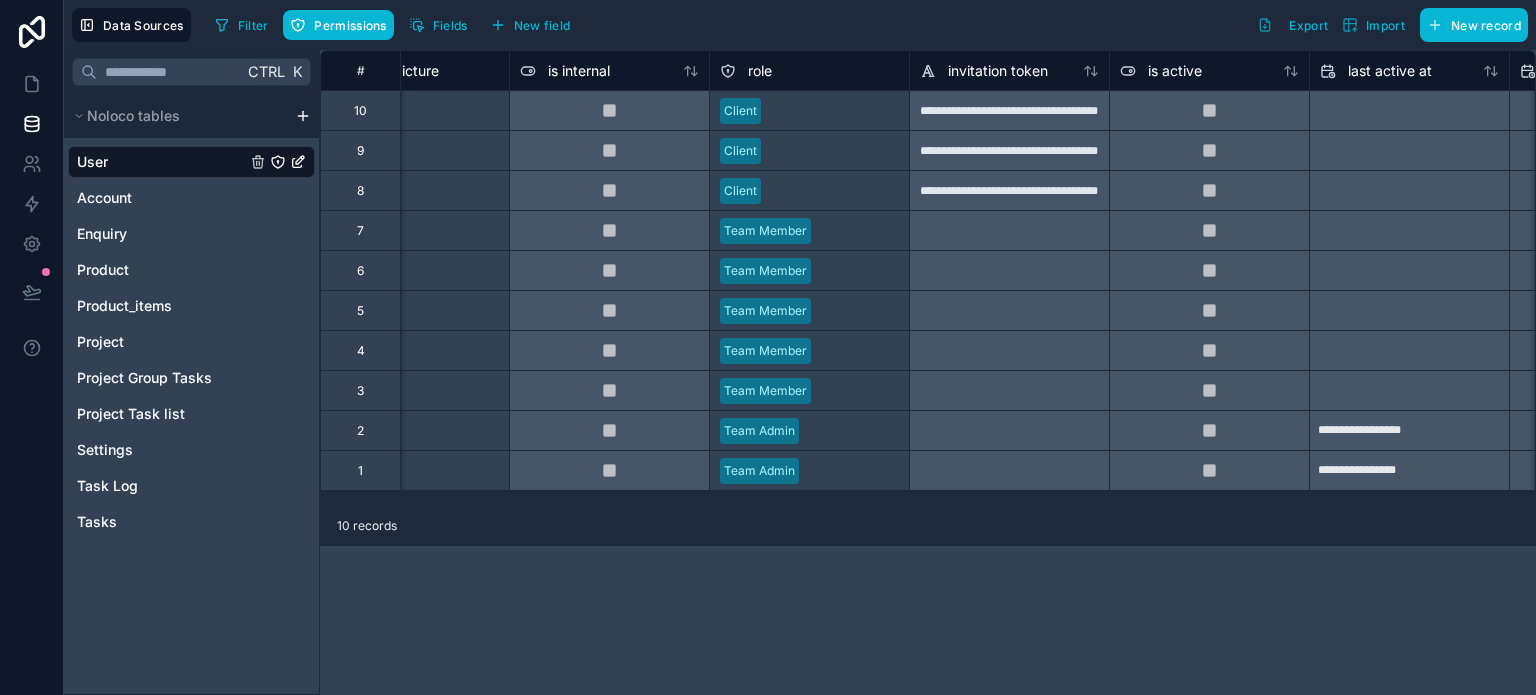 click on "Team Member" at bounding box center (809, 231) 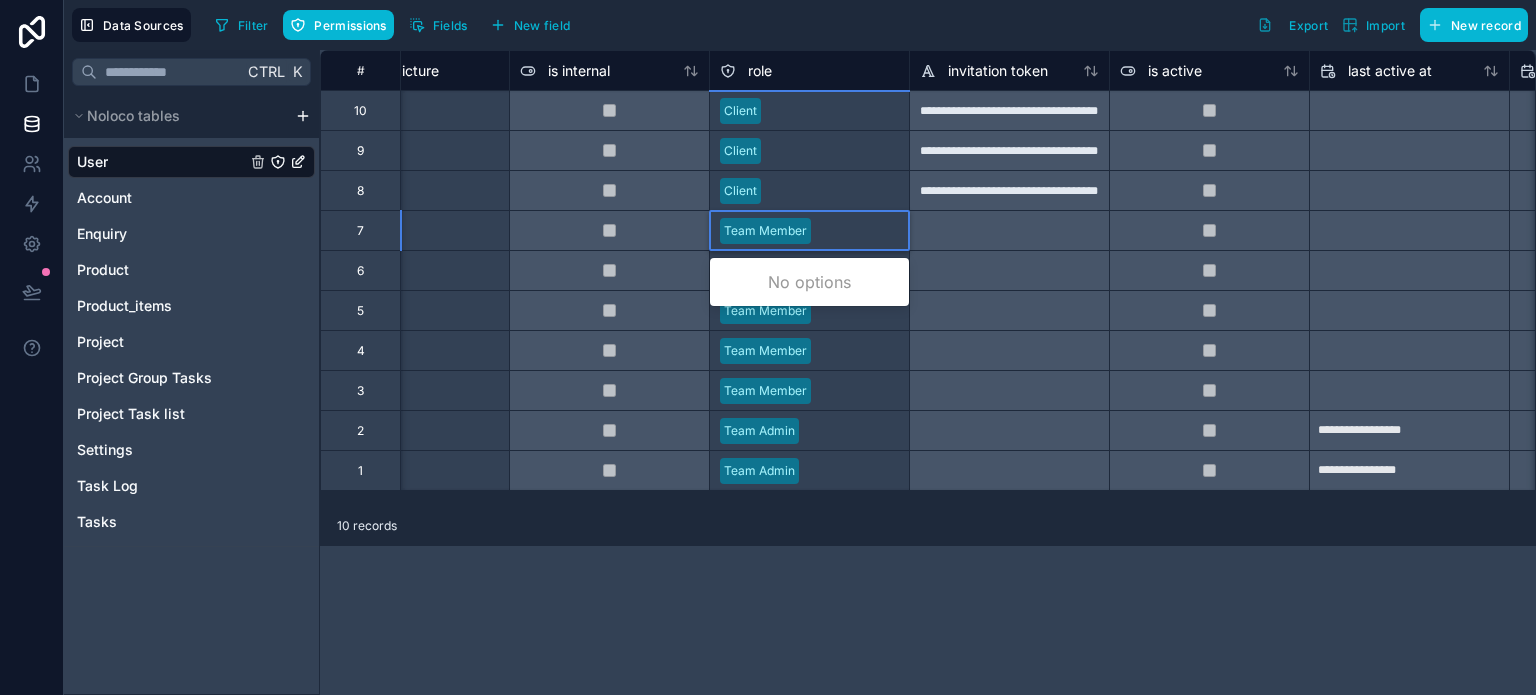 click on "Team Member" at bounding box center [809, 231] 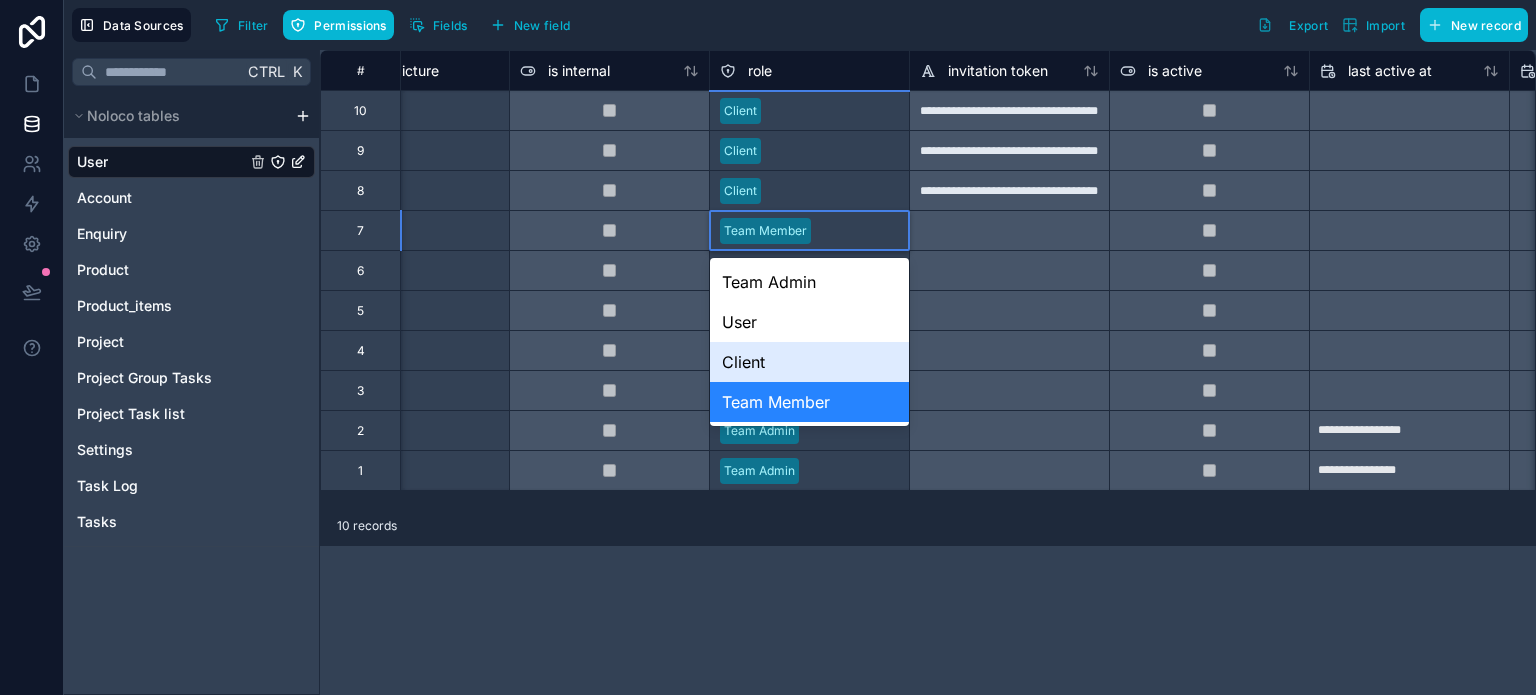 click on "Client" at bounding box center (809, 362) 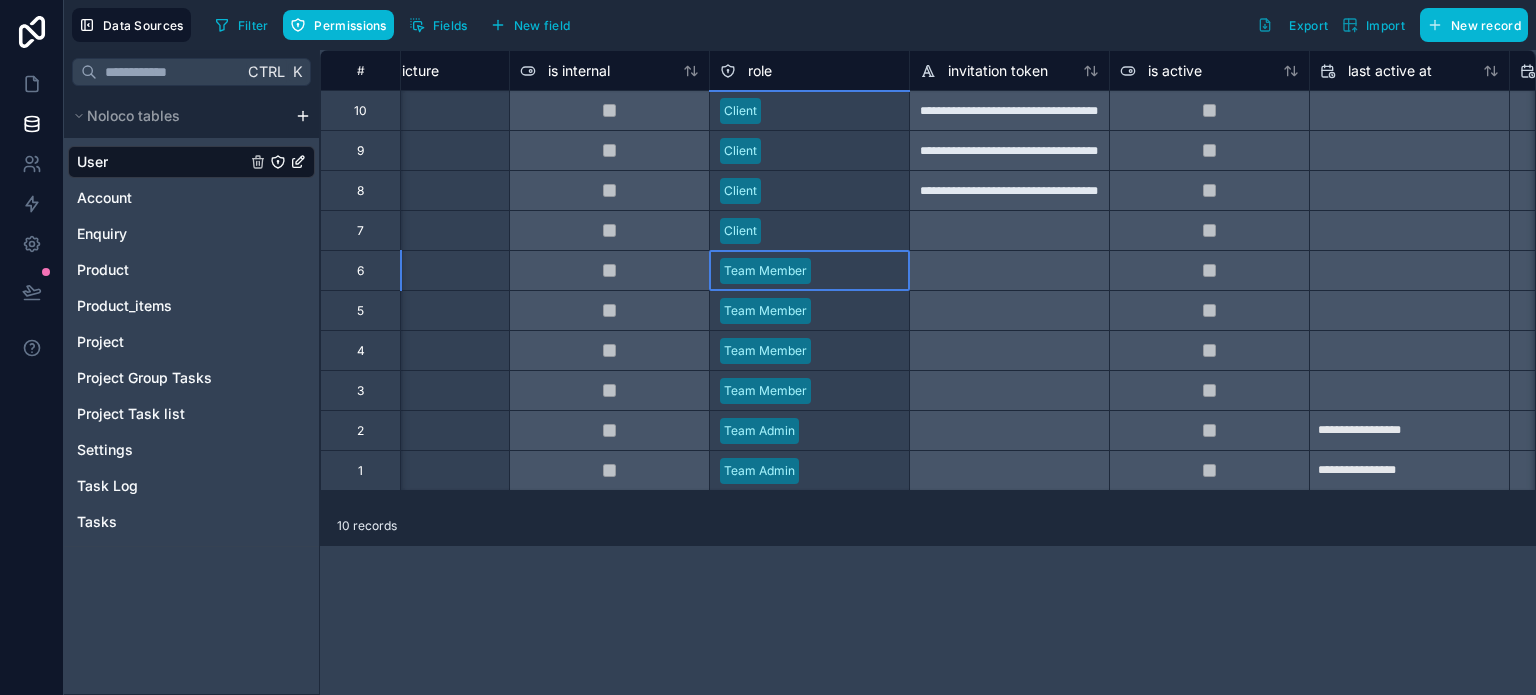 click on "Team Member" at bounding box center [809, 271] 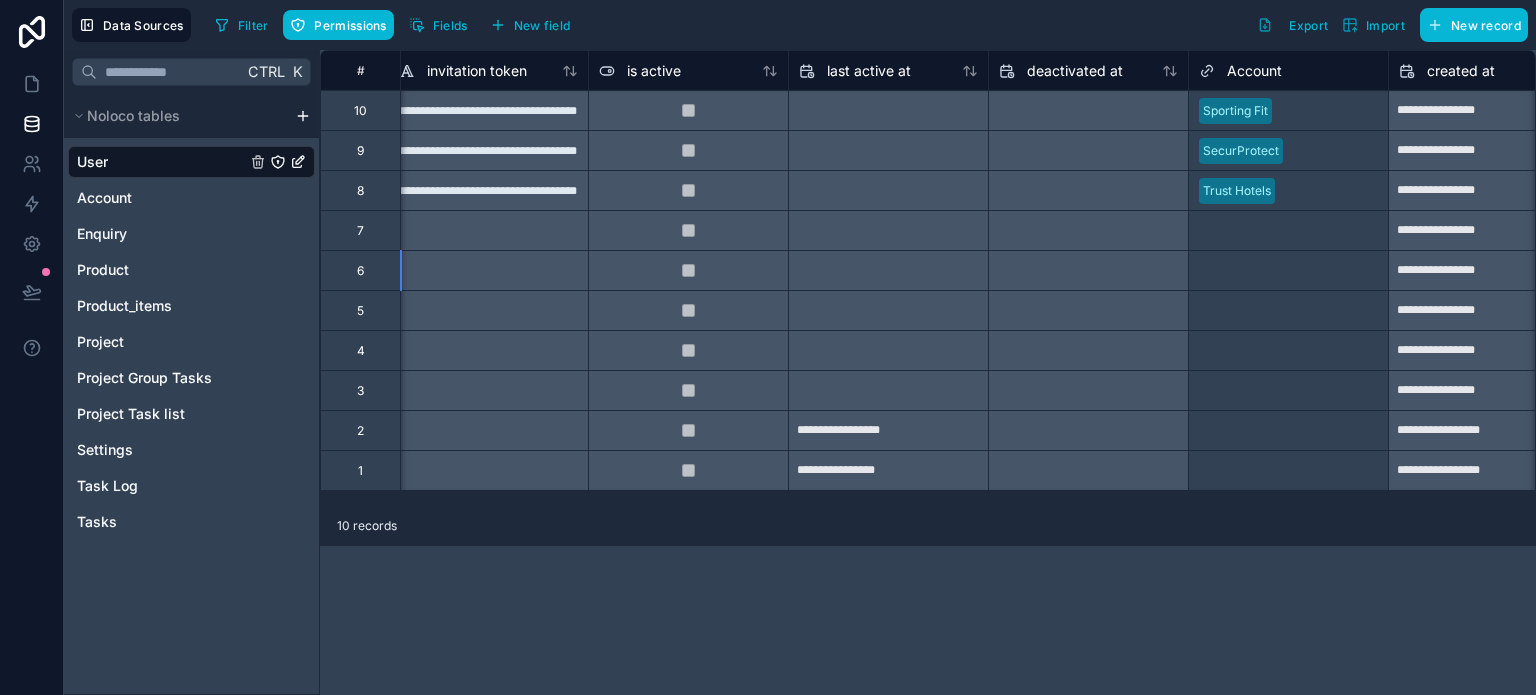 scroll, scrollTop: 0, scrollLeft: 2264, axis: horizontal 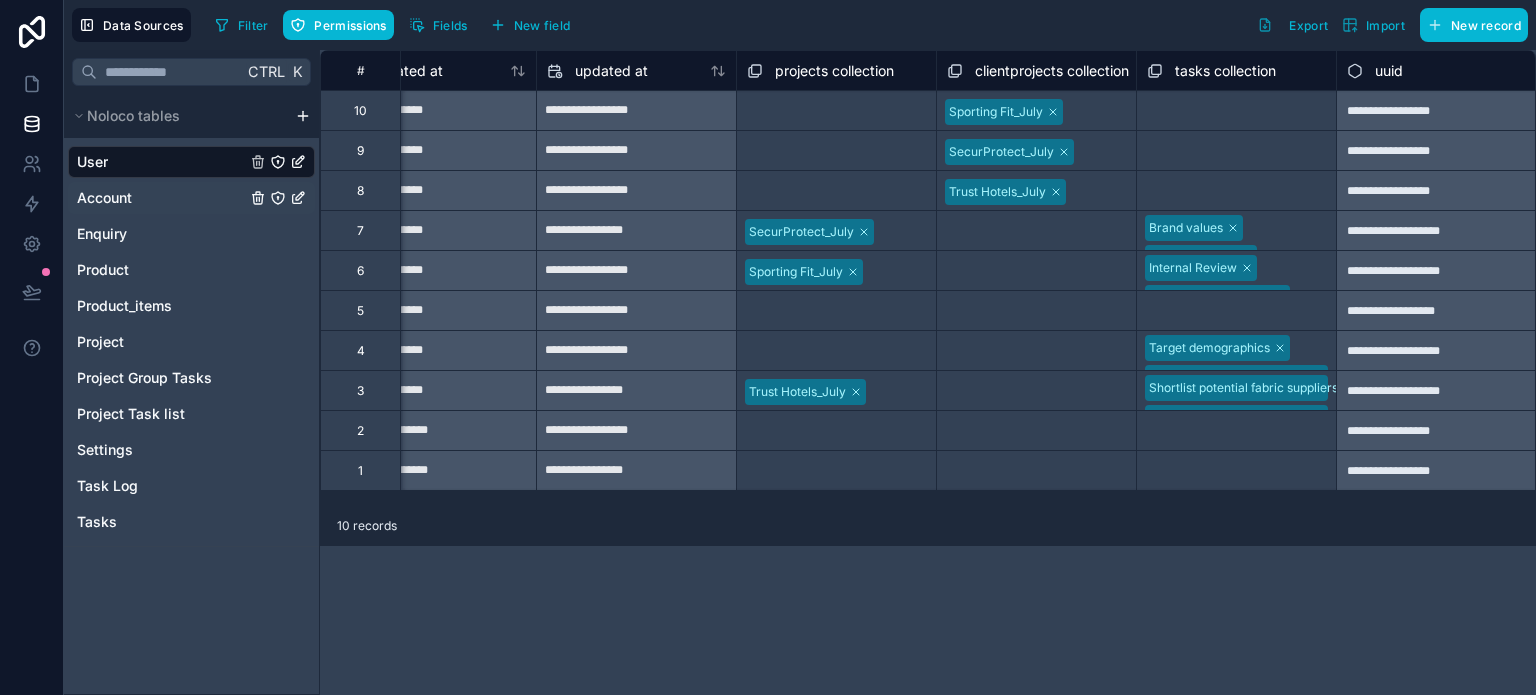 click on "Account" at bounding box center [191, 198] 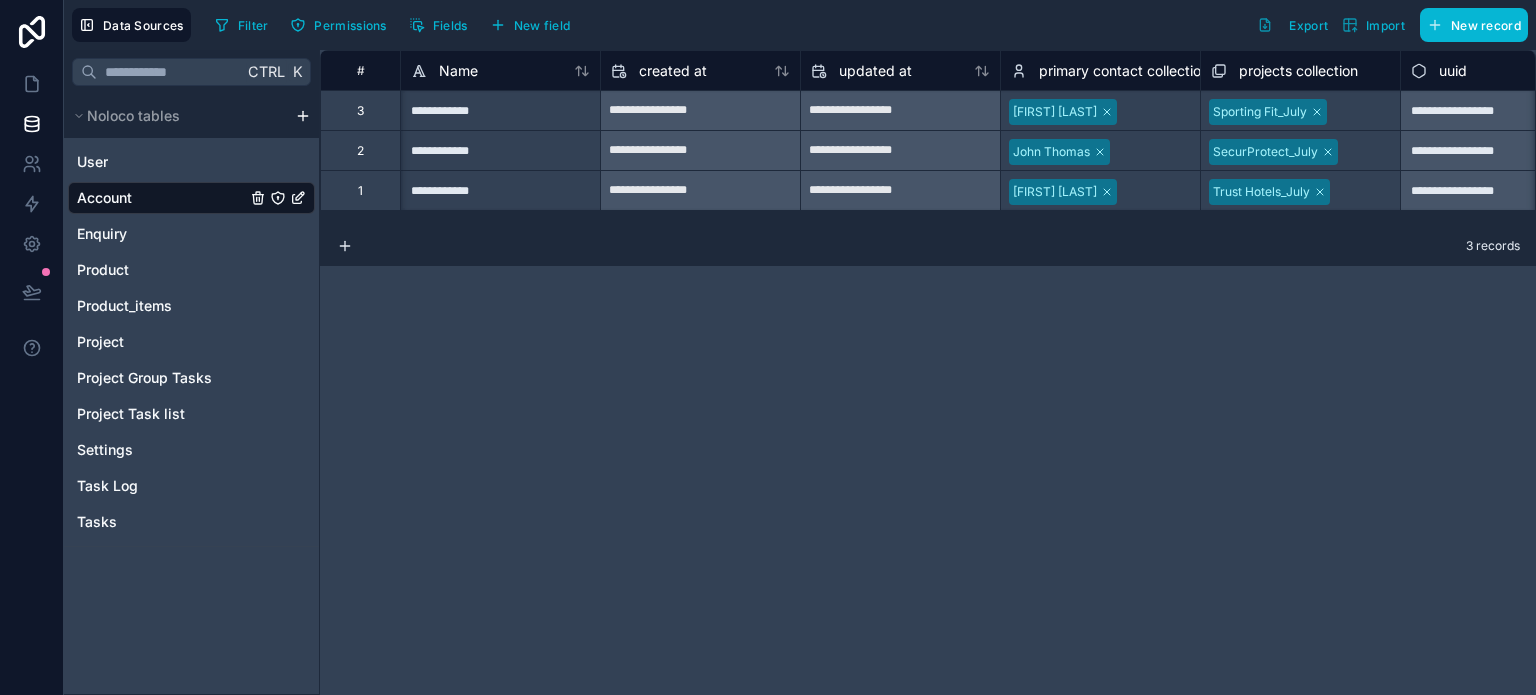 scroll, scrollTop: 0, scrollLeft: 0, axis: both 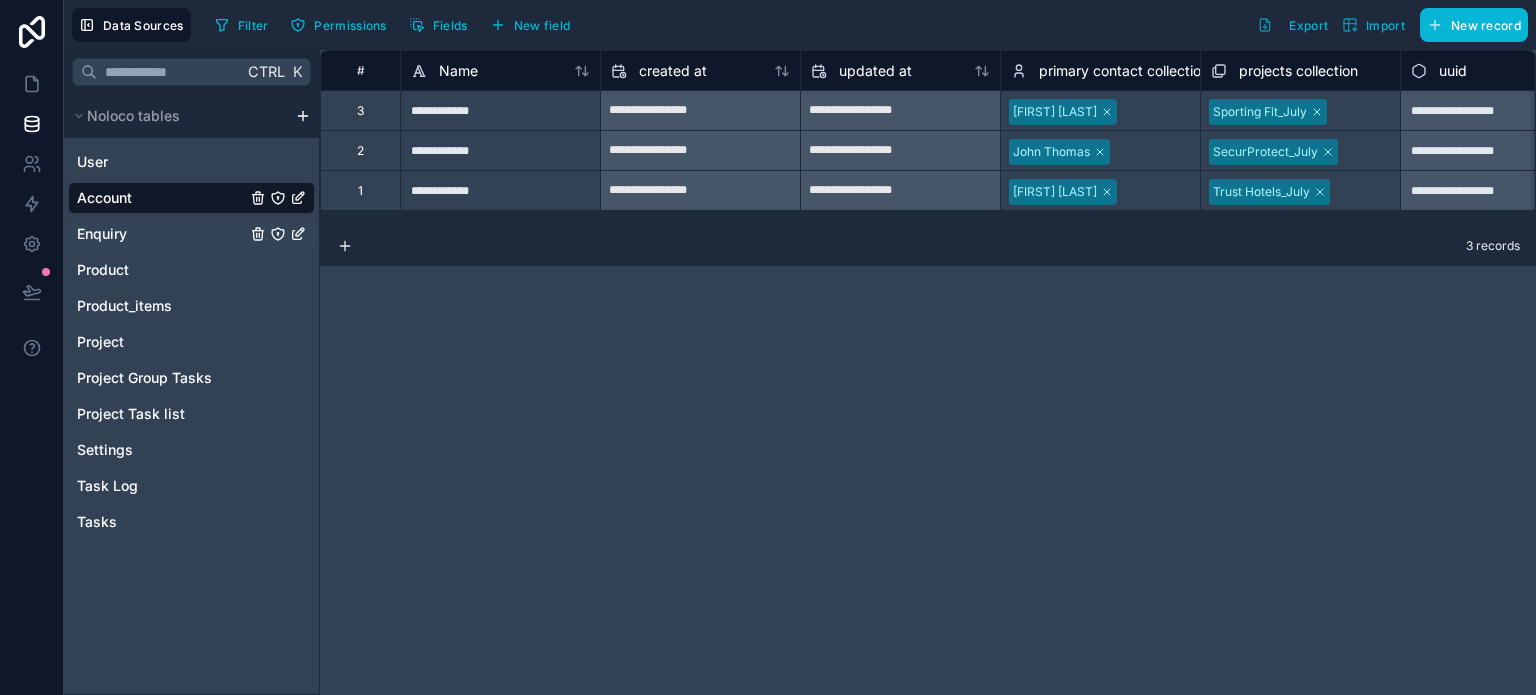 click on "Enquiry" at bounding box center [191, 234] 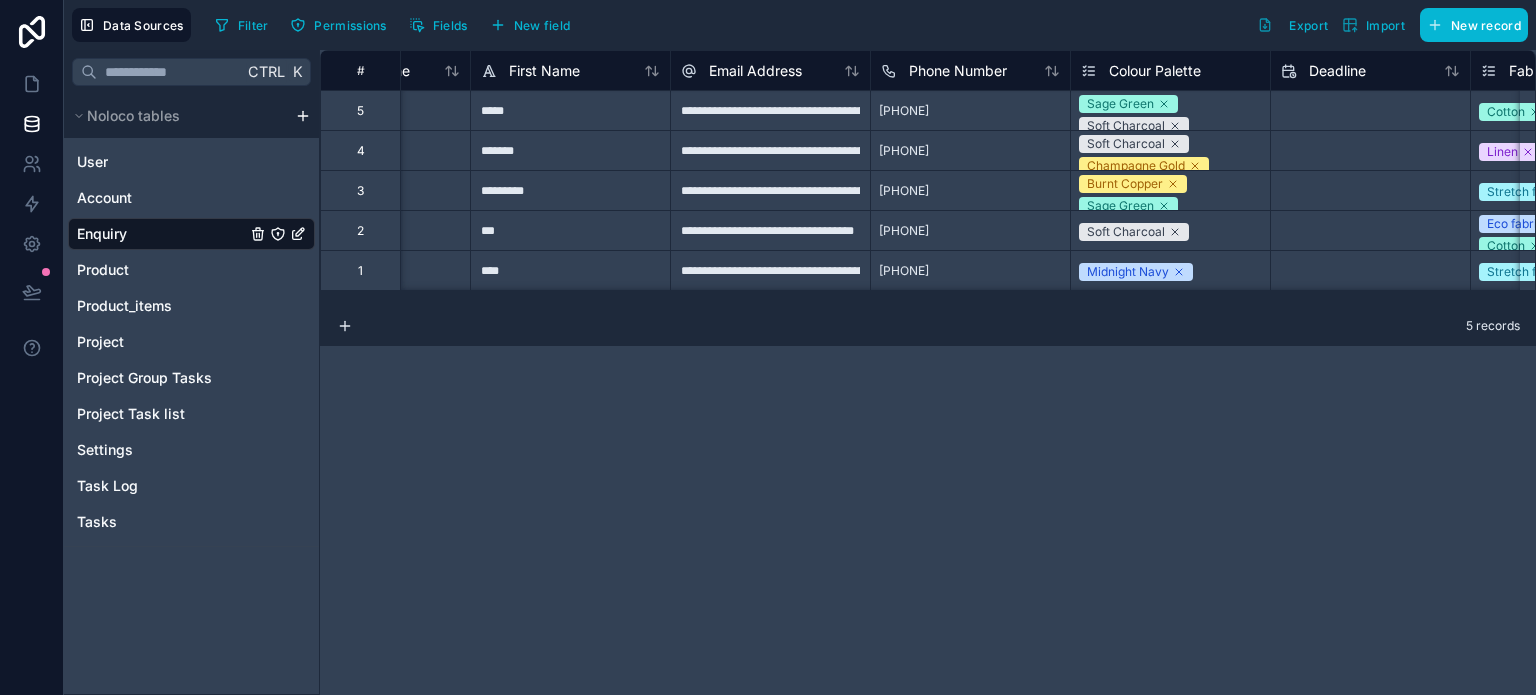 scroll, scrollTop: 0, scrollLeft: 0, axis: both 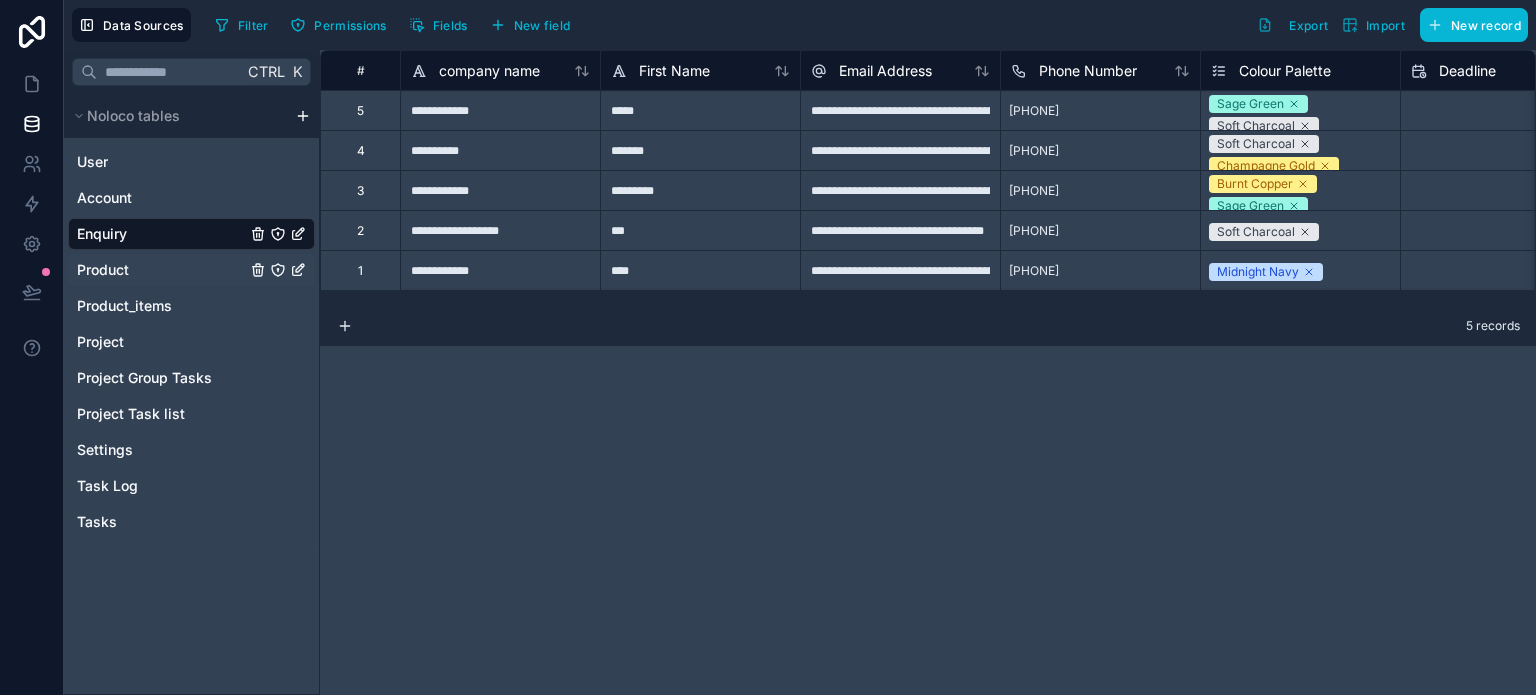 click on "Product" at bounding box center [191, 270] 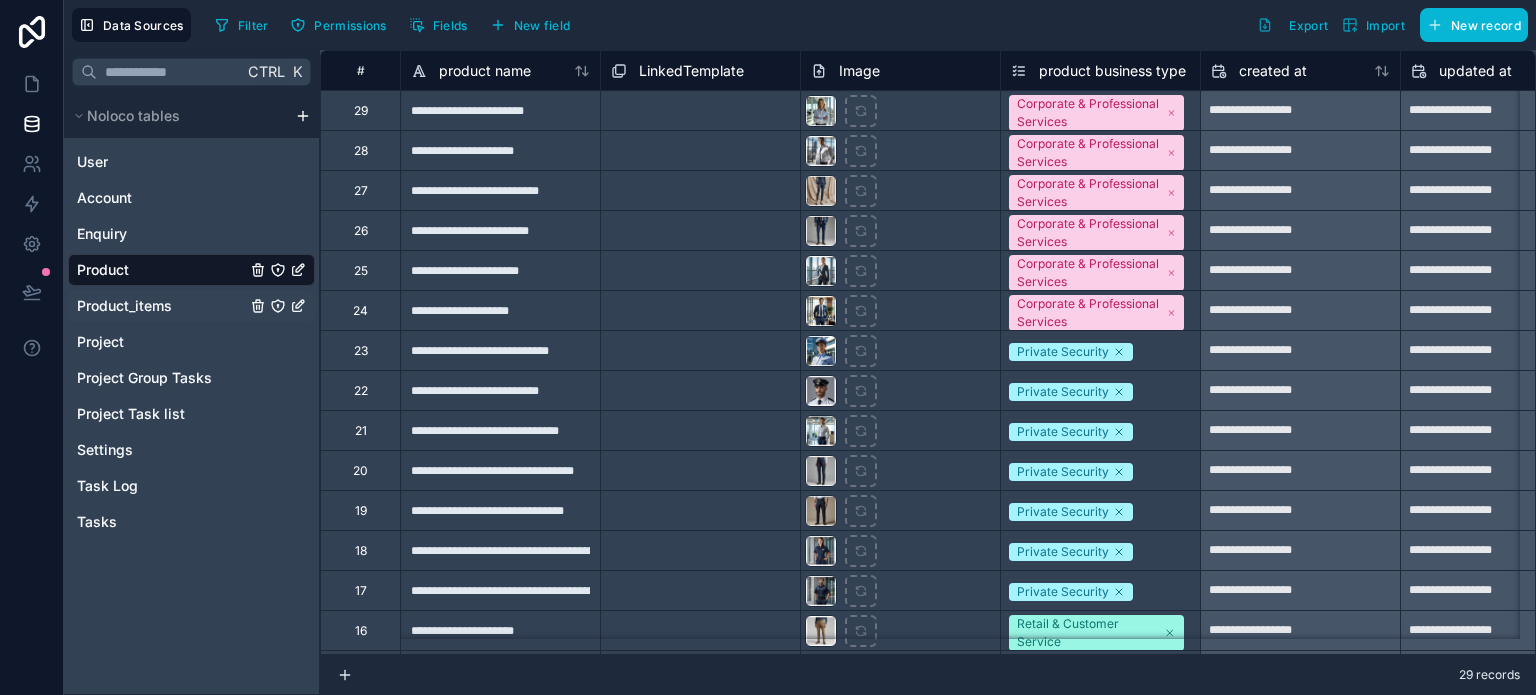 click on "Product_items" at bounding box center [191, 306] 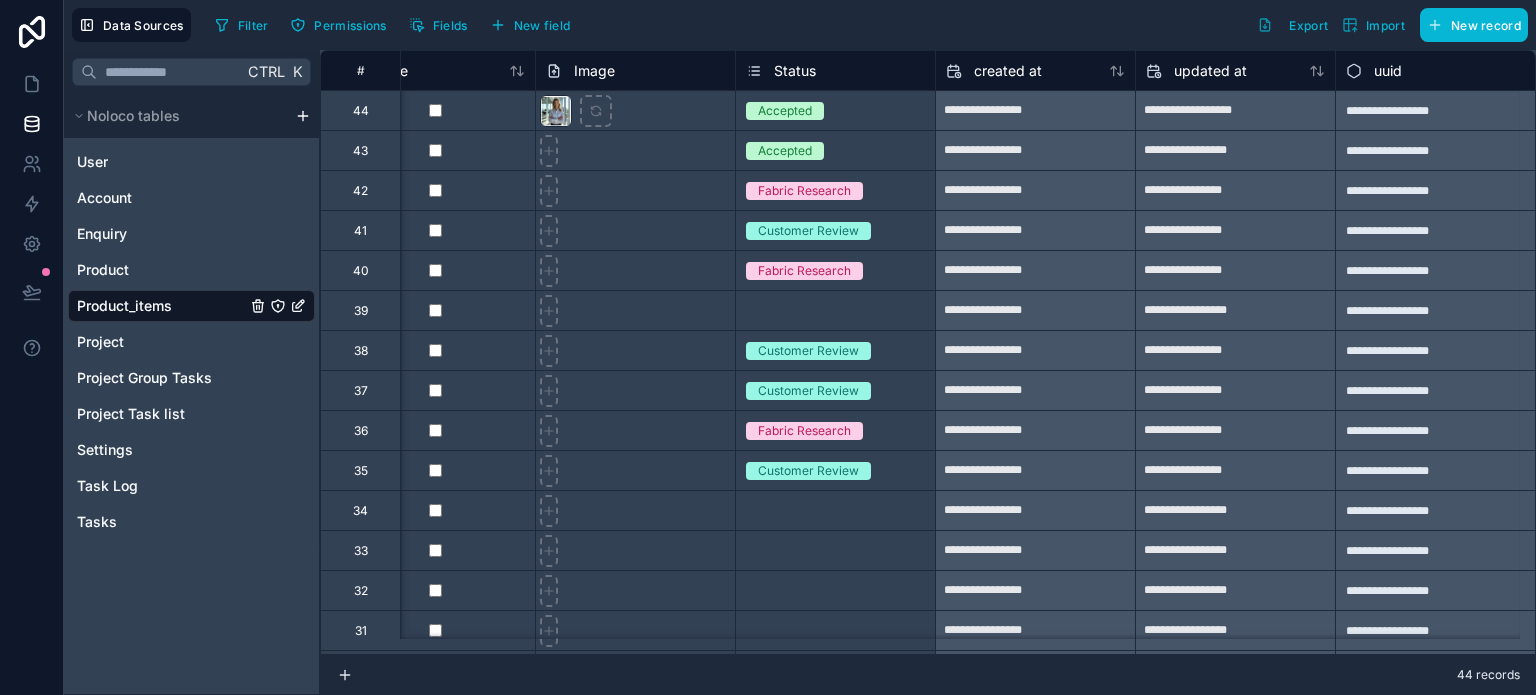 scroll, scrollTop: 0, scrollLeft: 680, axis: horizontal 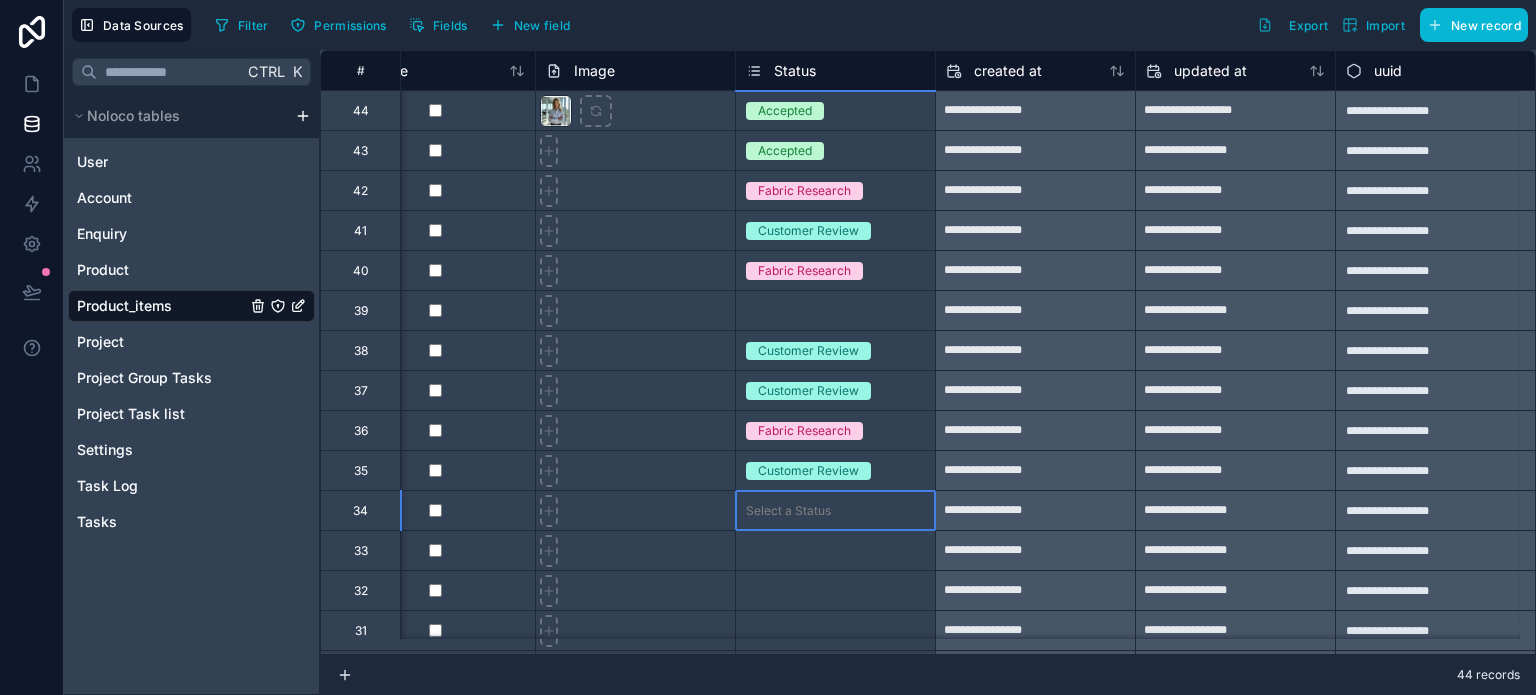 click on "Select a Status" at bounding box center [835, 511] 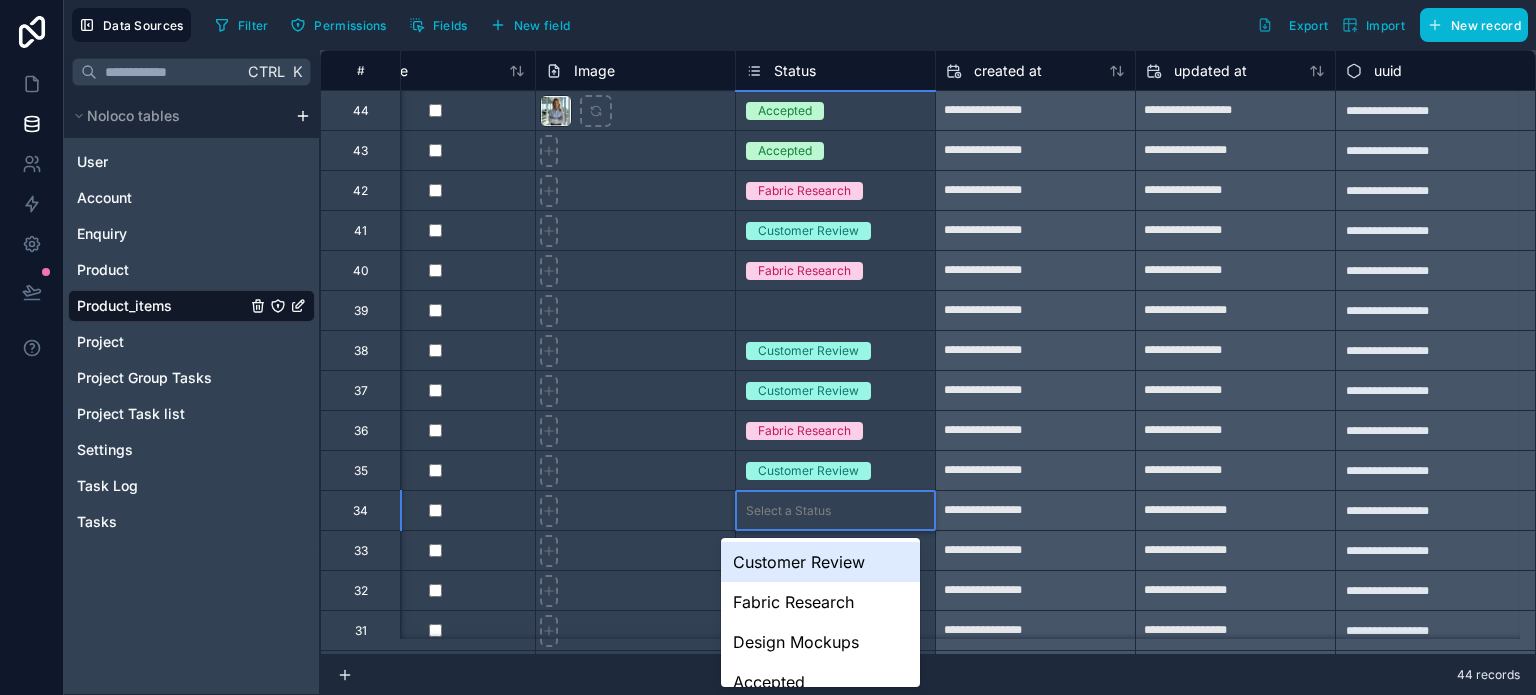 click on "Select a Status" at bounding box center (835, 511) 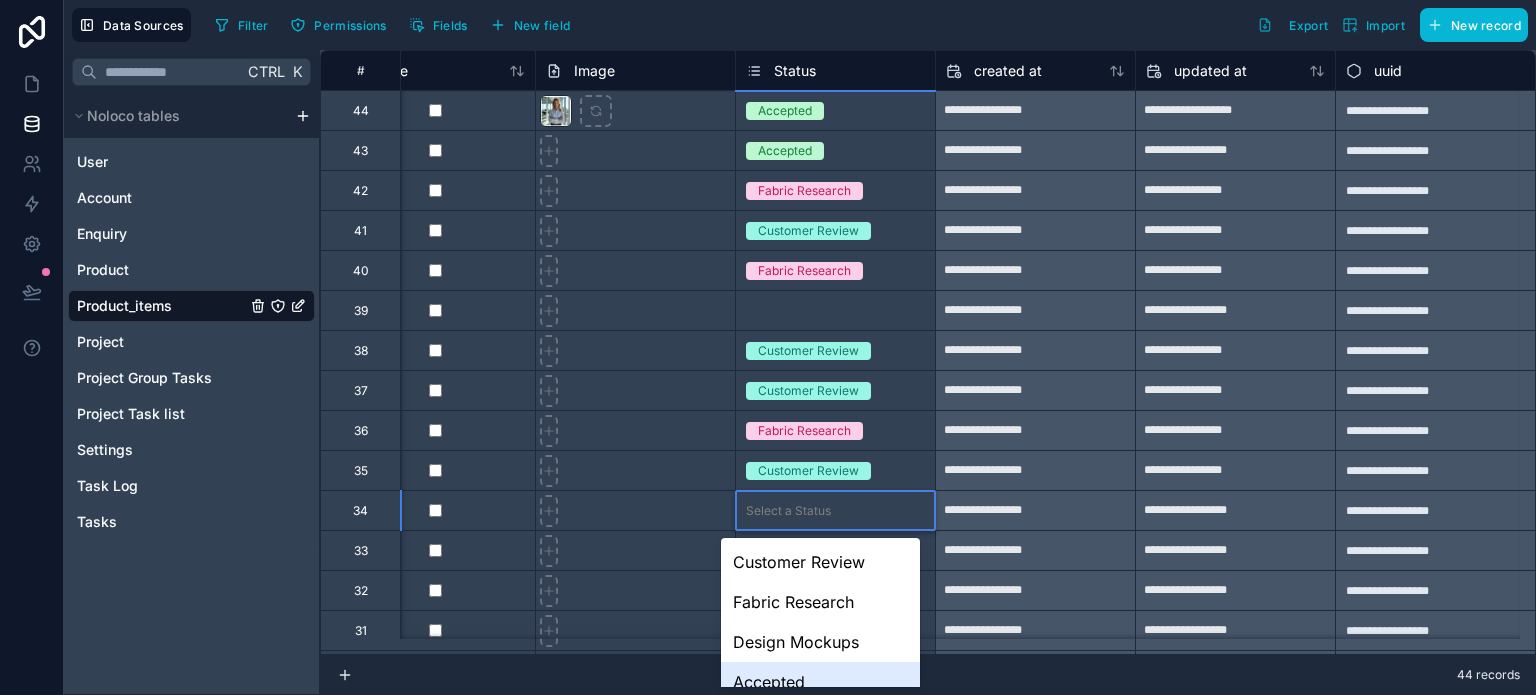 click on "Accepted" at bounding box center (820, 682) 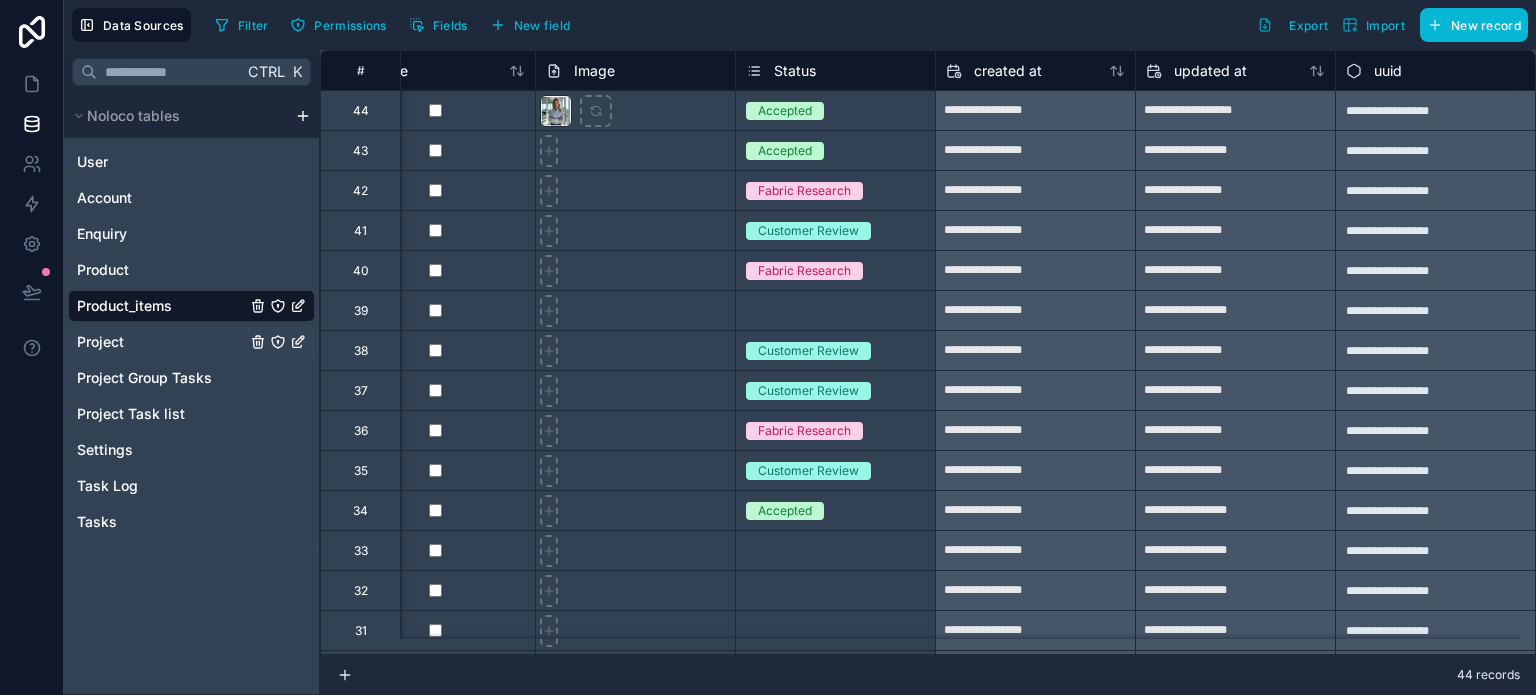 click on "Project" at bounding box center (191, 342) 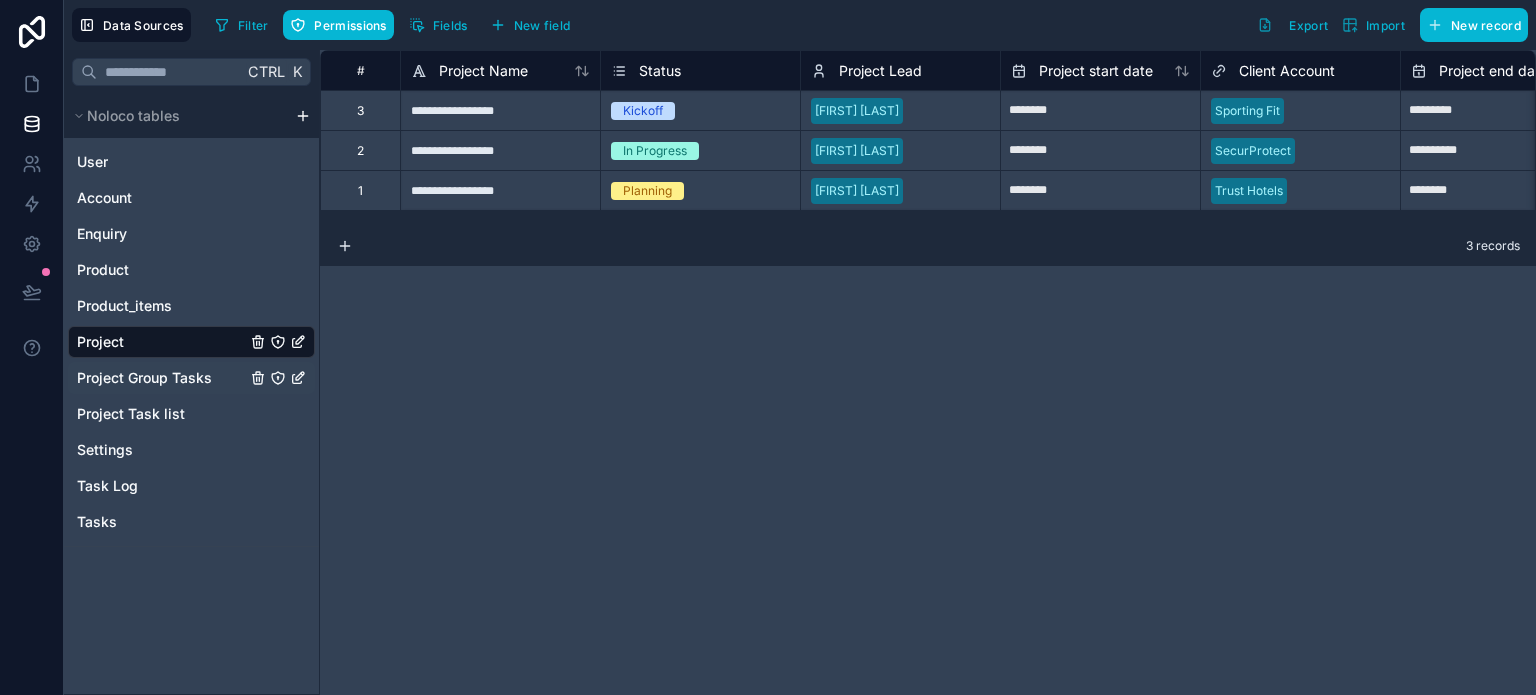 click on "Project Group Tasks" at bounding box center [191, 378] 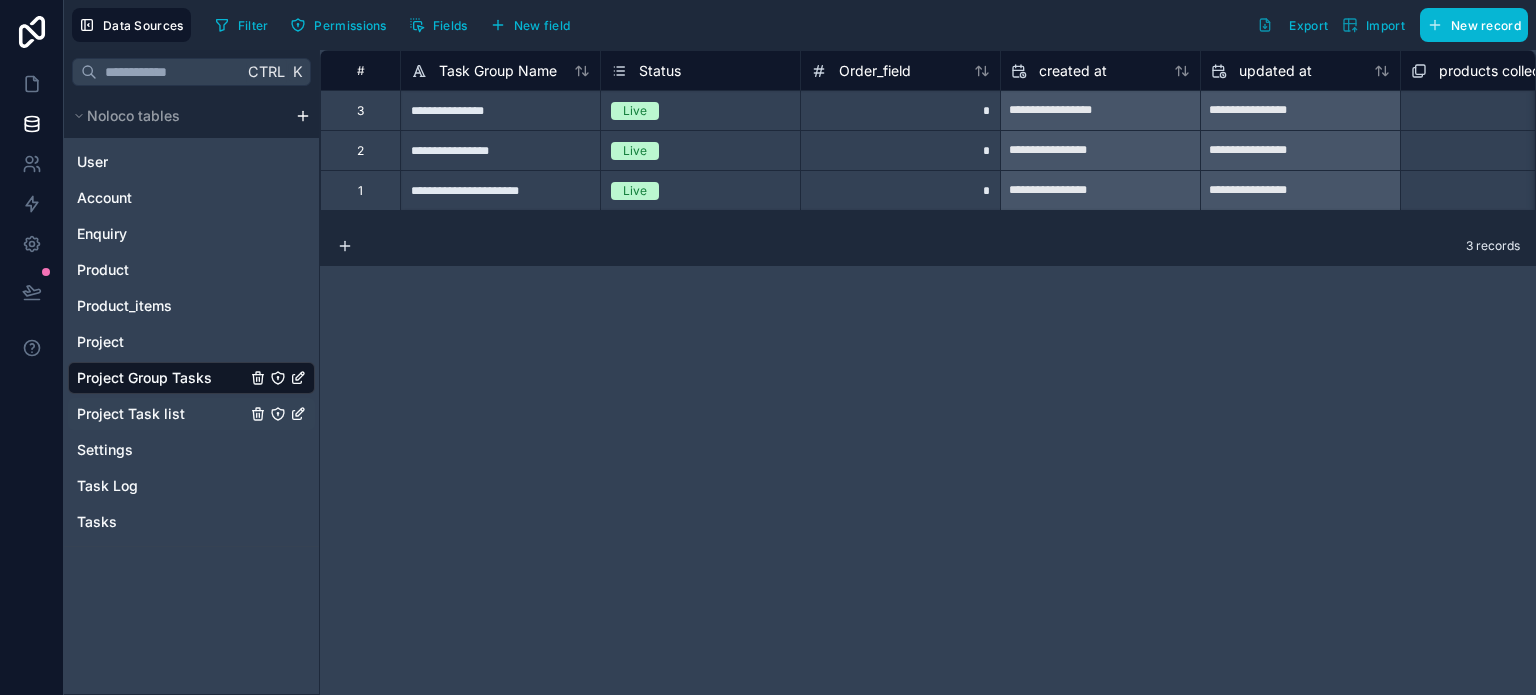 click on "Project Task list" at bounding box center [191, 414] 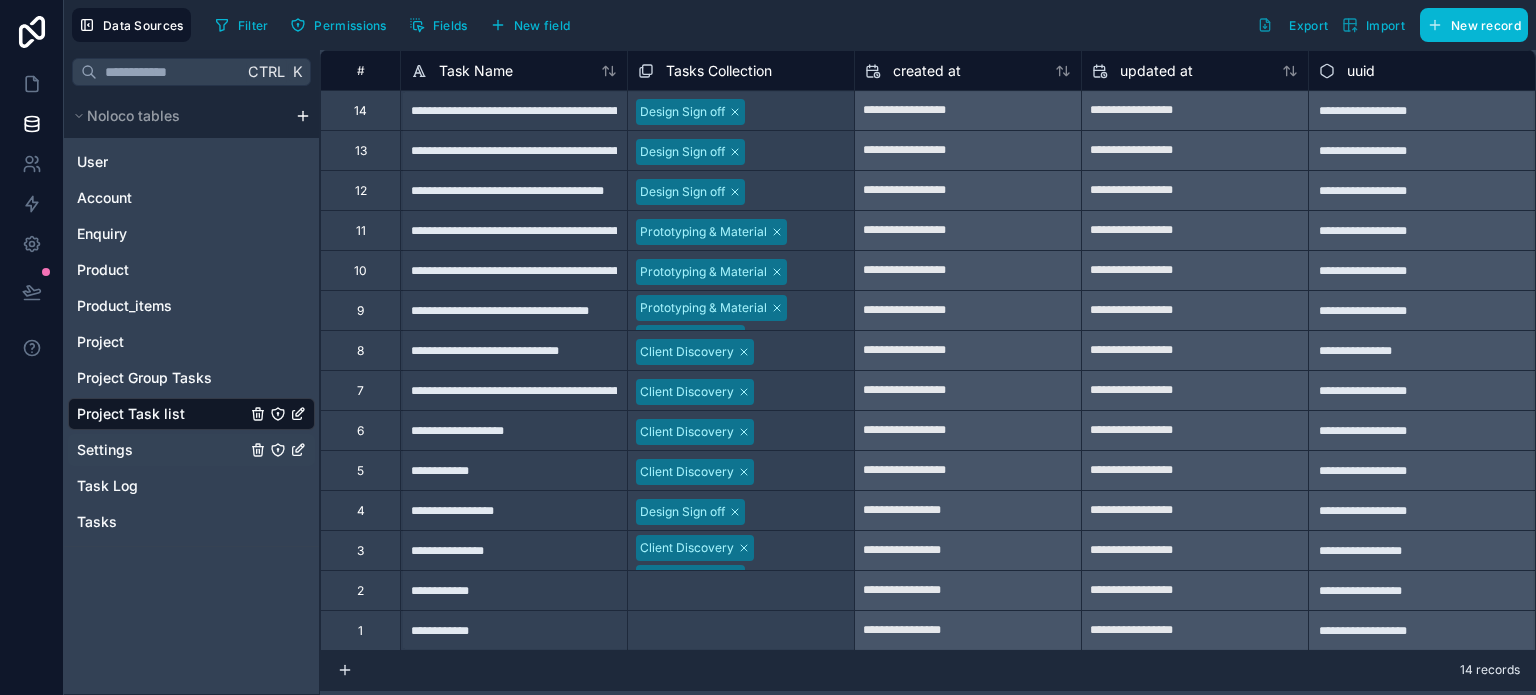 click on "Settings" at bounding box center [191, 450] 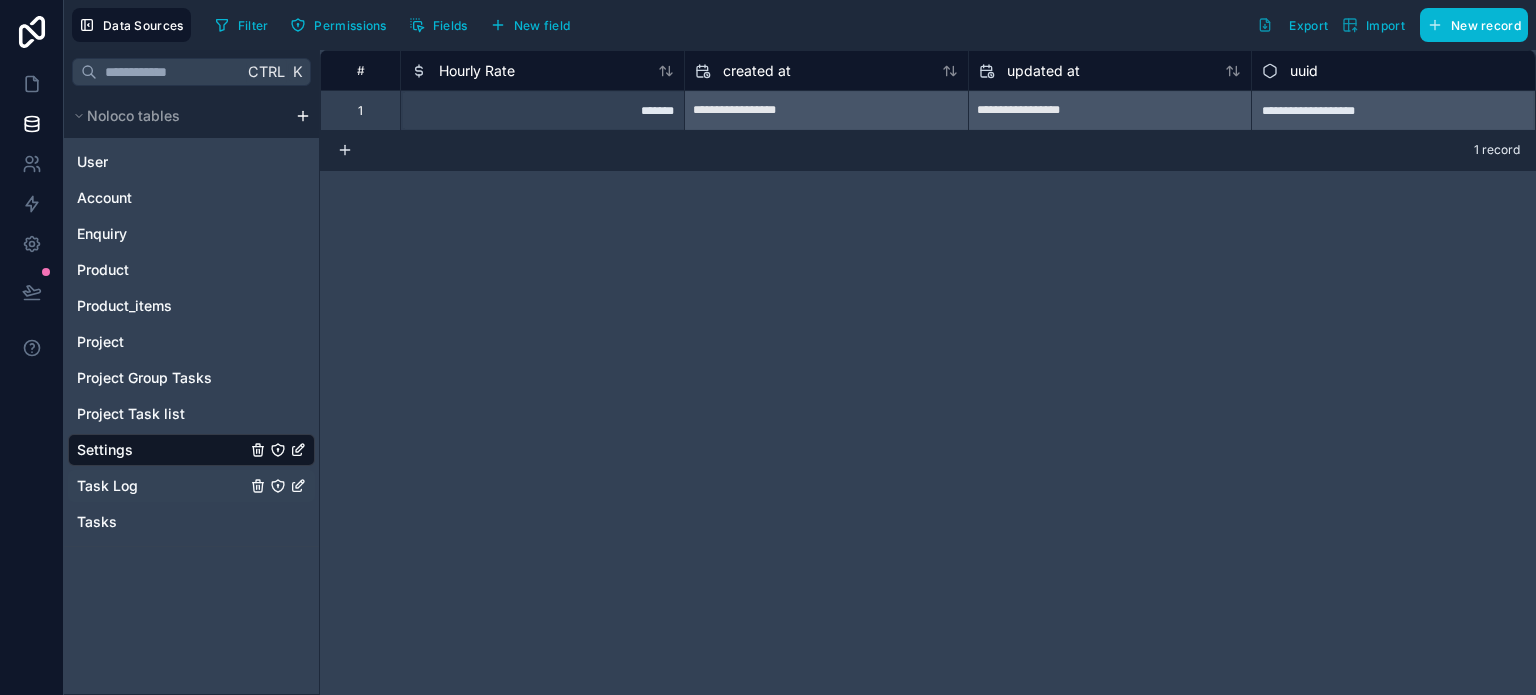 click on "Task Log" at bounding box center [191, 486] 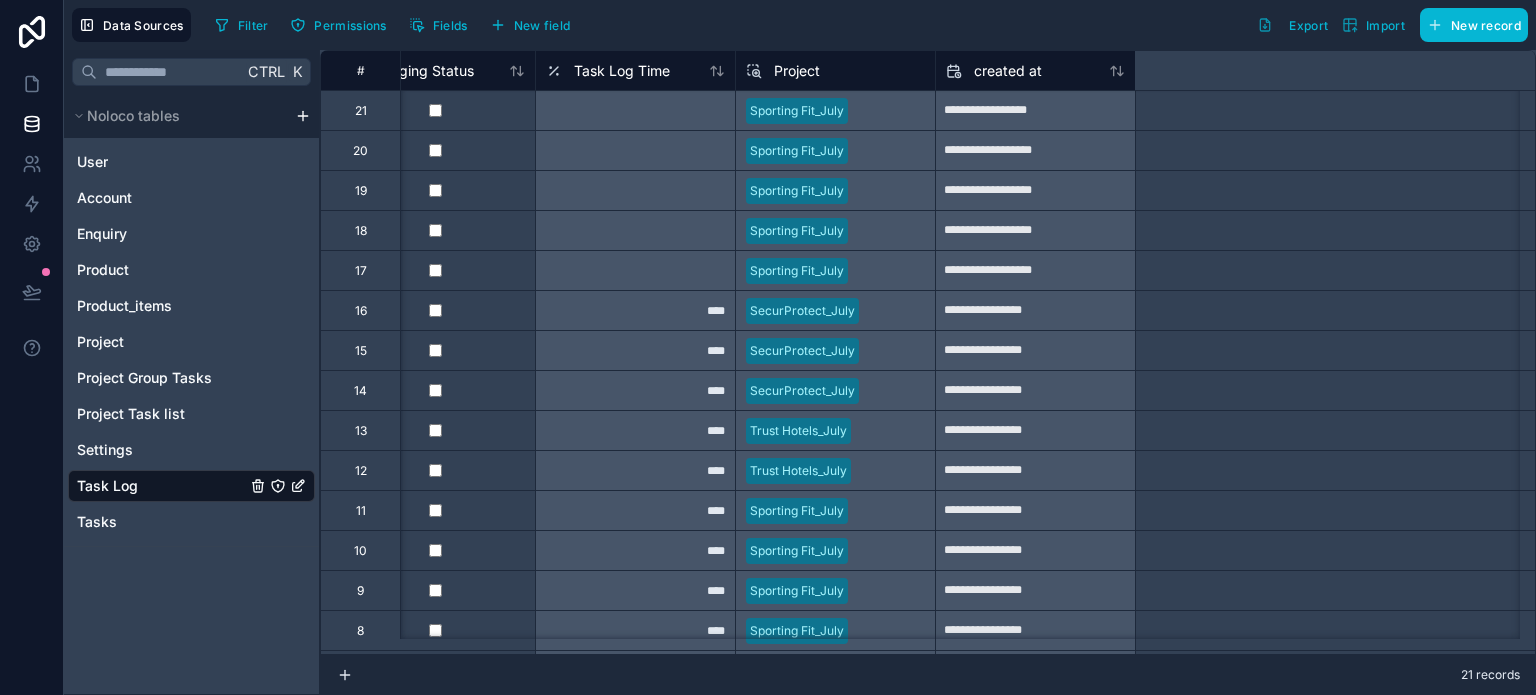 scroll, scrollTop: 0, scrollLeft: 0, axis: both 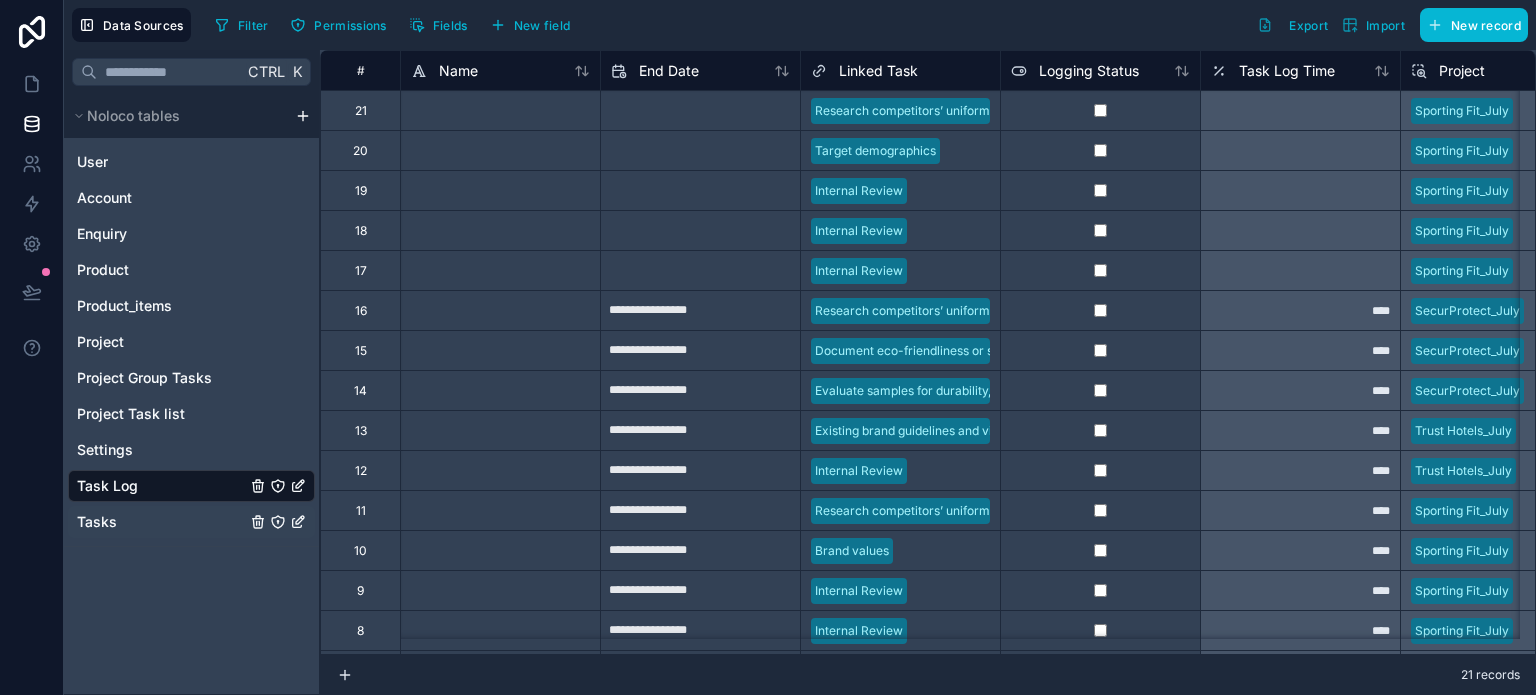 click on "Tasks" at bounding box center [191, 522] 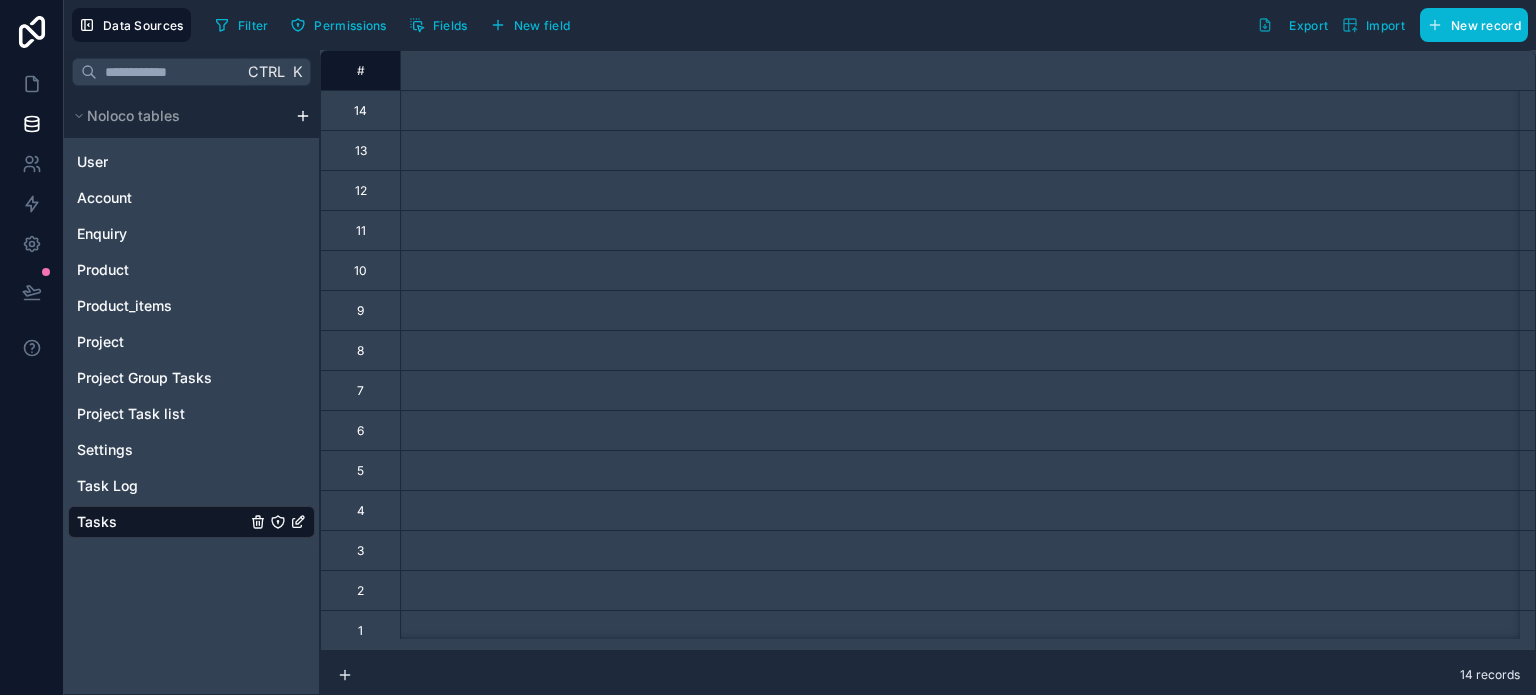 scroll, scrollTop: 0, scrollLeft: 0, axis: both 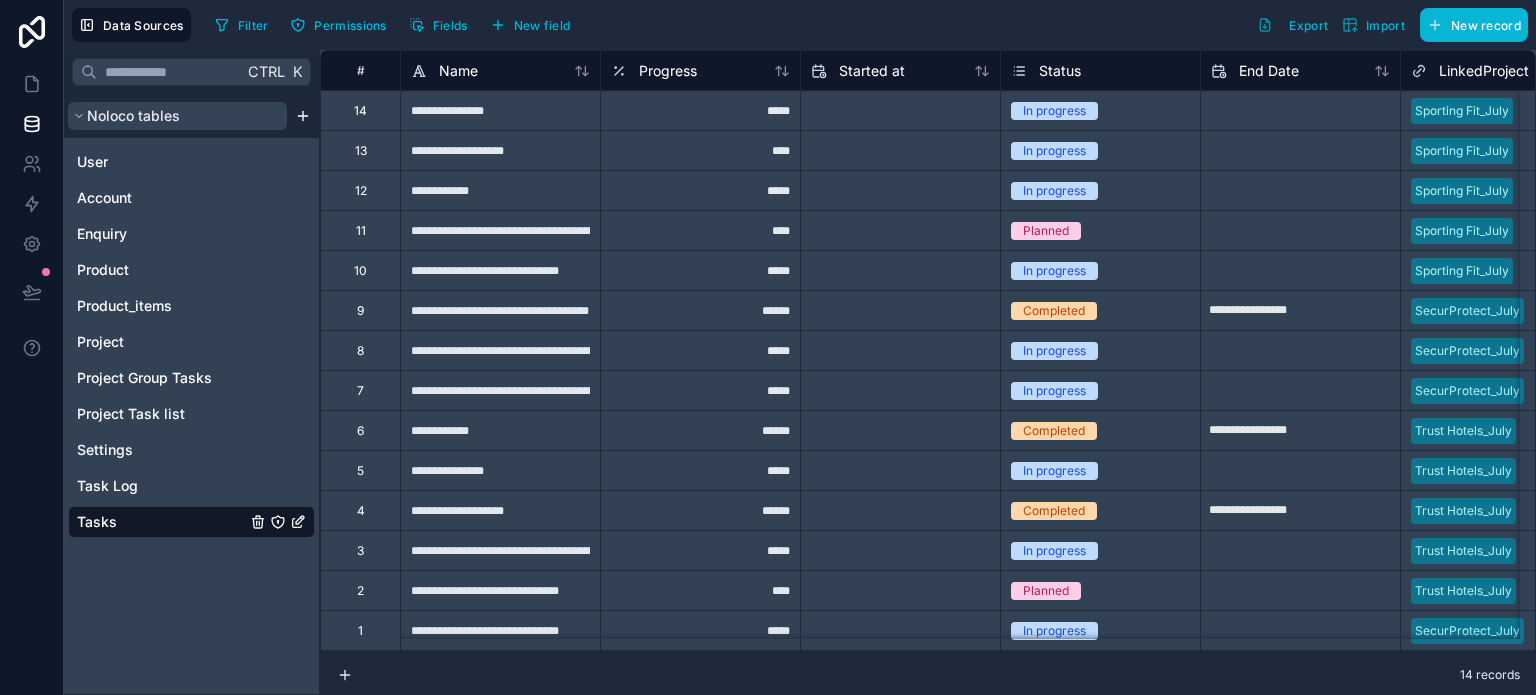 click on "Noloco tables" at bounding box center (133, 116) 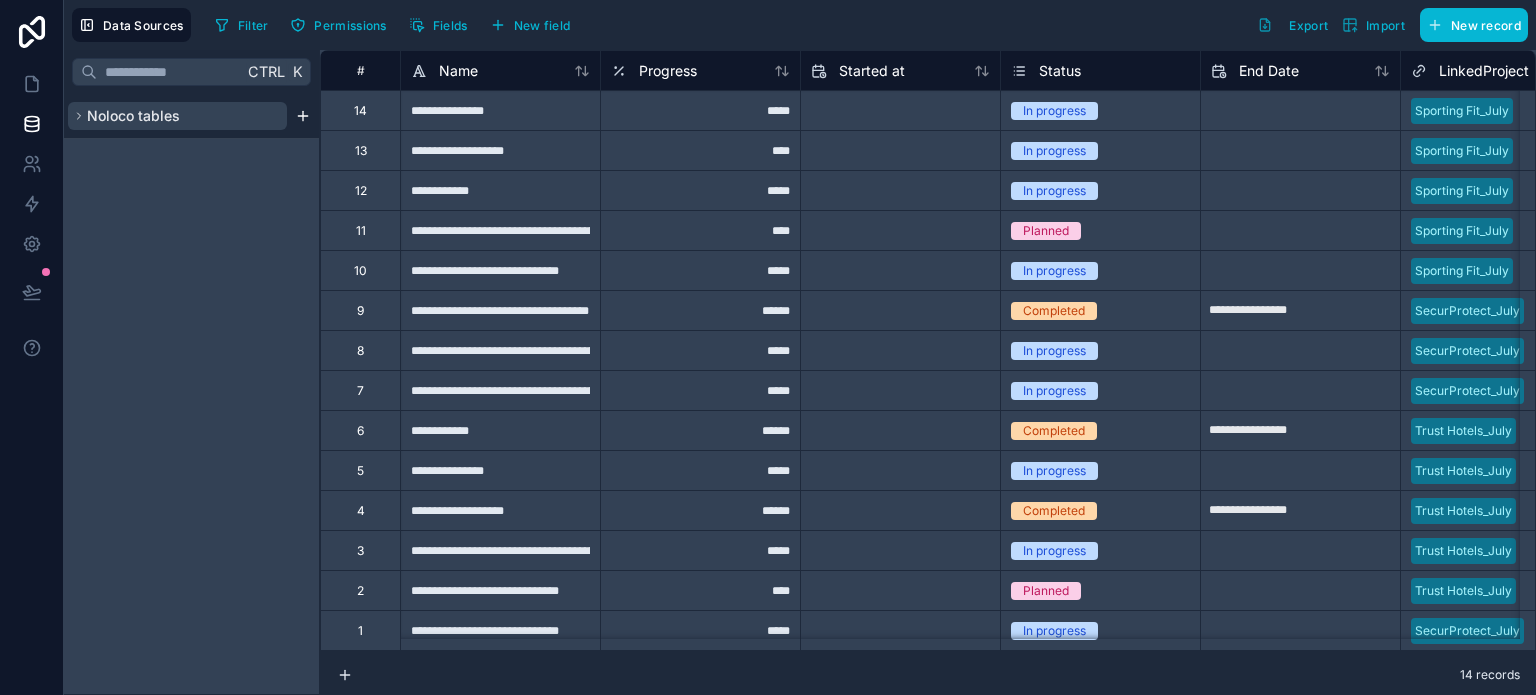 click on "Noloco tables" at bounding box center (133, 116) 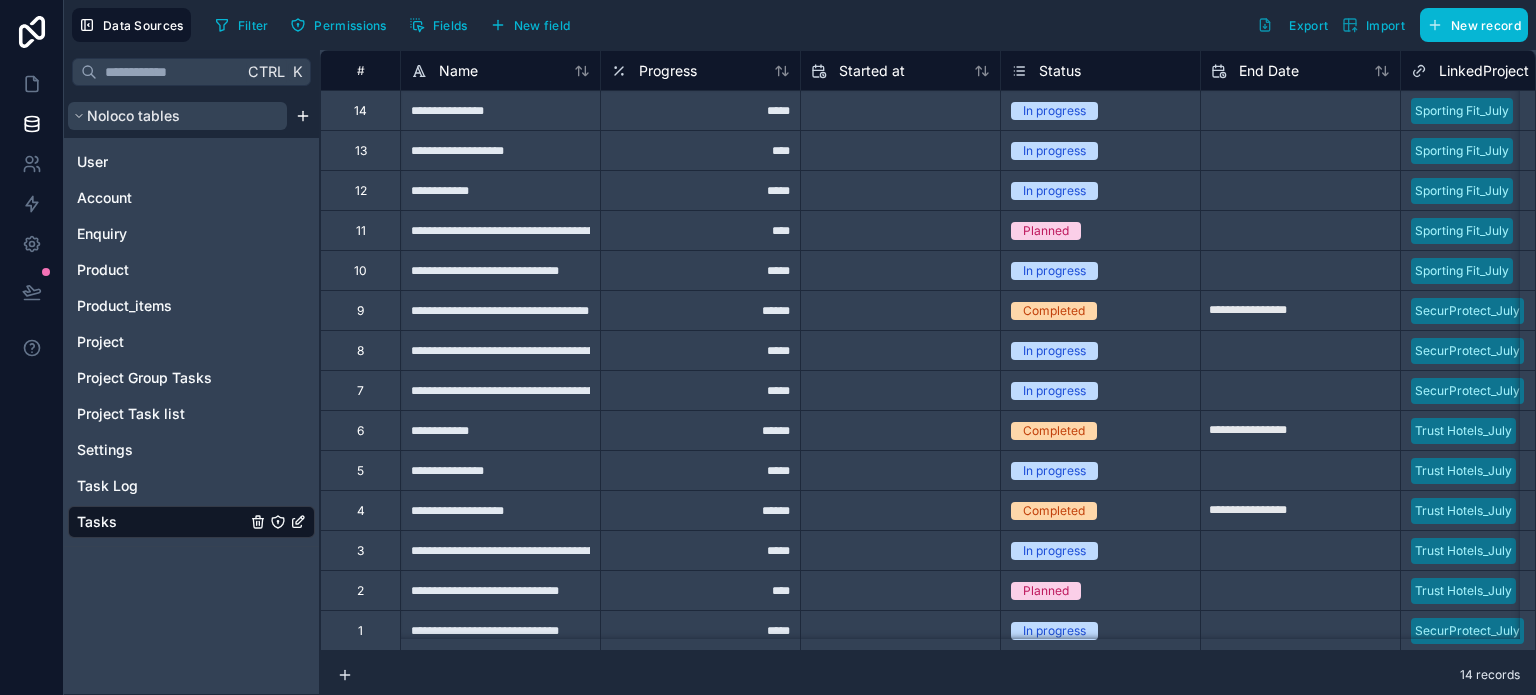 click on "Noloco tables" at bounding box center [133, 116] 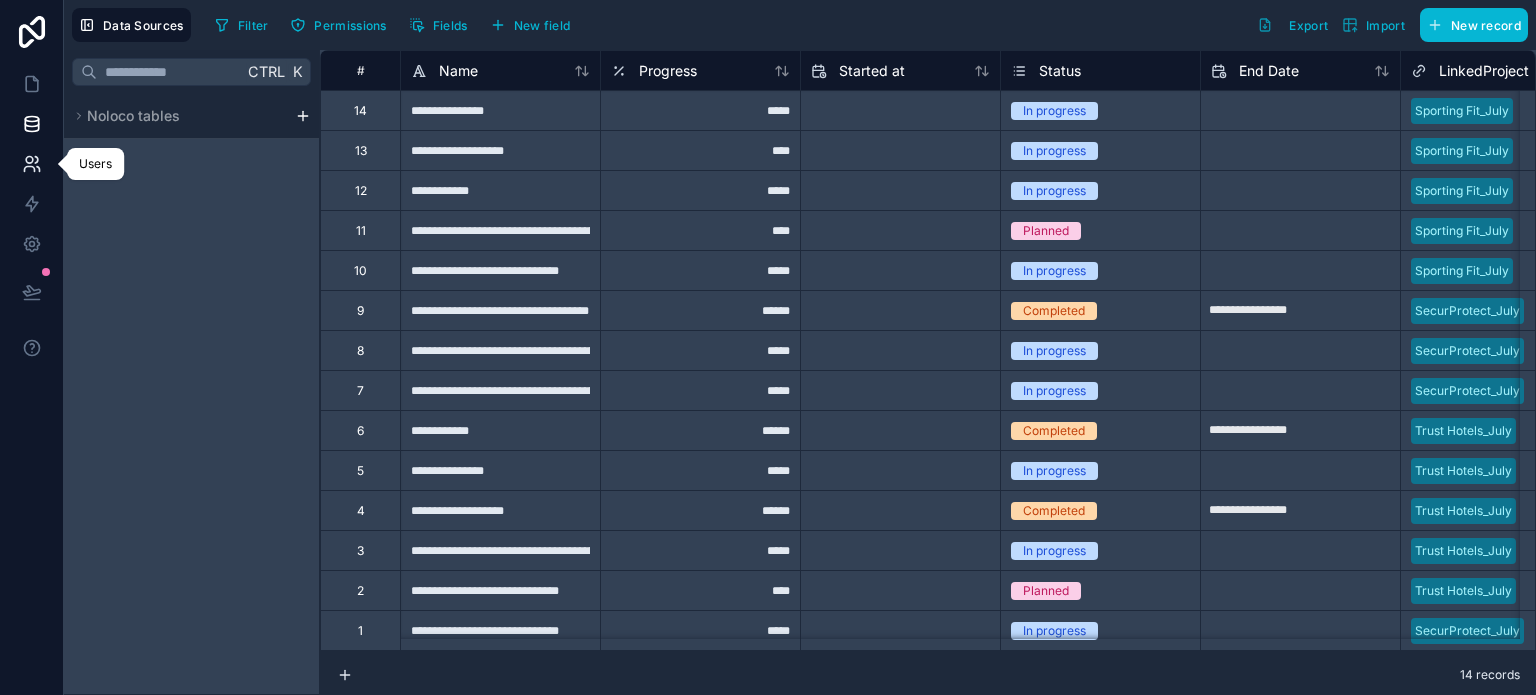 click at bounding box center (31, 164) 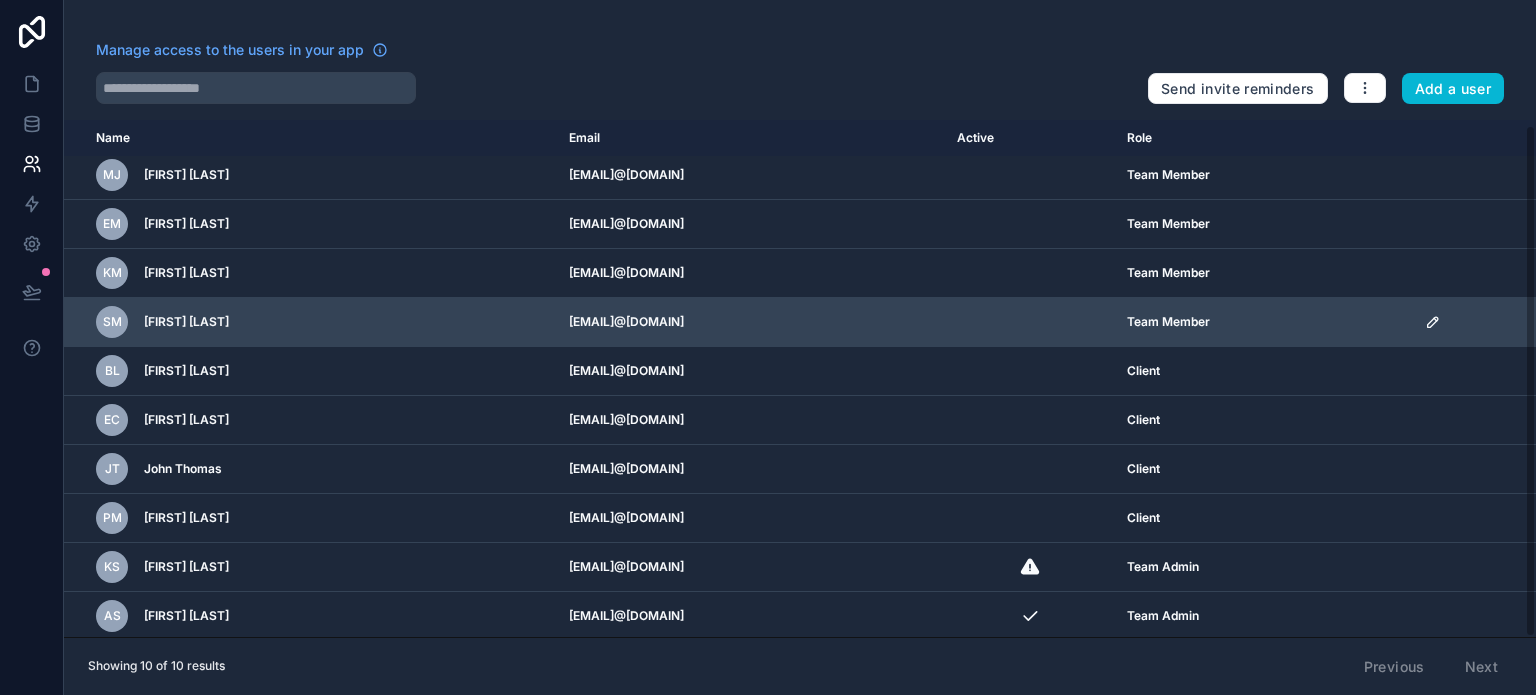 scroll, scrollTop: 0, scrollLeft: 0, axis: both 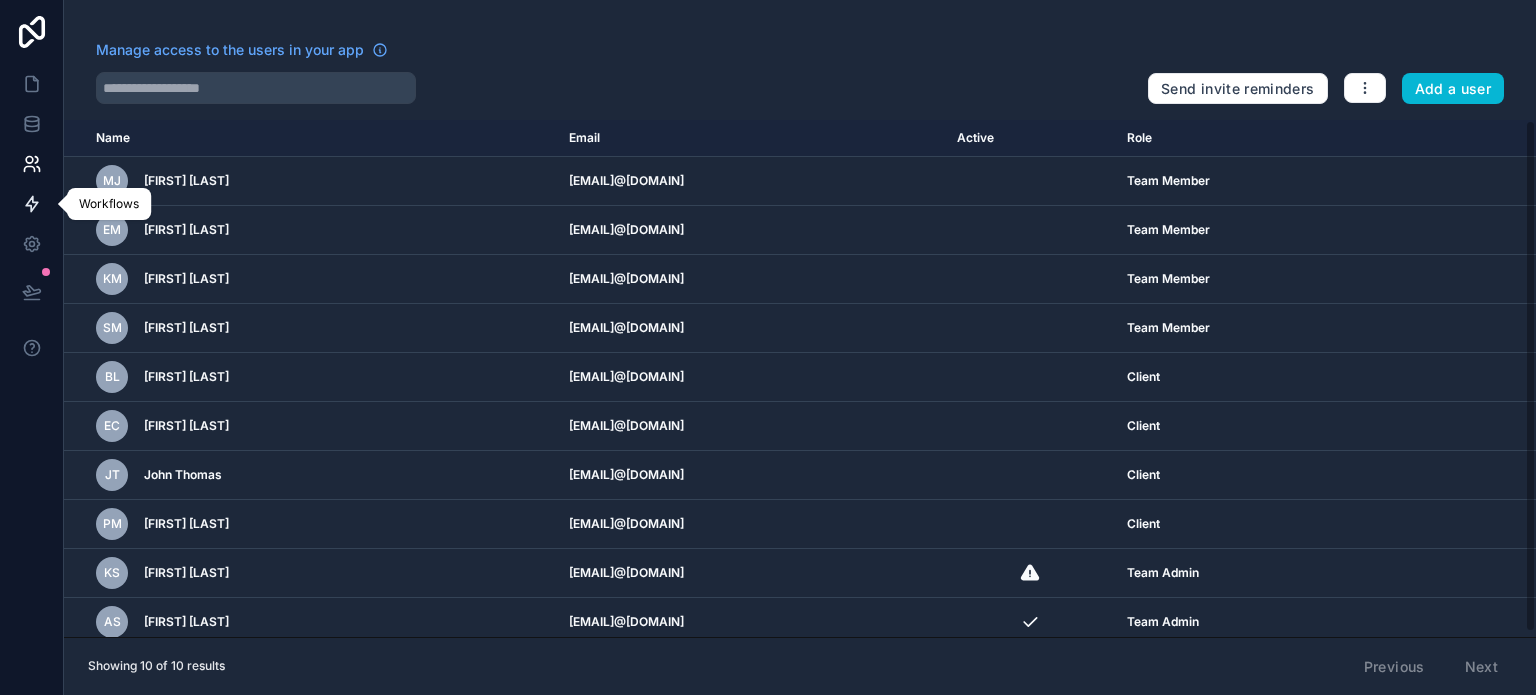 click 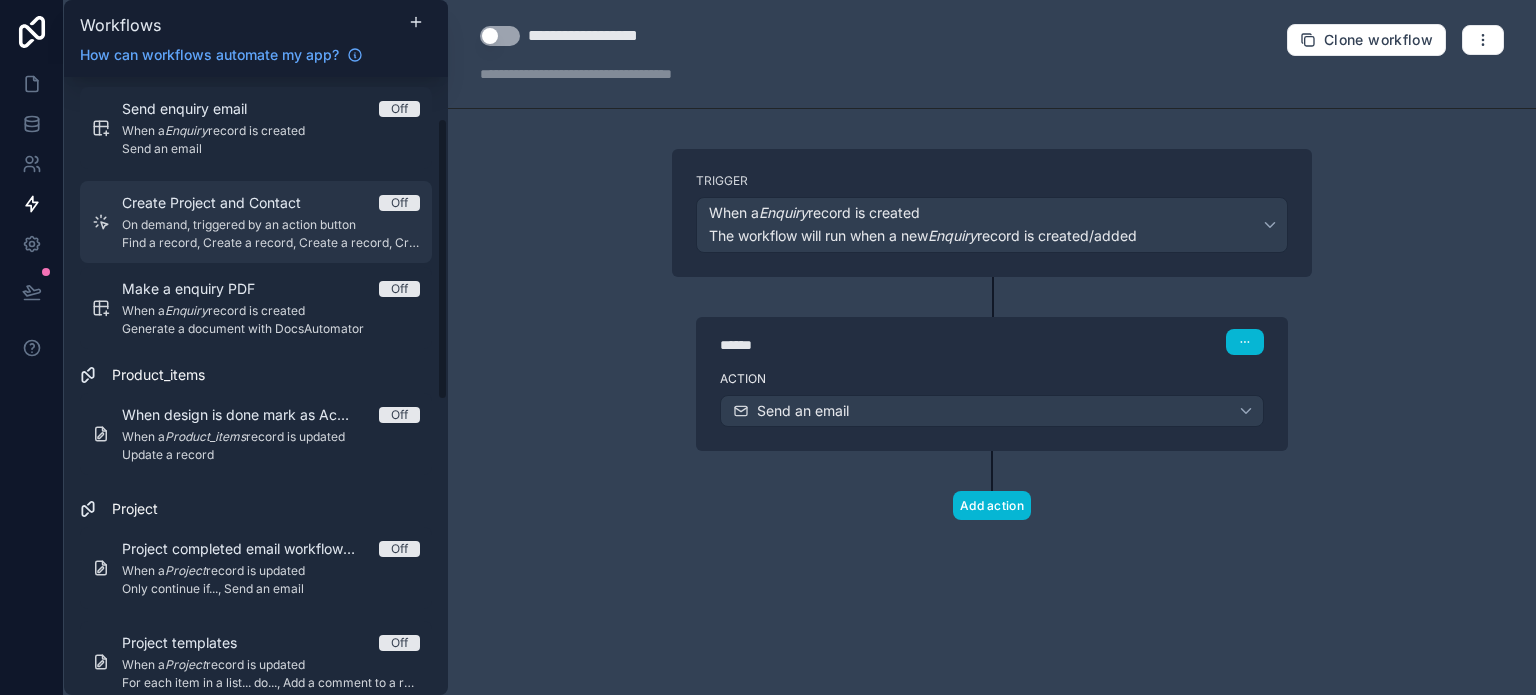 scroll, scrollTop: 88, scrollLeft: 0, axis: vertical 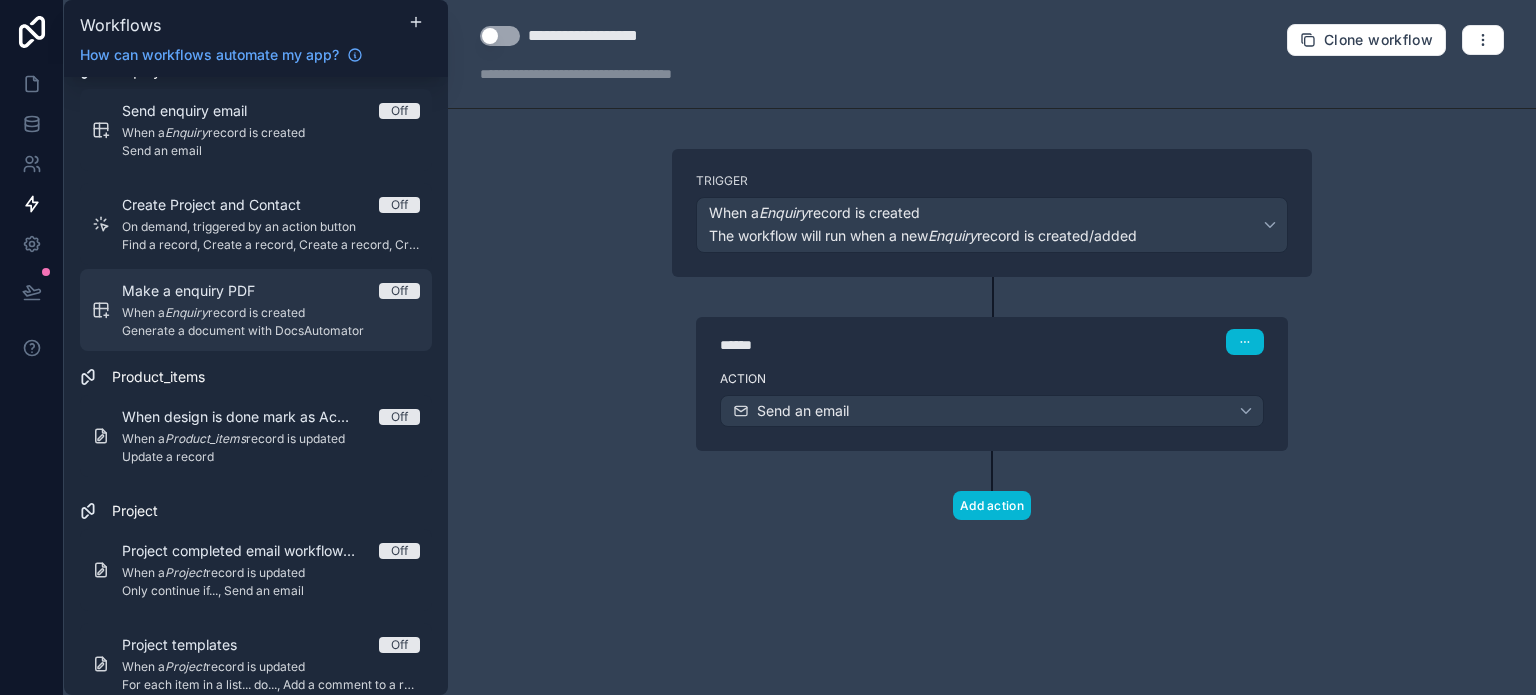 click on "Off" at bounding box center [399, 291] 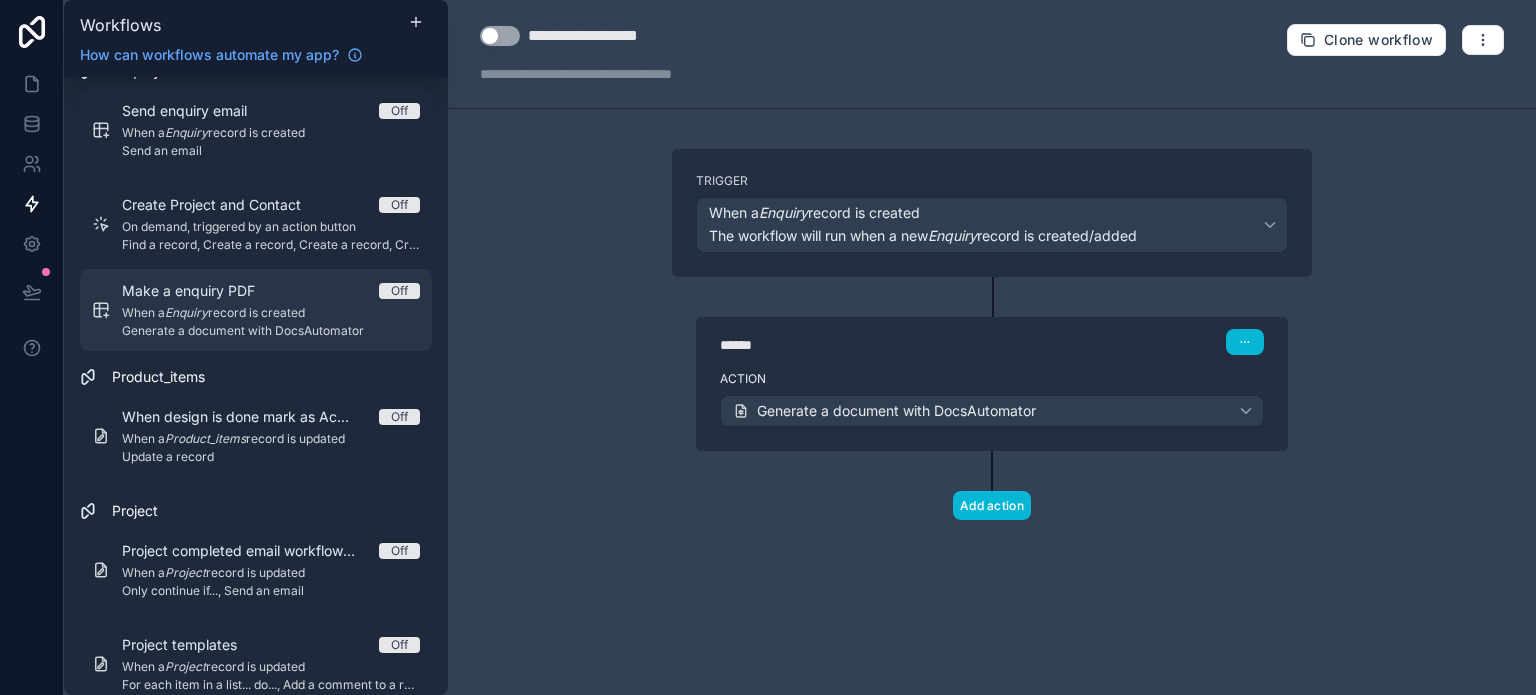 click on "Off" at bounding box center [399, 291] 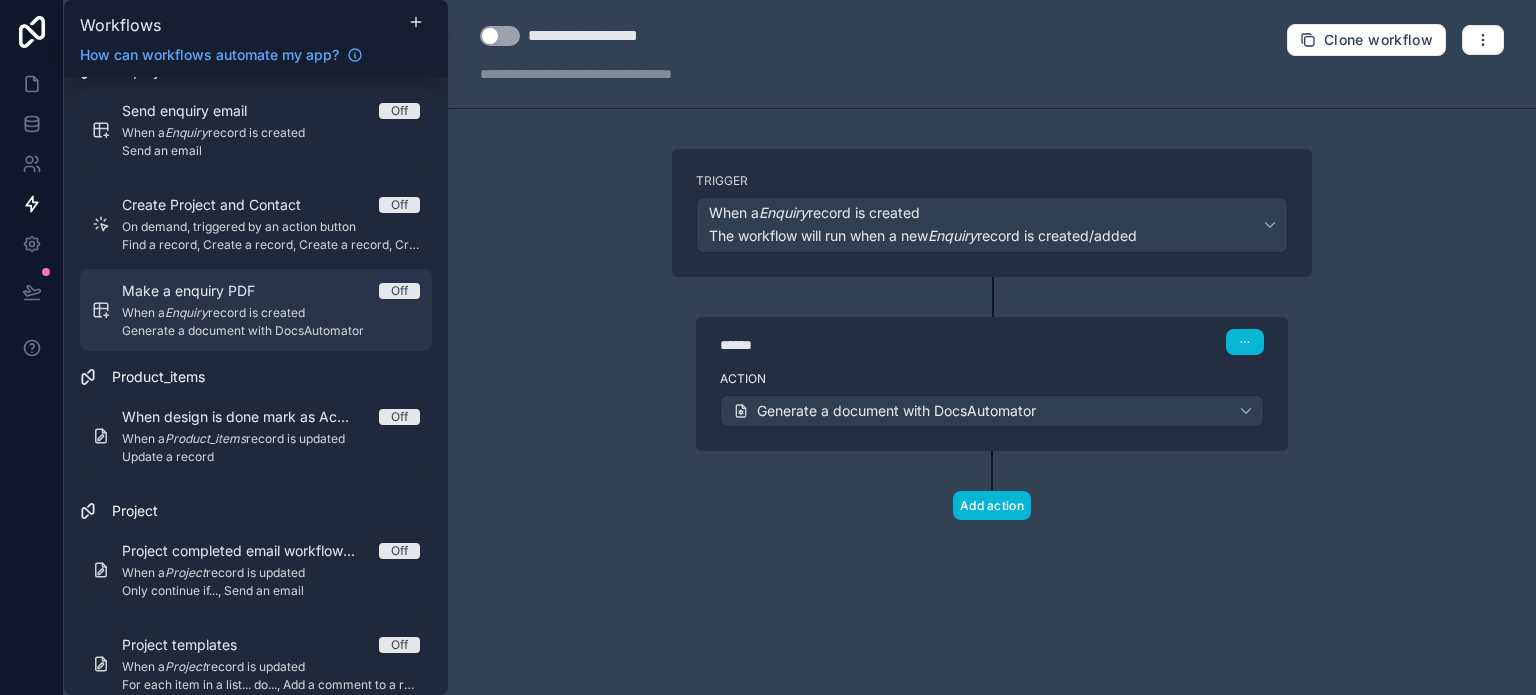 click on "Off" at bounding box center (399, 291) 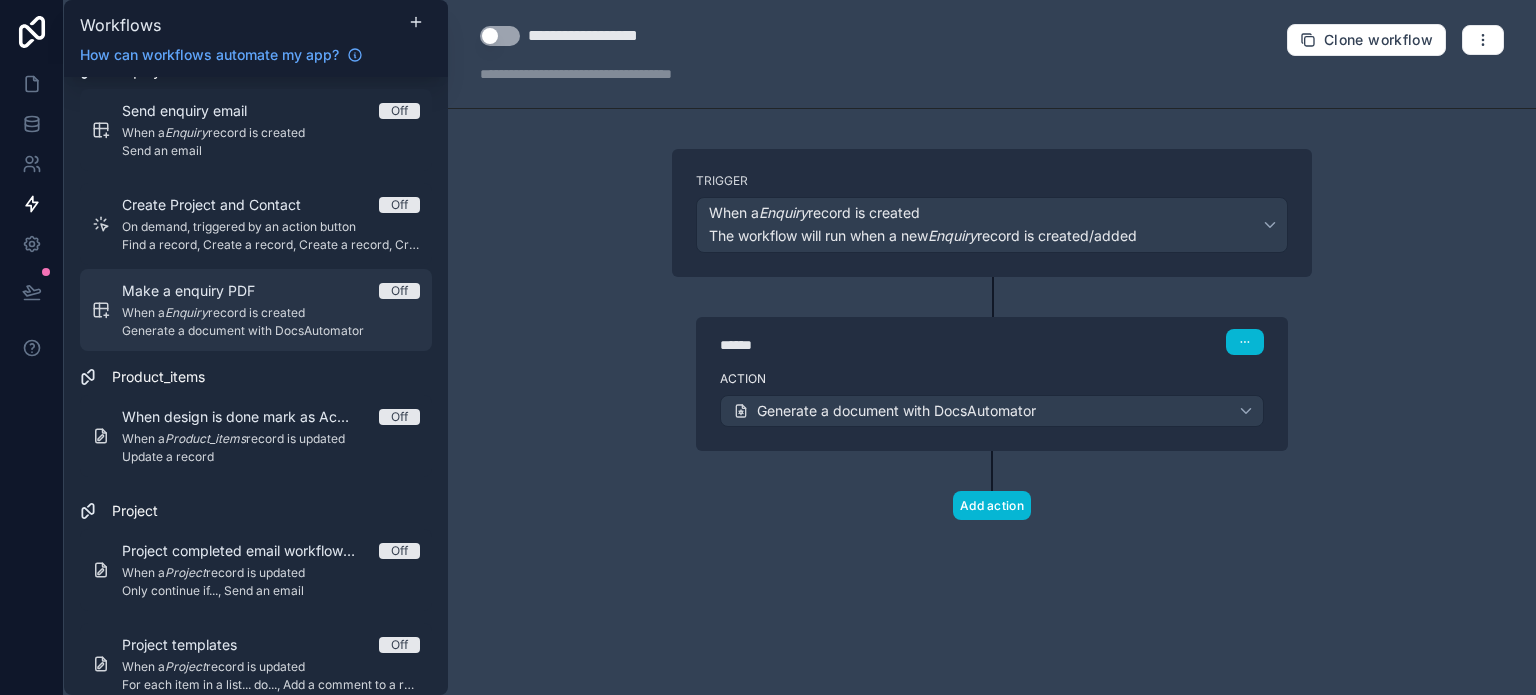click on "Off" at bounding box center (399, 291) 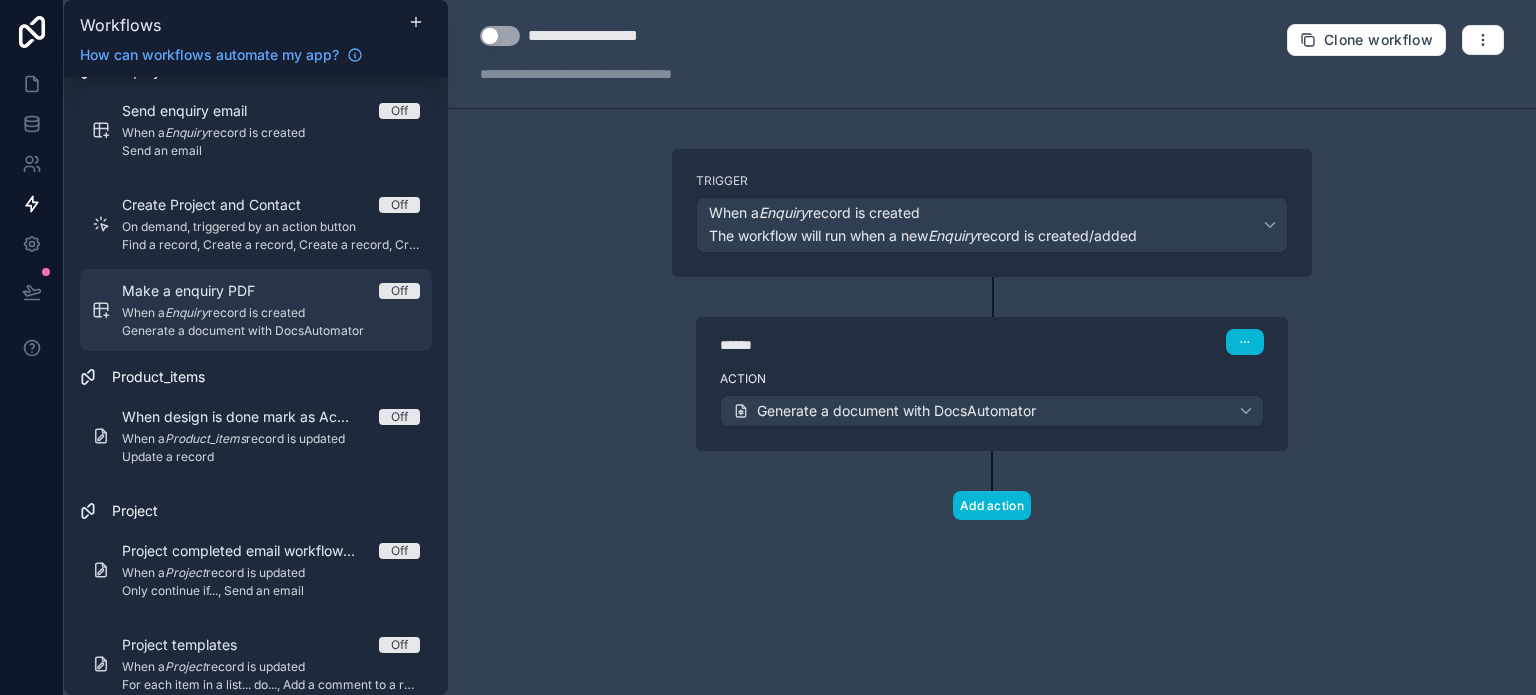 click on "Off" at bounding box center [399, 291] 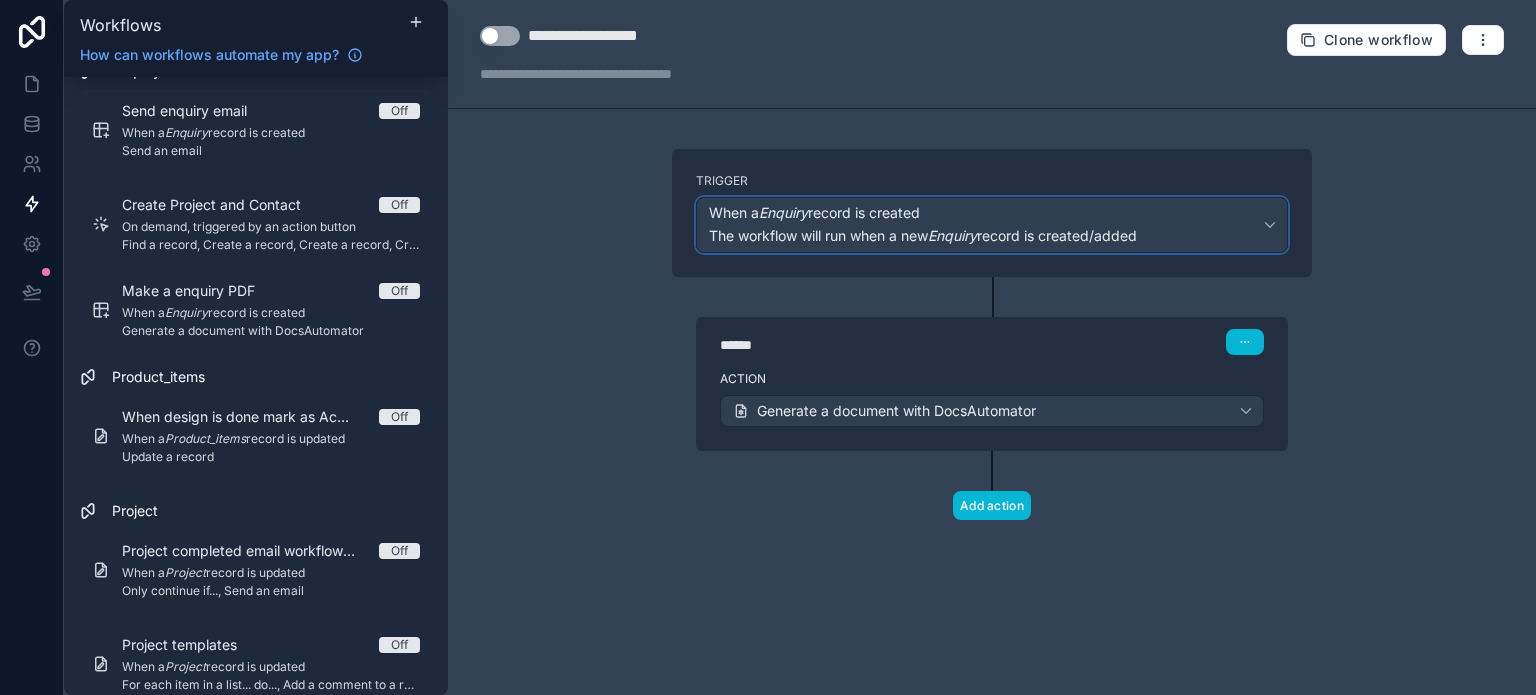 click on "When a  Enquiry  record is created The workflow will run when a new  Enquiry  record is created/added" at bounding box center [992, 225] 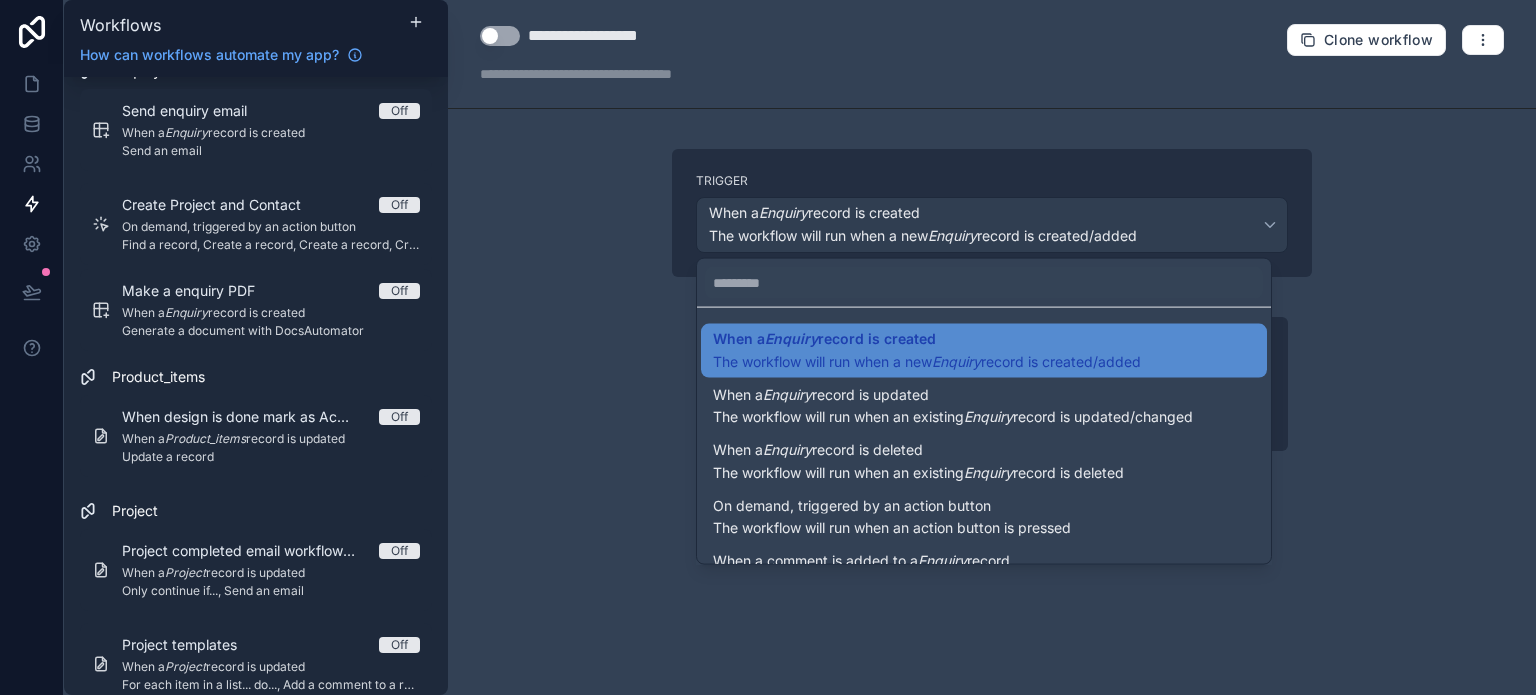 click at bounding box center (768, 347) 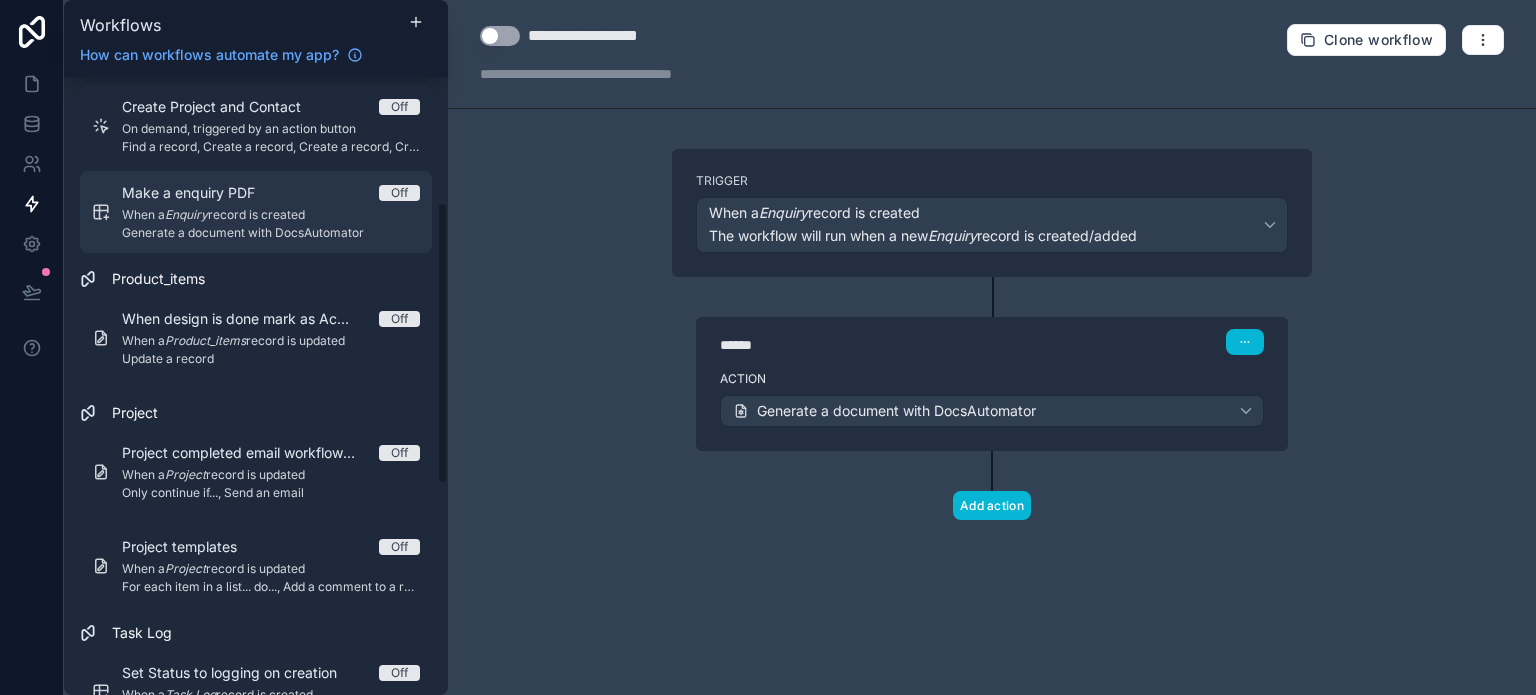 scroll, scrollTop: 0, scrollLeft: 0, axis: both 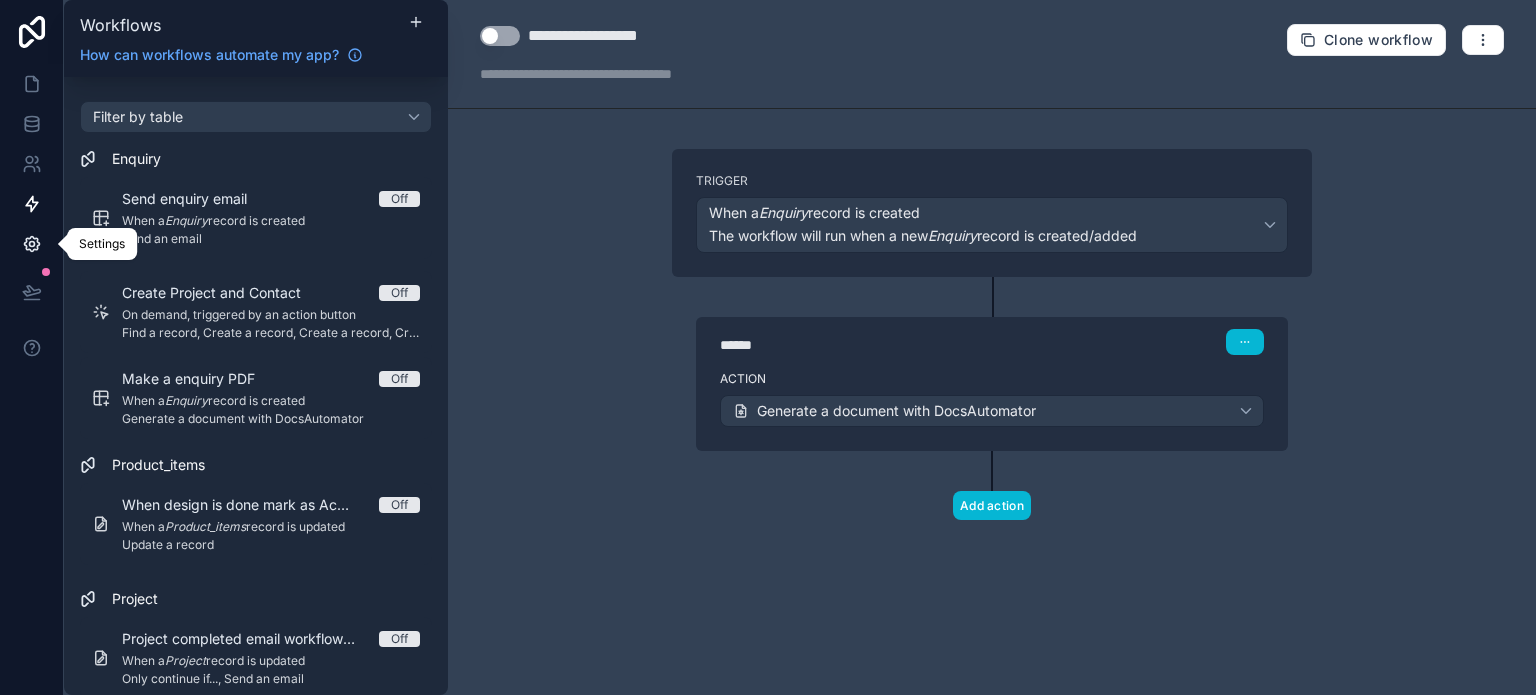 click 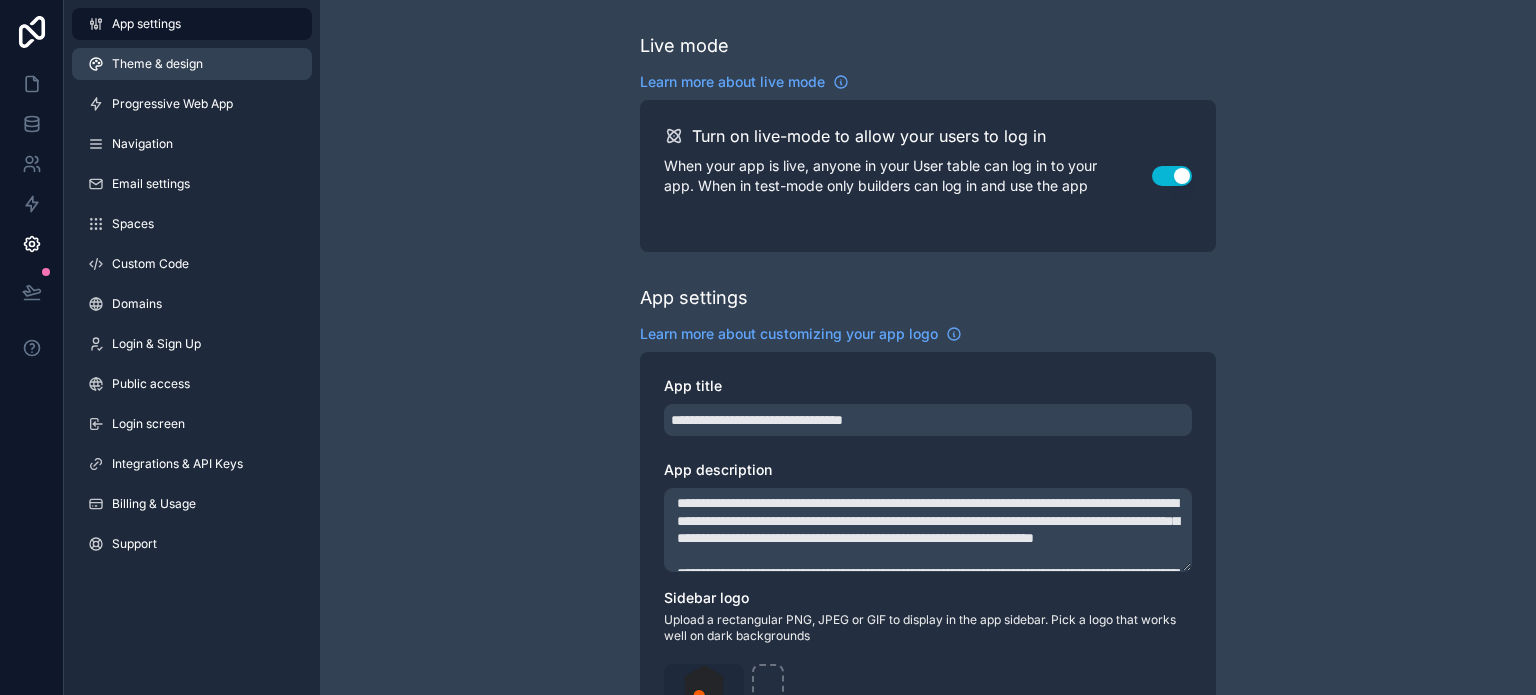 click on "Theme & design" at bounding box center [157, 64] 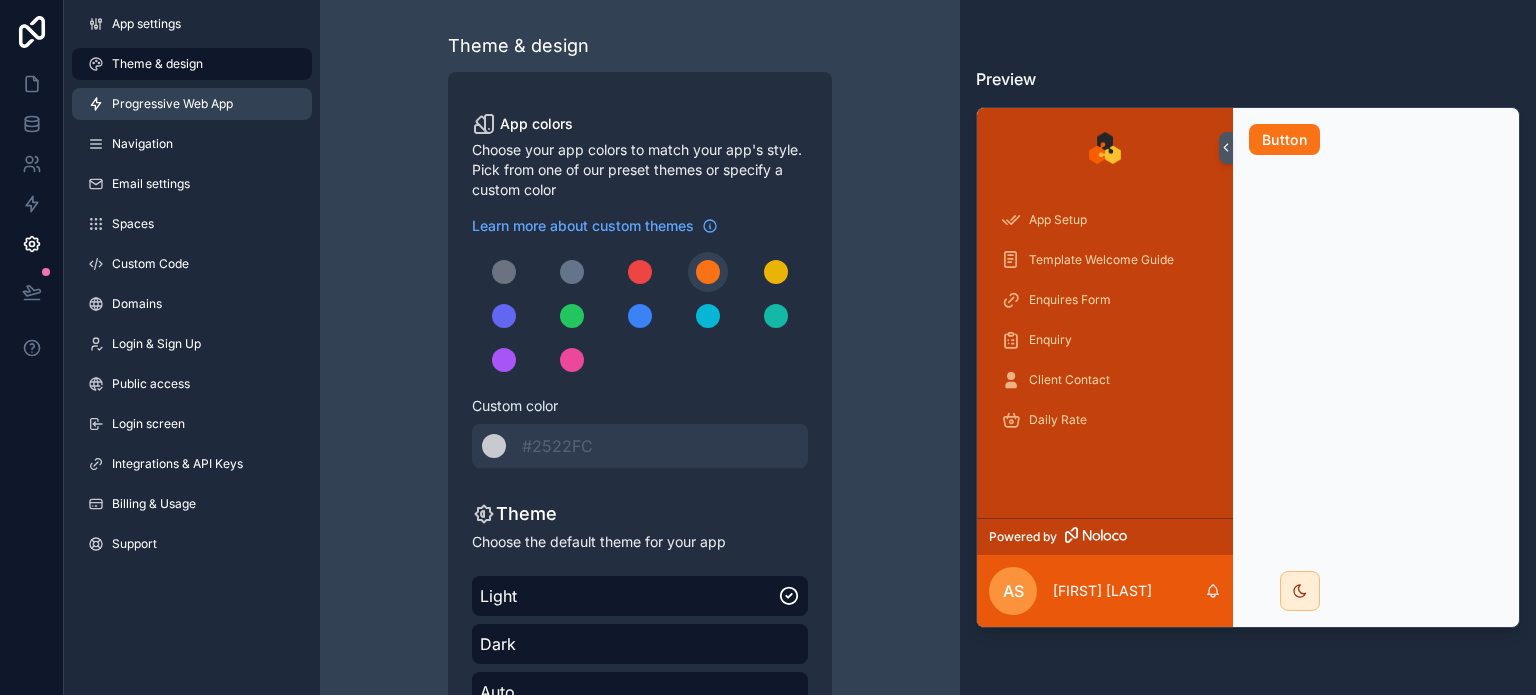 click on "Progressive Web App" at bounding box center [192, 104] 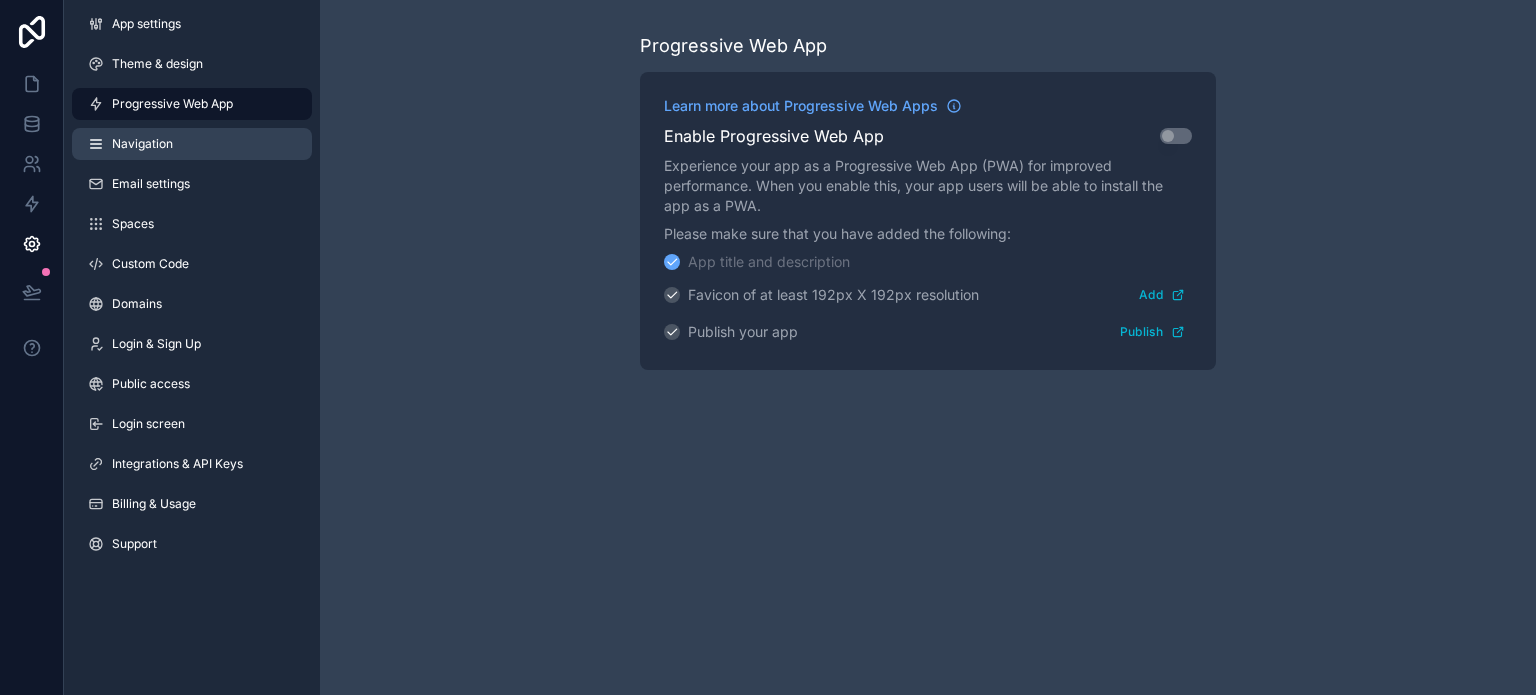 click on "Navigation" at bounding box center (192, 144) 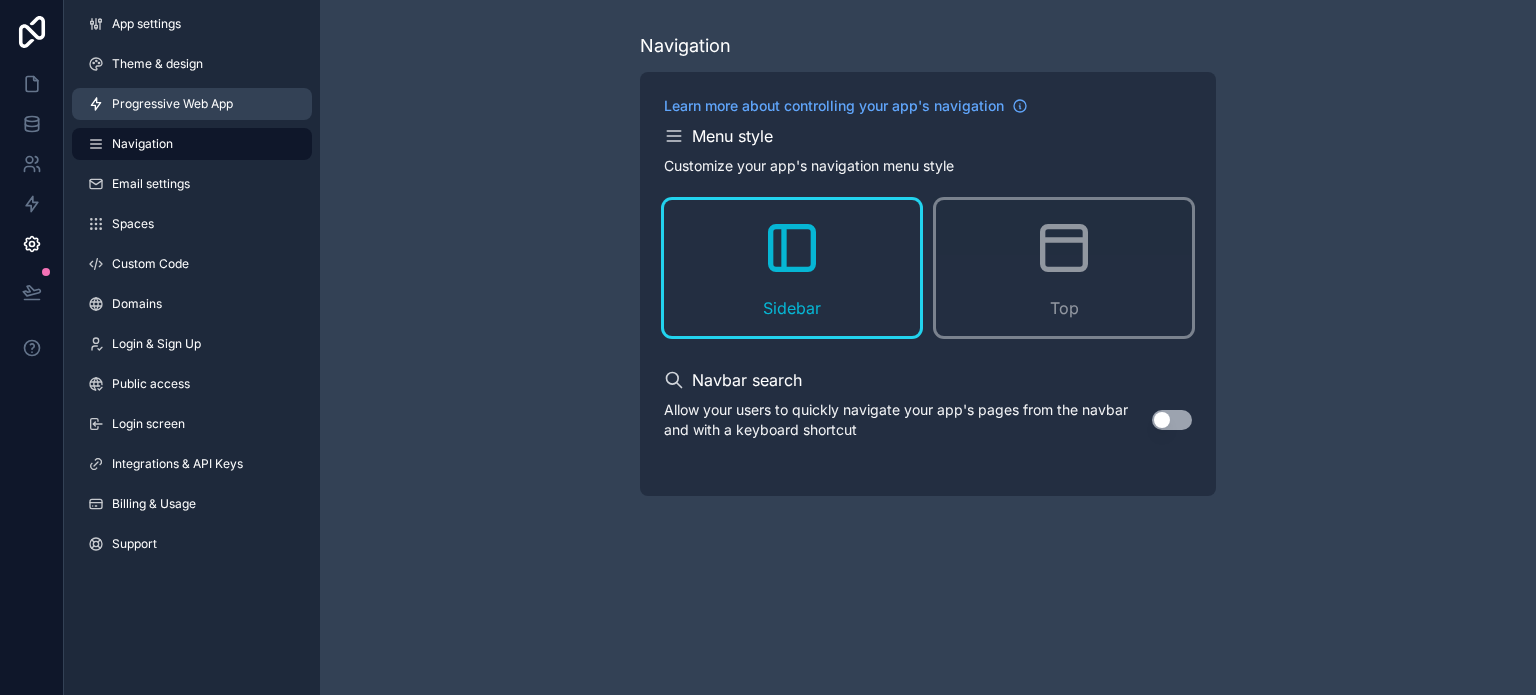 click on "Progressive Web App" at bounding box center (172, 104) 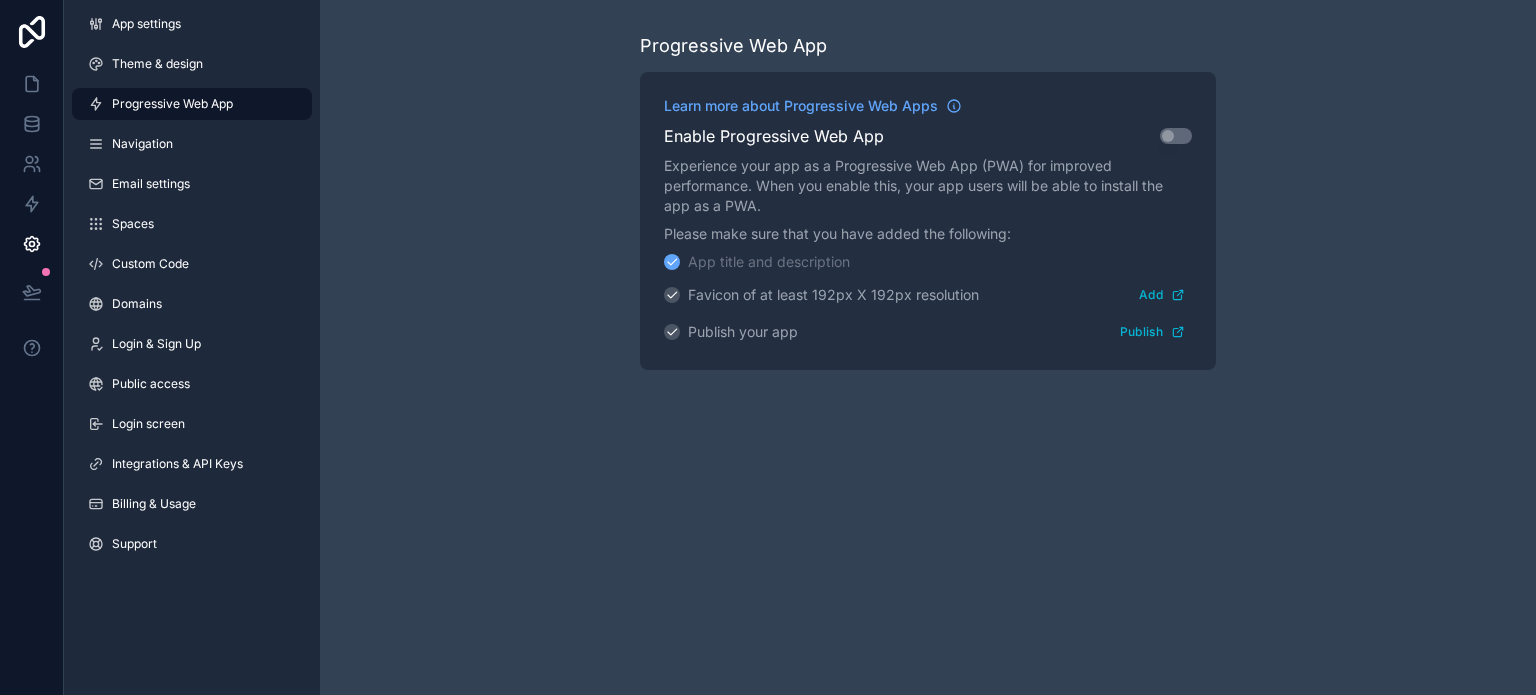click on "Favicon of at least 192px X 192px resolution" at bounding box center (833, 295) 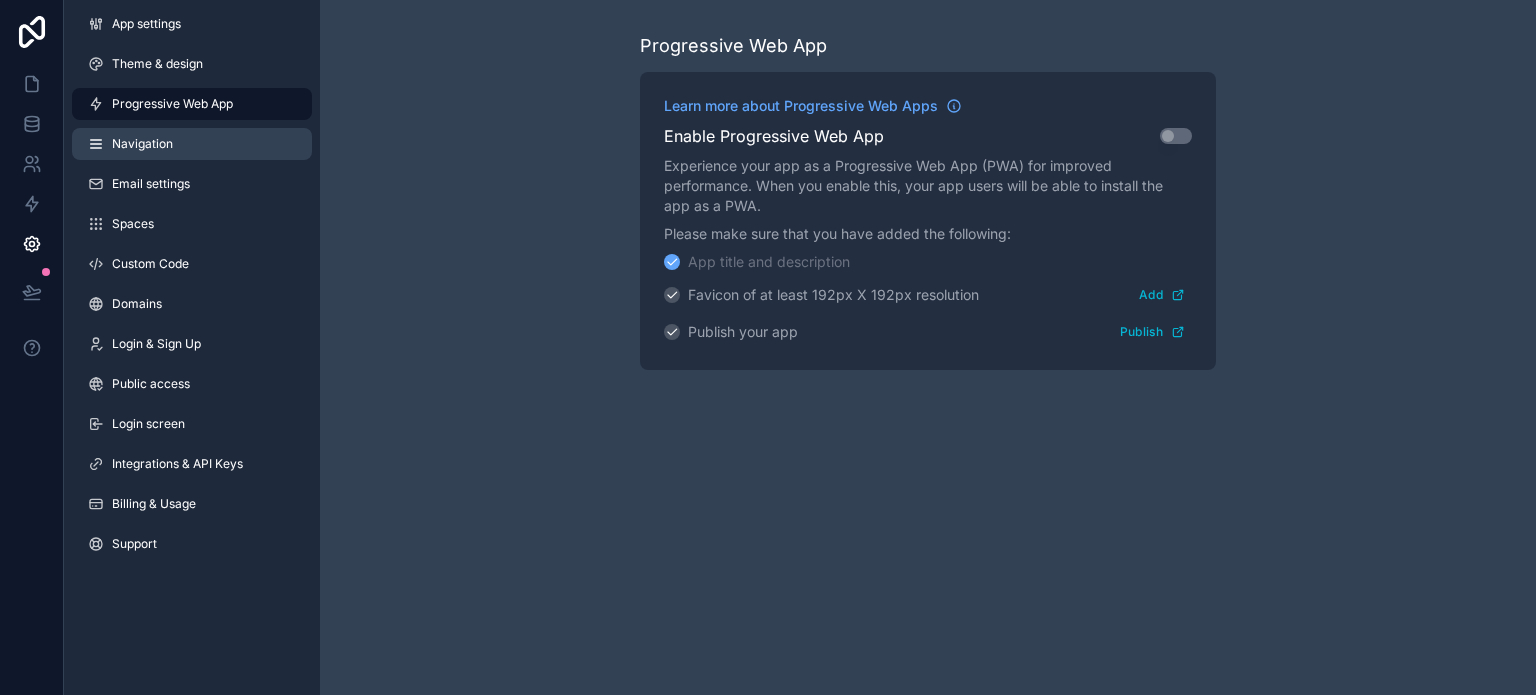 click on "Navigation" at bounding box center [142, 144] 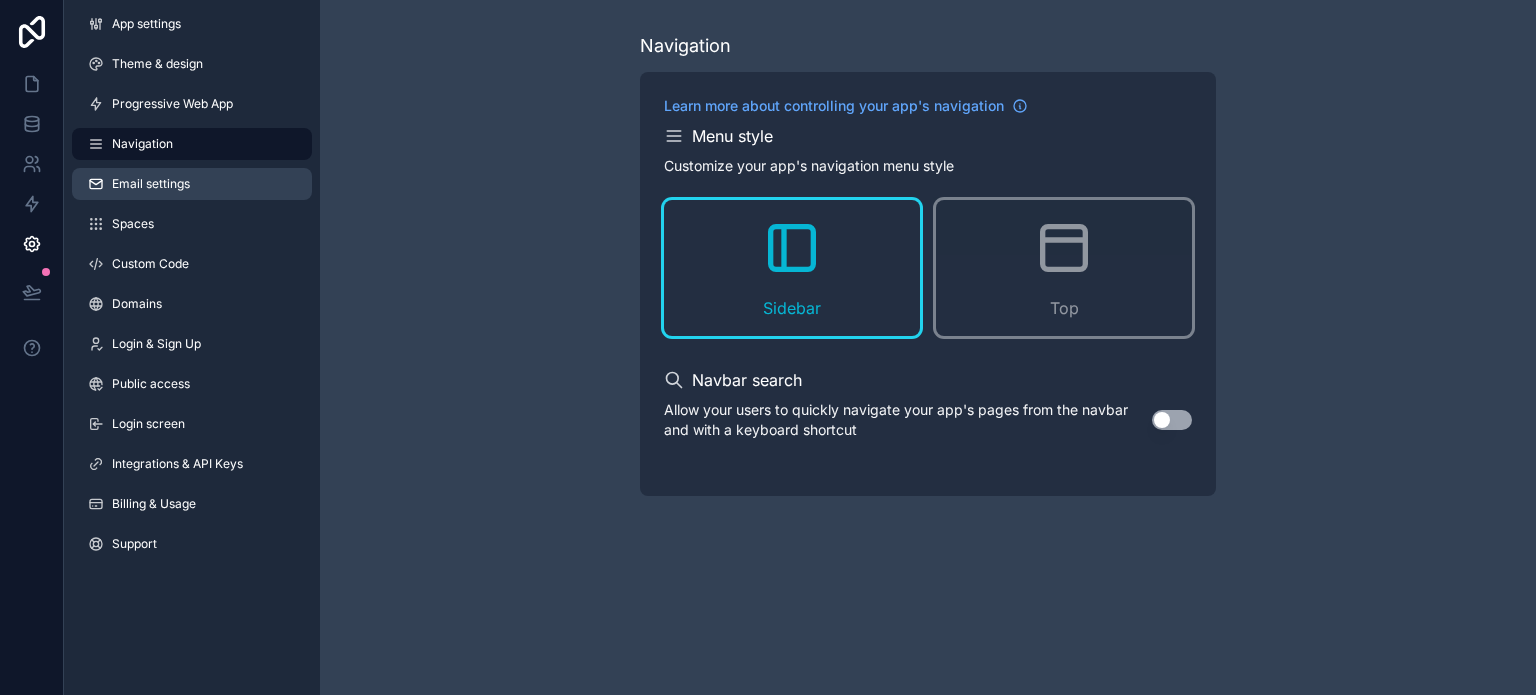 click on "Email settings" at bounding box center (192, 184) 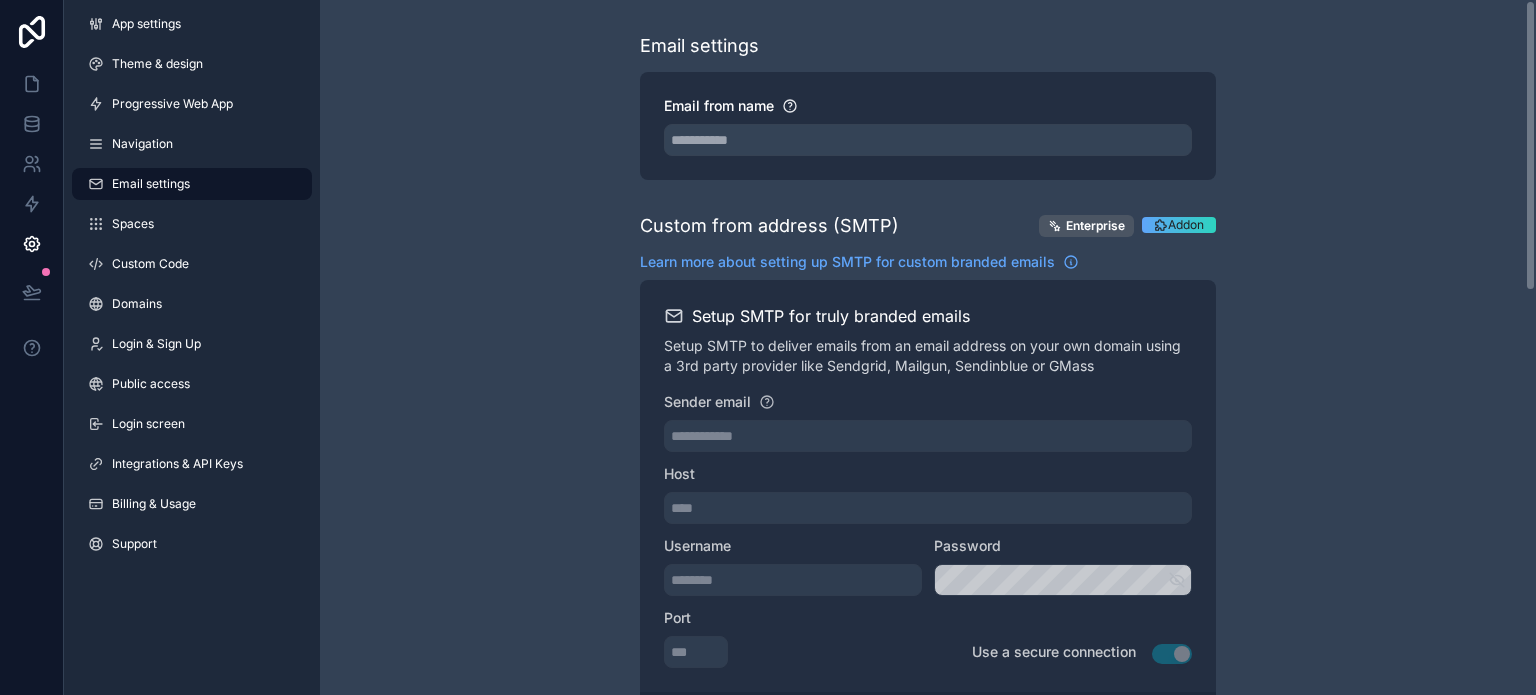 click on "**********" at bounding box center [928, 818] 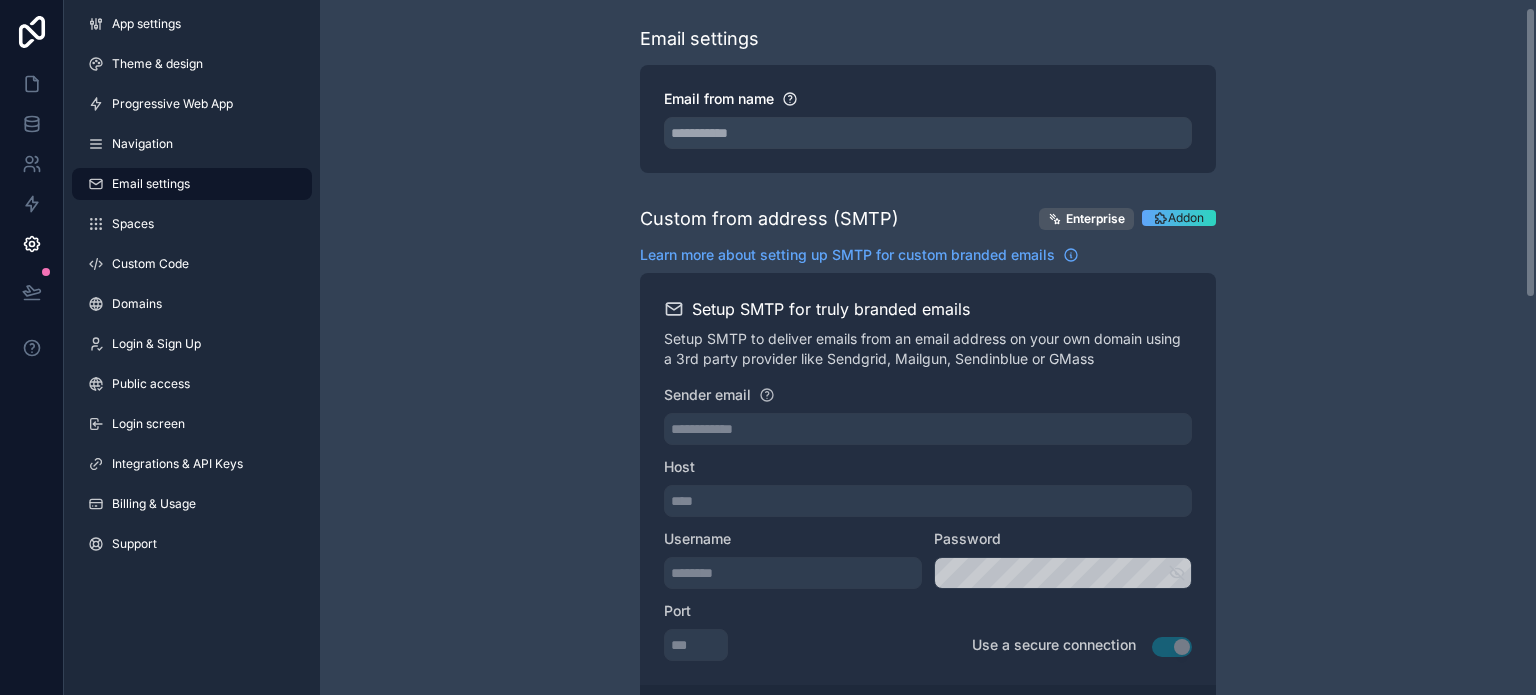 scroll, scrollTop: 0, scrollLeft: 0, axis: both 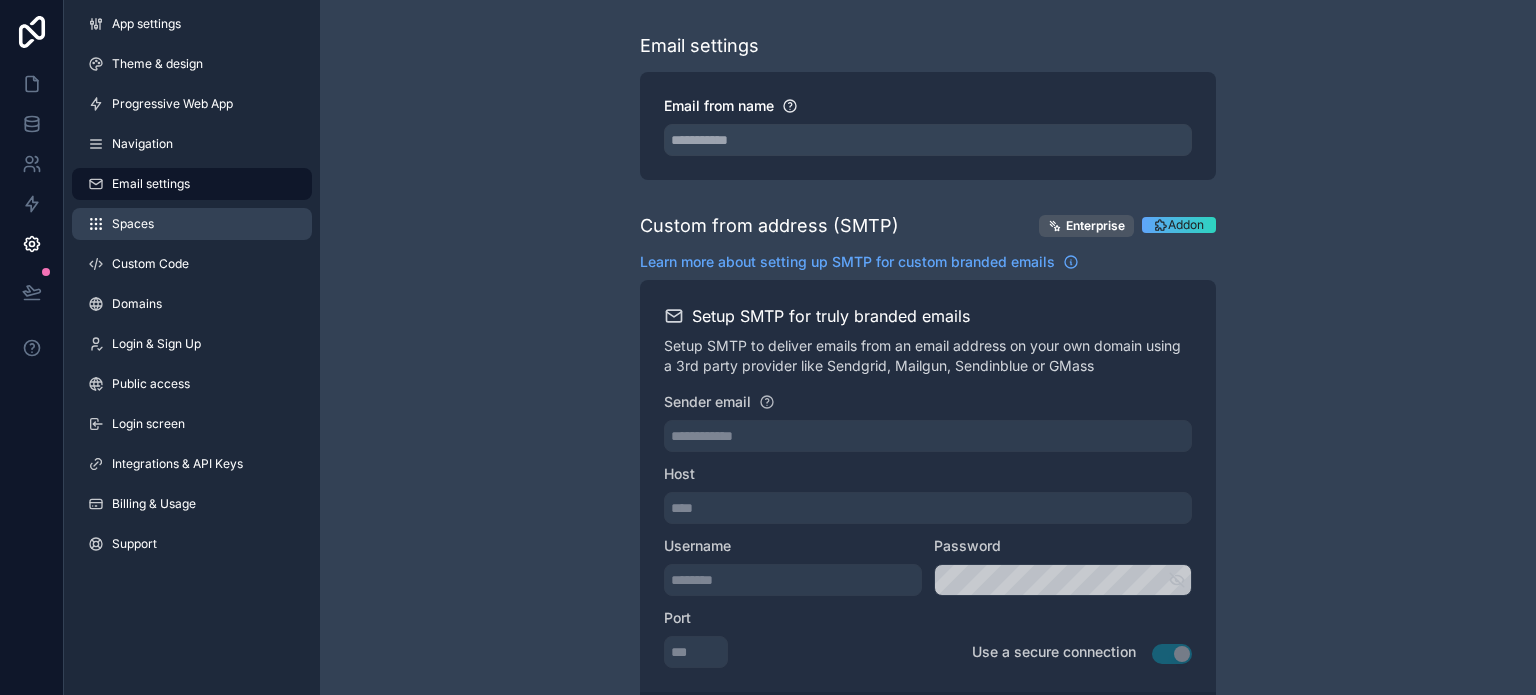 click on "Spaces" at bounding box center [192, 224] 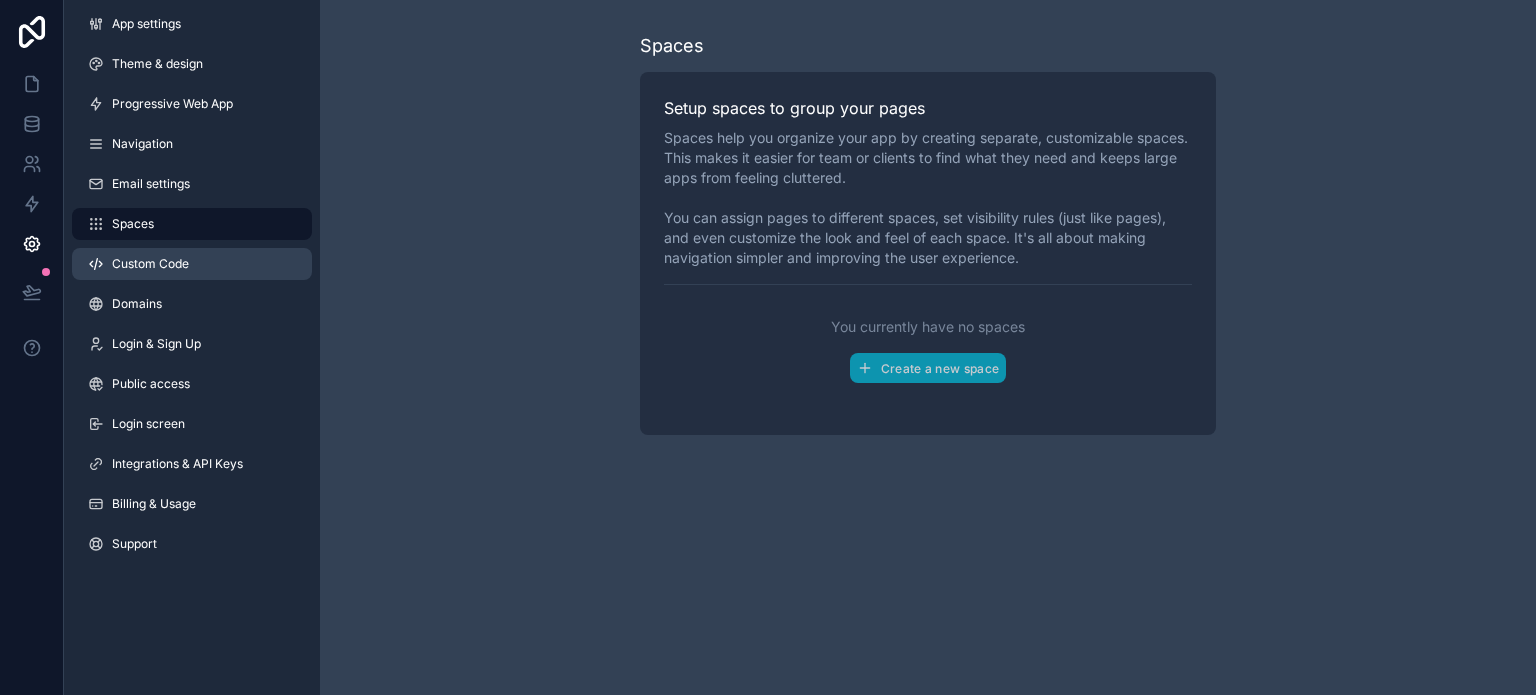 click on "Custom Code" at bounding box center [192, 264] 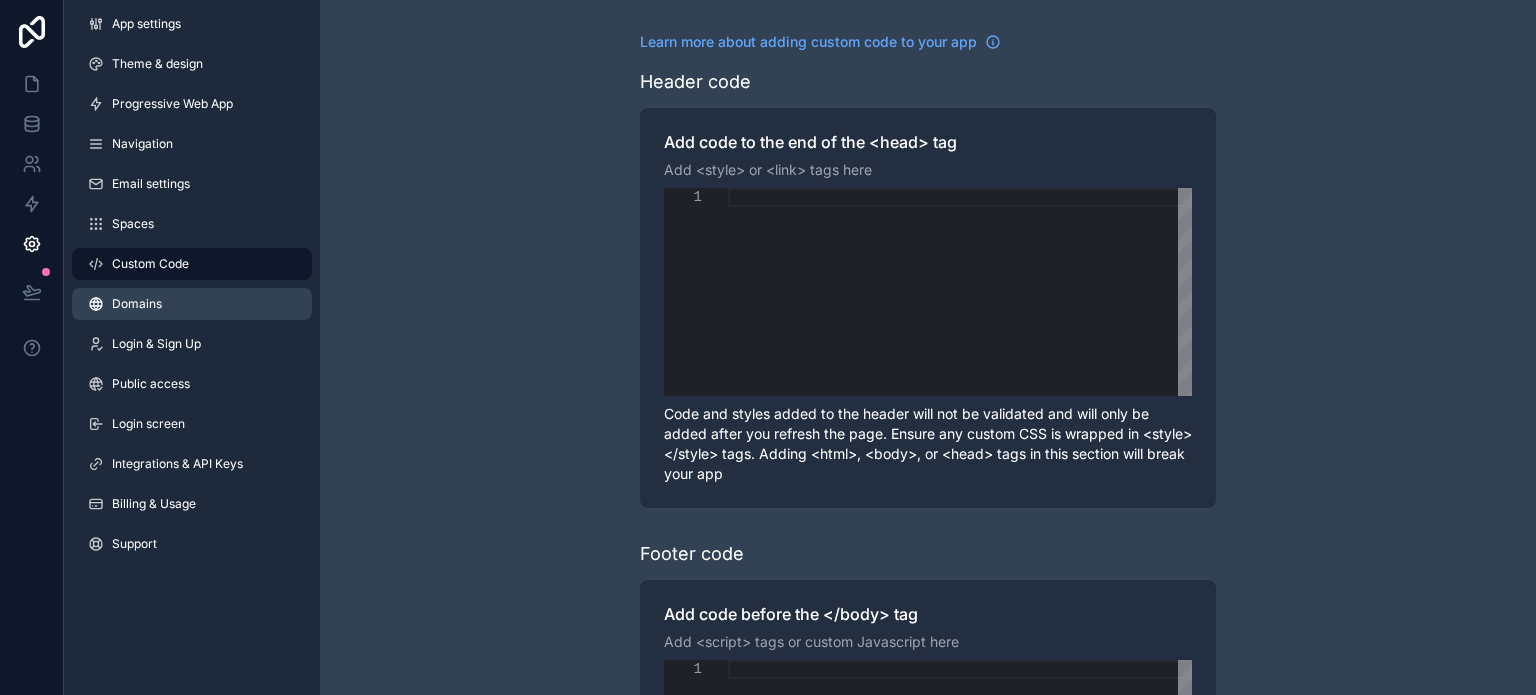 click on "Domains" at bounding box center (192, 304) 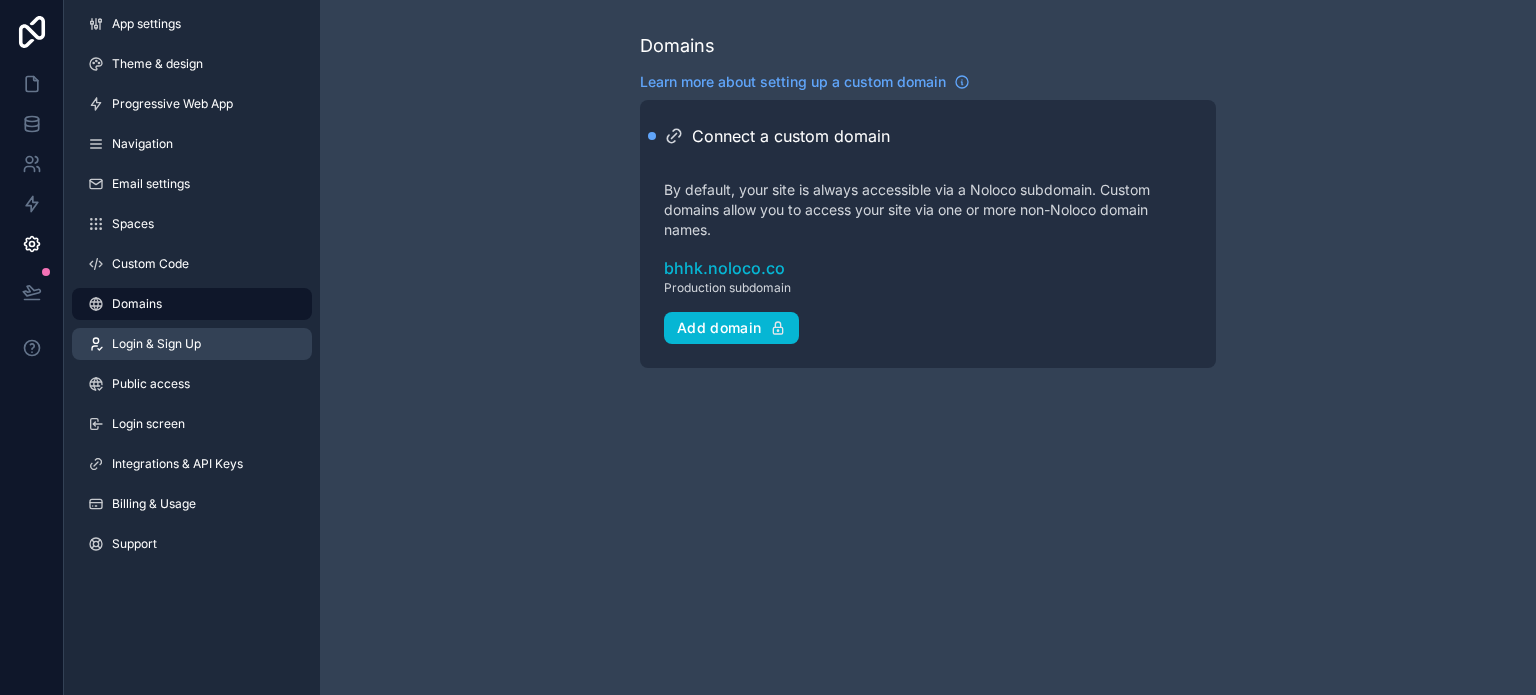 click on "Login & Sign Up" at bounding box center (156, 344) 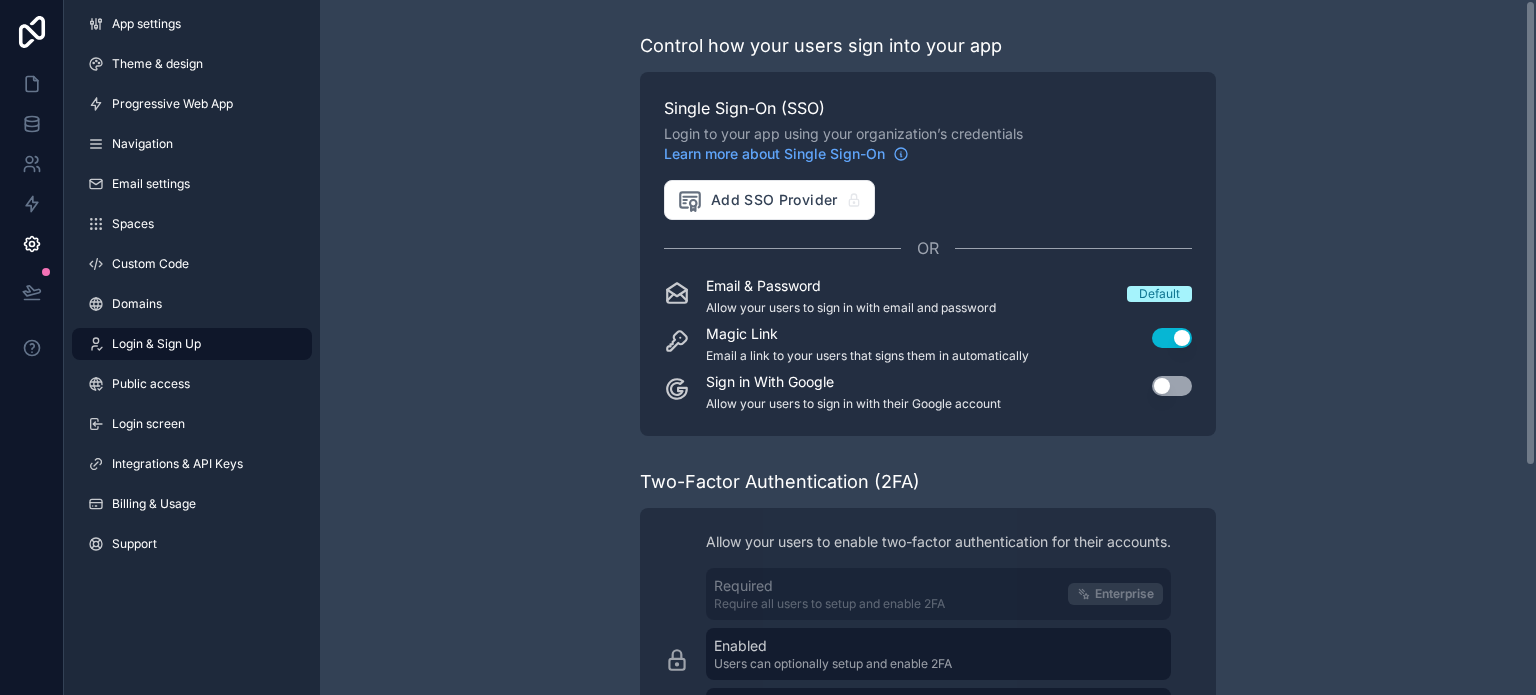 click on "Control how your users sign into your app Single Sign-On (SSO) Login to your app using your organization’s credentials Learn more about Single Sign-On Add SSO Provider OR Email & Password Allow your users to sign in with email and password Default Magic Link Email a link to your users that signs them in automatically Use setting Sign in With Google Allow your users to sign in with their Google account Use setting Two-Factor Authentication (2FA) Allow your users to enable two-factor authentication for their accounts. Required Require all users to setup and enable 2FA Enterprise Enabled Users can optionally setup and enable 2FA Disabled Users will not be able to setup 2FA on this app Learn more about Two-Factor Authentication Business To use two-factor authentication you can upgrade to the Business plan. Compare our plans and view your usage Open Sign Up Open sign up allows anyone to sign up to your app through the registration page Learn more about open sign up Use setting" at bounding box center (928, 518) 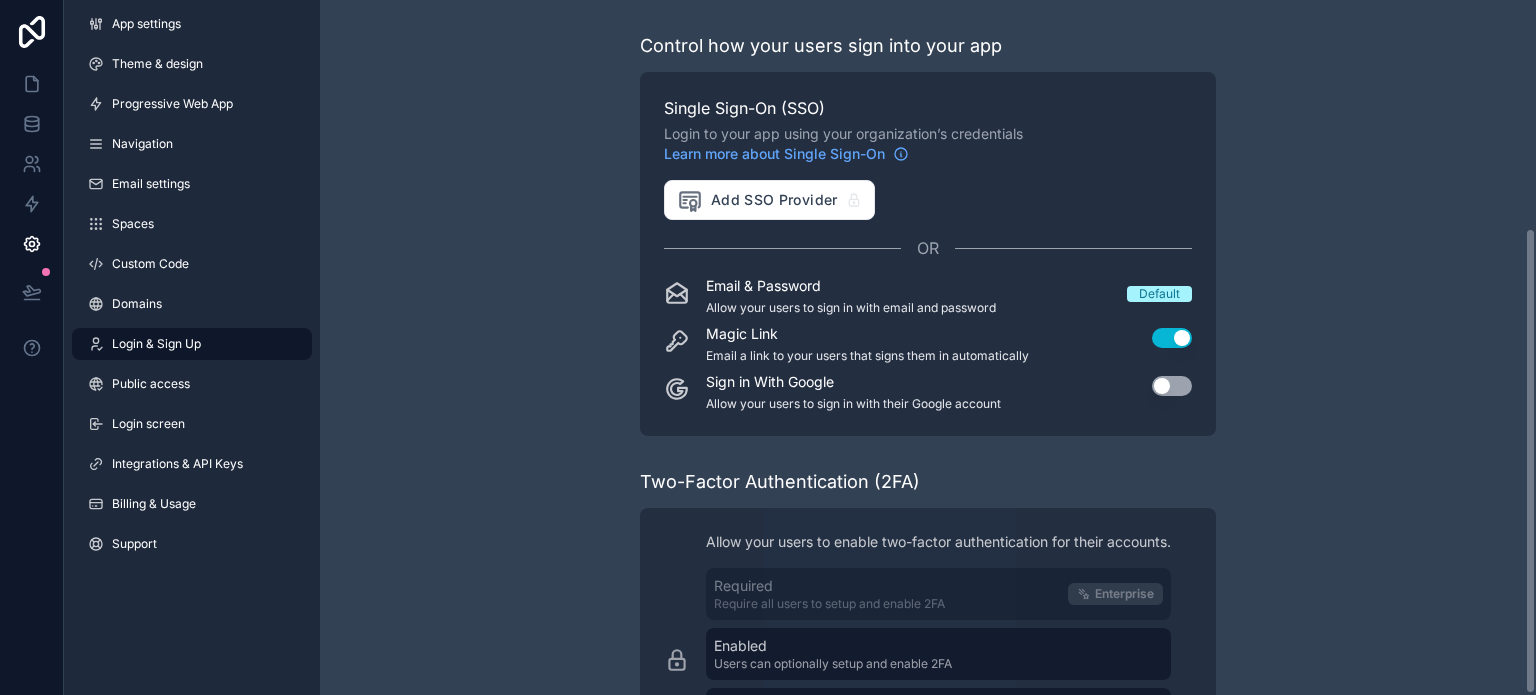 scroll, scrollTop: 340, scrollLeft: 0, axis: vertical 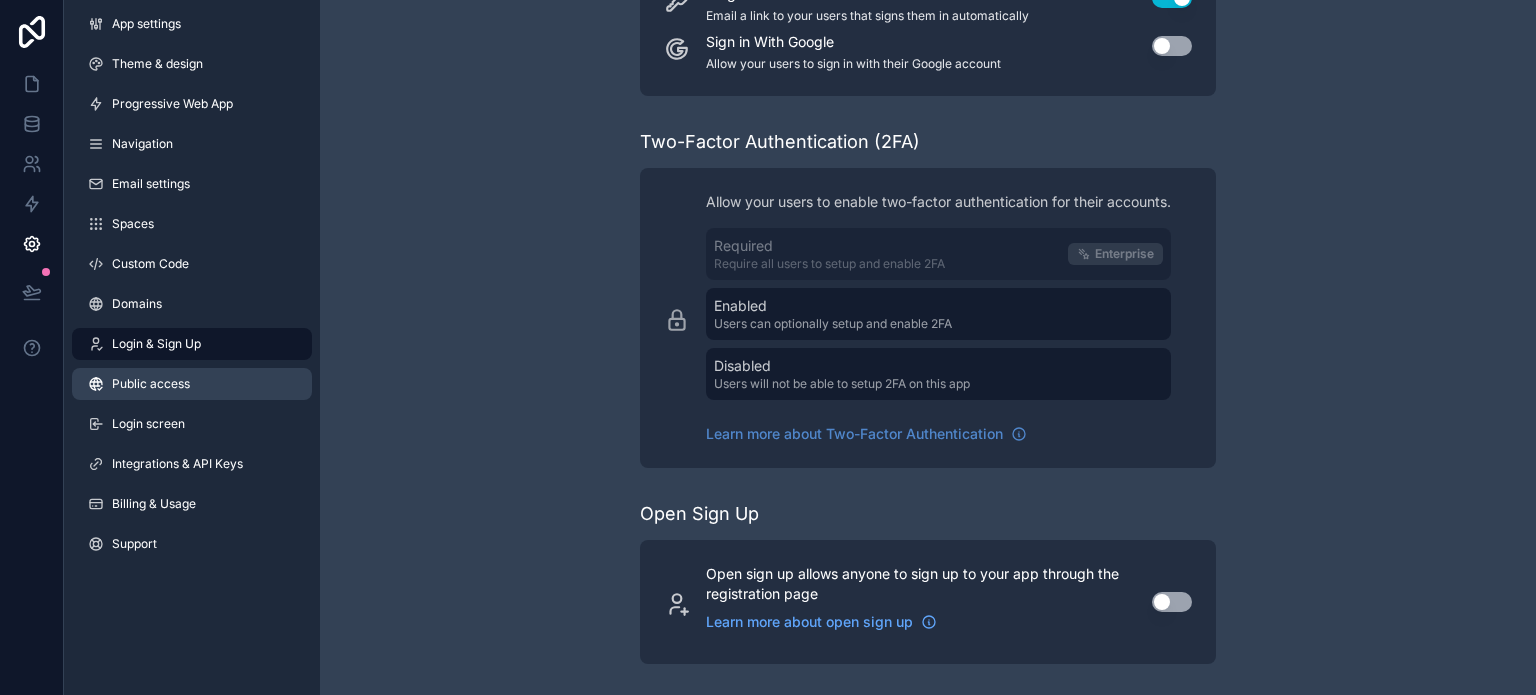 click on "Public access" at bounding box center [192, 384] 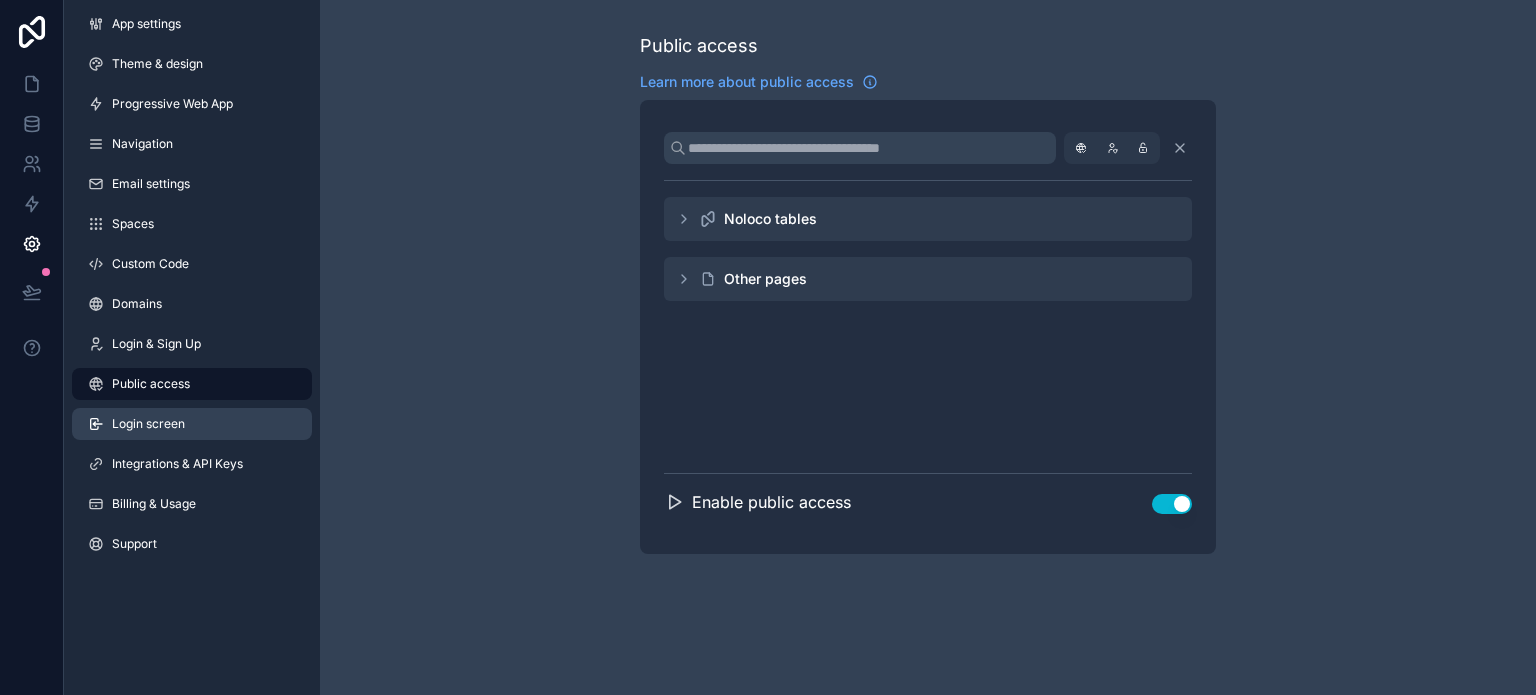 click on "Login screen" at bounding box center [192, 424] 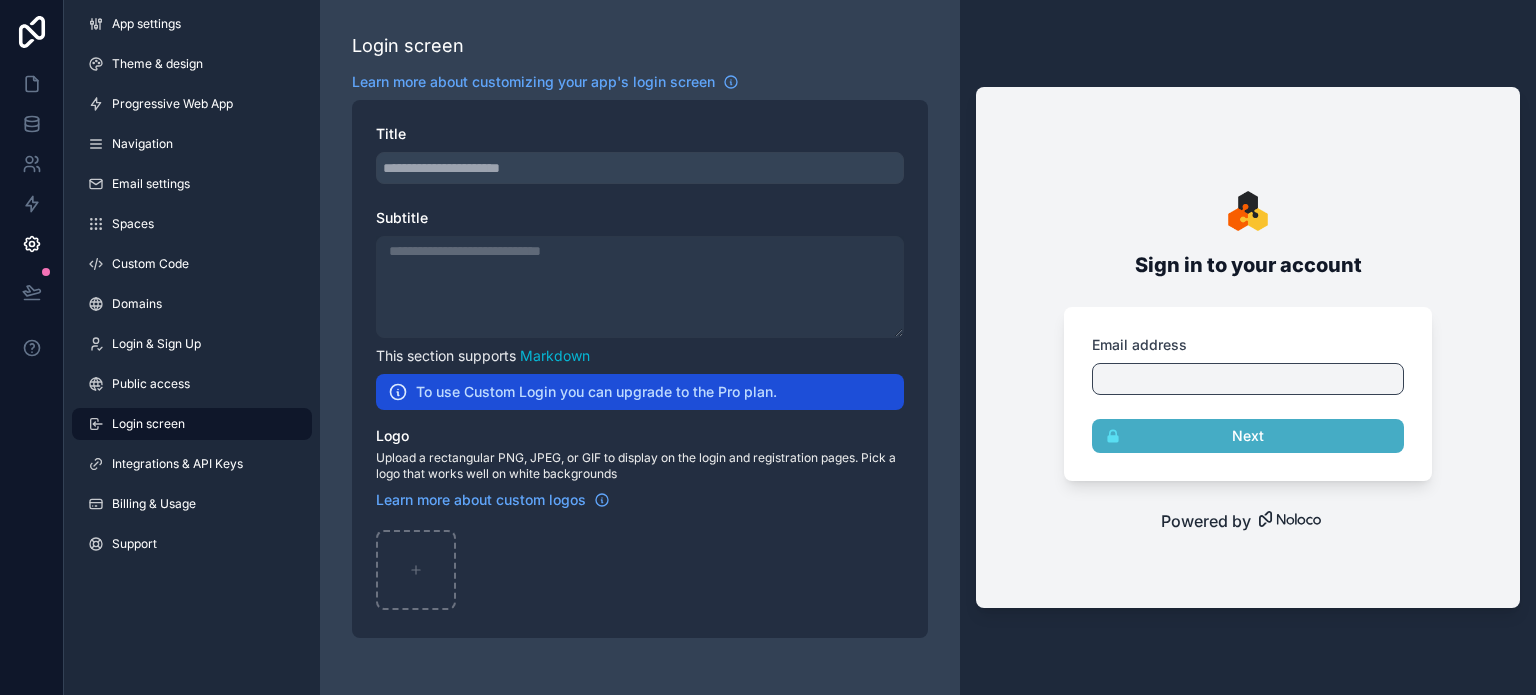 click at bounding box center [1248, 211] 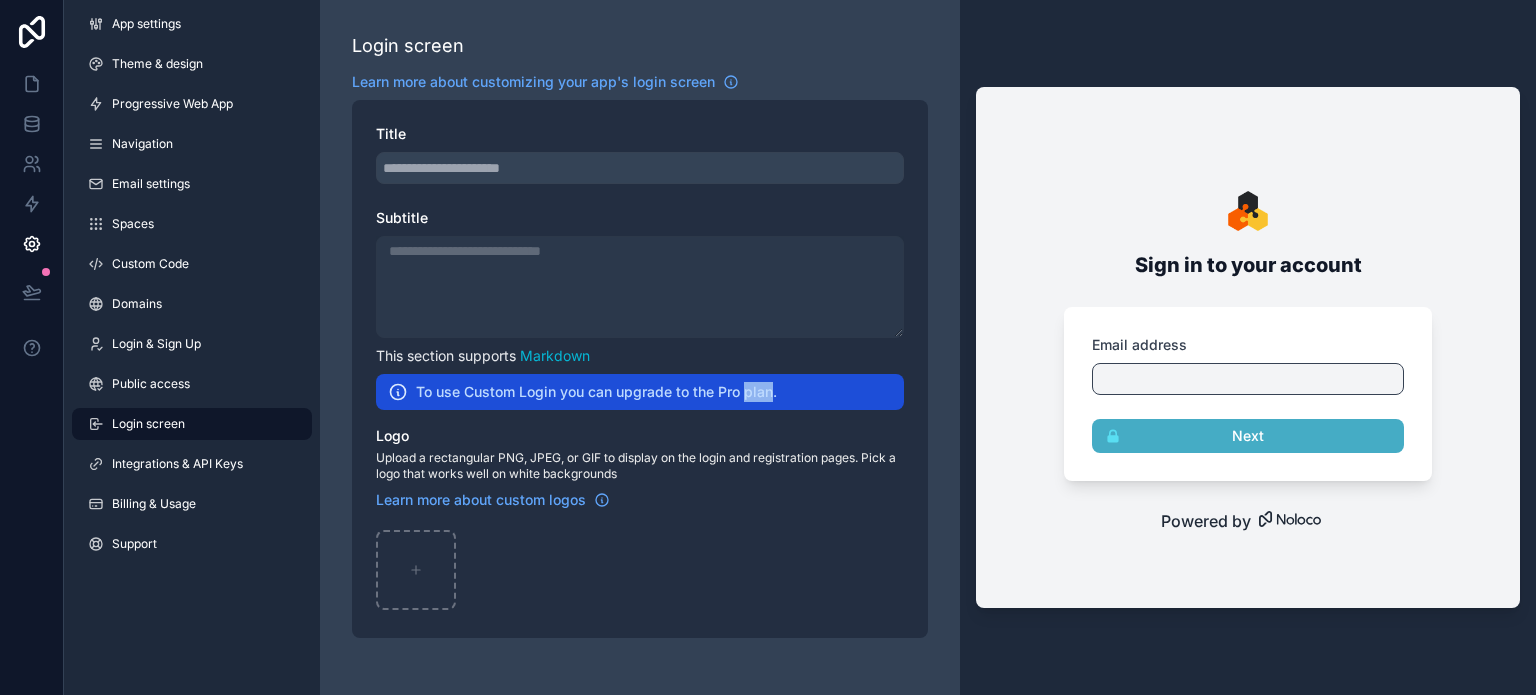click on "To use Custom Login you can upgrade to the Pro plan." at bounding box center [596, 392] 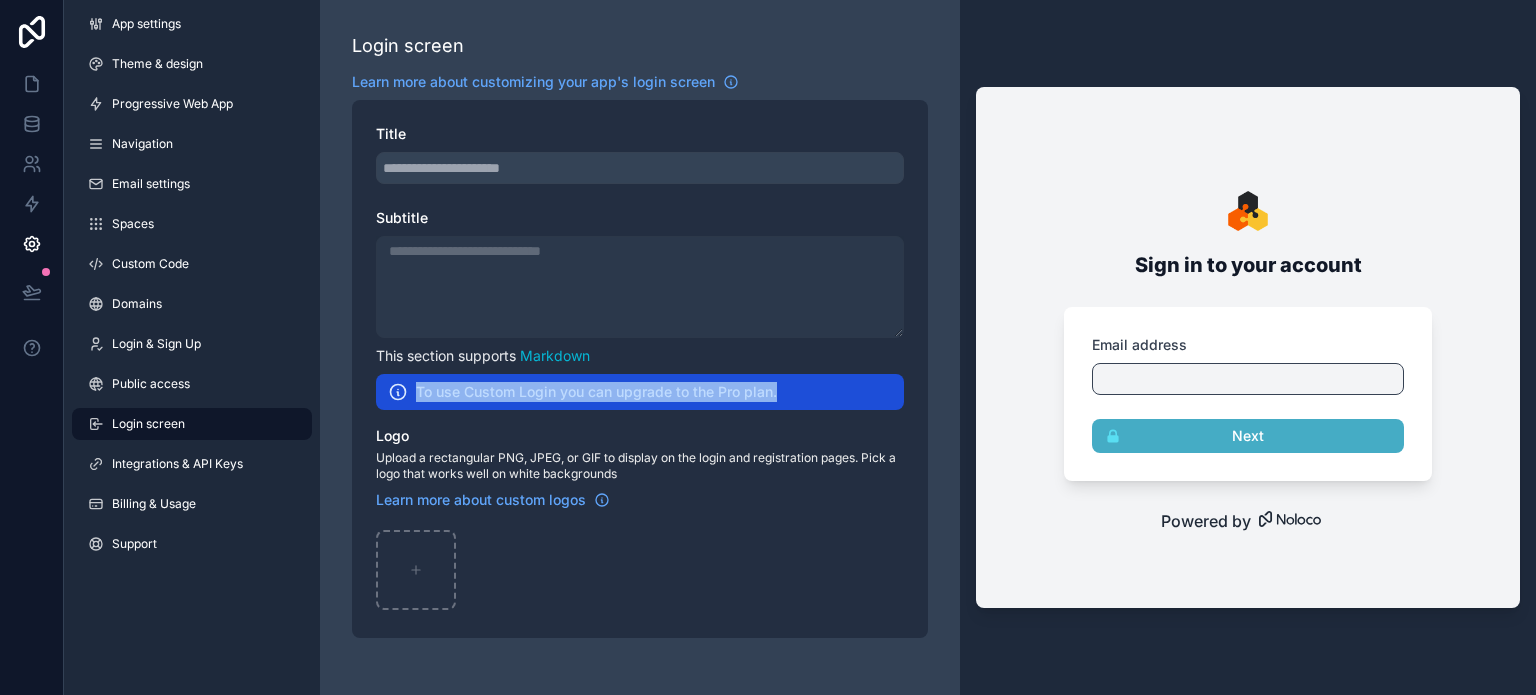 click on "To use Custom Login you can upgrade to the Pro plan." at bounding box center (596, 392) 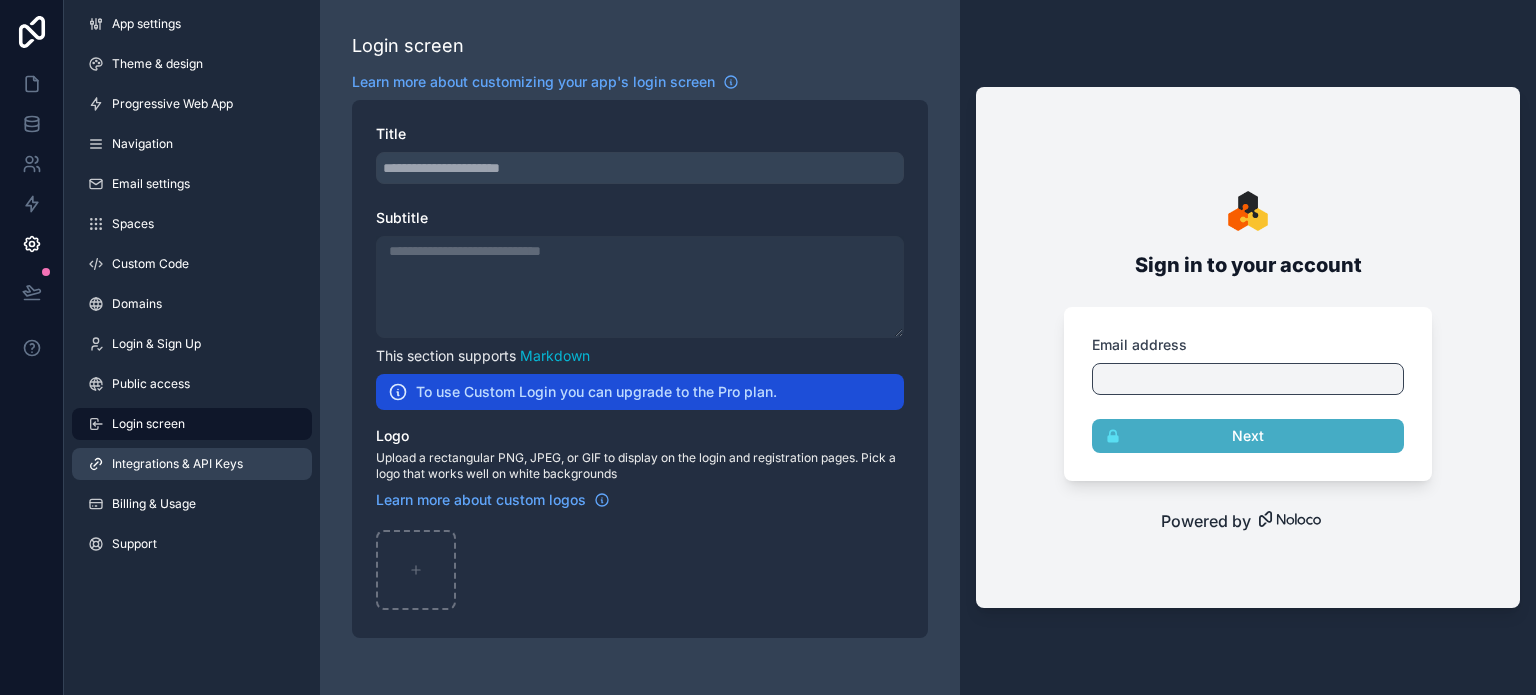 click on "Integrations & API Keys" at bounding box center (177, 464) 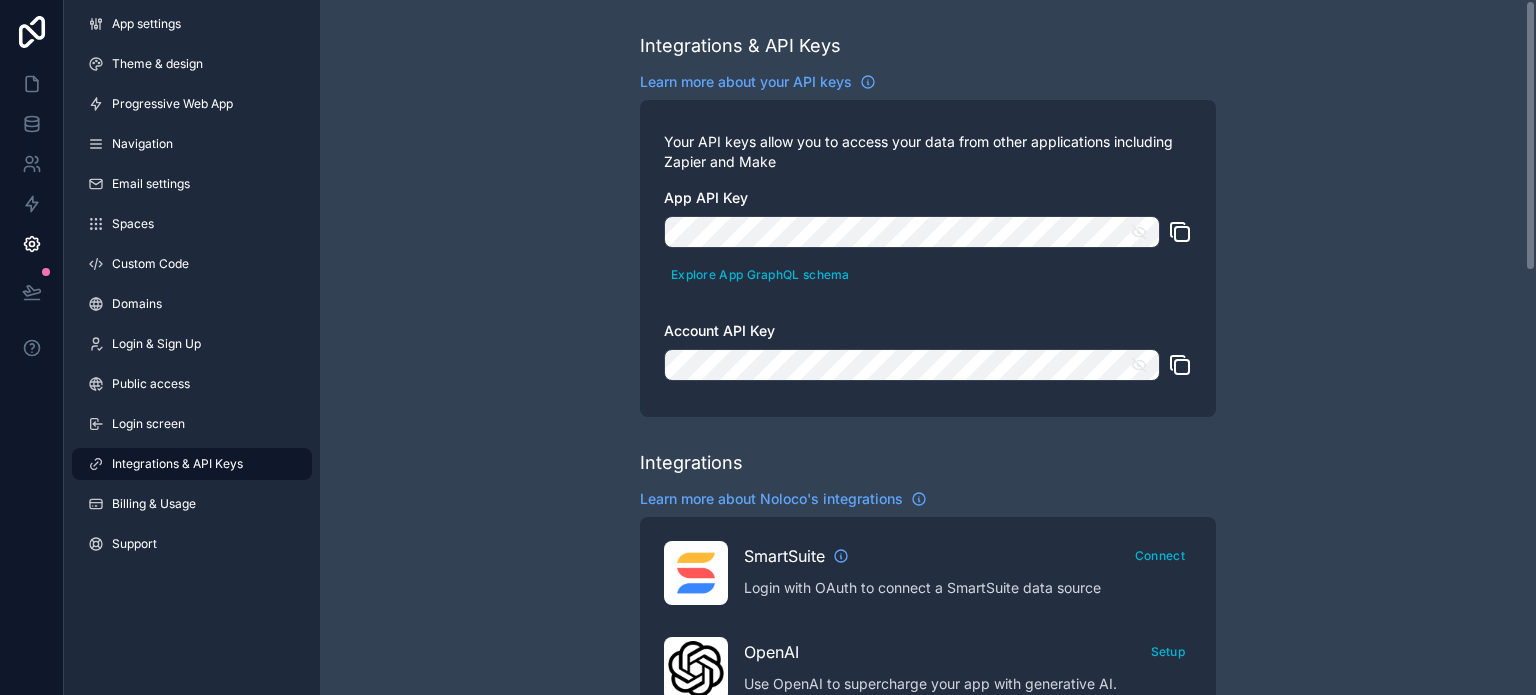 click on "Integrations & API Keys Learn more about your API keys Your API keys allow you to access your data from other applications including Zapier and Make App API Key Explore App GraphQL schema Account API Key Integrations Learn more about Noloco's integrations SmartSuite Connect Login with OAuth to connect a SmartSuite data source OpenAI Setup Use OpenAI to supercharge your app with generative AI. Zapier Build a Zap Use Zapier to sync Noloco data to your other services, or respond to events in your app. Make (formerly Integromat) Build a Scenario Use Make scenarios to sync Noloco data to your other services, or respond to events in your app. Airtable Connect Login with OAuth to connect an Airtable data source Google Sign In Setup Setup 'Sign in With Google' for your clients to make it easier for them to access your app Google Drive Connect Connect Google Drive to connect a Google Sheet data source Google Maps Setup Add a Google Maps API Key to use the map layout DocsAutomator Connect Slack Connect HubSpot Connect" at bounding box center [928, 891] 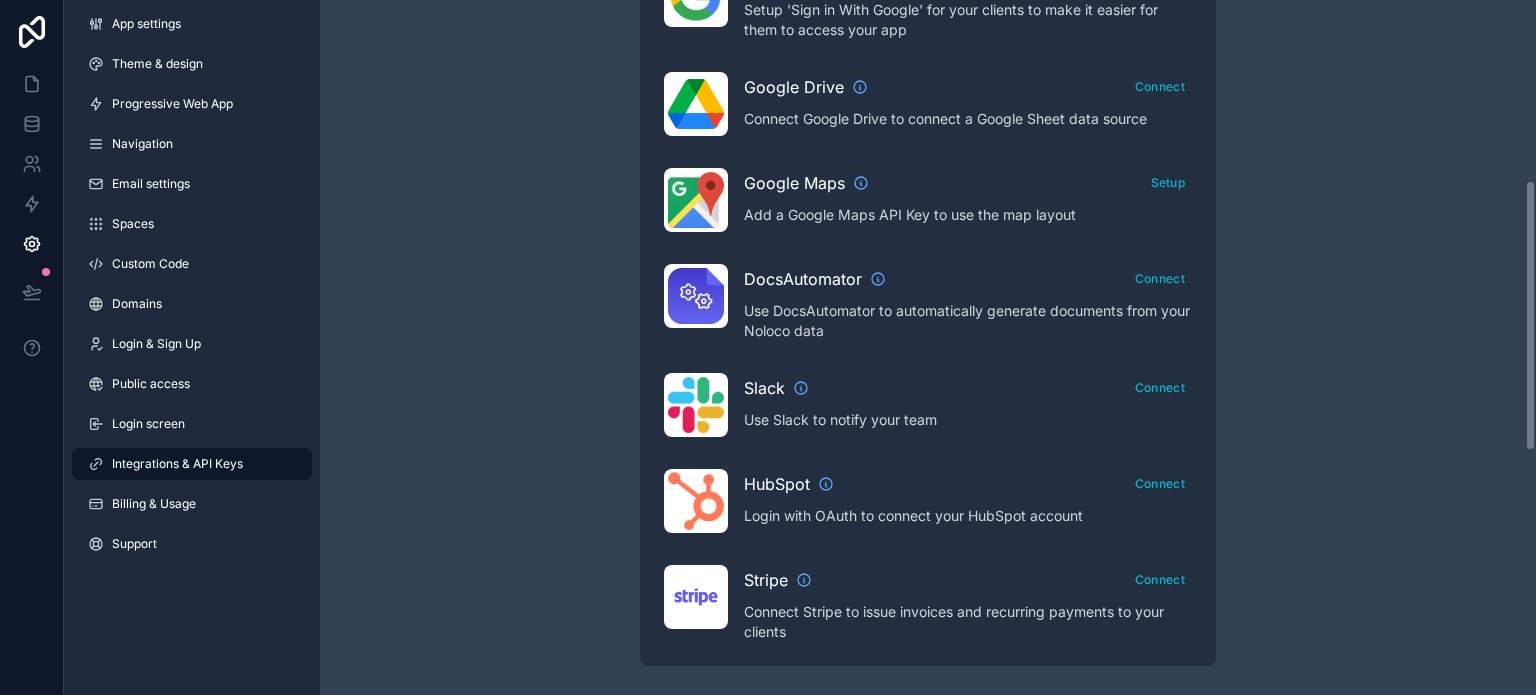 scroll, scrollTop: 0, scrollLeft: 0, axis: both 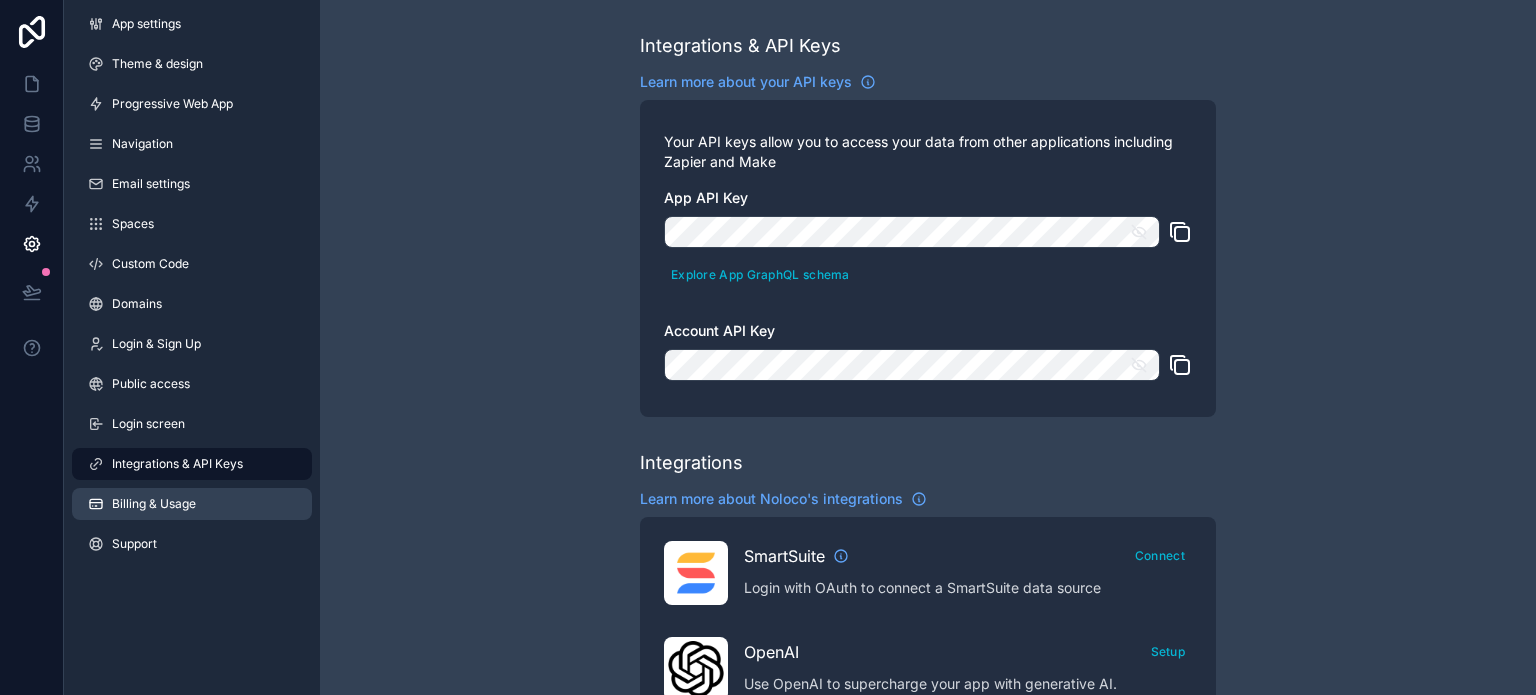 click on "Billing & Usage" at bounding box center [154, 504] 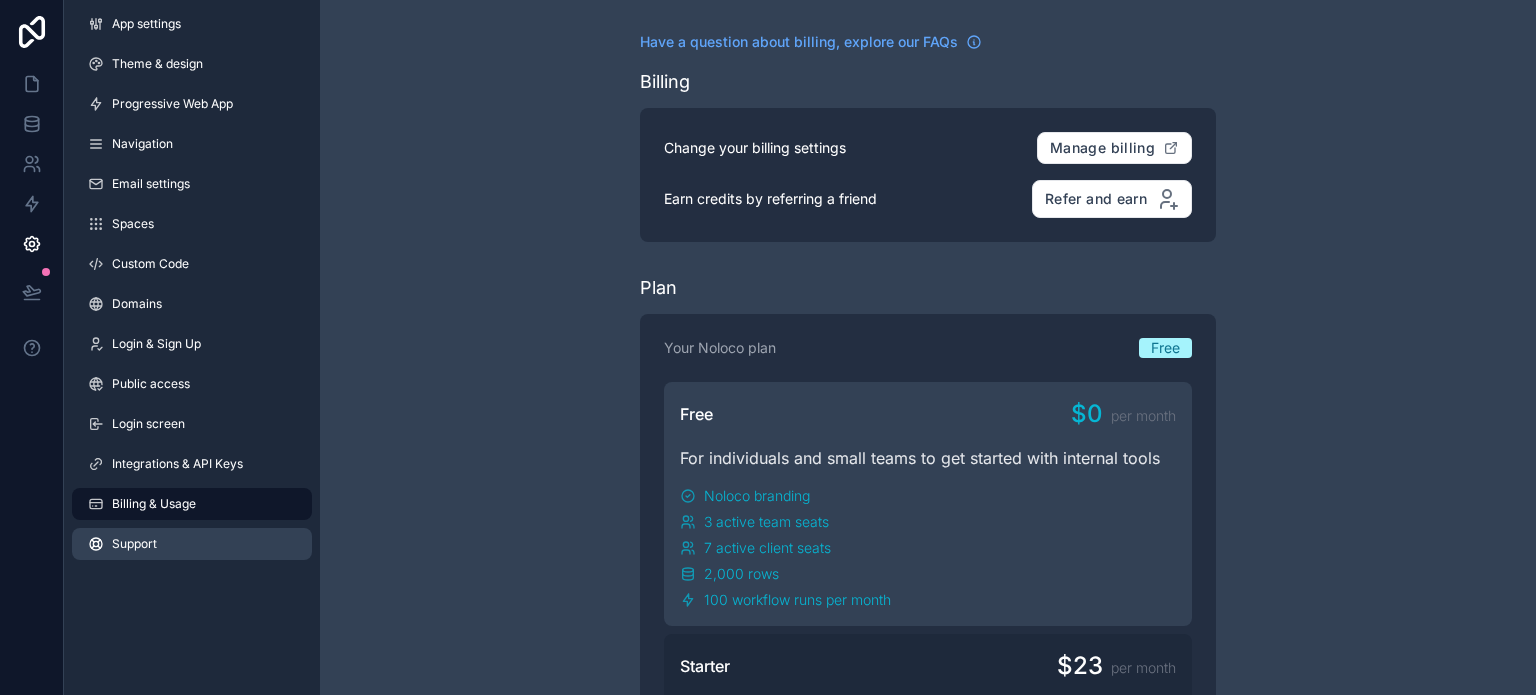 click on "Support" at bounding box center [192, 544] 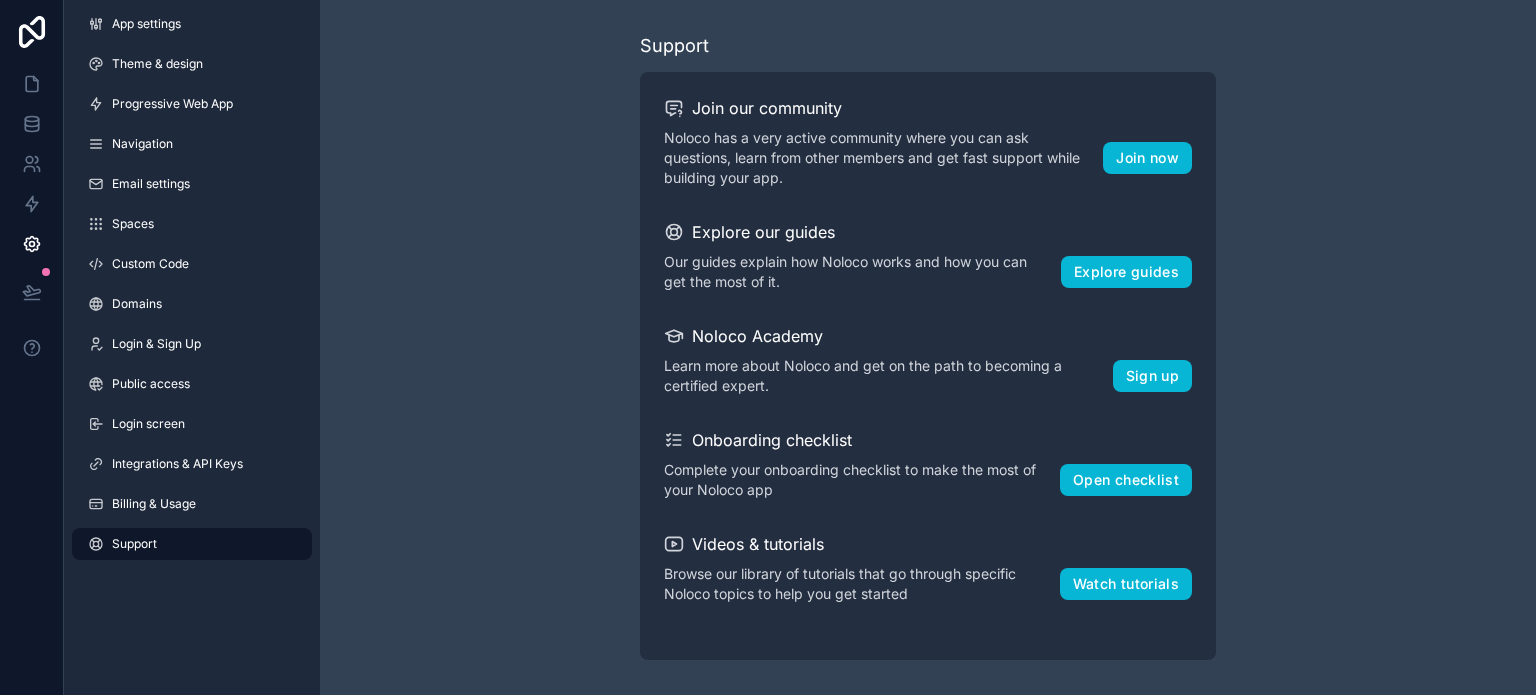 click on "Support Join our community Noloco has a very active community where you can ask questions, learn from other members and get fast support while building your app. Join now Explore our guides Our guides explain how Noloco works and how you can get the most of it. Explore guides Noloco Academy Learn more about Noloco and get on the path to becoming a certified expert. Sign up Onboarding checklist Complete your onboarding checklist to make the most of your Noloco app Open checklist Videos & tutorials Browse our library of tutorials that go through specific Noloco topics to help you get started Watch tutorials" at bounding box center (928, 346) 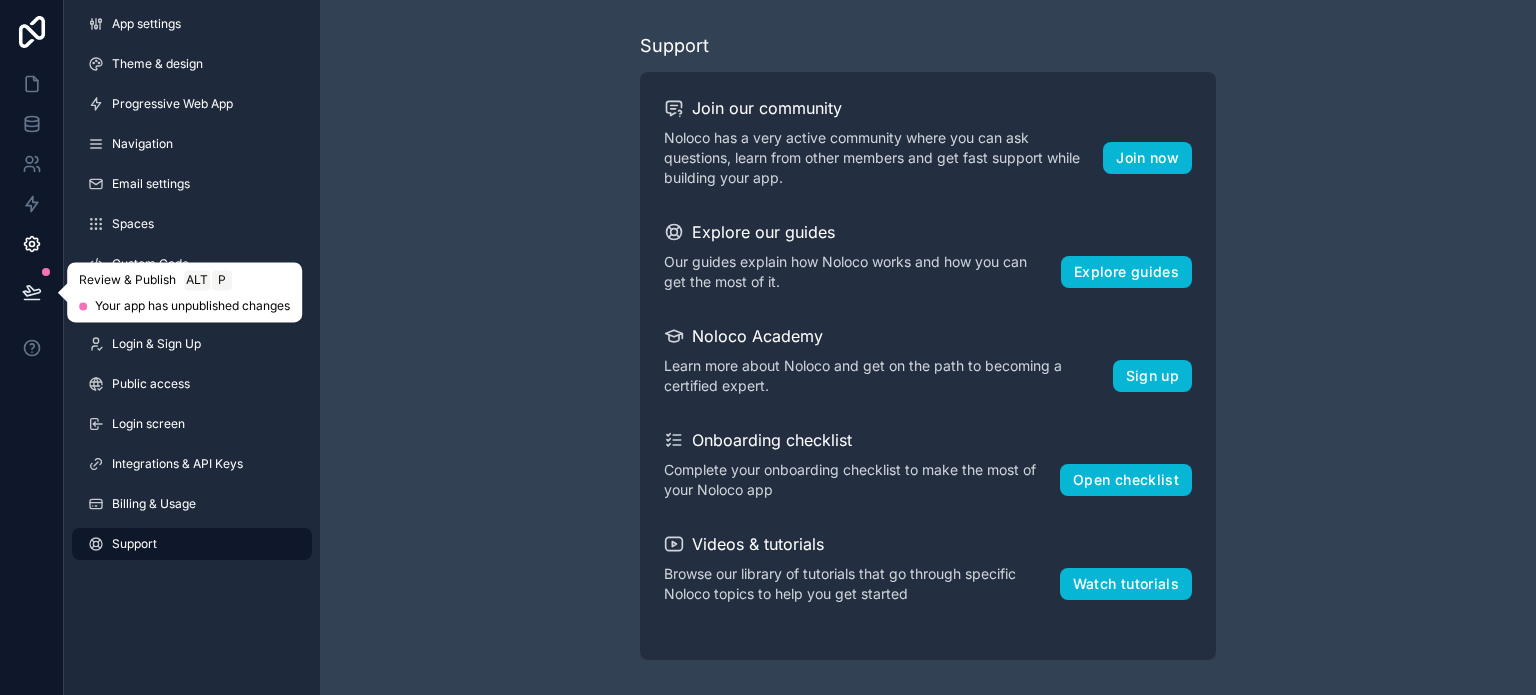 click at bounding box center (32, 292) 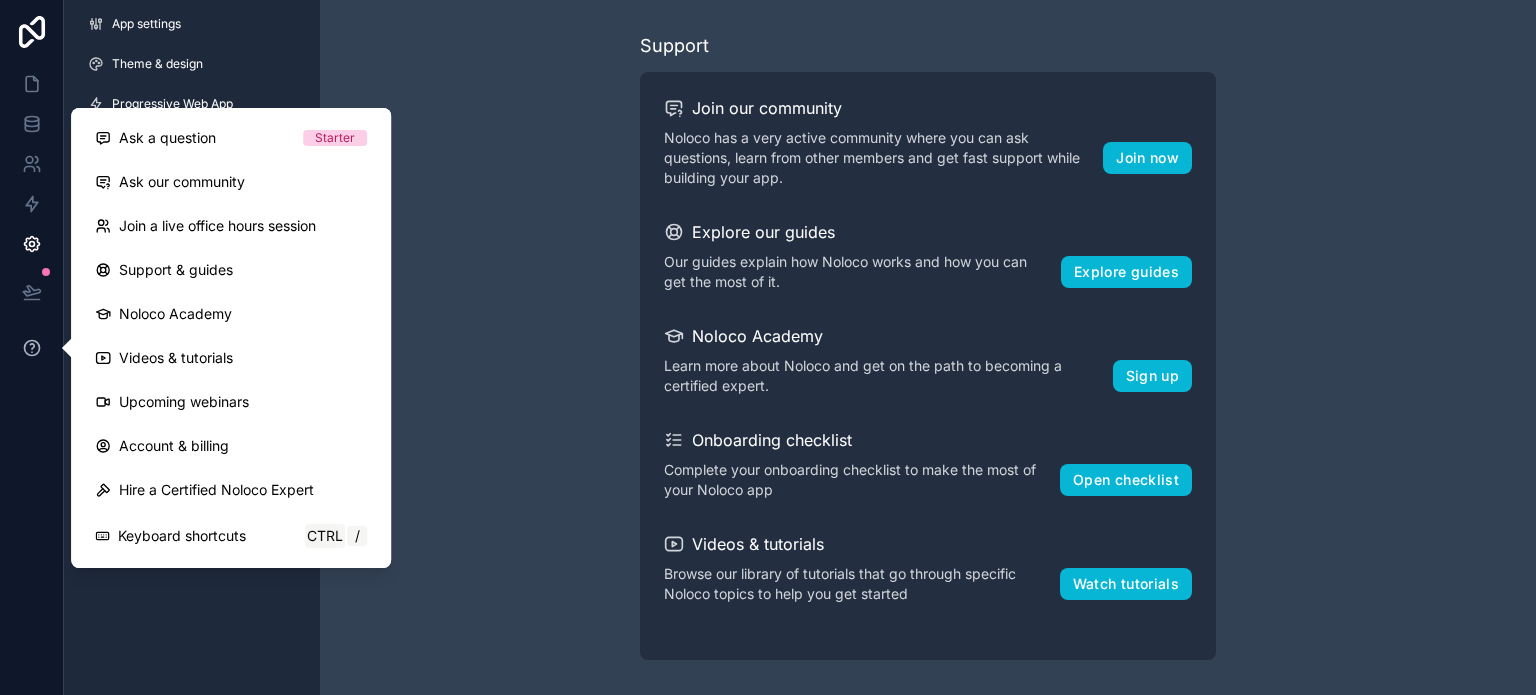 click at bounding box center [31, 348] 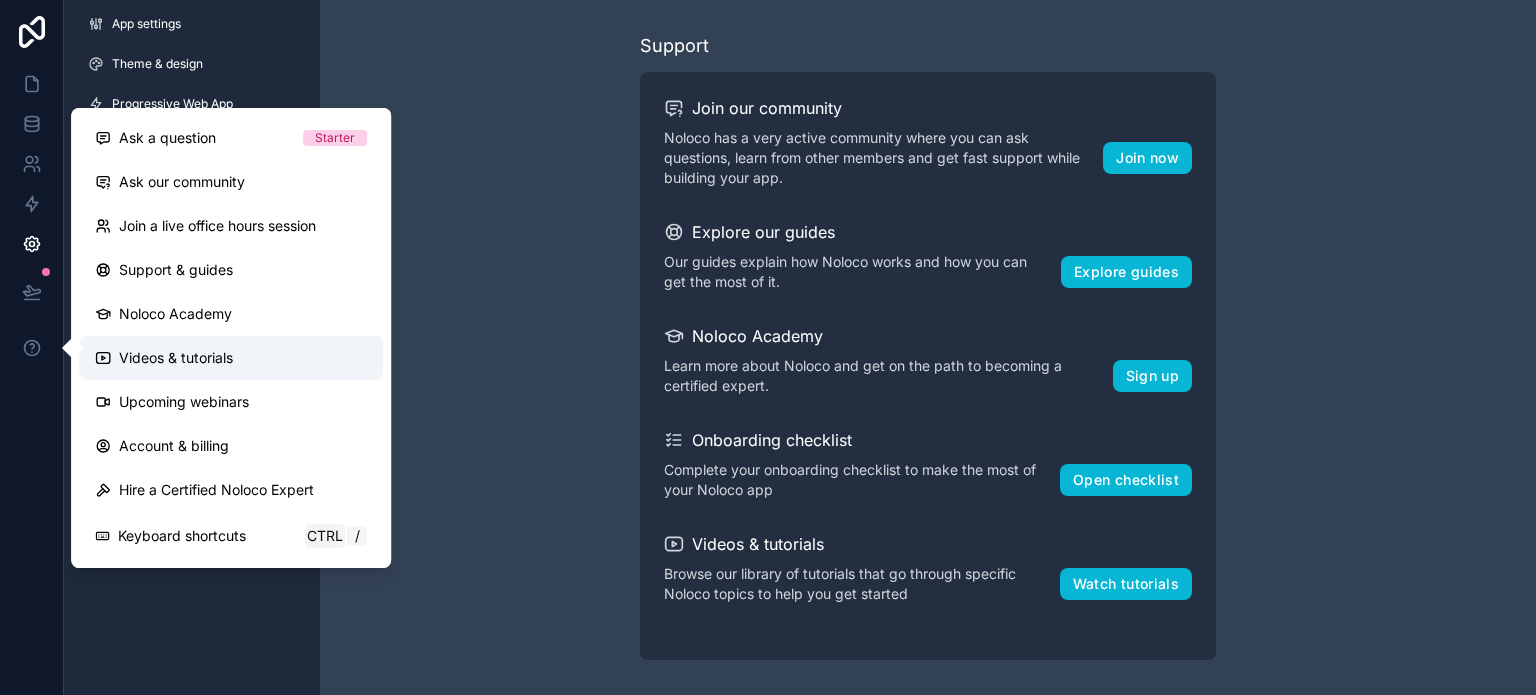 click on "Videos & tutorials" at bounding box center [176, 358] 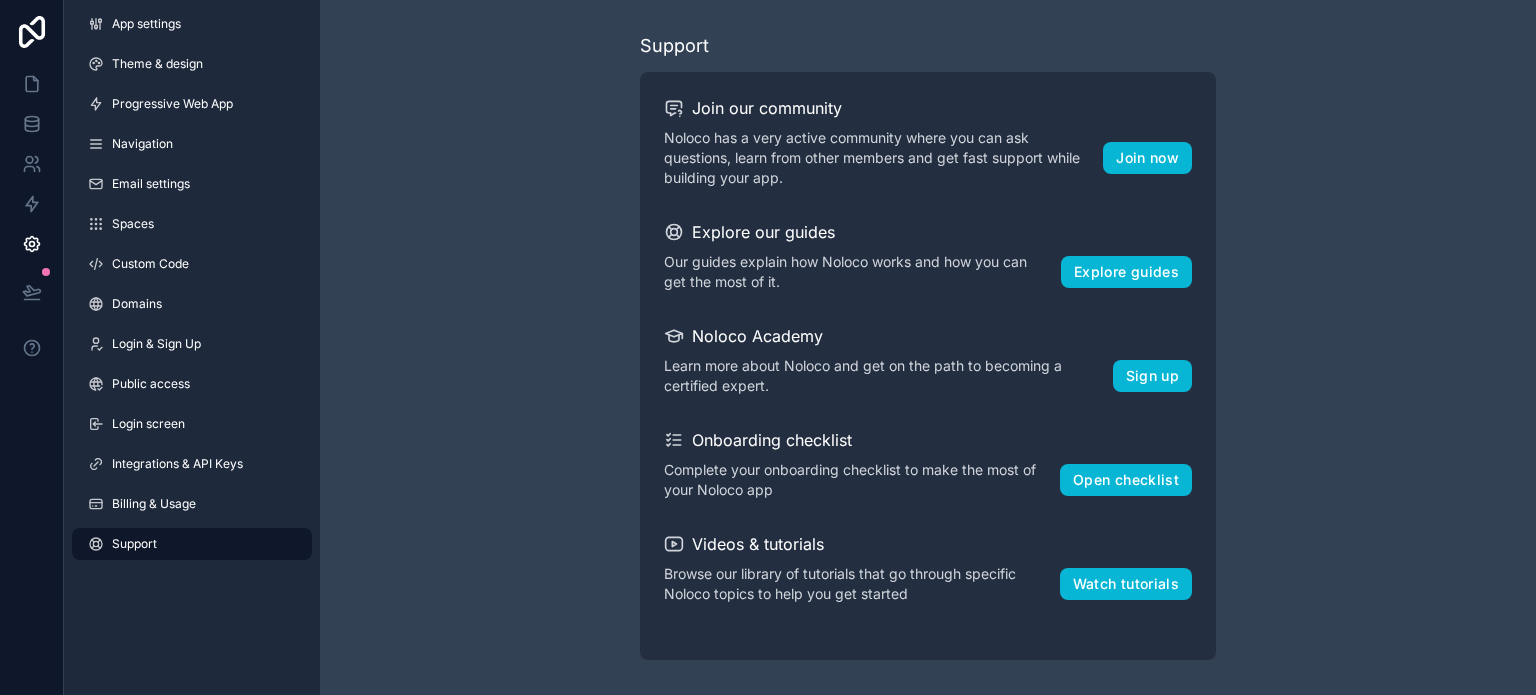 click on "Support Join our community Noloco has a very active community where you can ask questions, learn from other members and get fast support while building your app. Join now Explore our guides Our guides explain how Noloco works and how you can get the most of it. Explore guides Noloco Academy Learn more about Noloco and get on the path to becoming a certified expert. Sign up Onboarding checklist Complete your onboarding checklist to make the most of your Noloco app Open checklist Videos & tutorials Browse our library of tutorials that go through specific Noloco topics to help you get started Watch tutorials" at bounding box center [928, 346] 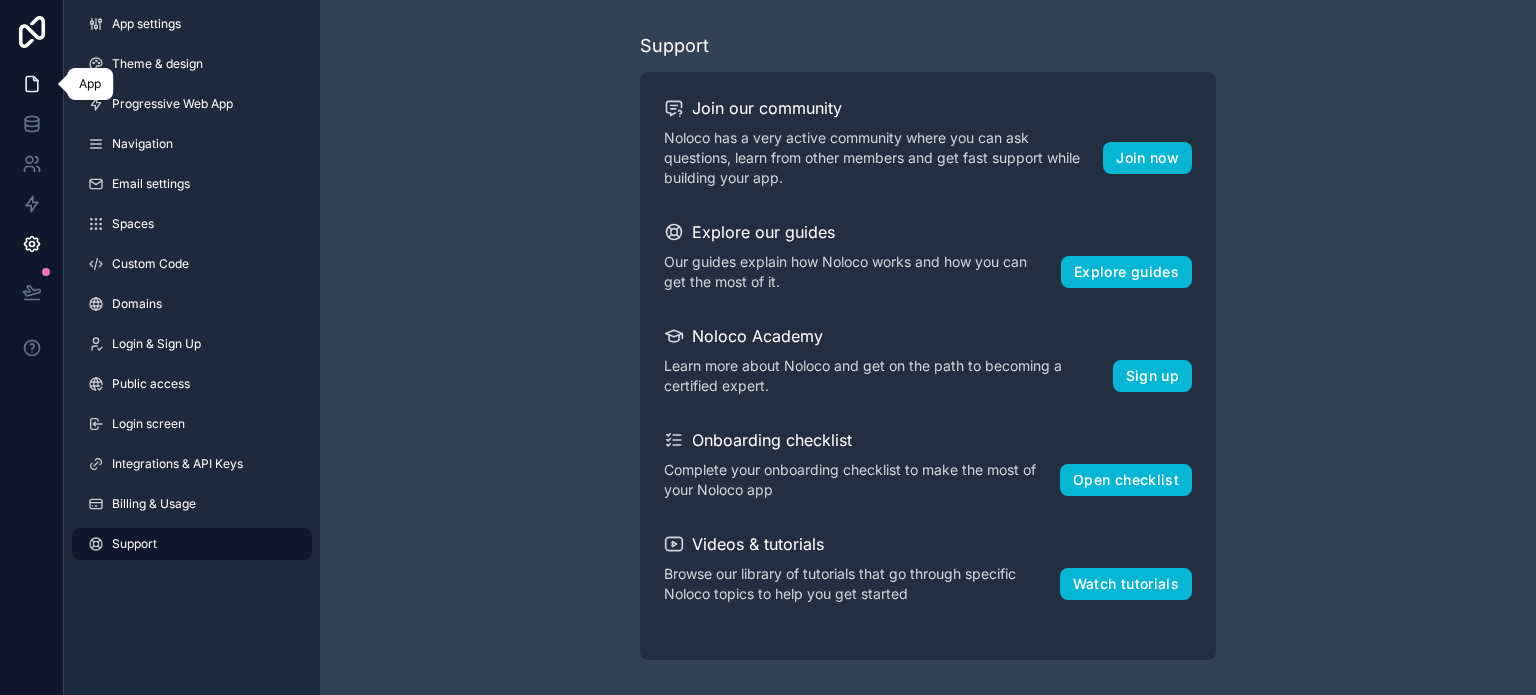 click 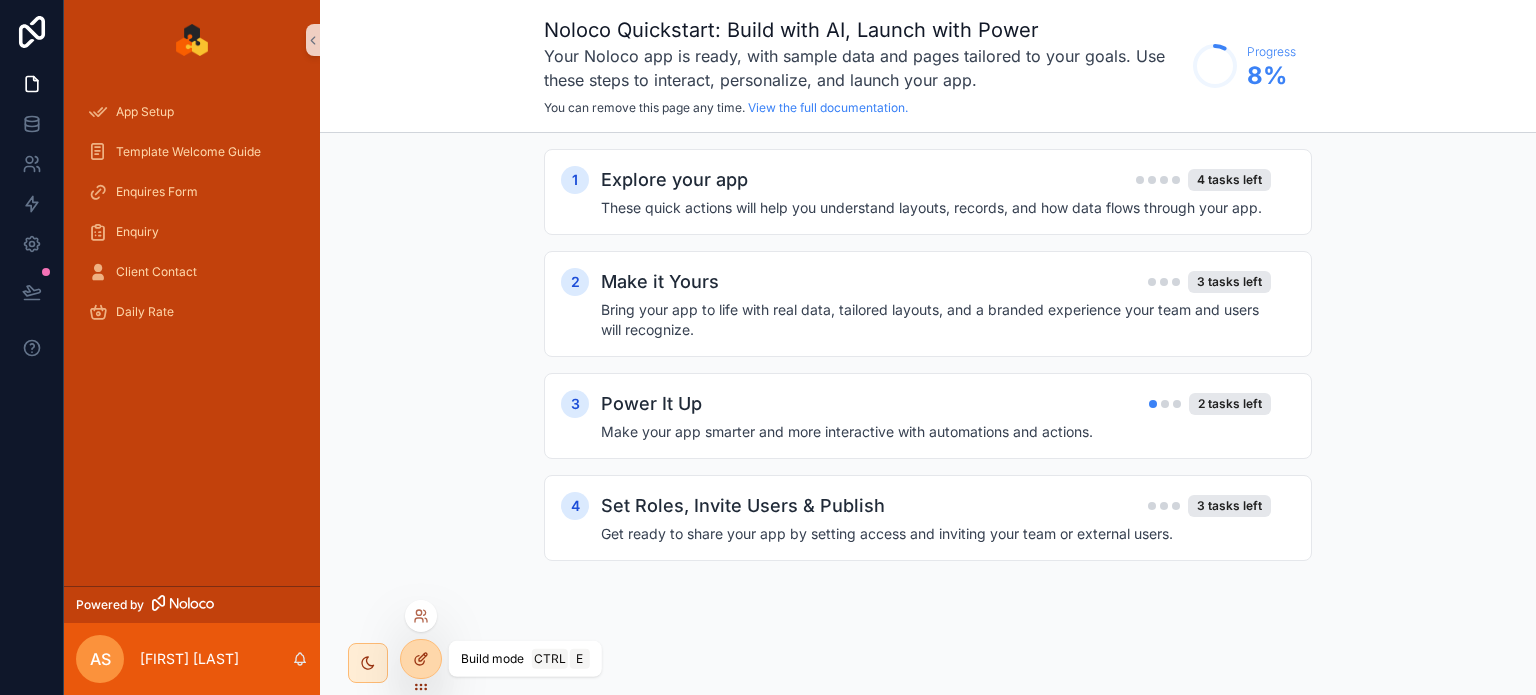 click at bounding box center (421, 659) 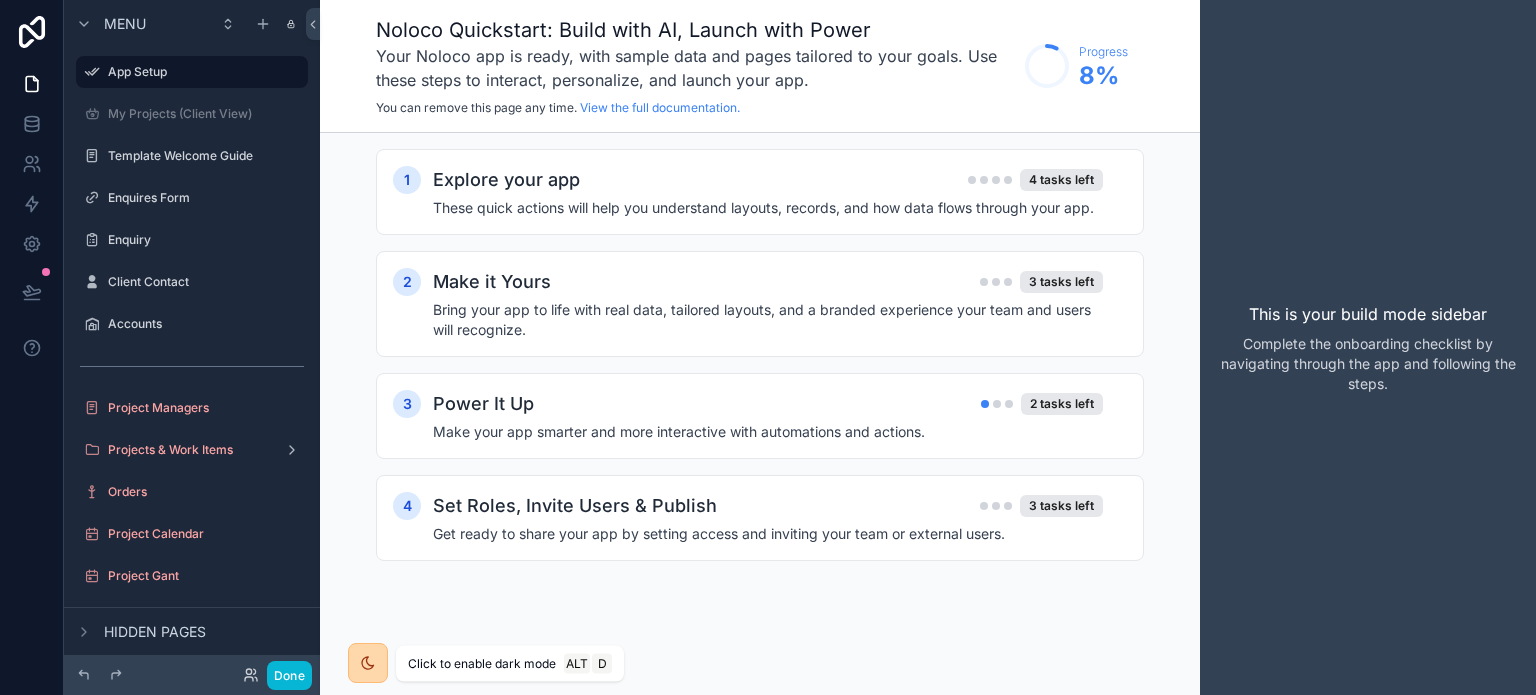 click 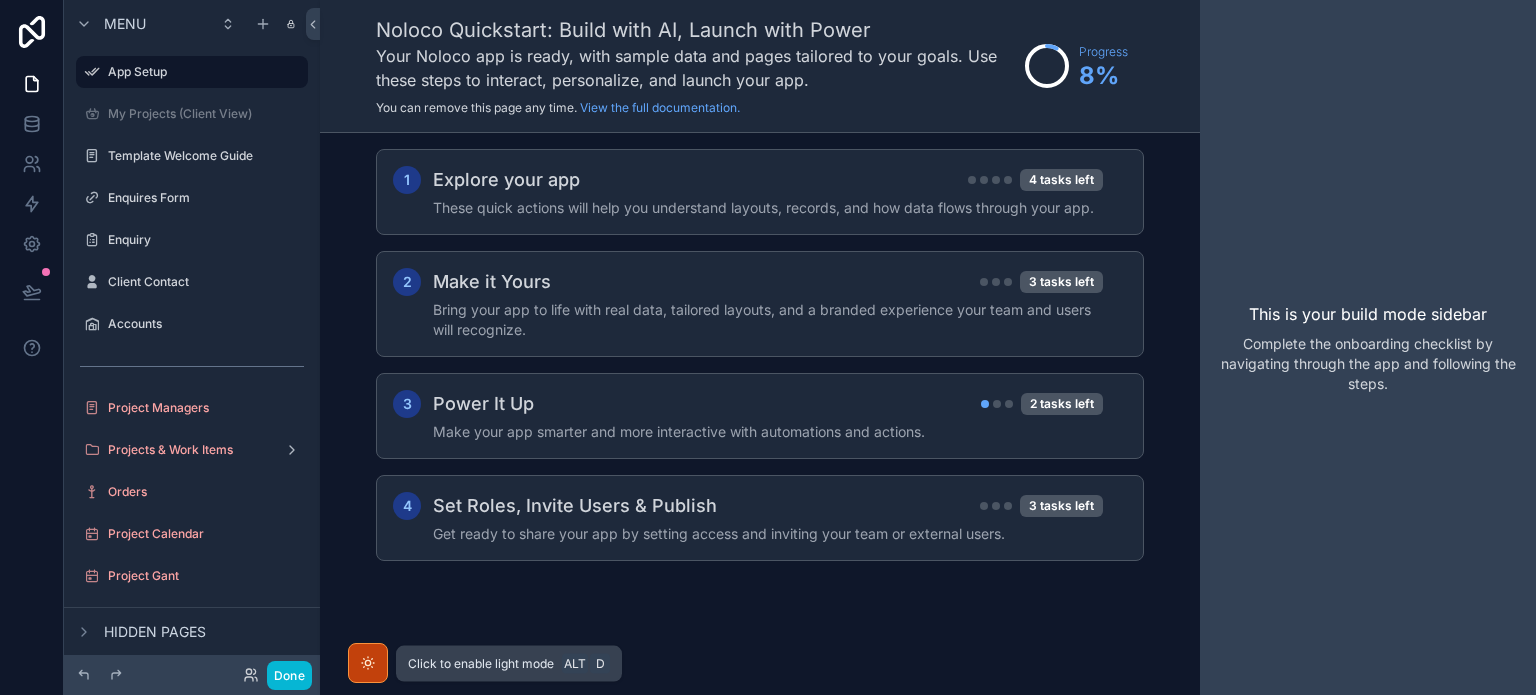 click 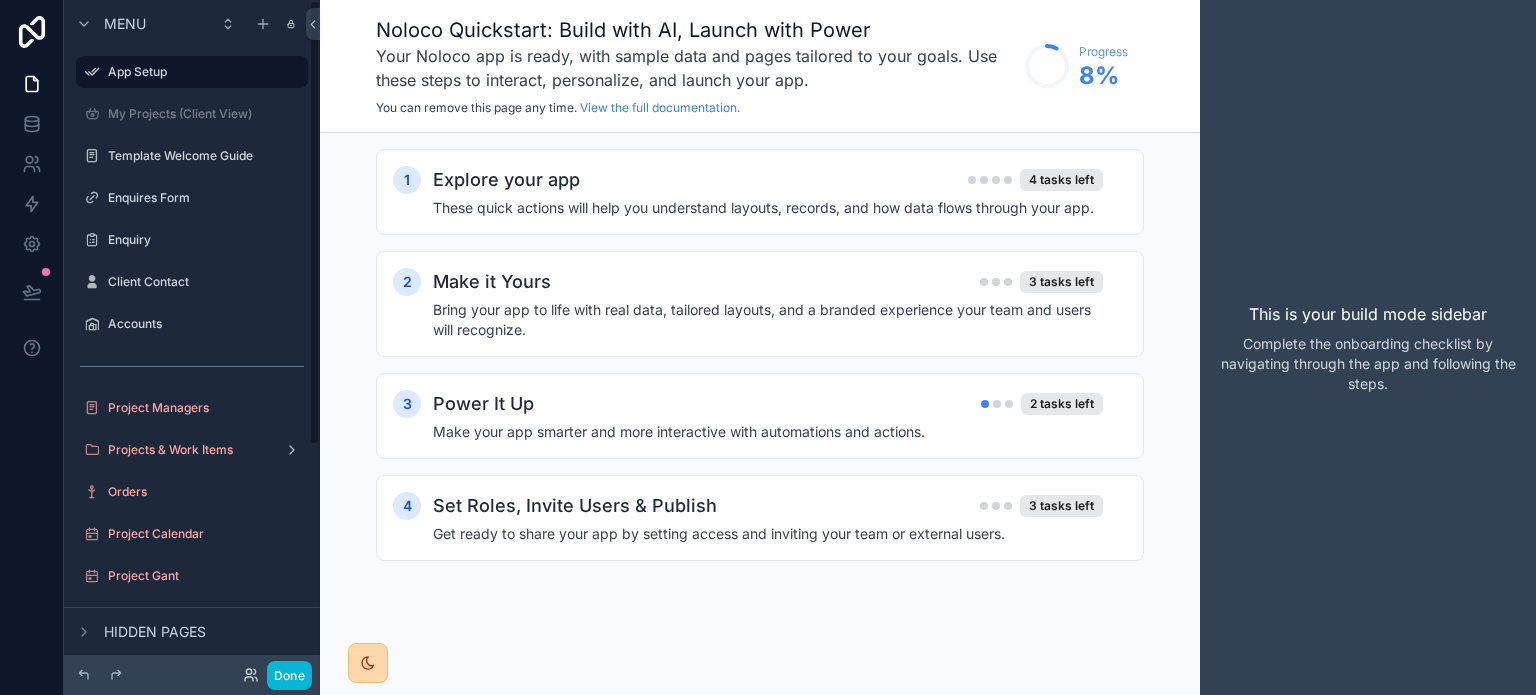 scroll, scrollTop: 339, scrollLeft: 0, axis: vertical 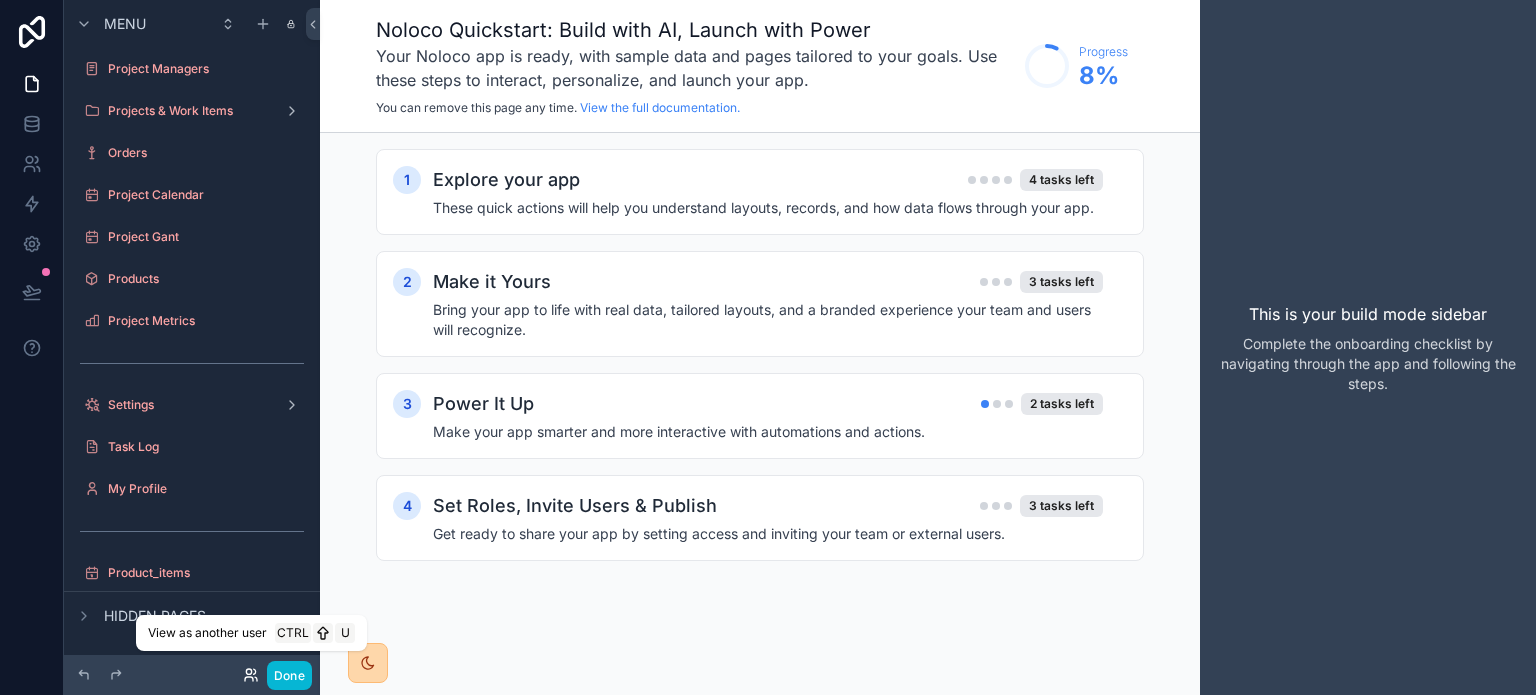 click 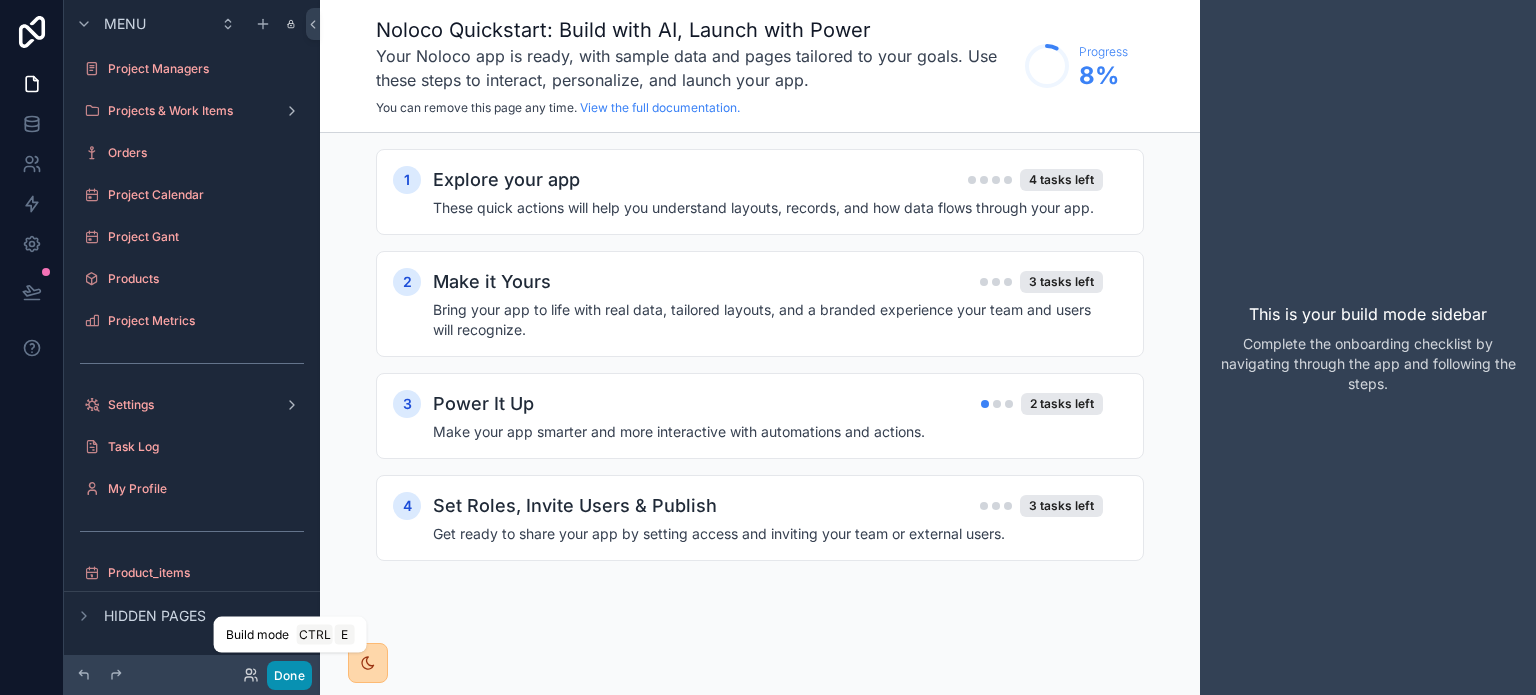 click on "Done" at bounding box center [289, 675] 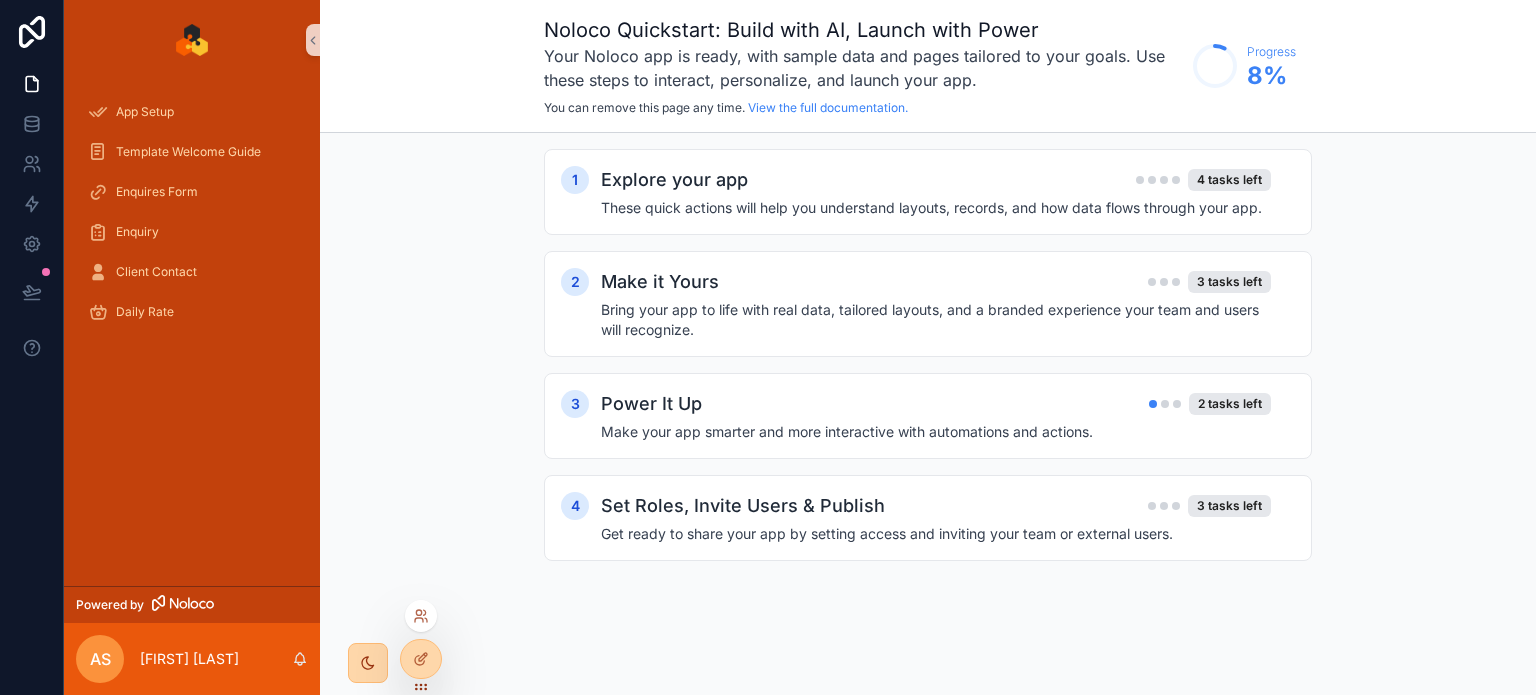 click at bounding box center (421, 659) 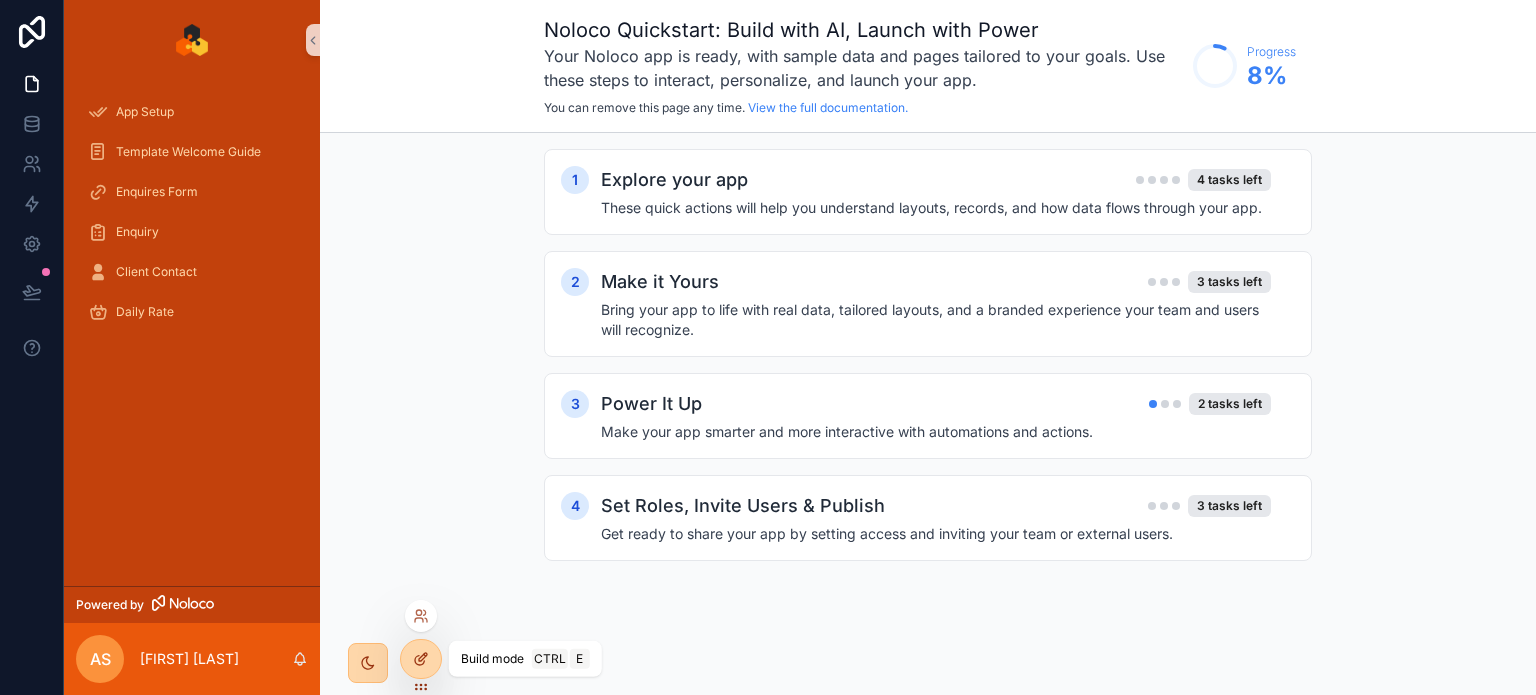 click 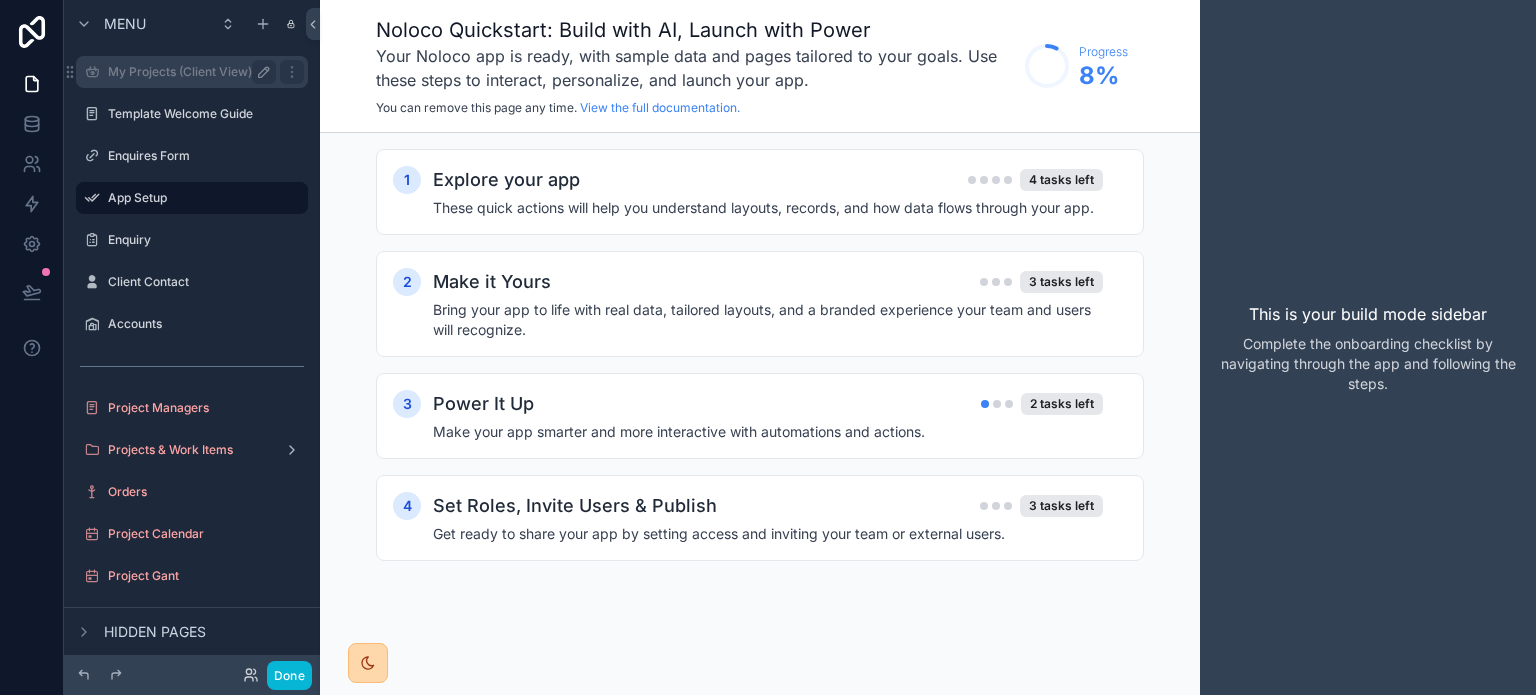 click at bounding box center [264, 72] 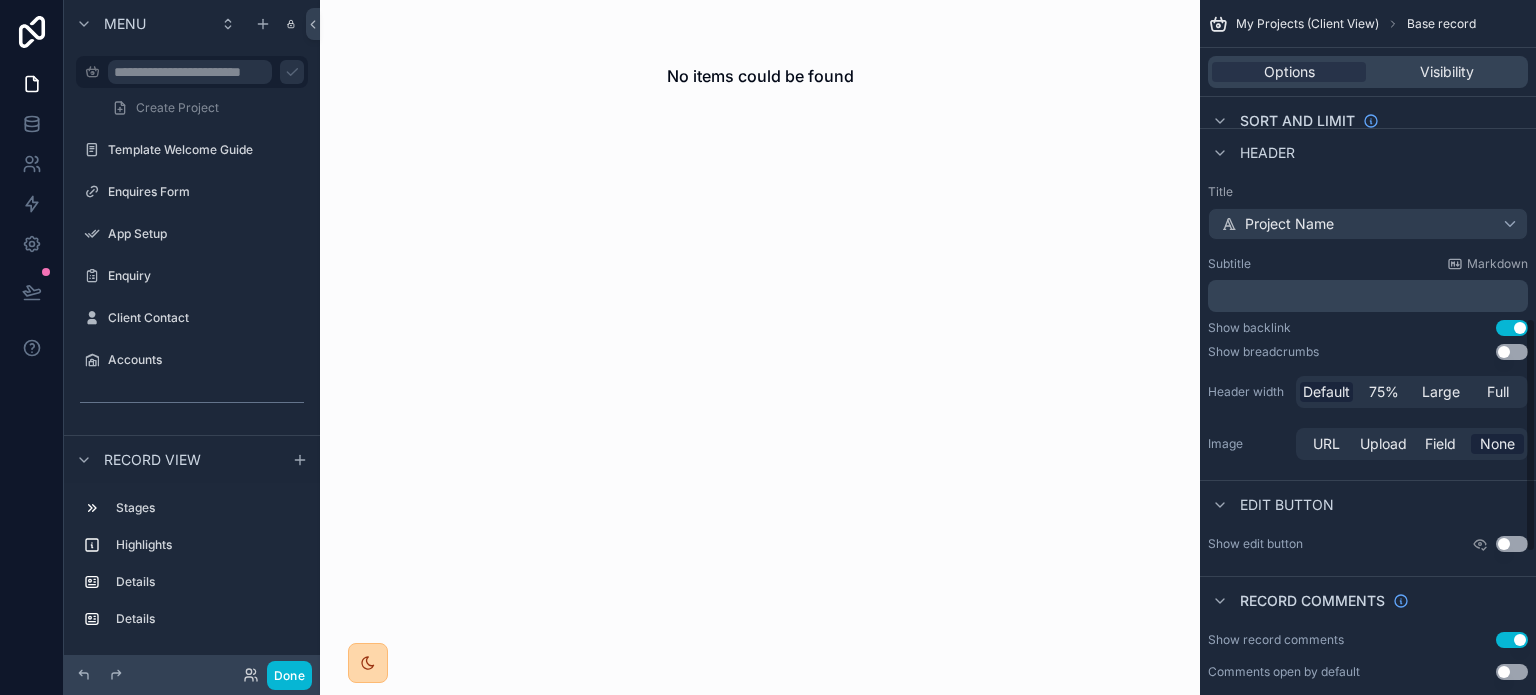 scroll, scrollTop: 1362, scrollLeft: 0, axis: vertical 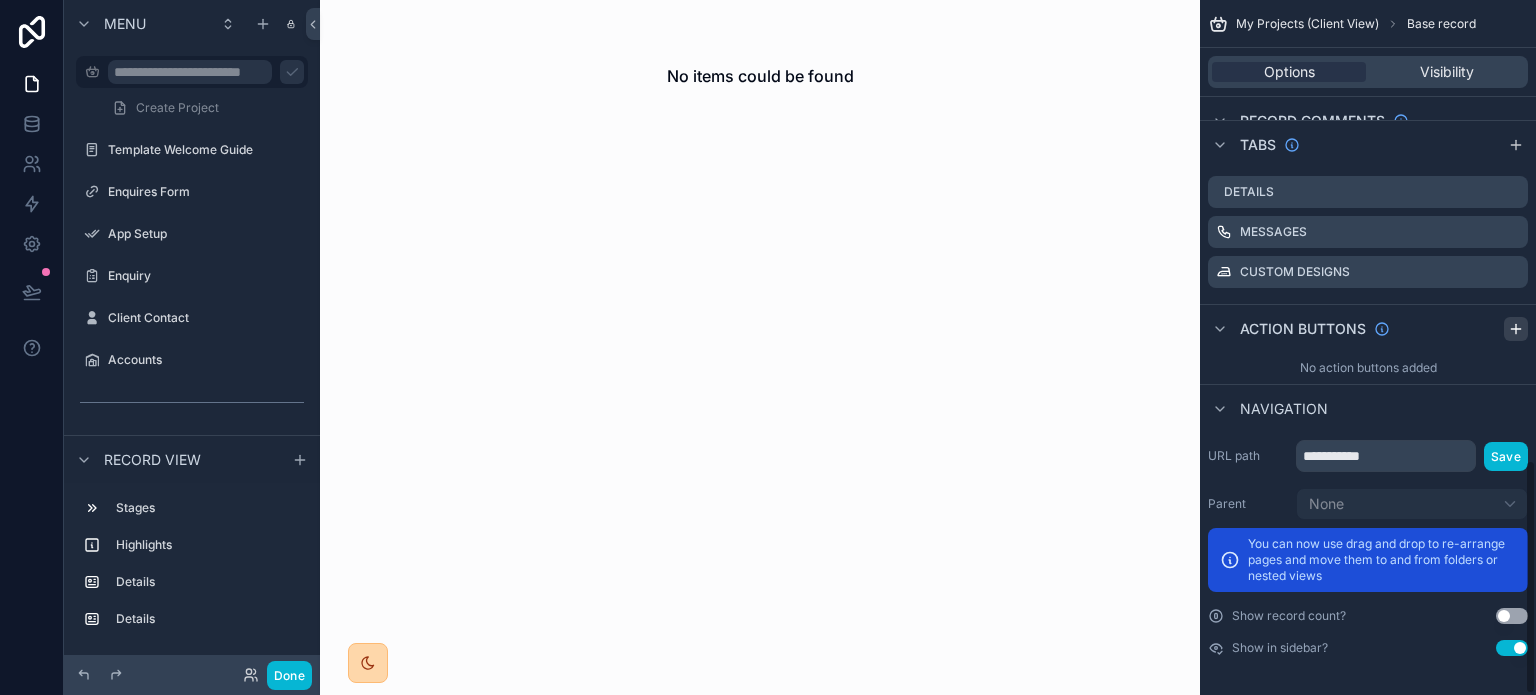 click 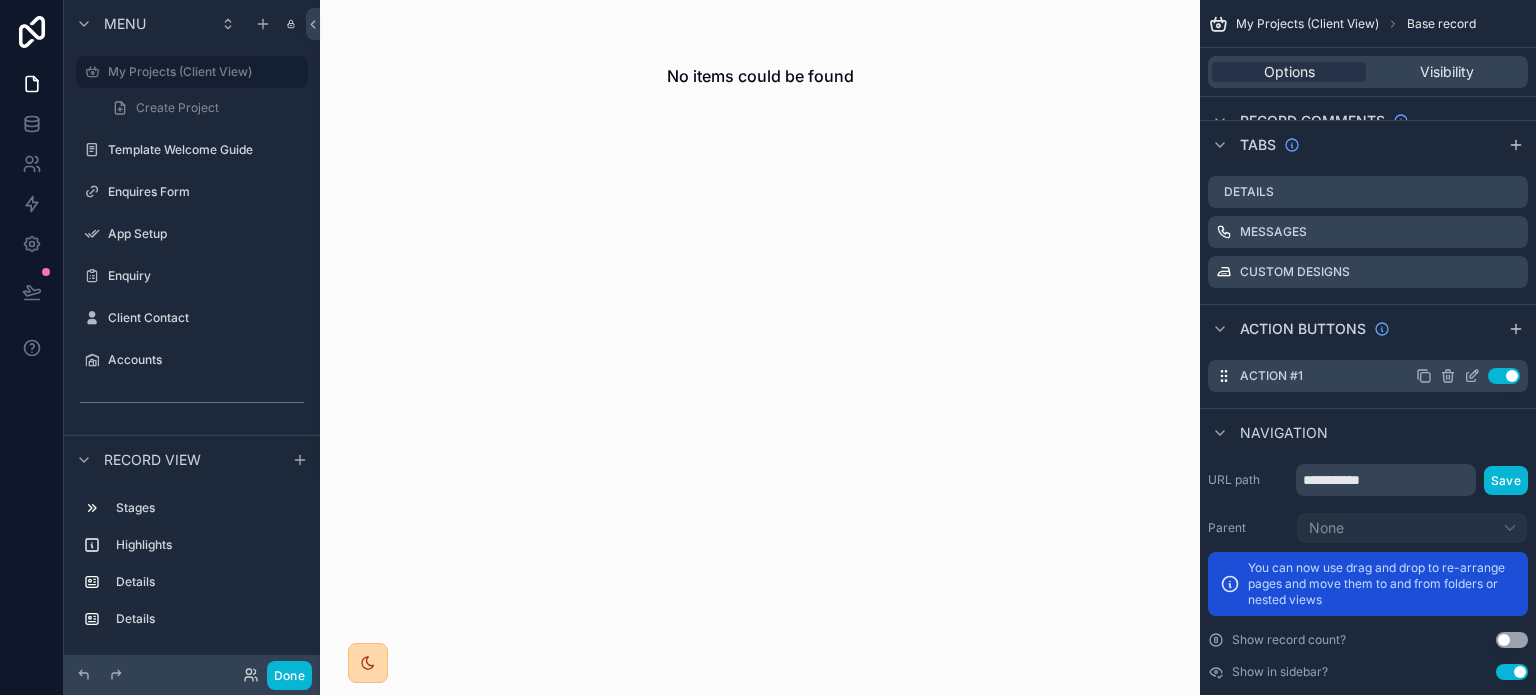 click 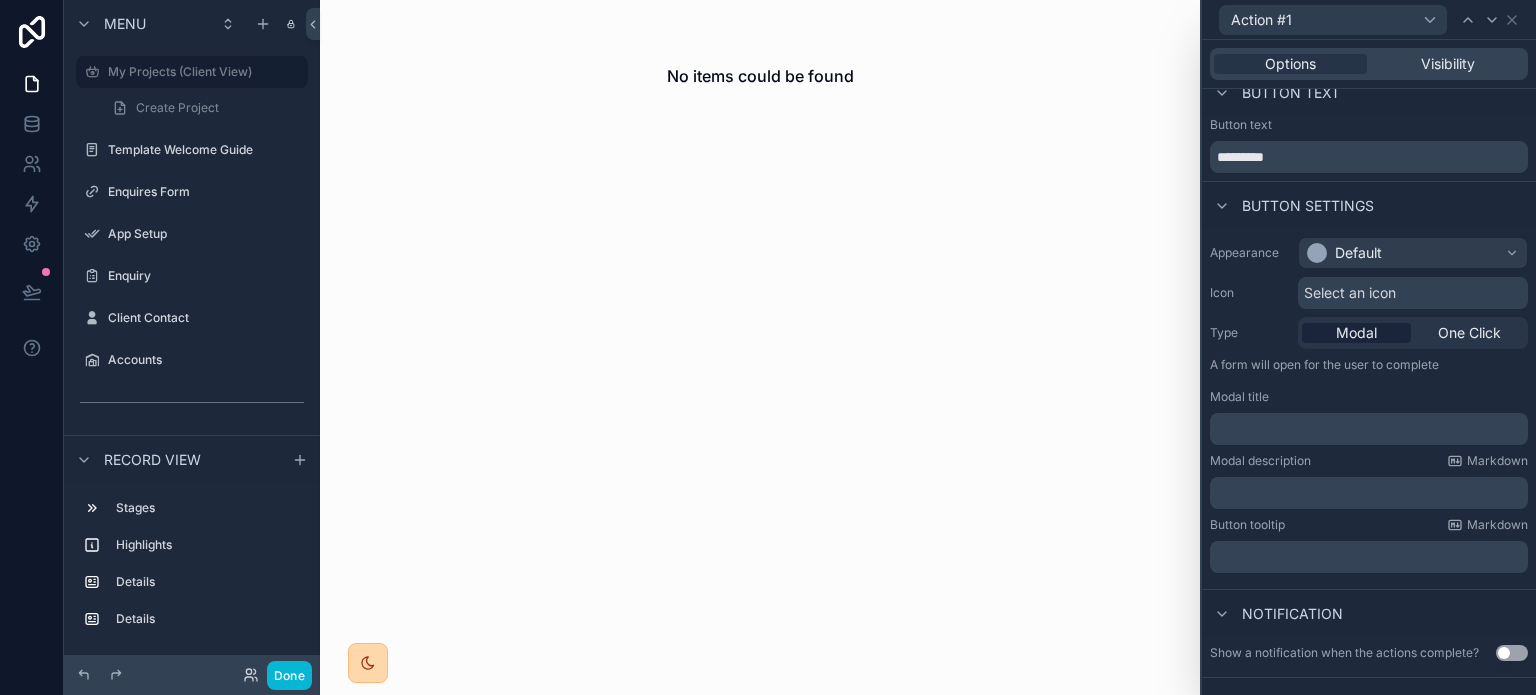 scroll, scrollTop: 0, scrollLeft: 0, axis: both 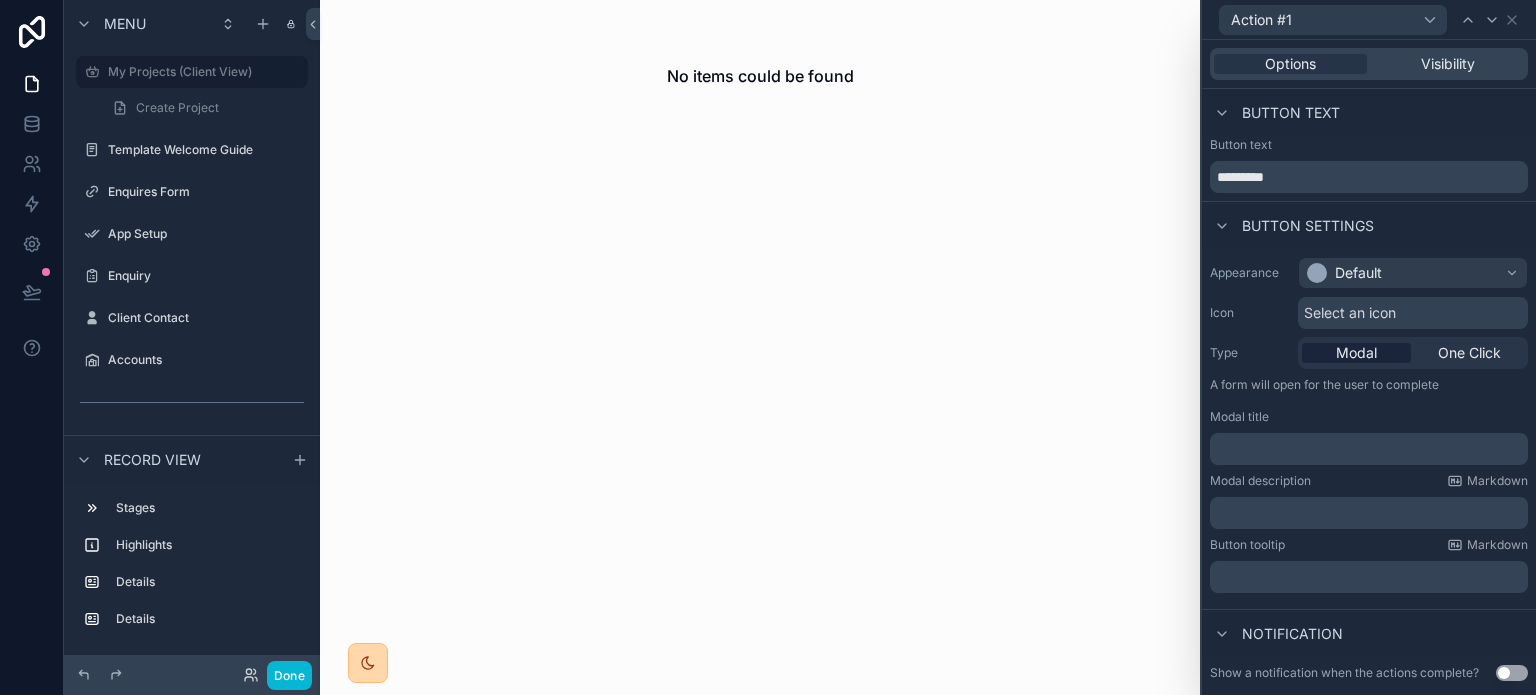click on "Button settings" at bounding box center [1308, 226] 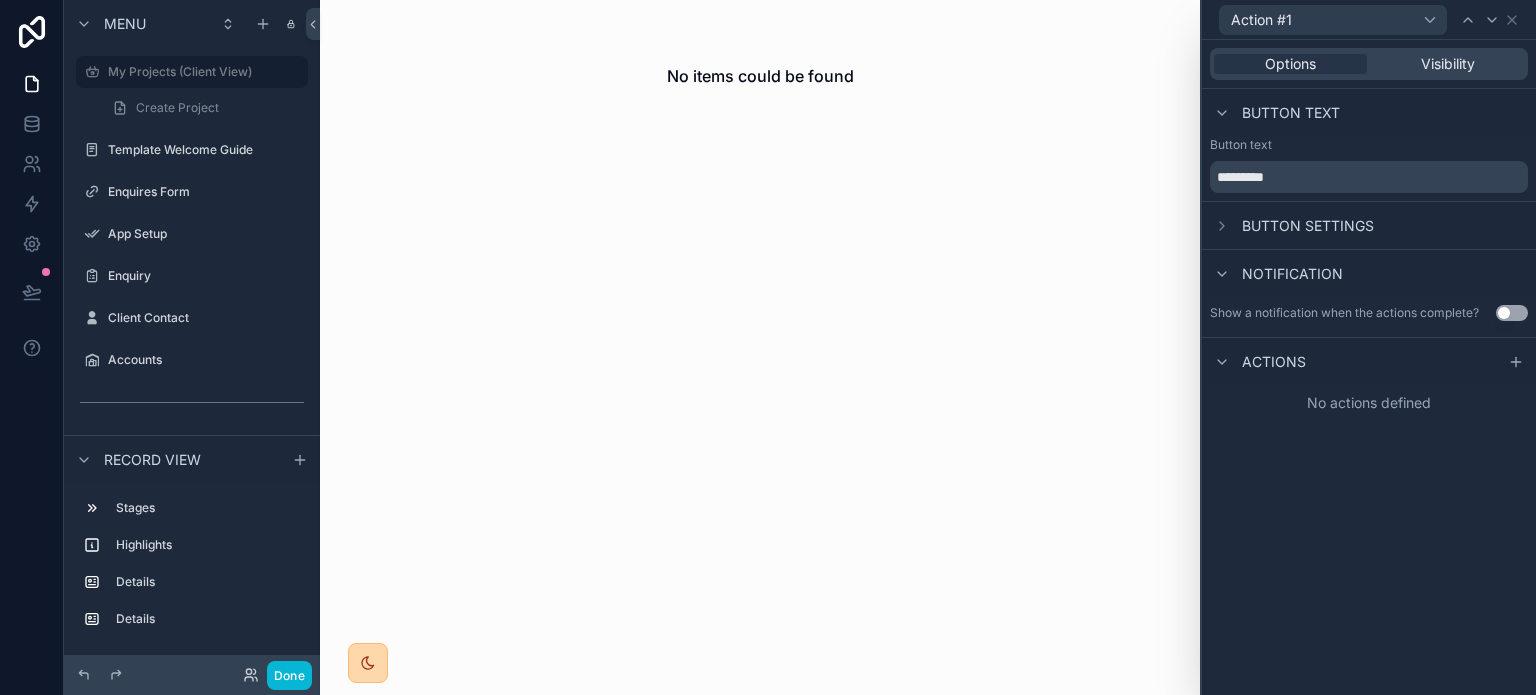 click on "Button settings" at bounding box center [1308, 226] 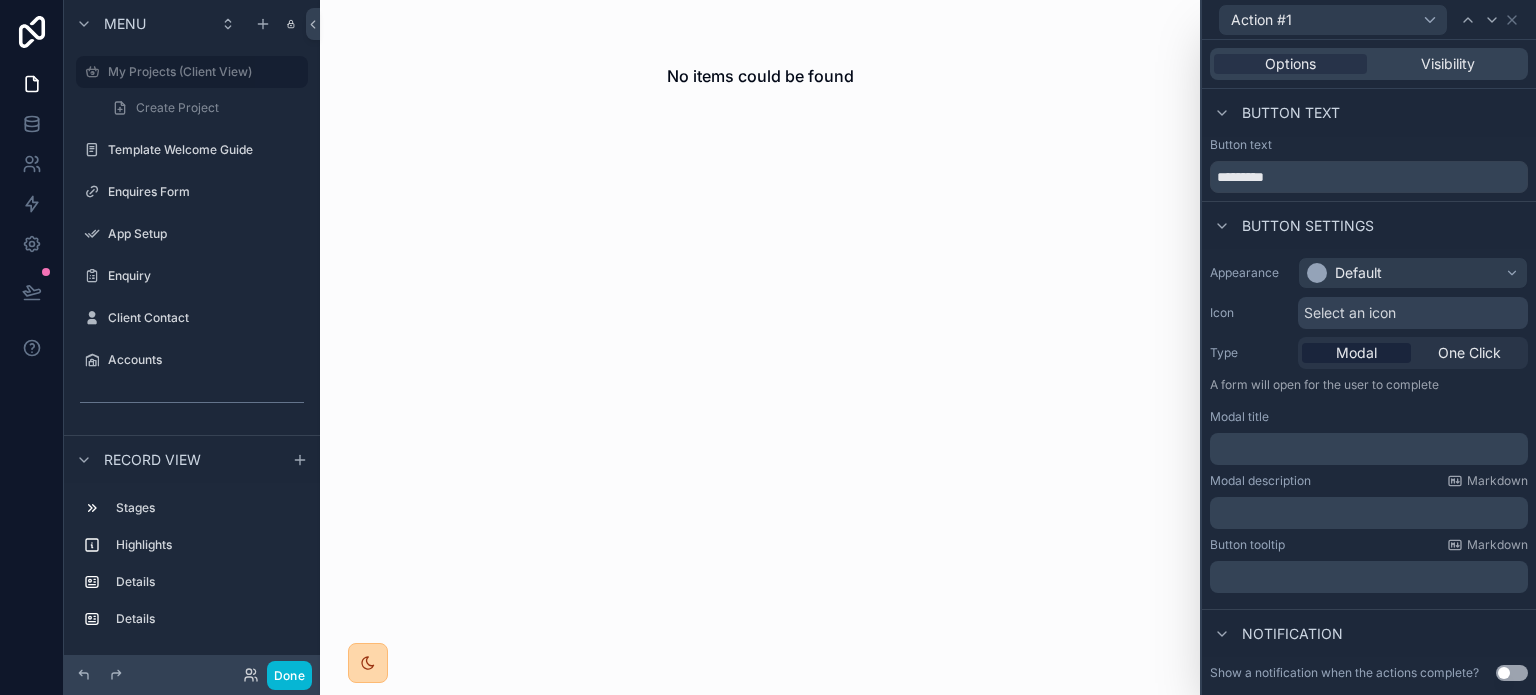 click on "Select an icon" at bounding box center [1350, 313] 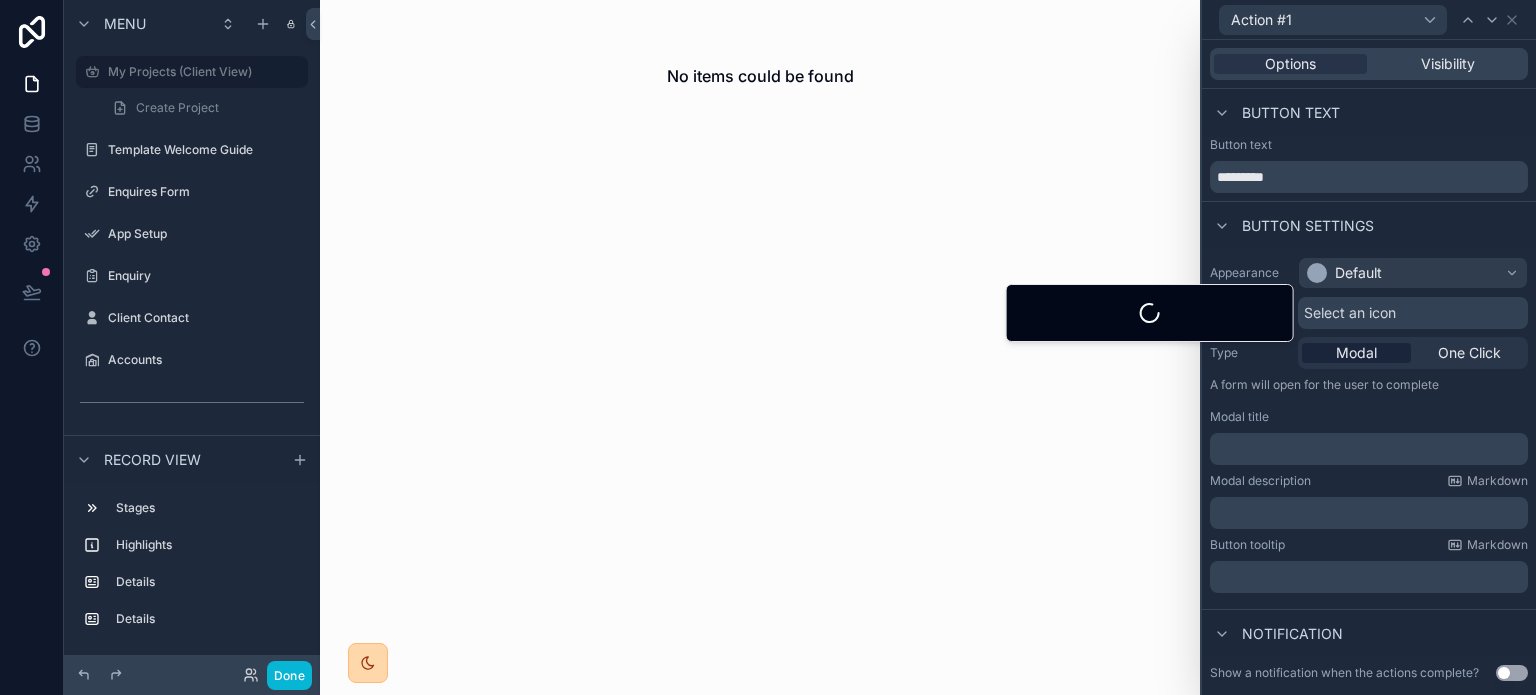 click on "Select an icon" at bounding box center (1350, 313) 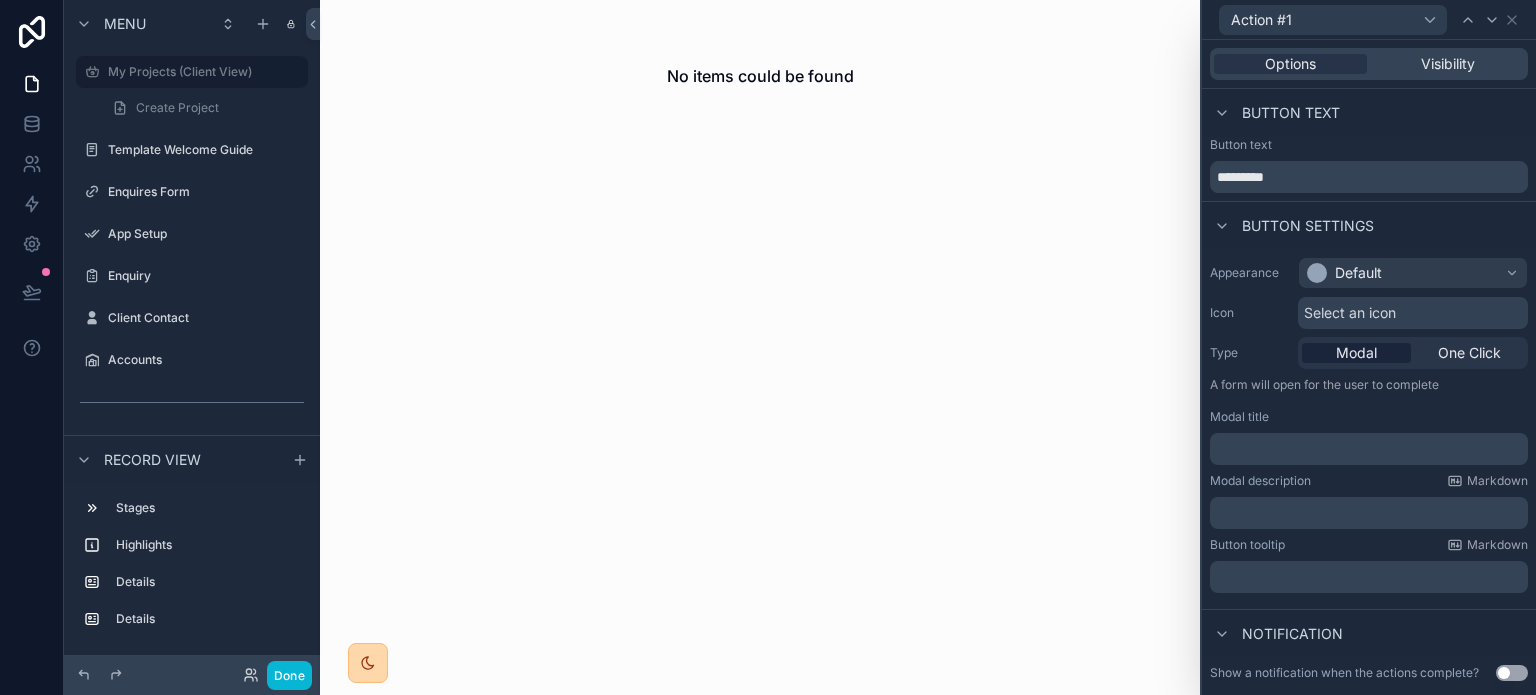 click on "Select an icon" at bounding box center [1350, 313] 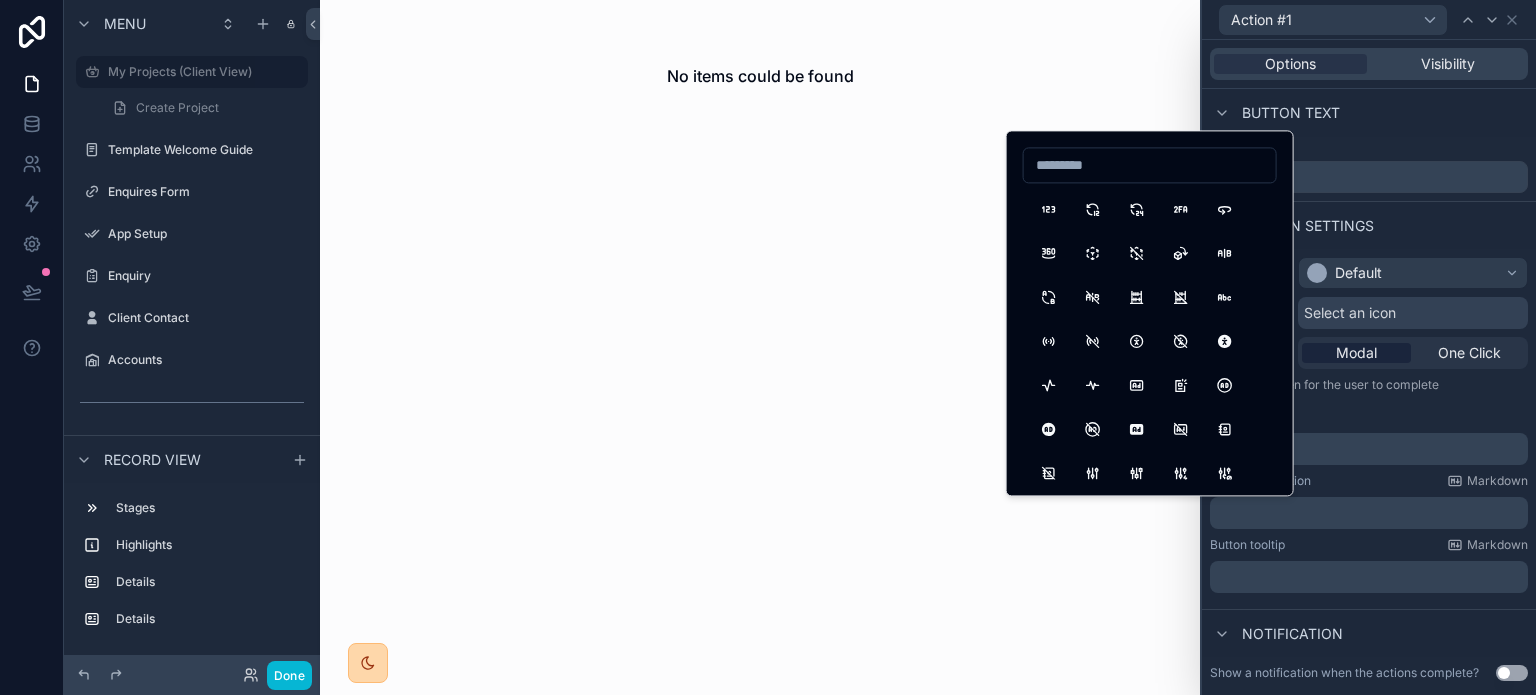 click on "Select an icon" at bounding box center (1350, 313) 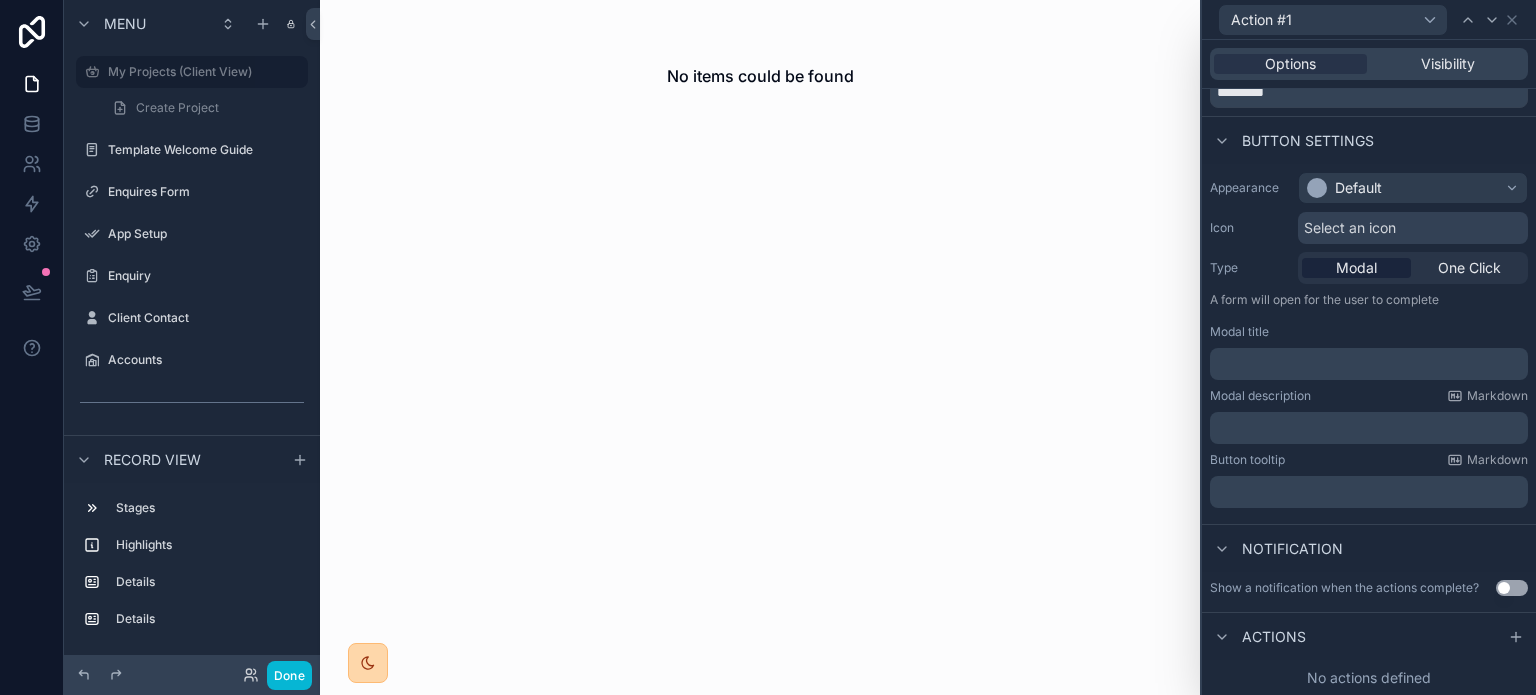 scroll, scrollTop: 84, scrollLeft: 0, axis: vertical 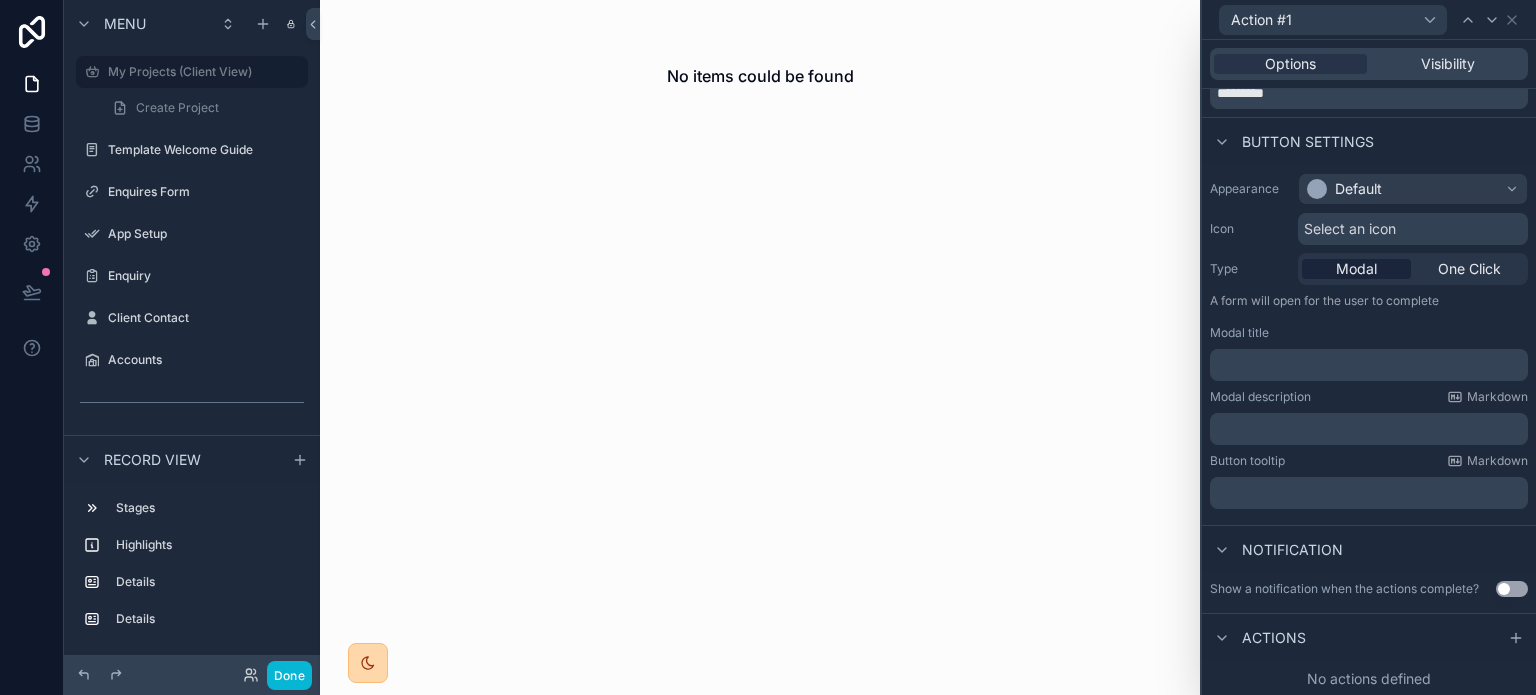 click on "﻿" at bounding box center (1371, 365) 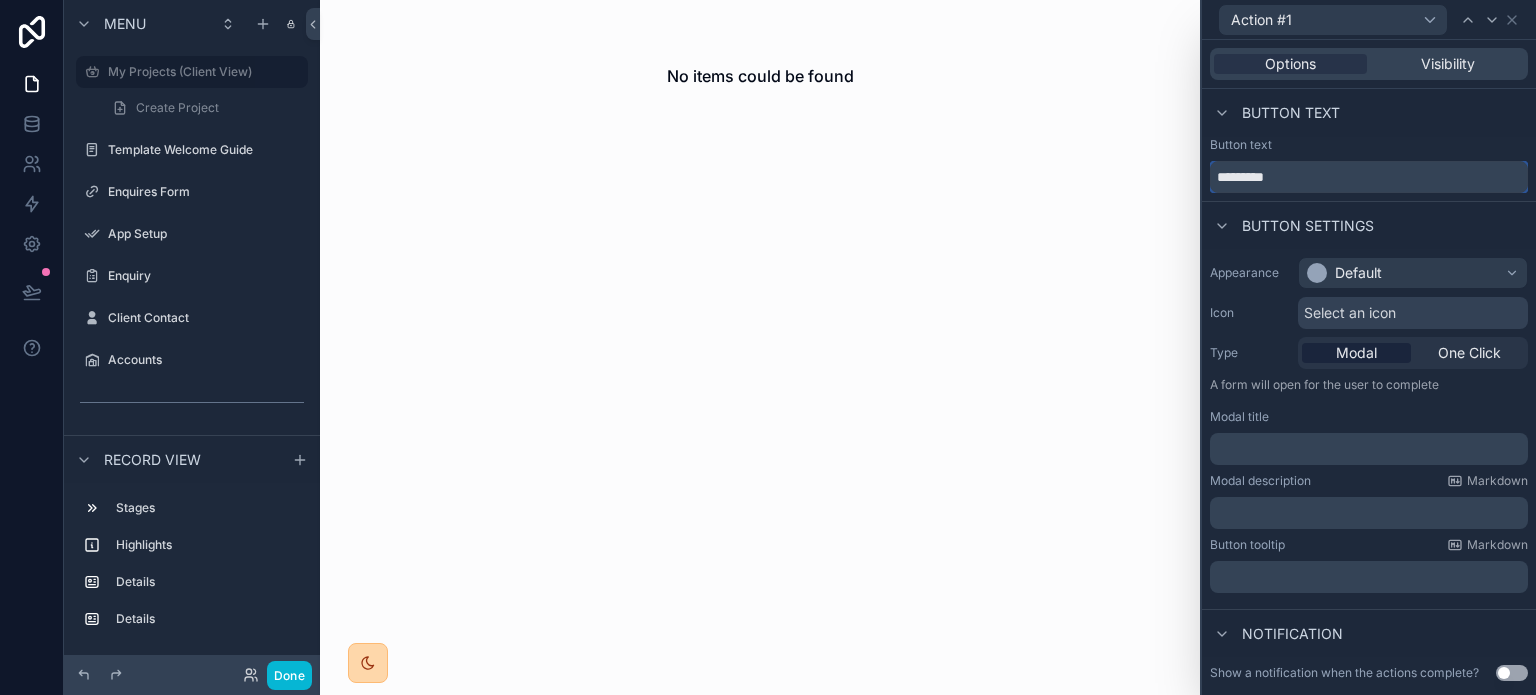 click on "*********" at bounding box center (1369, 177) 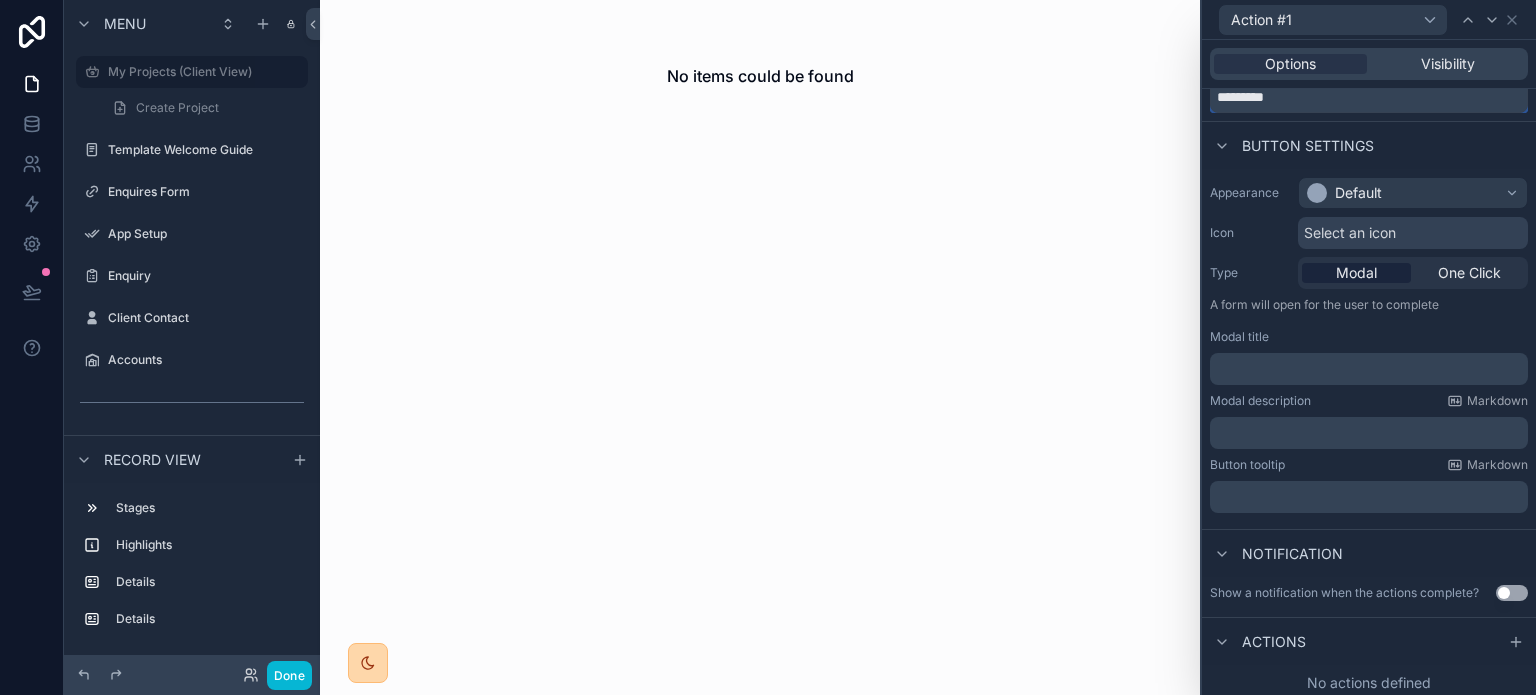 scroll, scrollTop: 77, scrollLeft: 0, axis: vertical 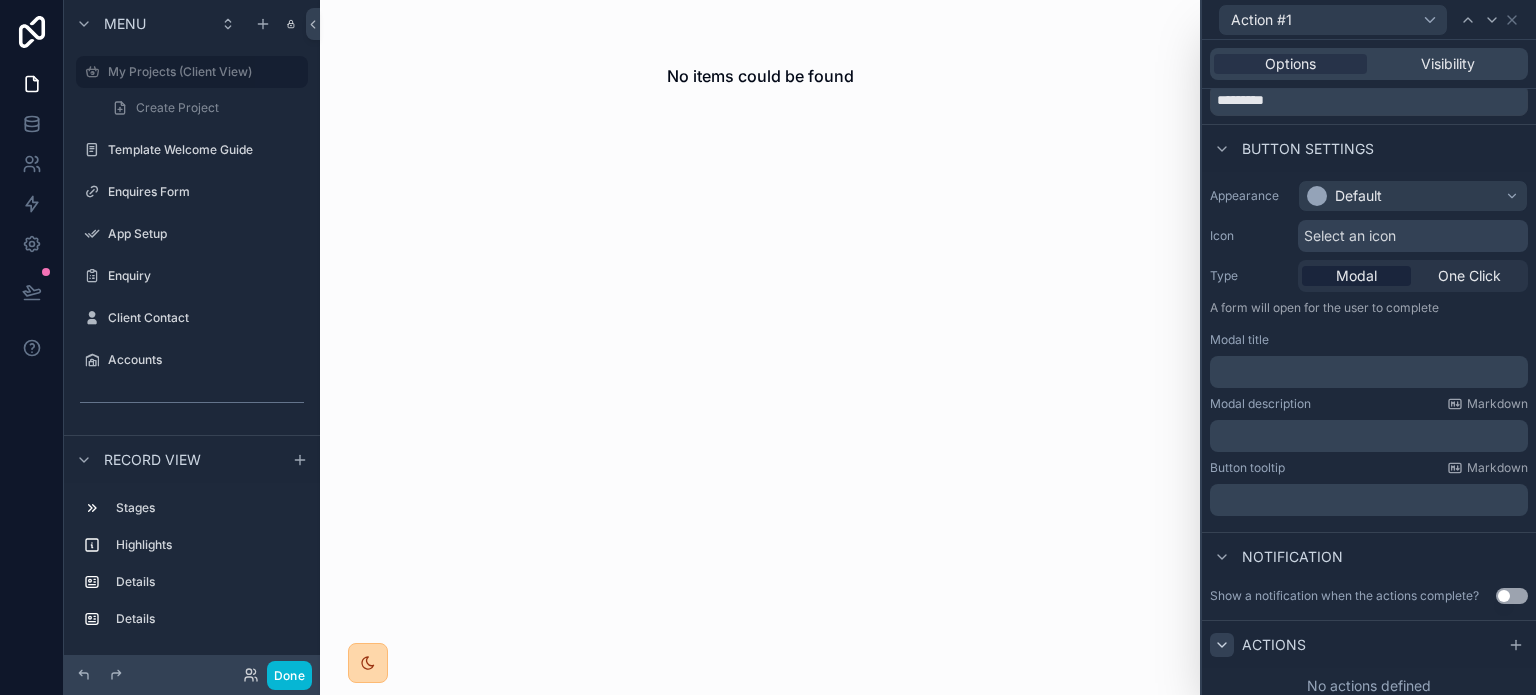 click at bounding box center [1222, 645] 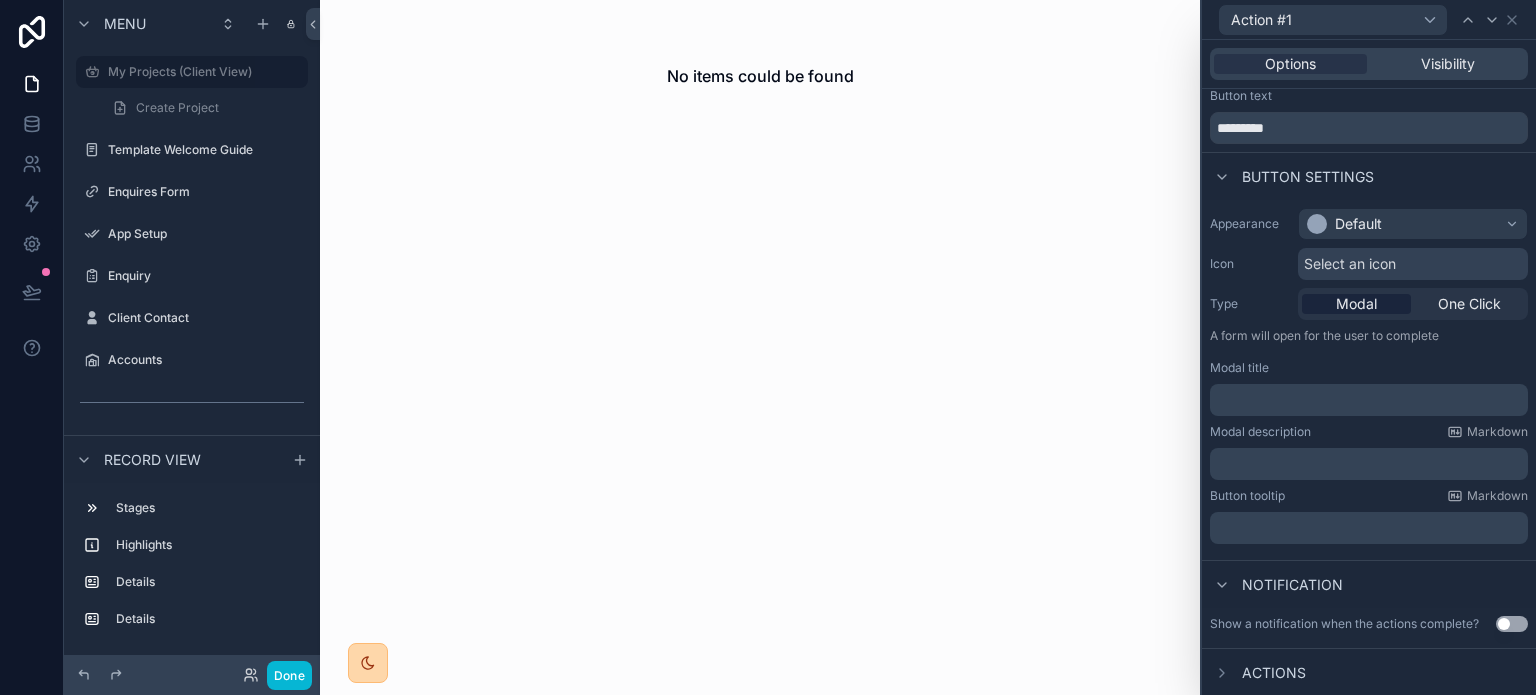 click on "Actions" at bounding box center (1274, 673) 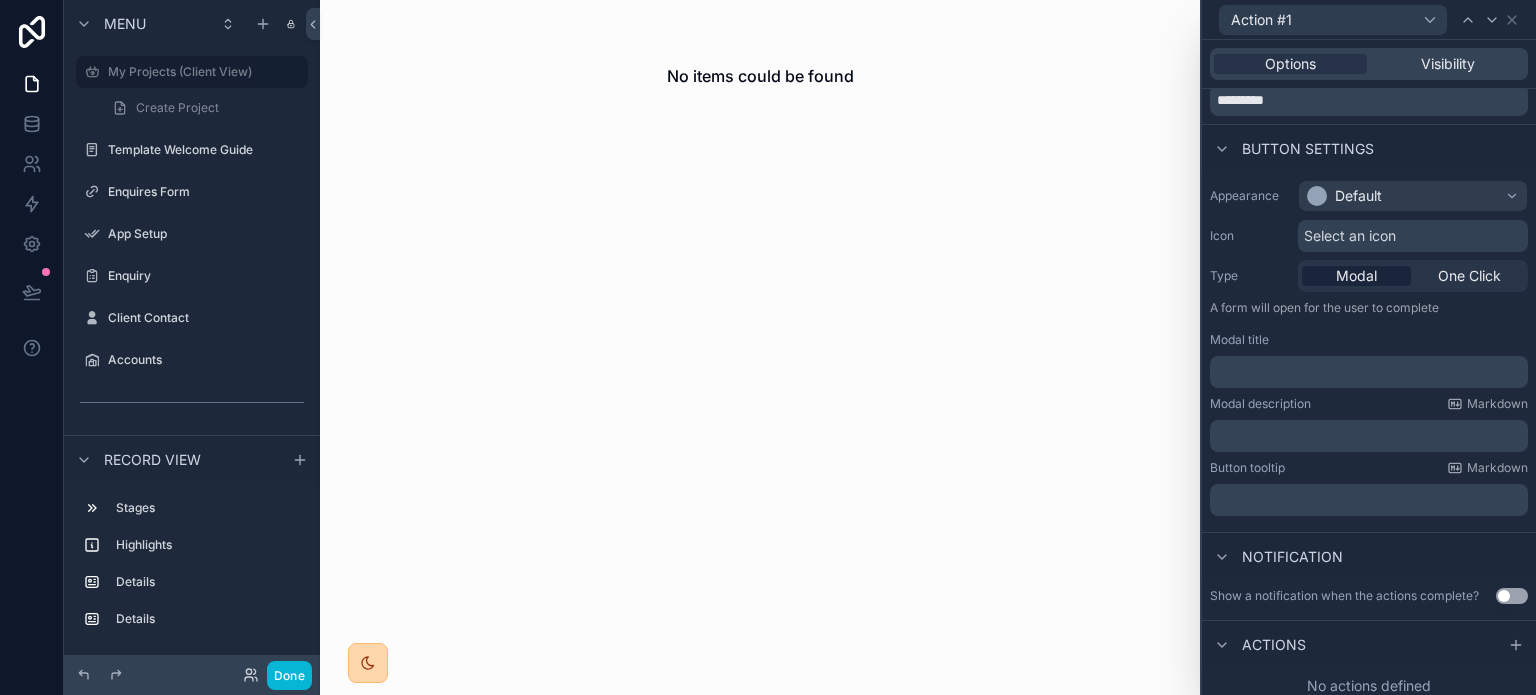 scroll, scrollTop: 85, scrollLeft: 0, axis: vertical 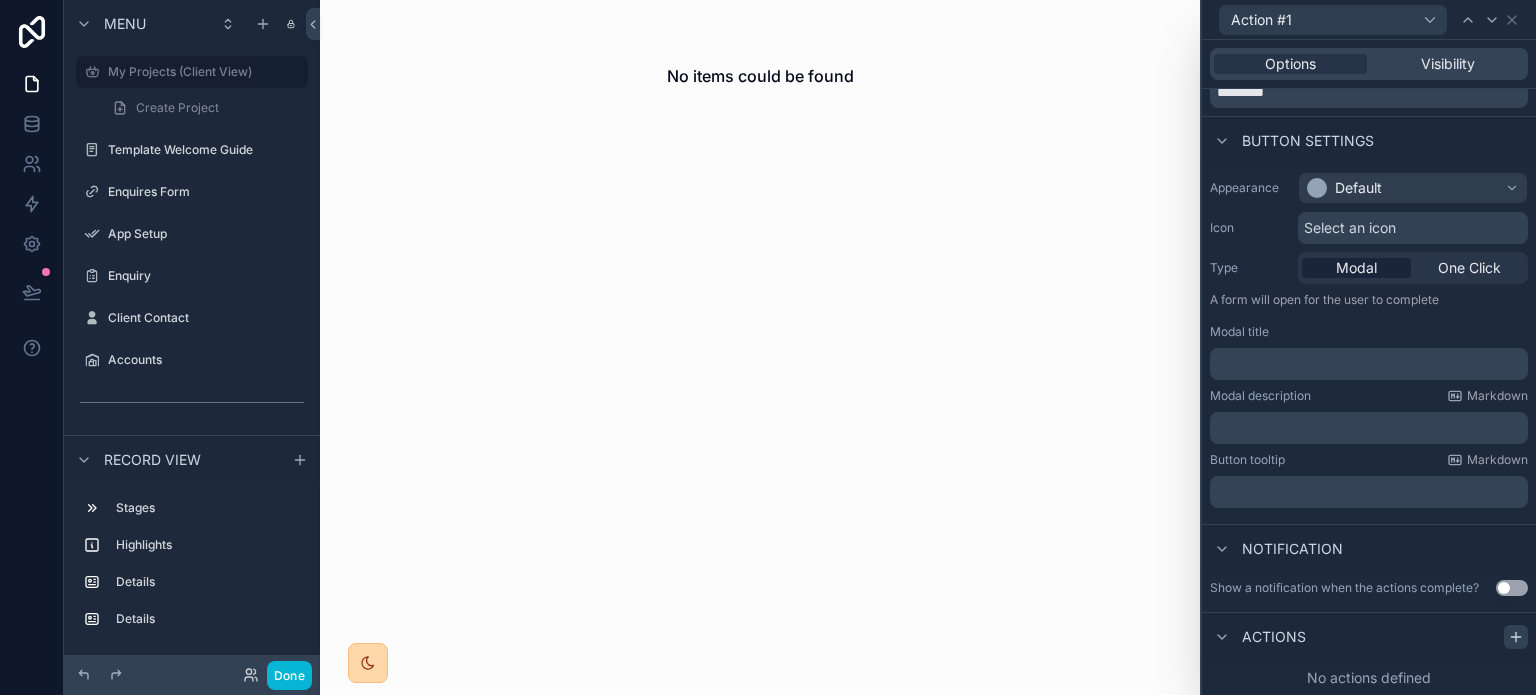 click 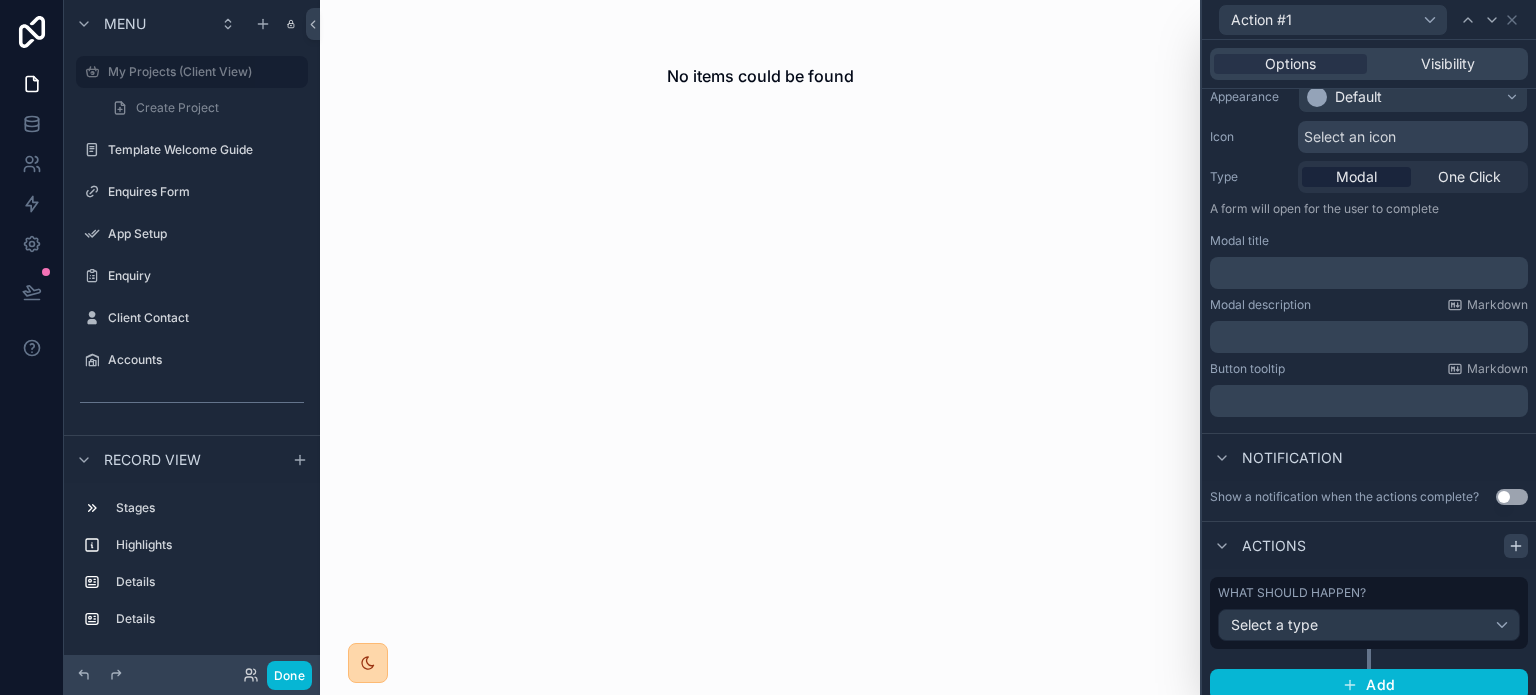 scroll, scrollTop: 188, scrollLeft: 0, axis: vertical 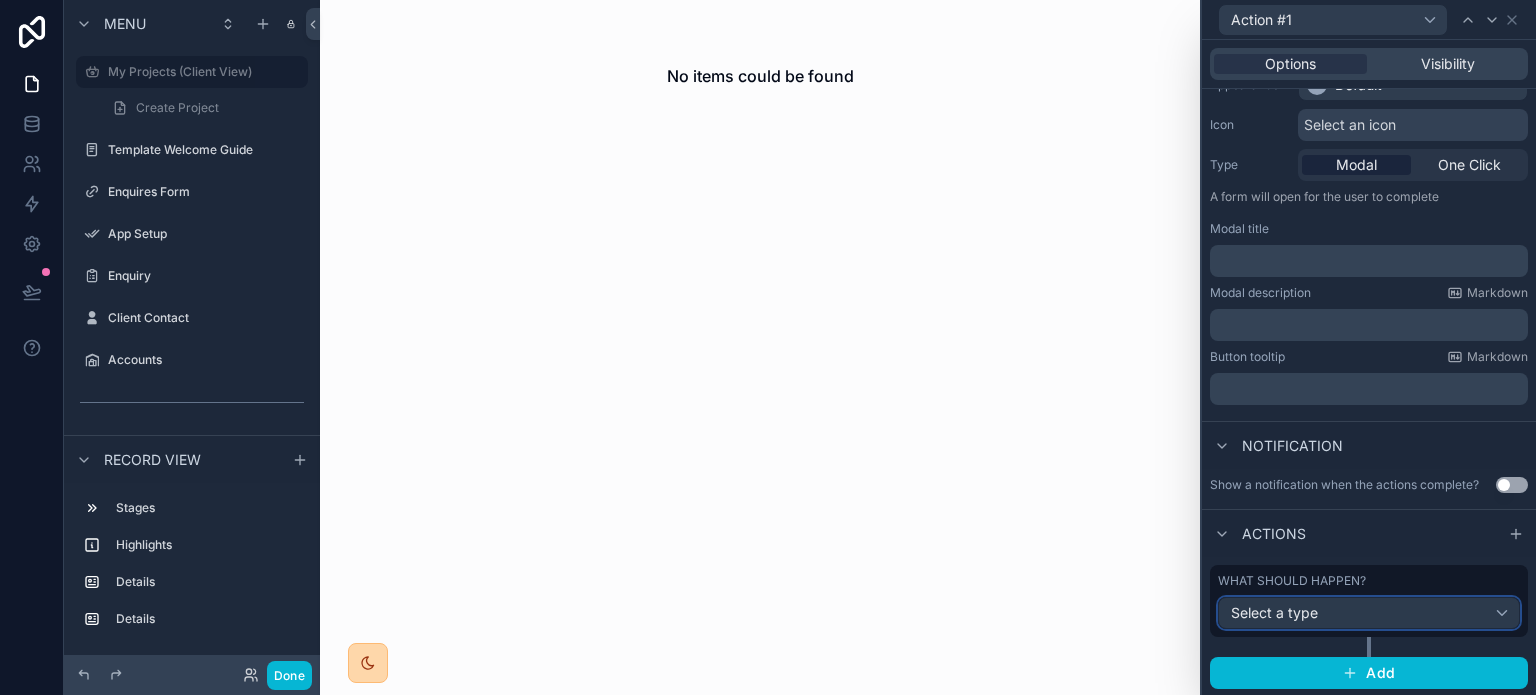 click on "Select a type" at bounding box center (1369, 613) 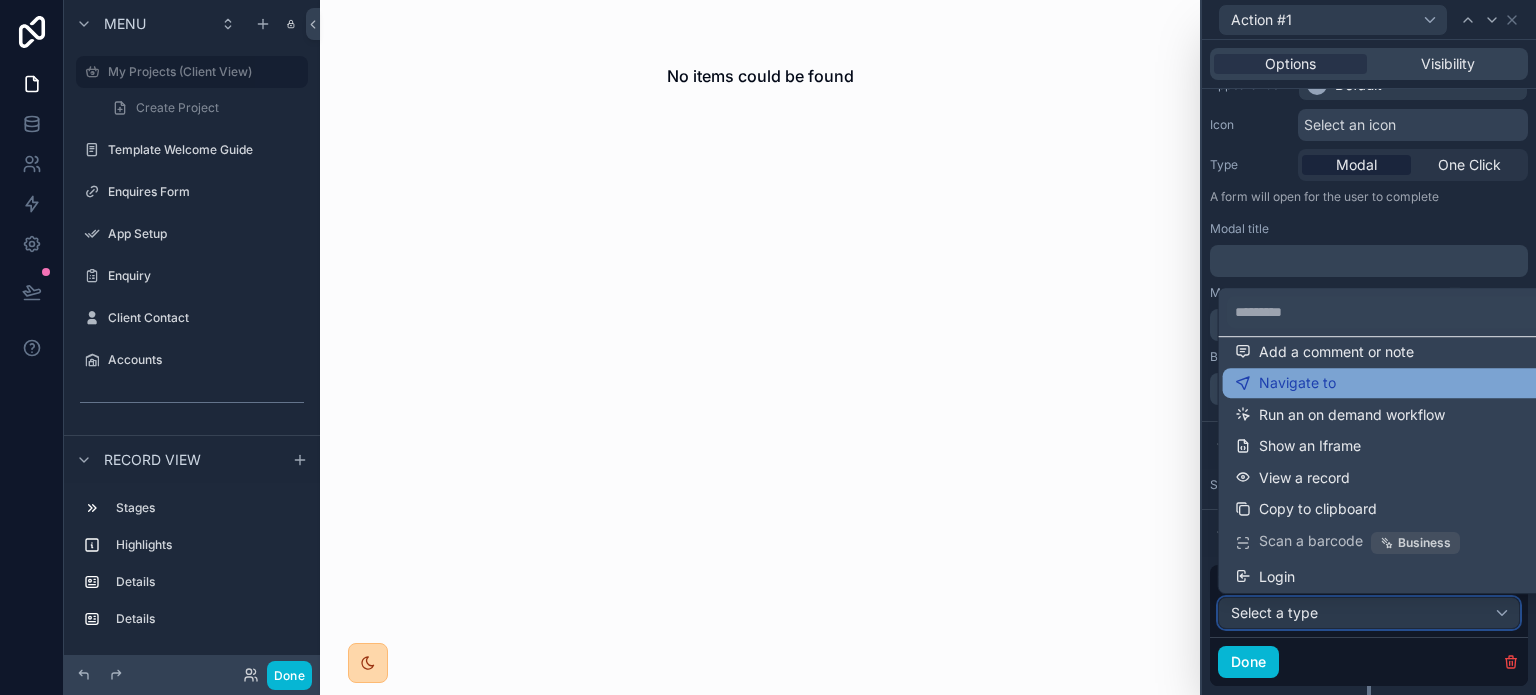 scroll, scrollTop: 112, scrollLeft: 0, axis: vertical 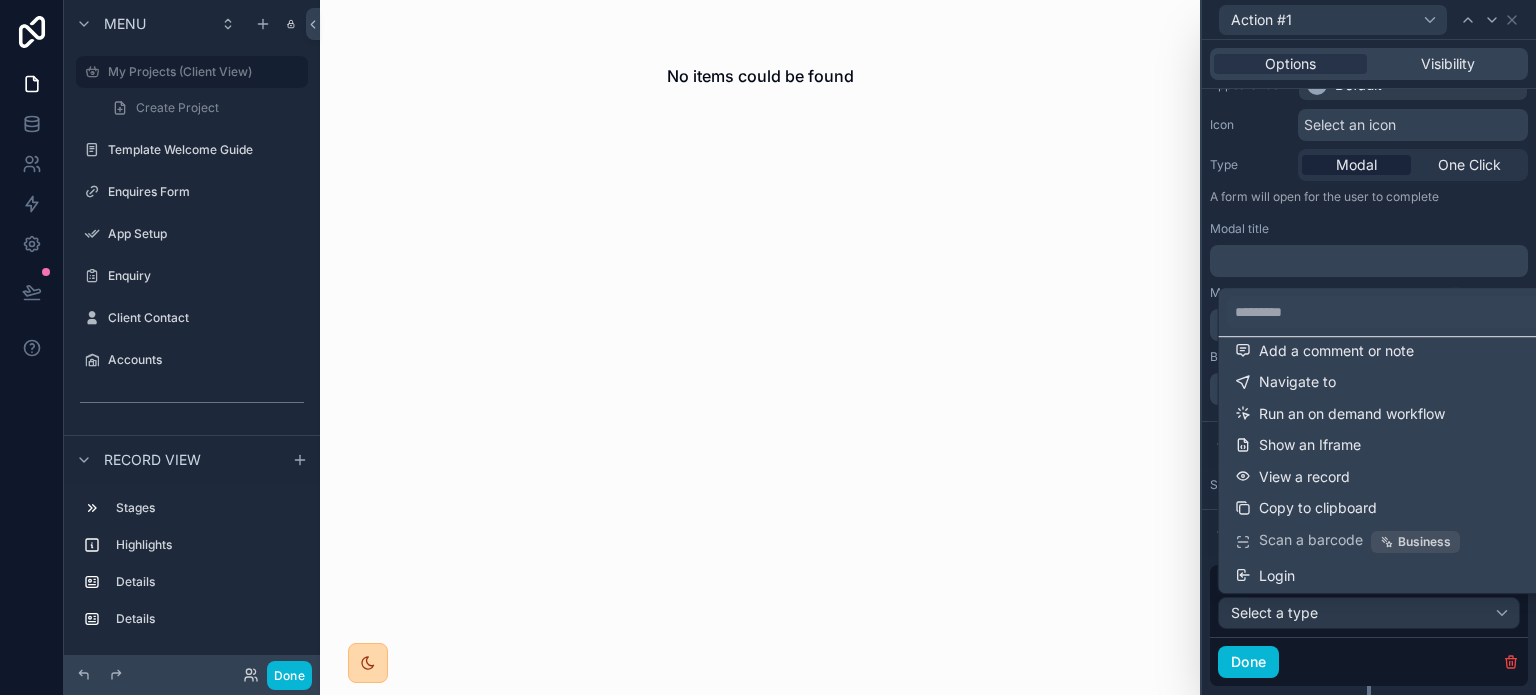 click at bounding box center (1369, 347) 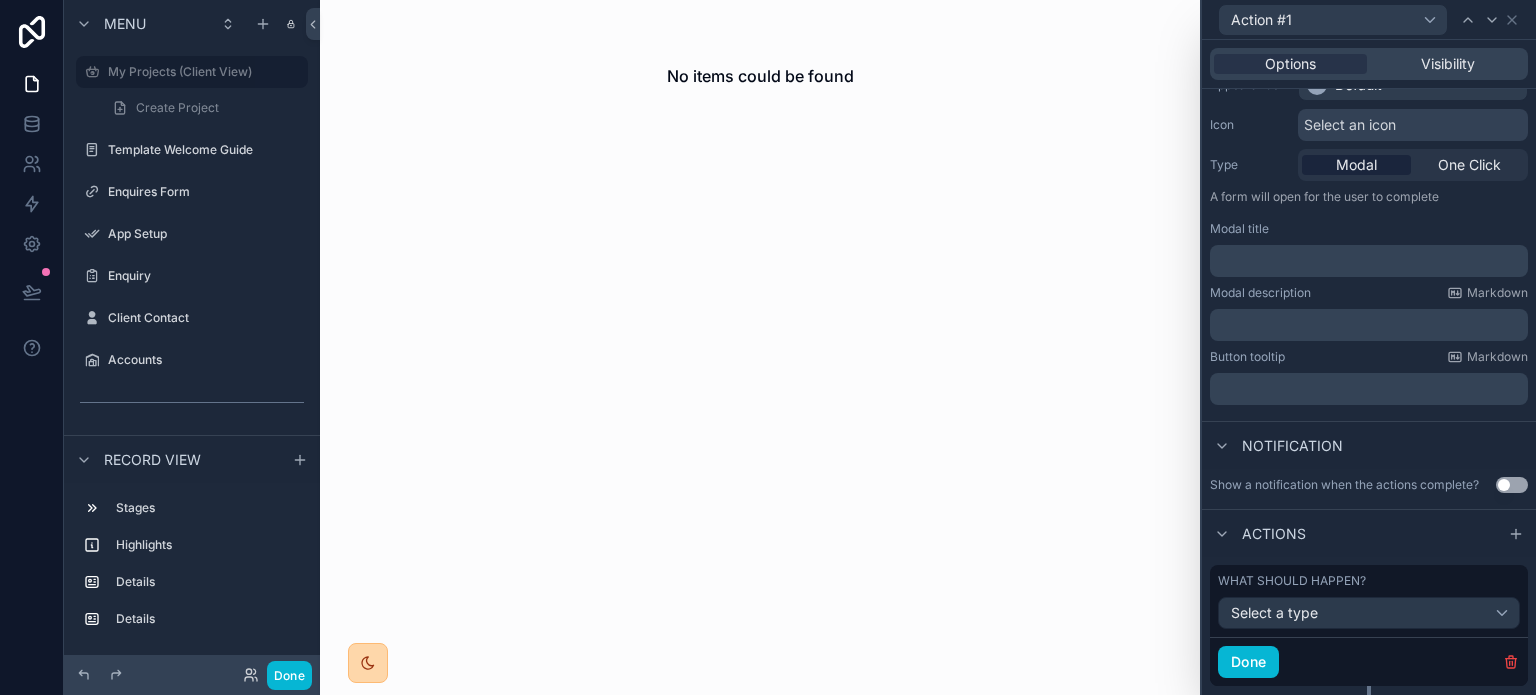 scroll, scrollTop: 236, scrollLeft: 0, axis: vertical 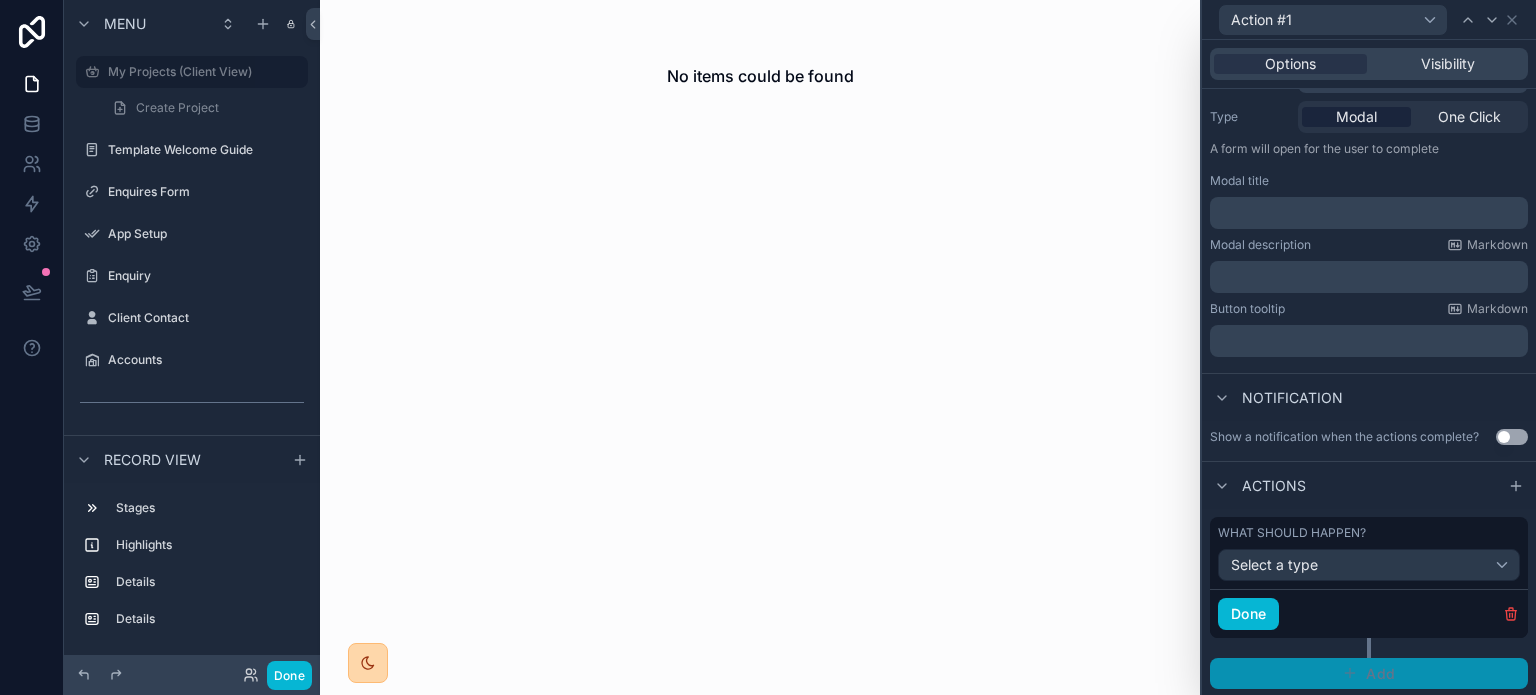 click on "Add" at bounding box center (1380, 674) 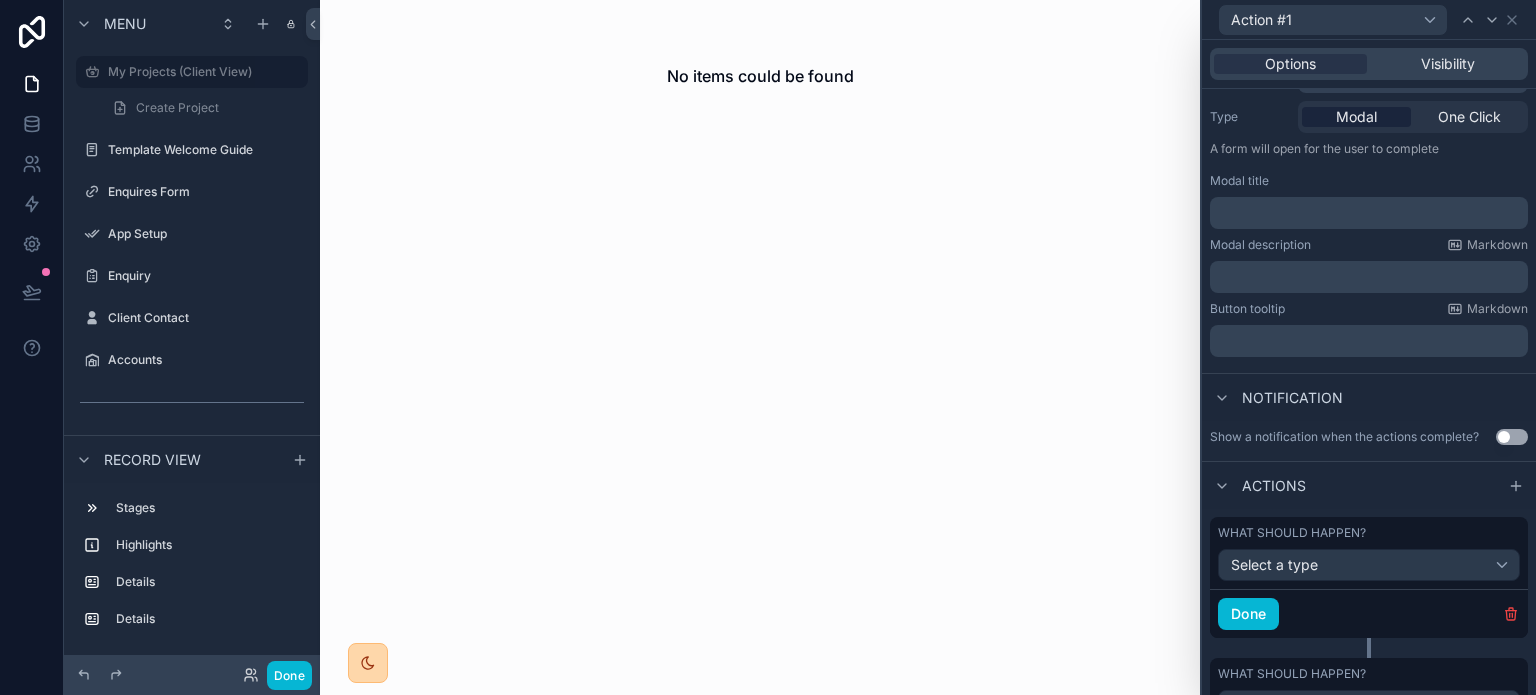 scroll, scrollTop: 328, scrollLeft: 0, axis: vertical 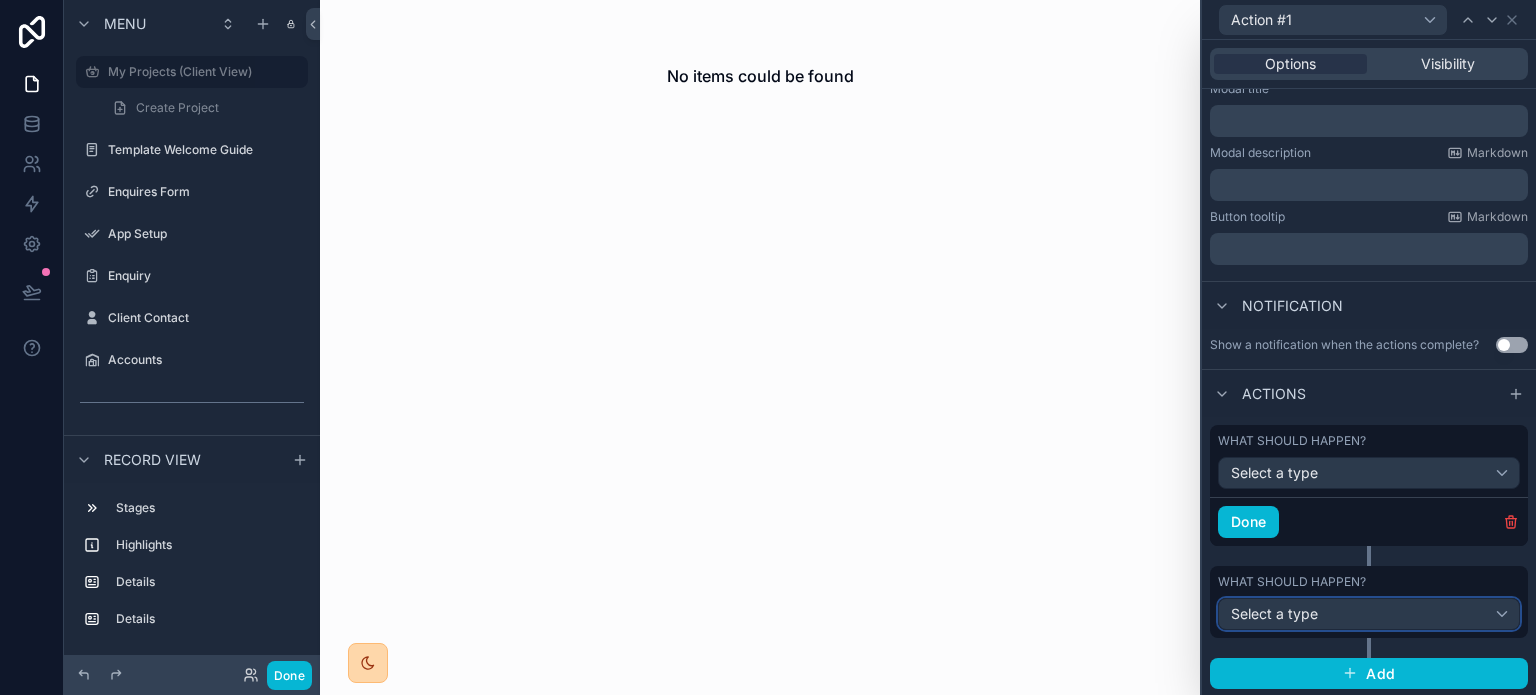 click on "Select a type" at bounding box center [1369, 614] 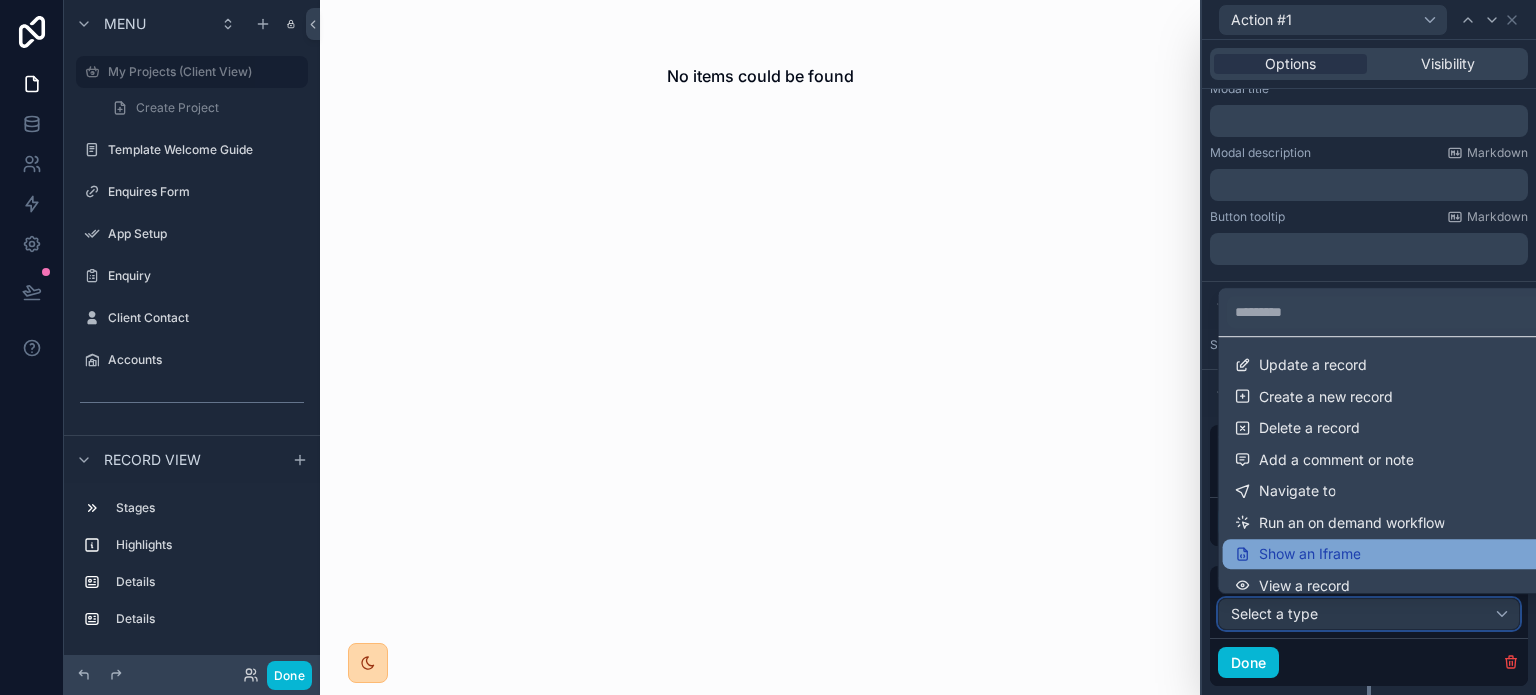 scroll, scrollTop: 80, scrollLeft: 0, axis: vertical 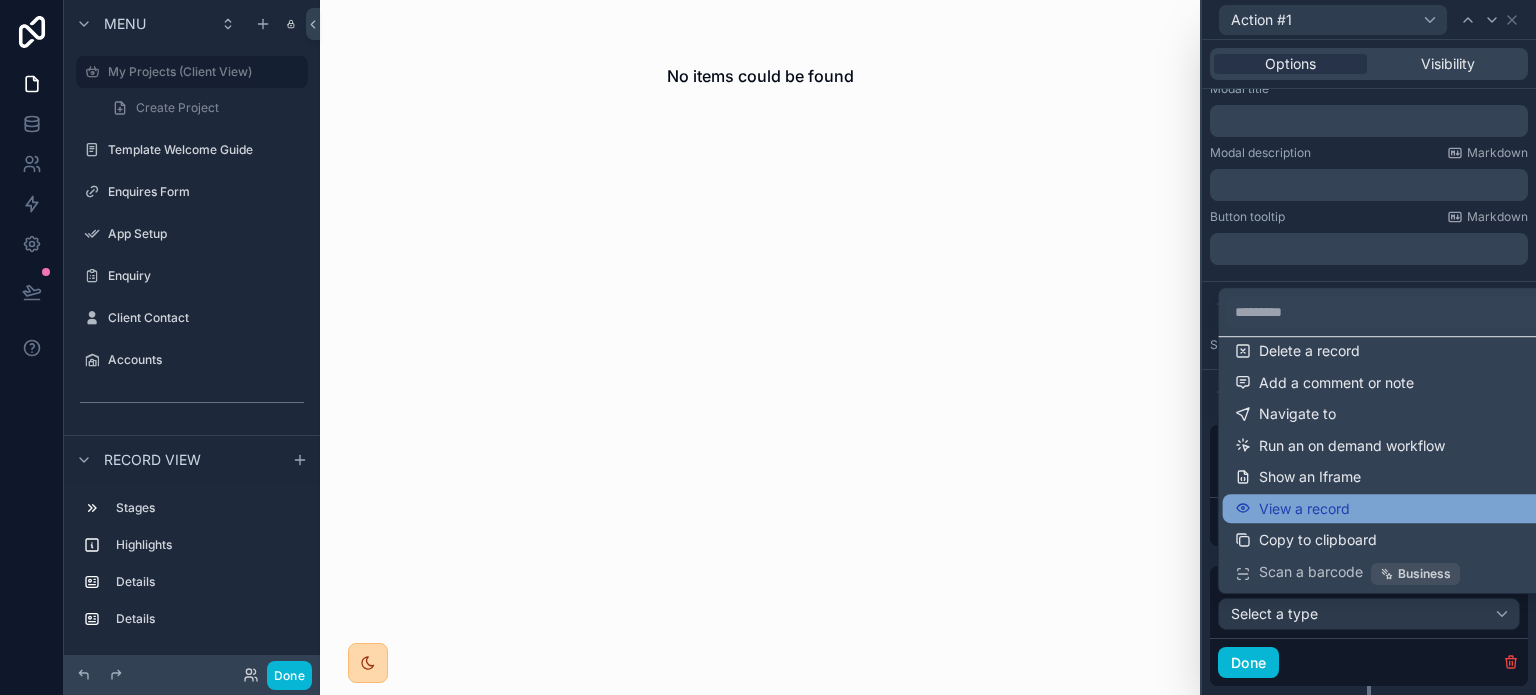 click on "View a record" at bounding box center (1304, 509) 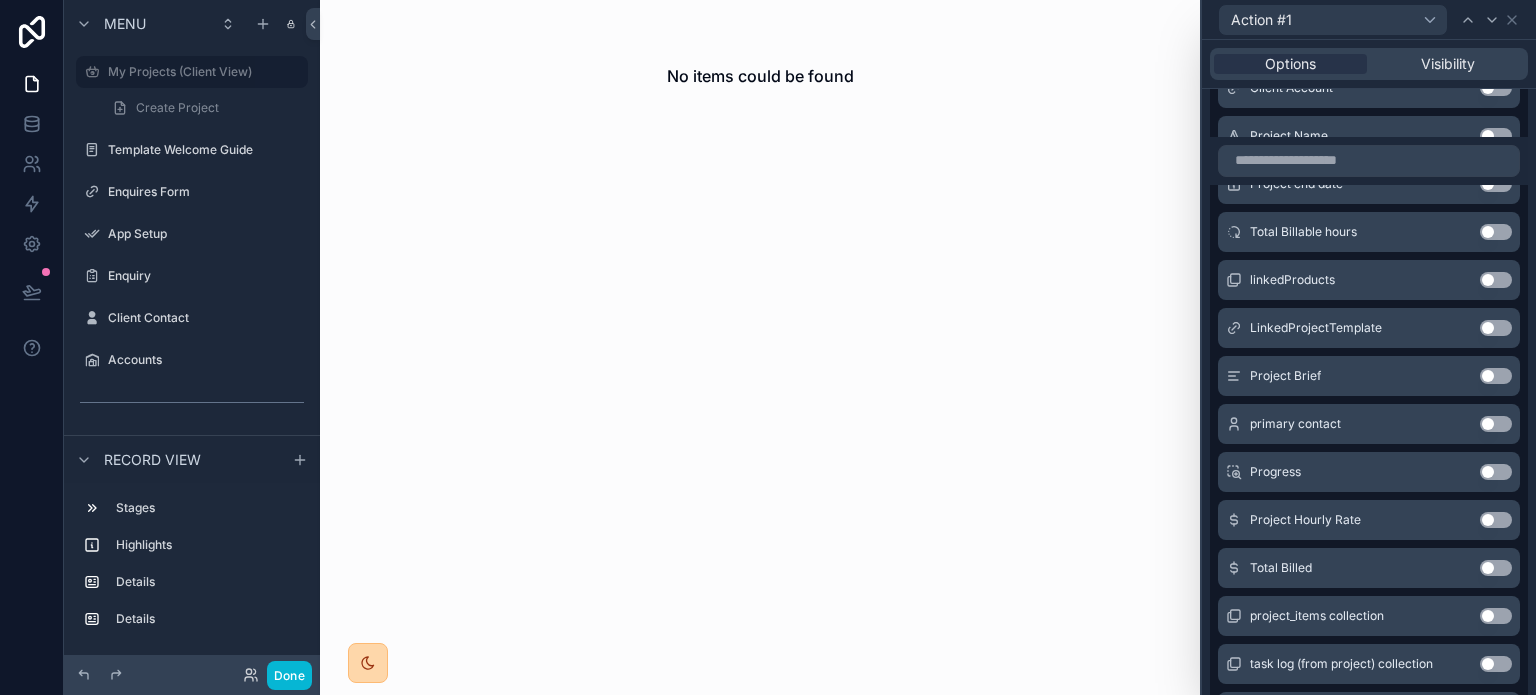 scroll, scrollTop: 1666, scrollLeft: 0, axis: vertical 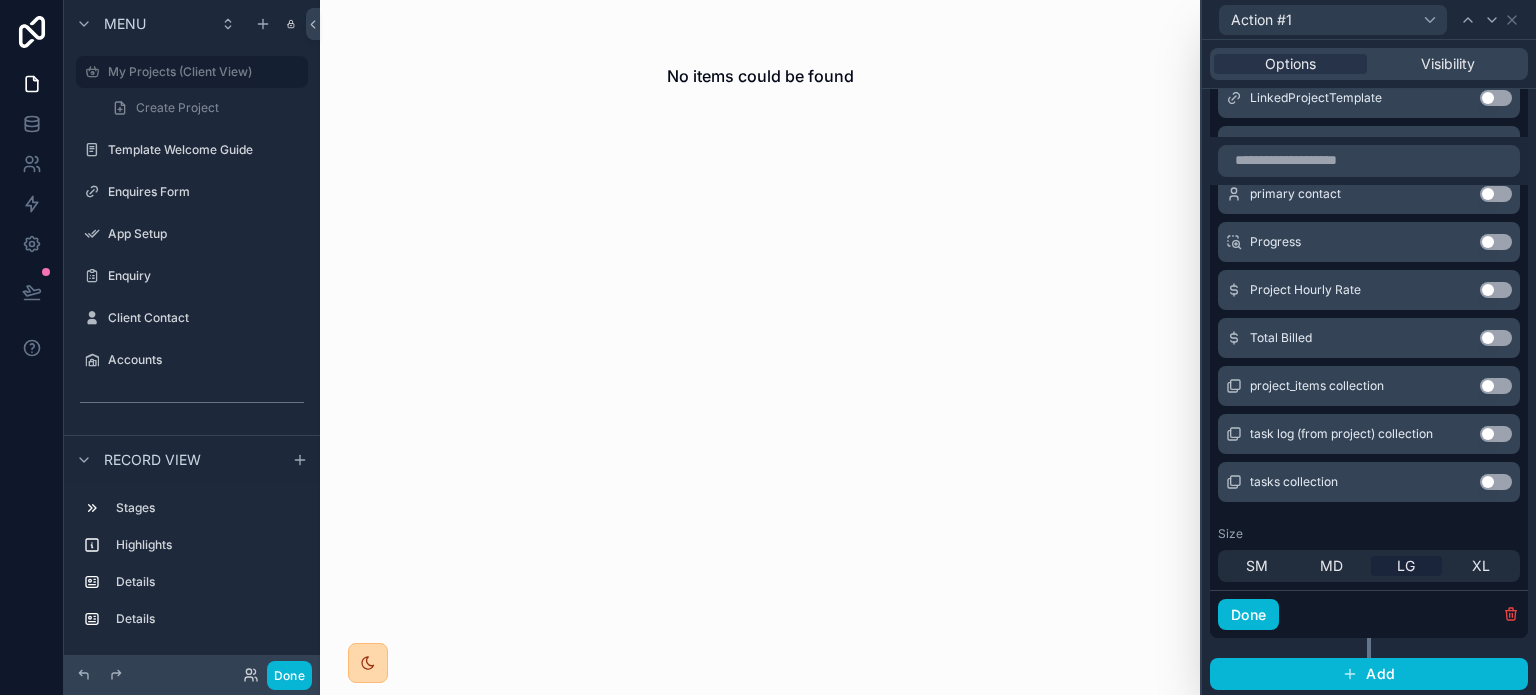 click on "No items could be found" at bounding box center (760, 347) 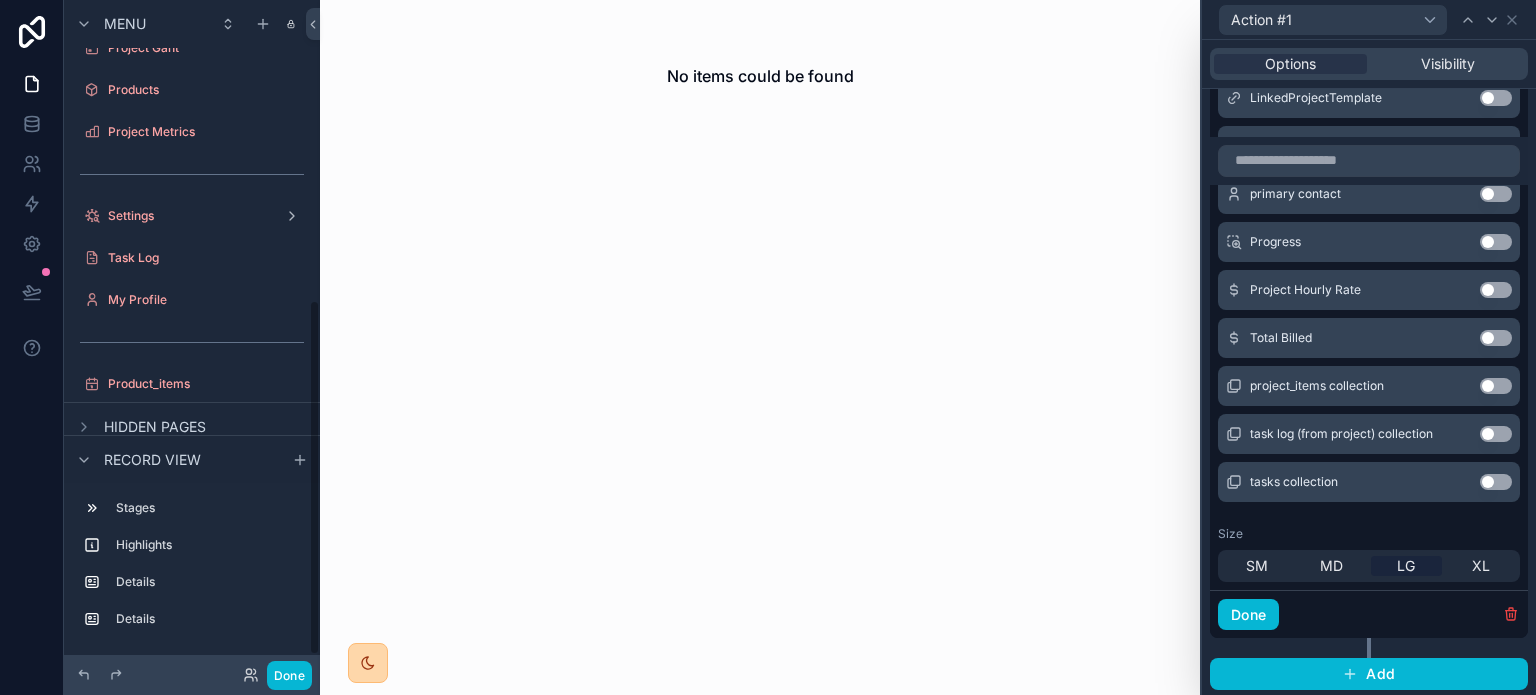 scroll, scrollTop: 565, scrollLeft: 0, axis: vertical 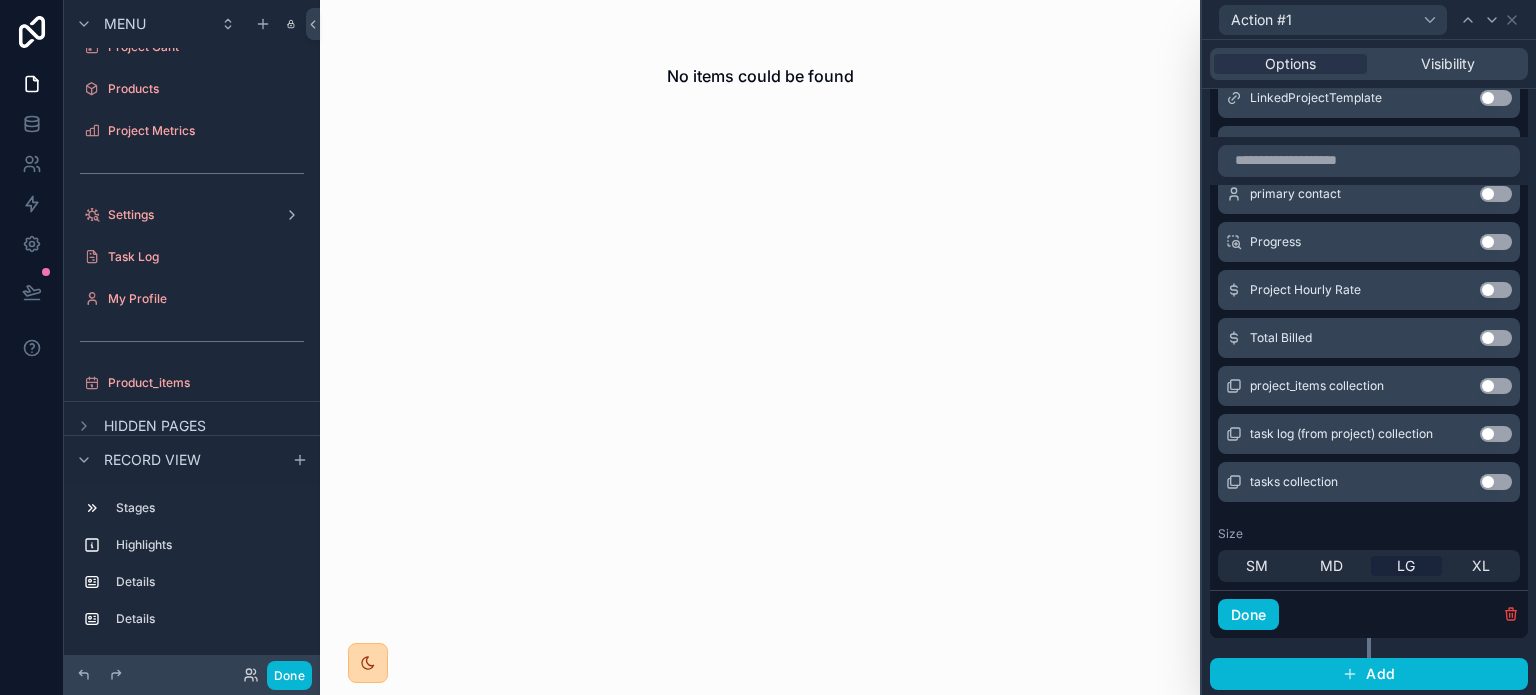 drag, startPoint x: 213, startPoint y: 466, endPoint x: 189, endPoint y: 460, distance: 24.738634 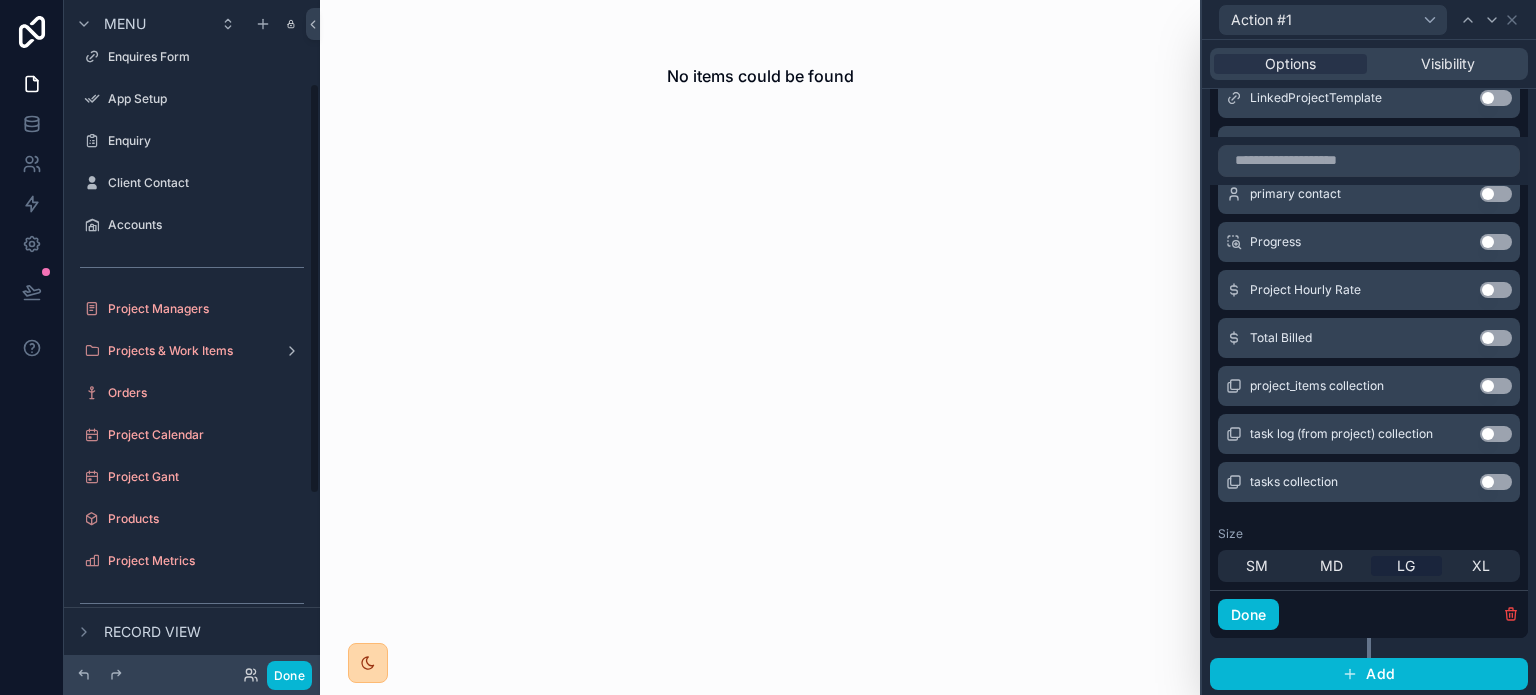 scroll, scrollTop: 0, scrollLeft: 0, axis: both 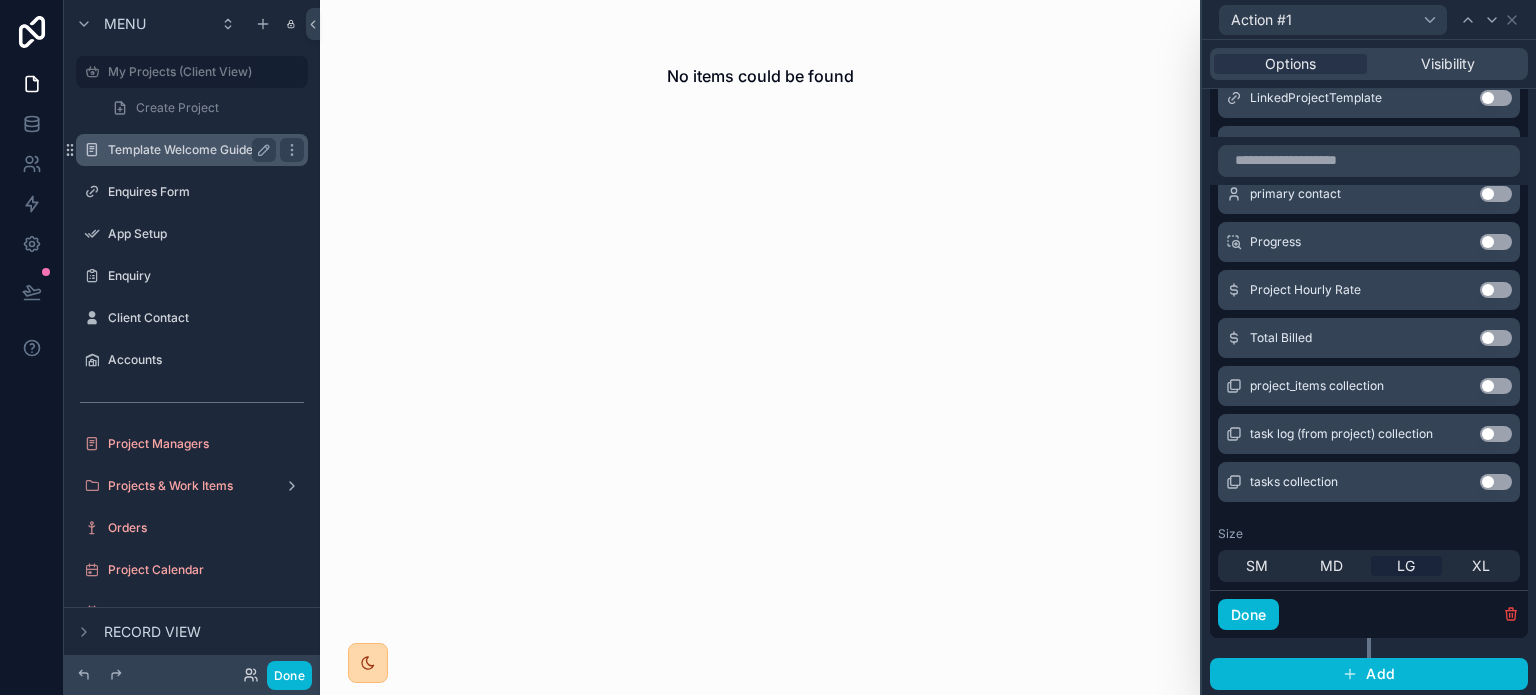 click on "Template Welcome Guide" at bounding box center [188, 150] 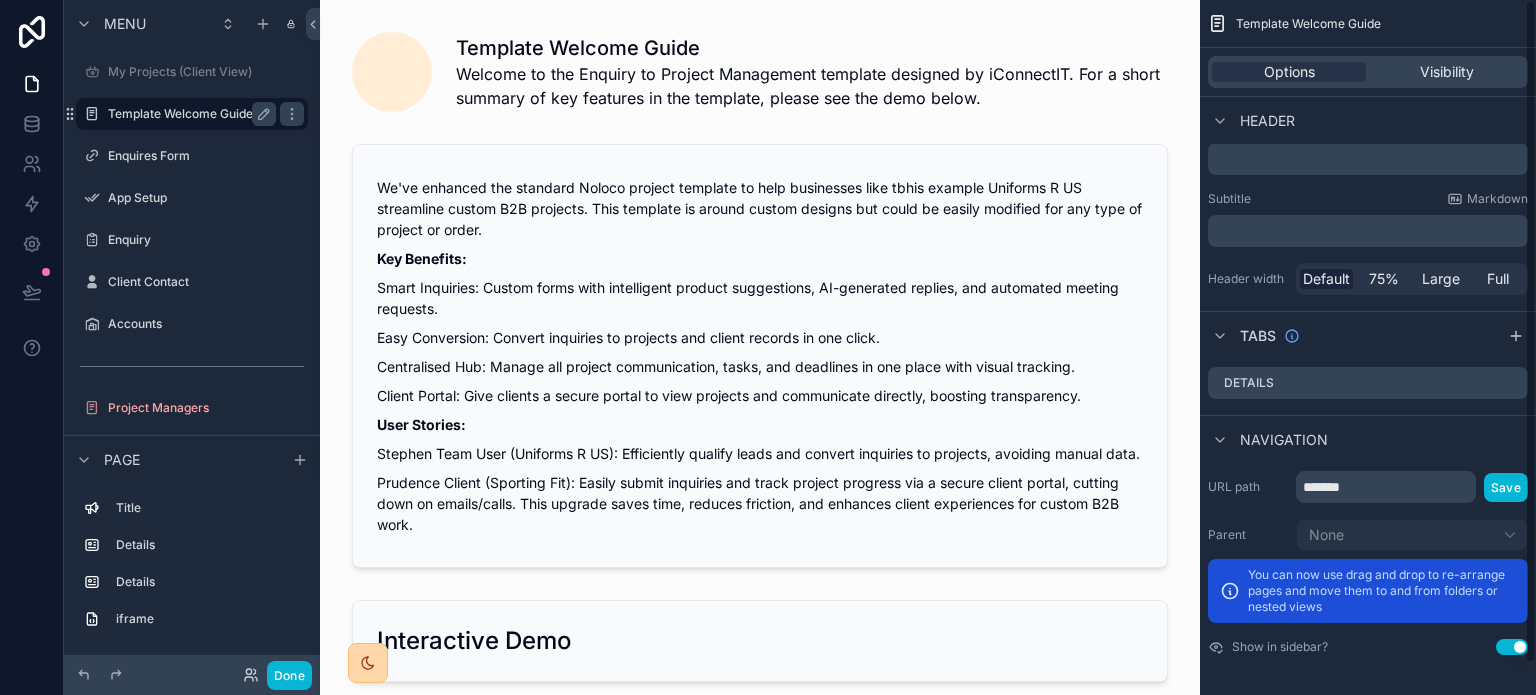 scroll, scrollTop: 0, scrollLeft: 0, axis: both 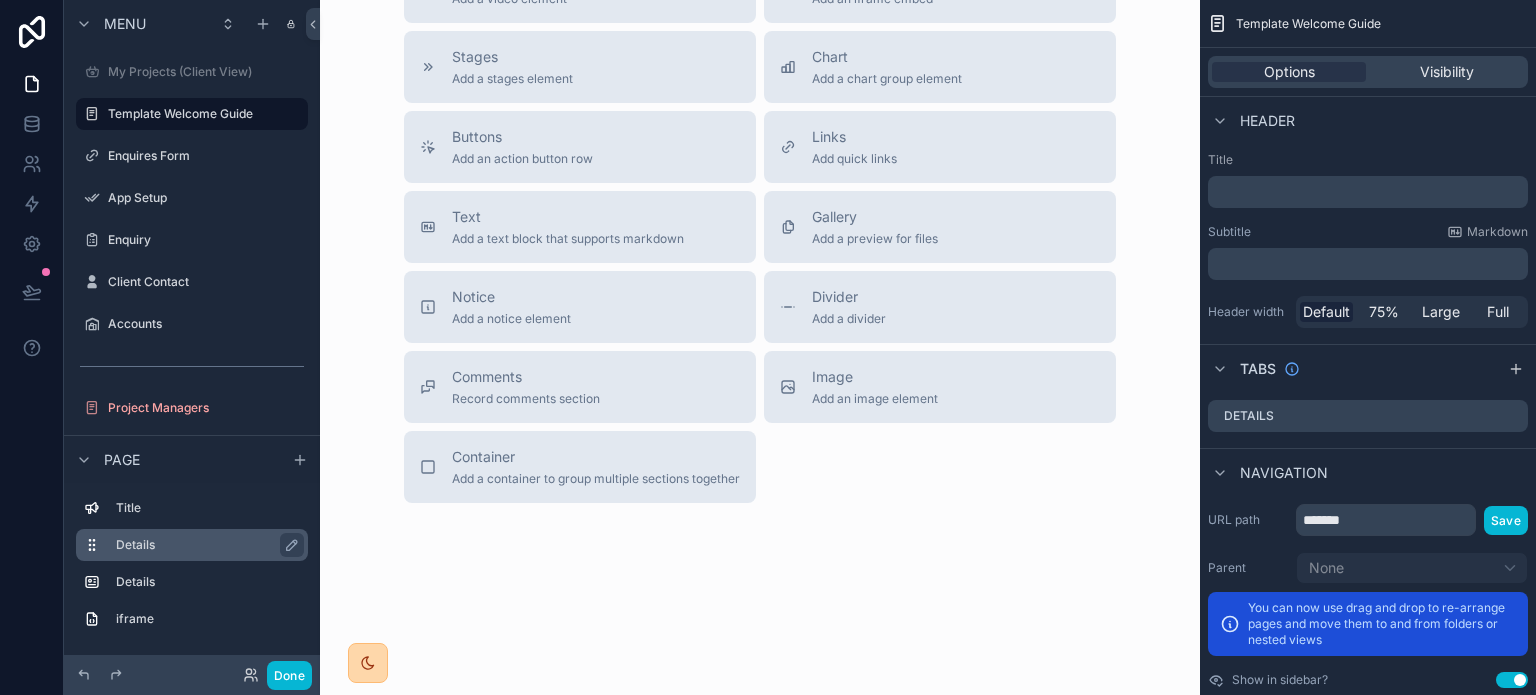 click on "Details" at bounding box center [208, 545] 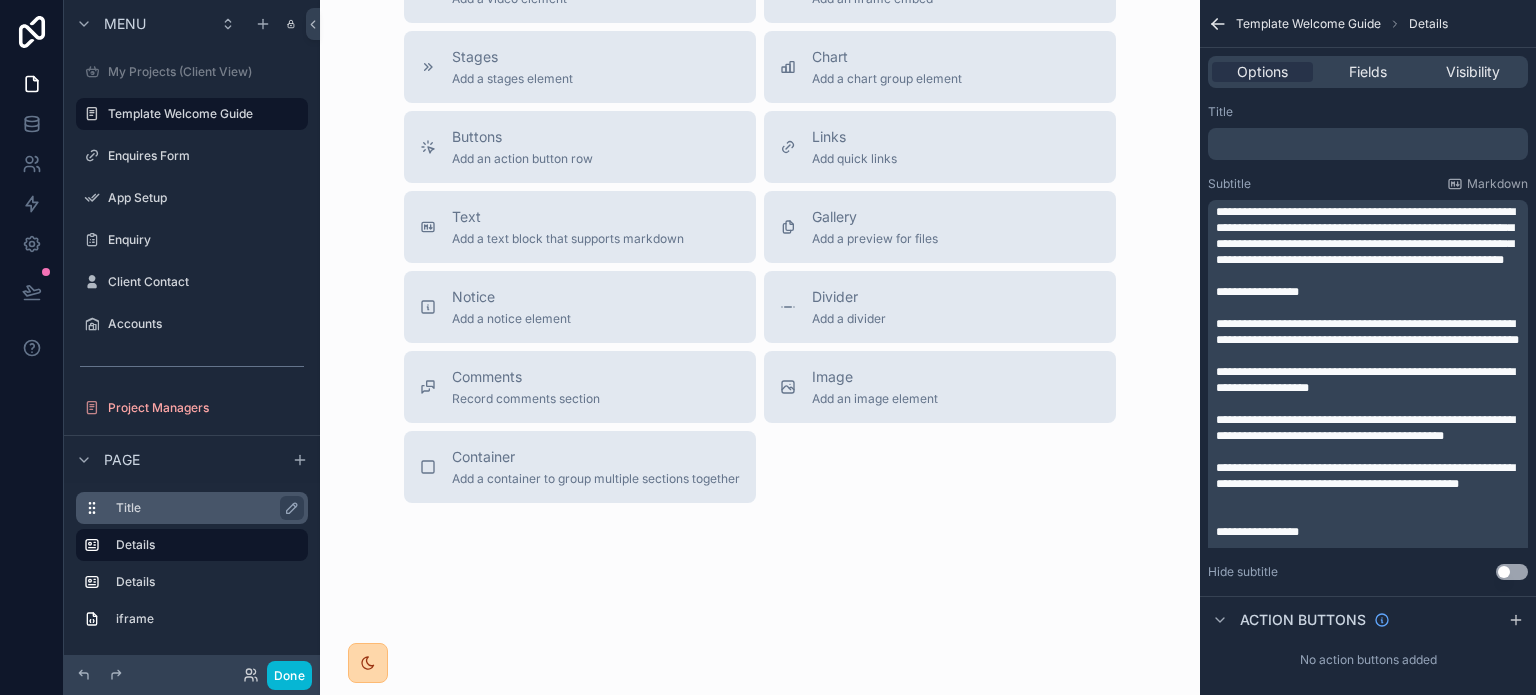 click on "Title" at bounding box center [208, 508] 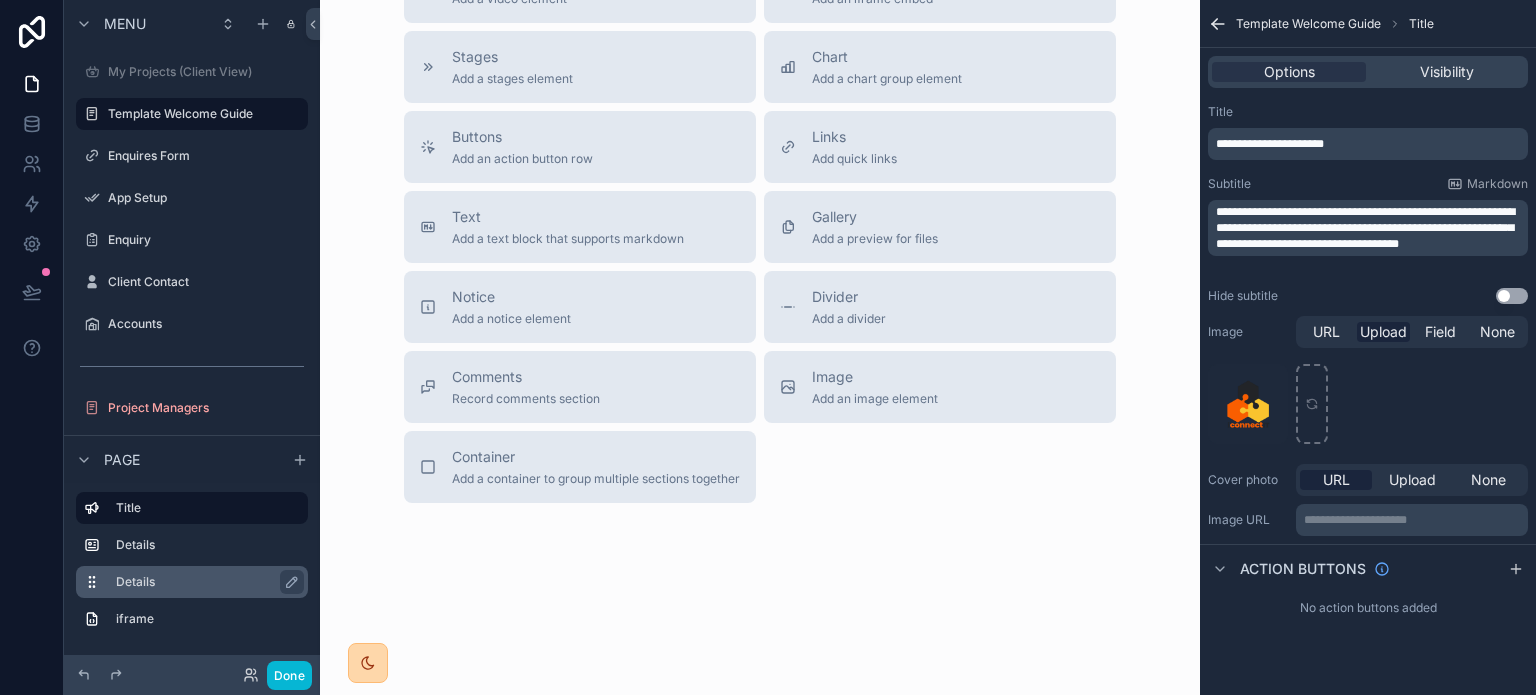 click on "Details" at bounding box center (192, 582) 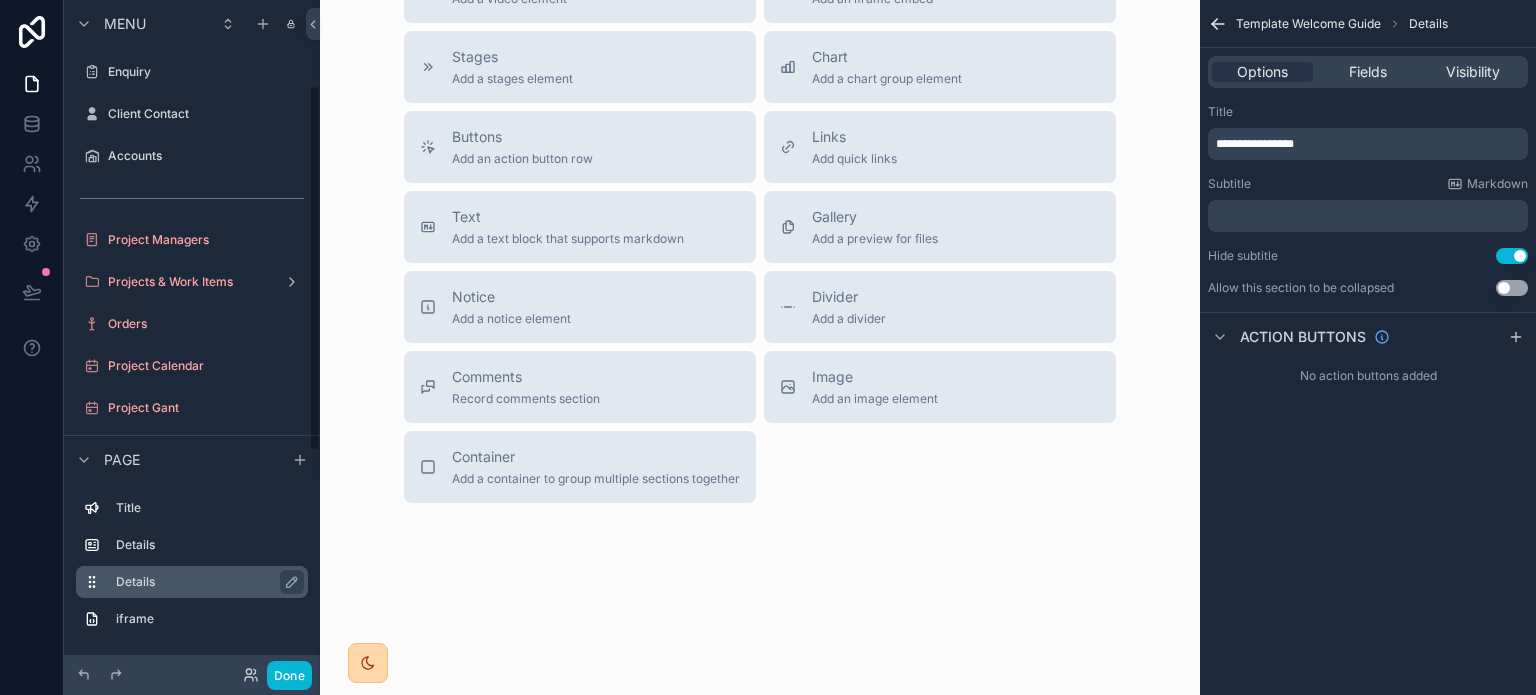 scroll, scrollTop: 216, scrollLeft: 0, axis: vertical 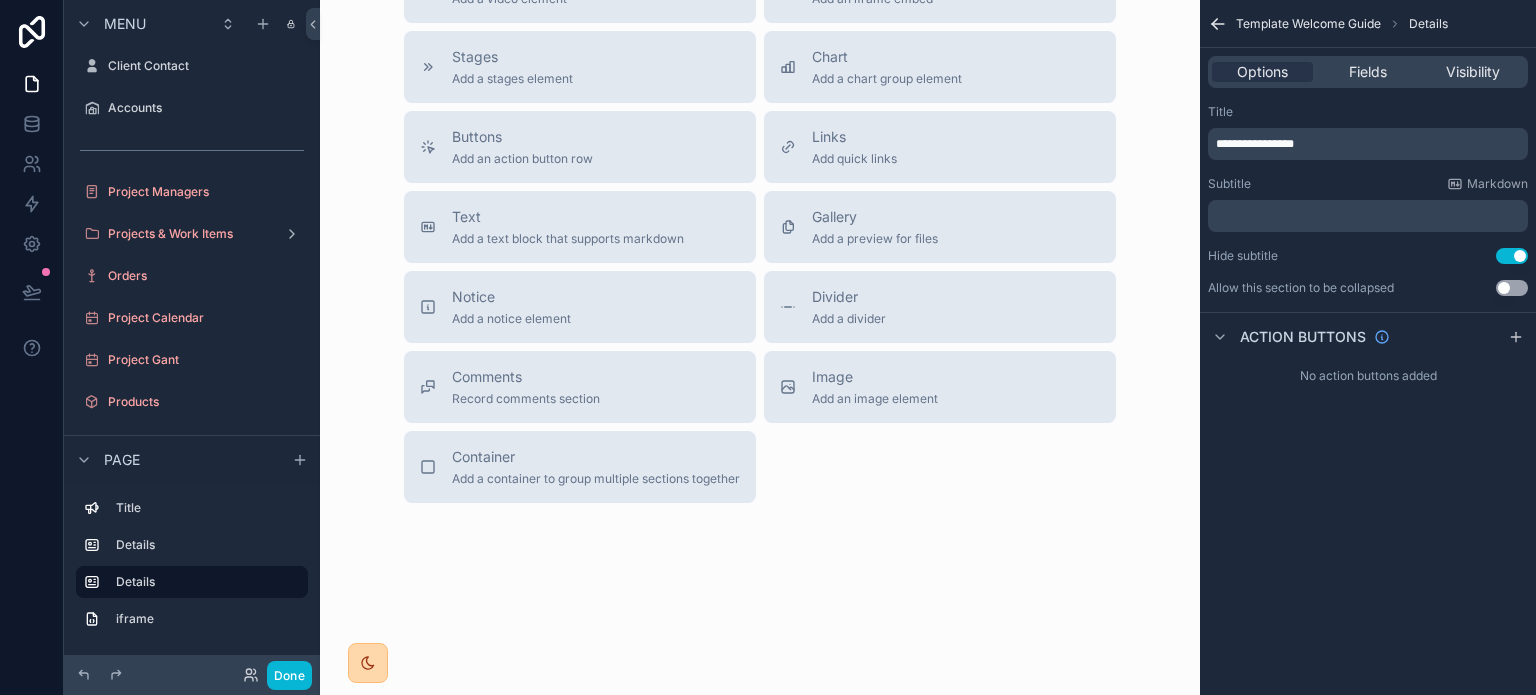 click on "Title Add a title and subtitle List Add a list related to this record Details Add fields, a title or description Highlights Add a section to highlights fields Video Add a video element iframe Add an iframe embed Stages Add a stages element Chart Add a chart group element Buttons Add an action button row Links Add quick links Text Add a text block that supports markdown Gallery Add a preview for files Notice Add a notice element Divider Add a divider Comments Record comments section Image Add an image element Container Add a container to group multiple sections together" at bounding box center (760, 147) 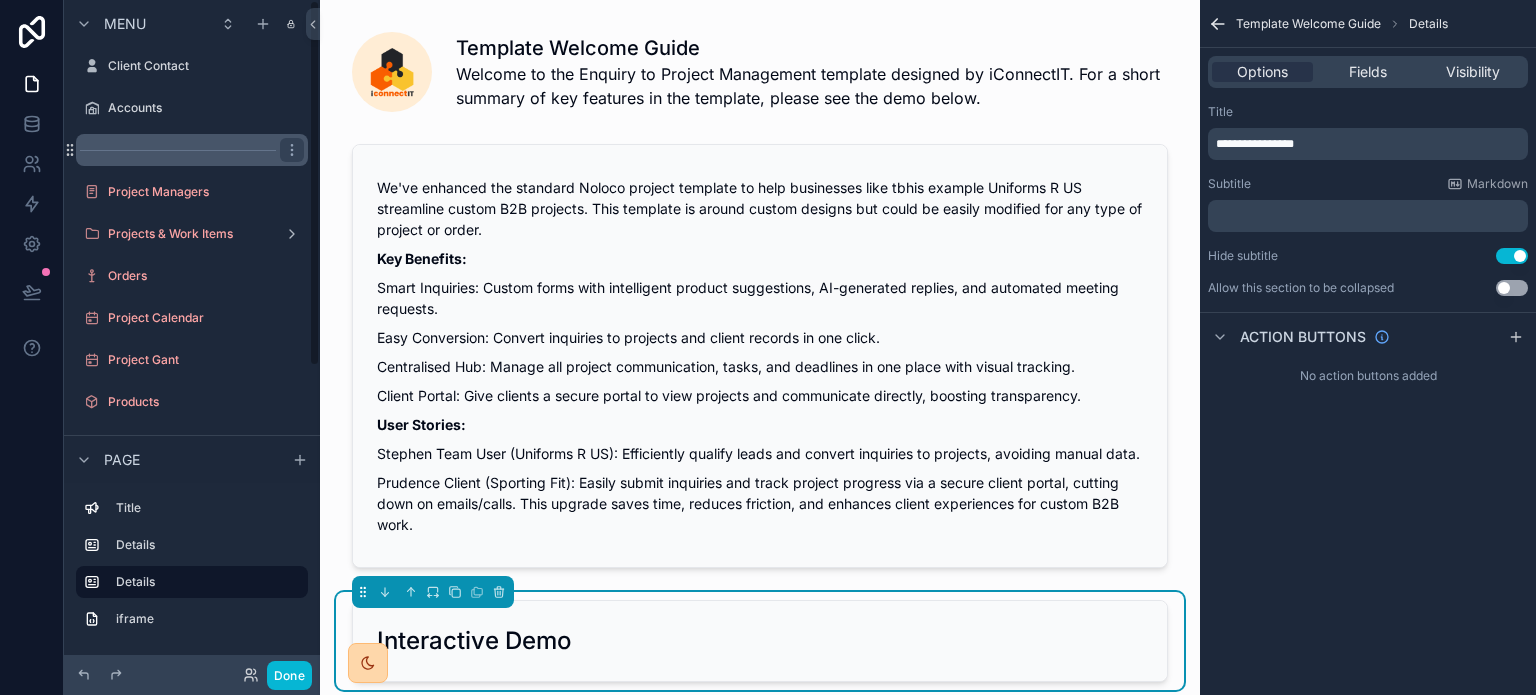 scroll, scrollTop: 0, scrollLeft: 0, axis: both 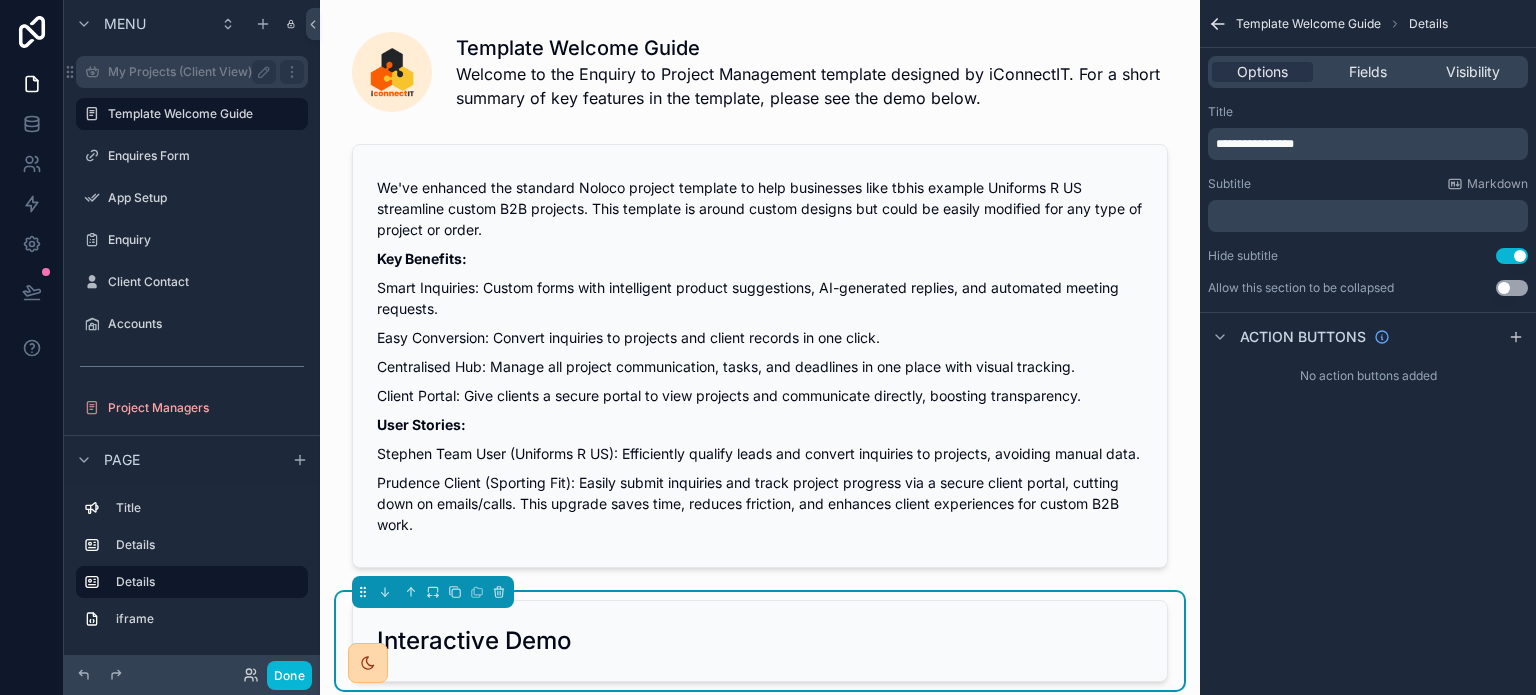 click on "My Projects (Client View)" at bounding box center [188, 72] 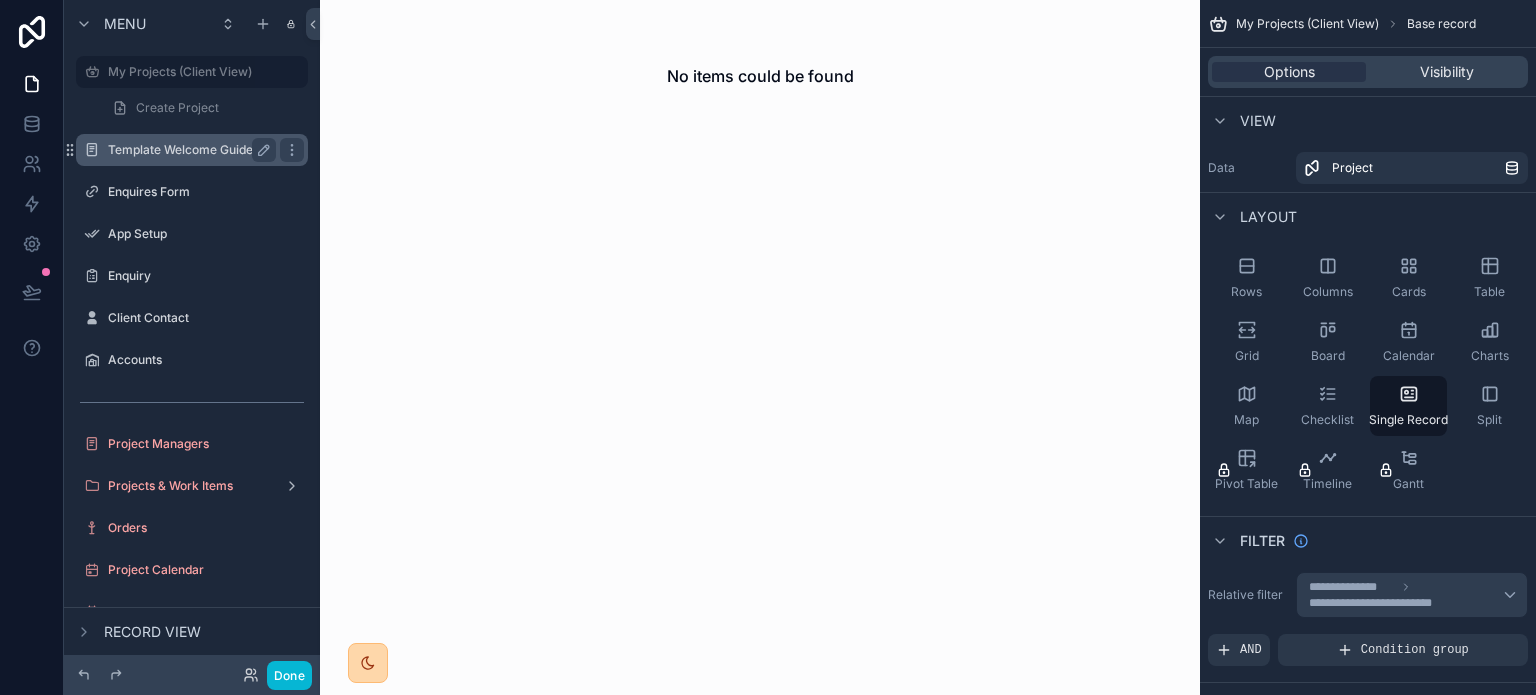 click on "Template Welcome Guide" at bounding box center [188, 150] 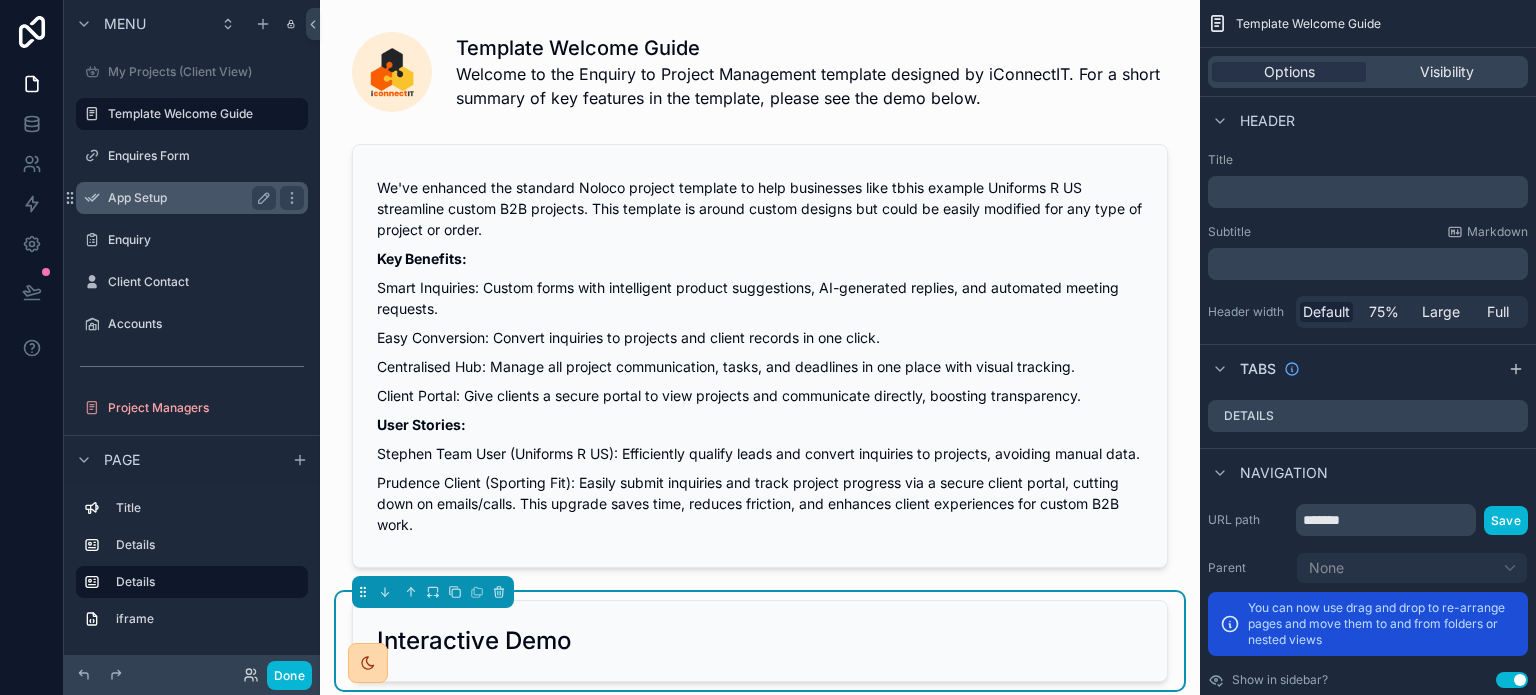 click on "App Setup" at bounding box center (192, 198) 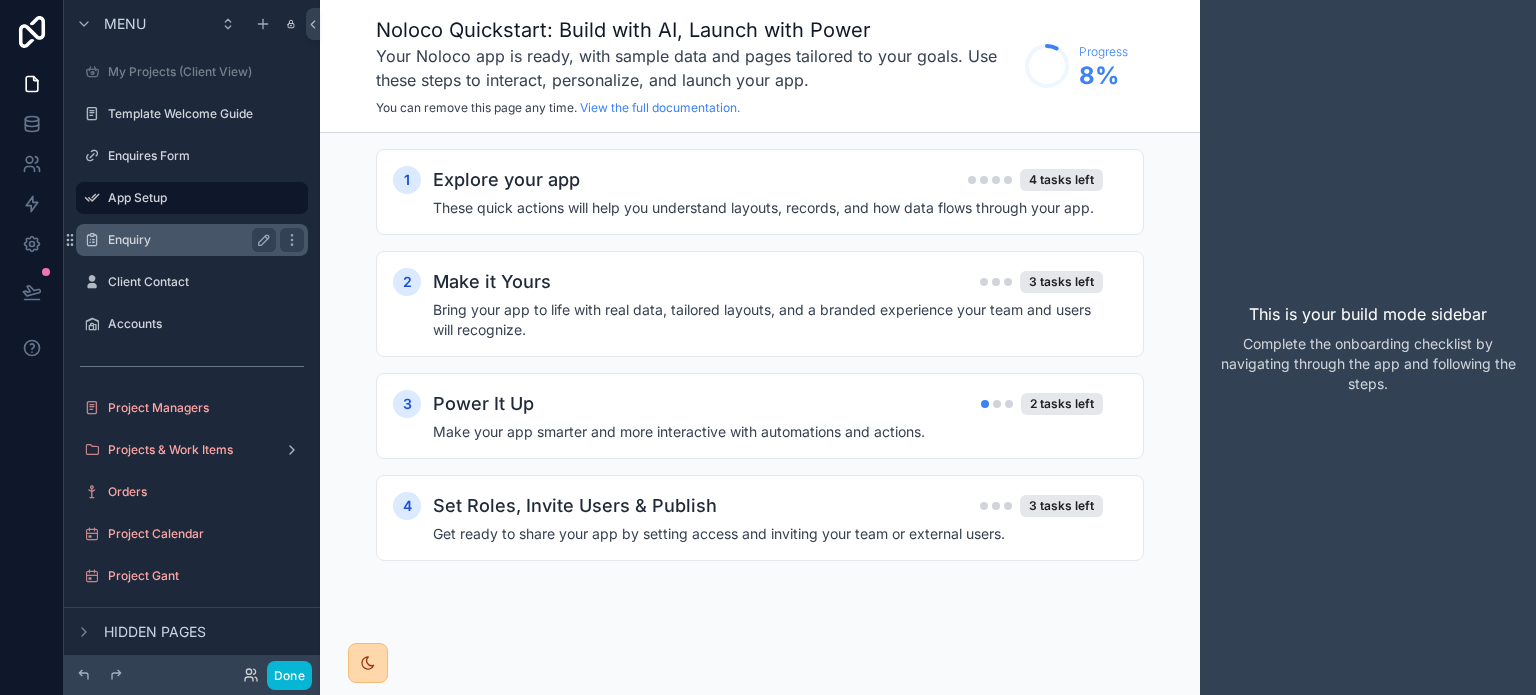 click on "Enquiry" at bounding box center (192, 240) 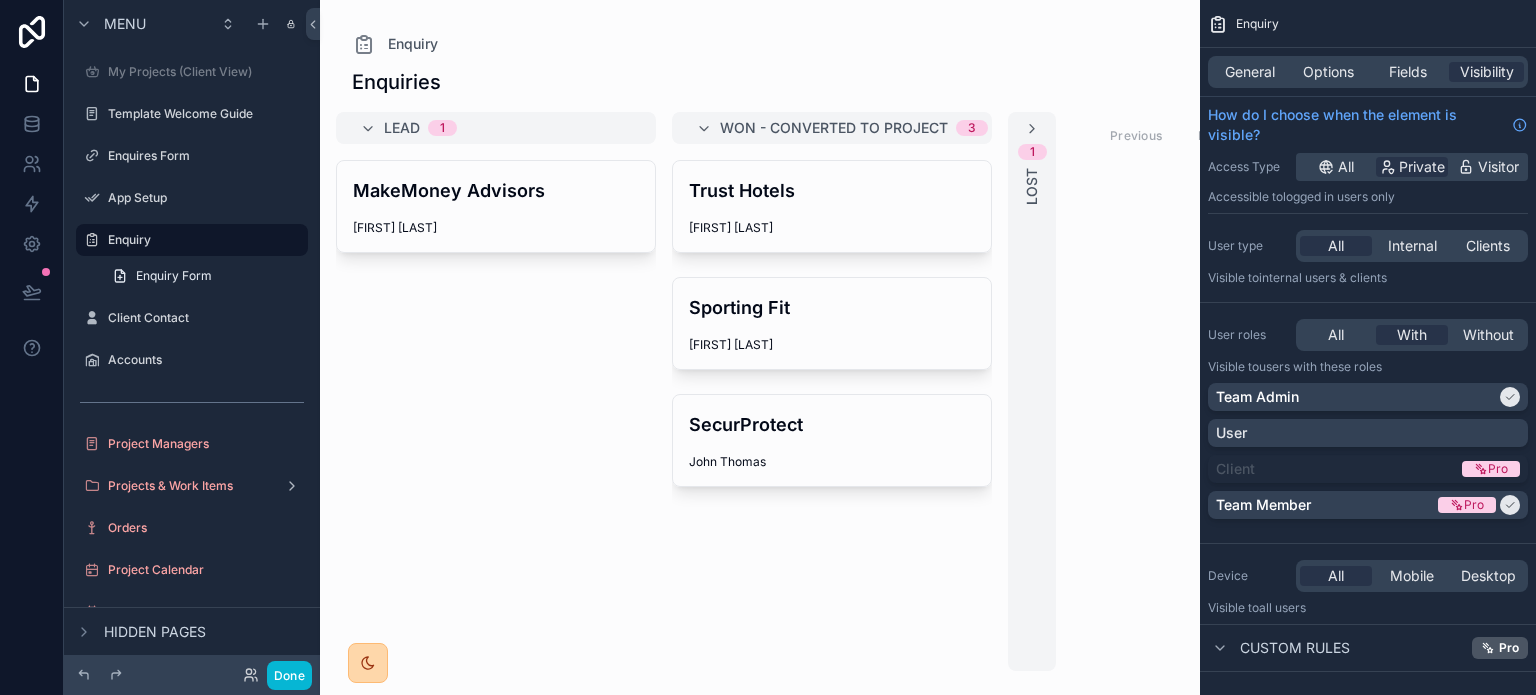 click at bounding box center [760, 347] 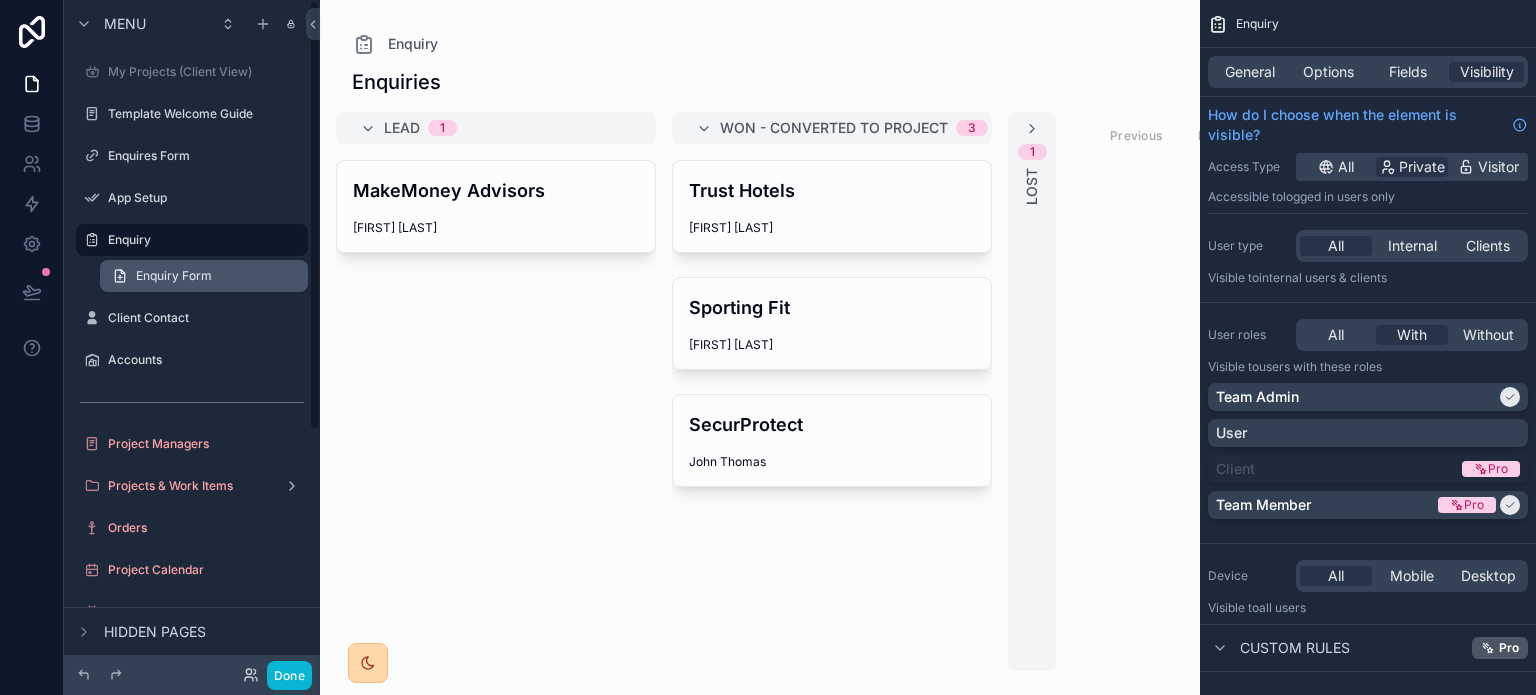 click on "Enquiry Form" at bounding box center (204, 276) 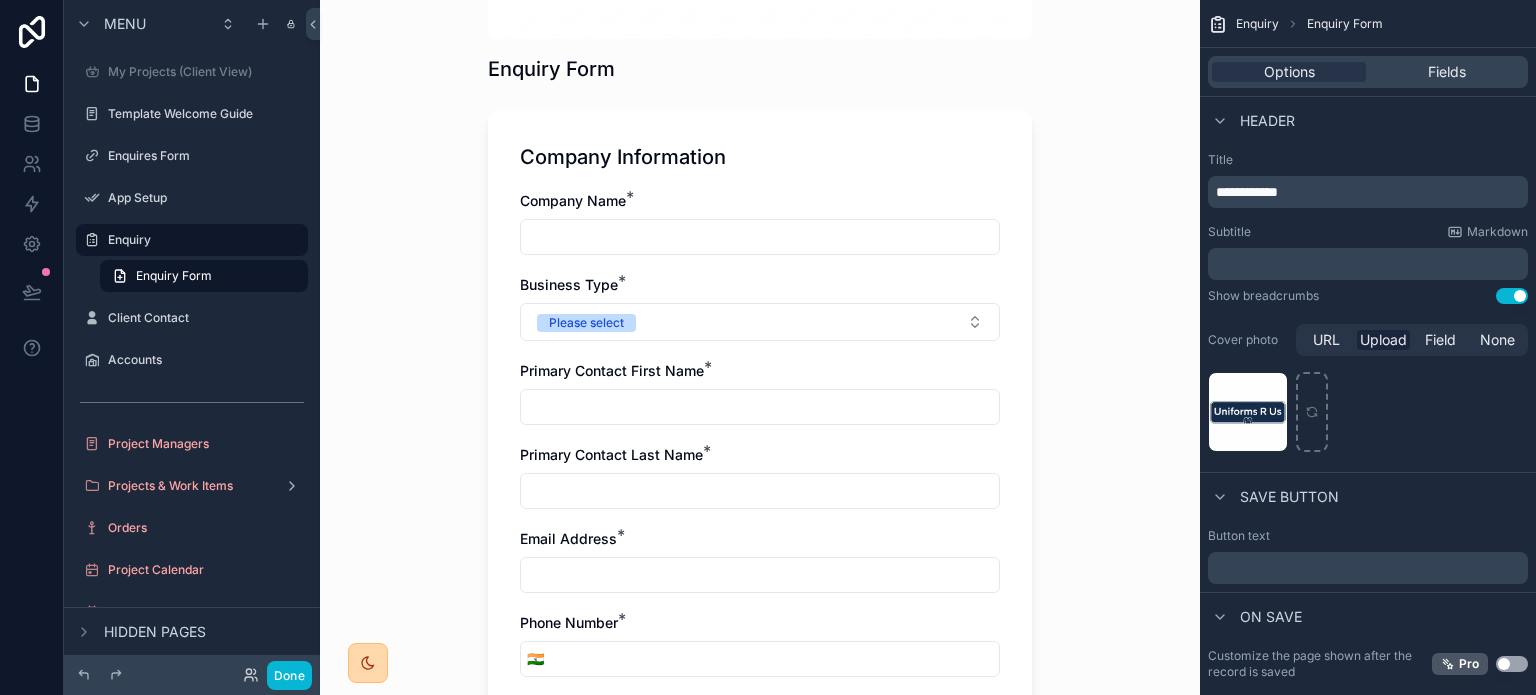 scroll, scrollTop: 0, scrollLeft: 0, axis: both 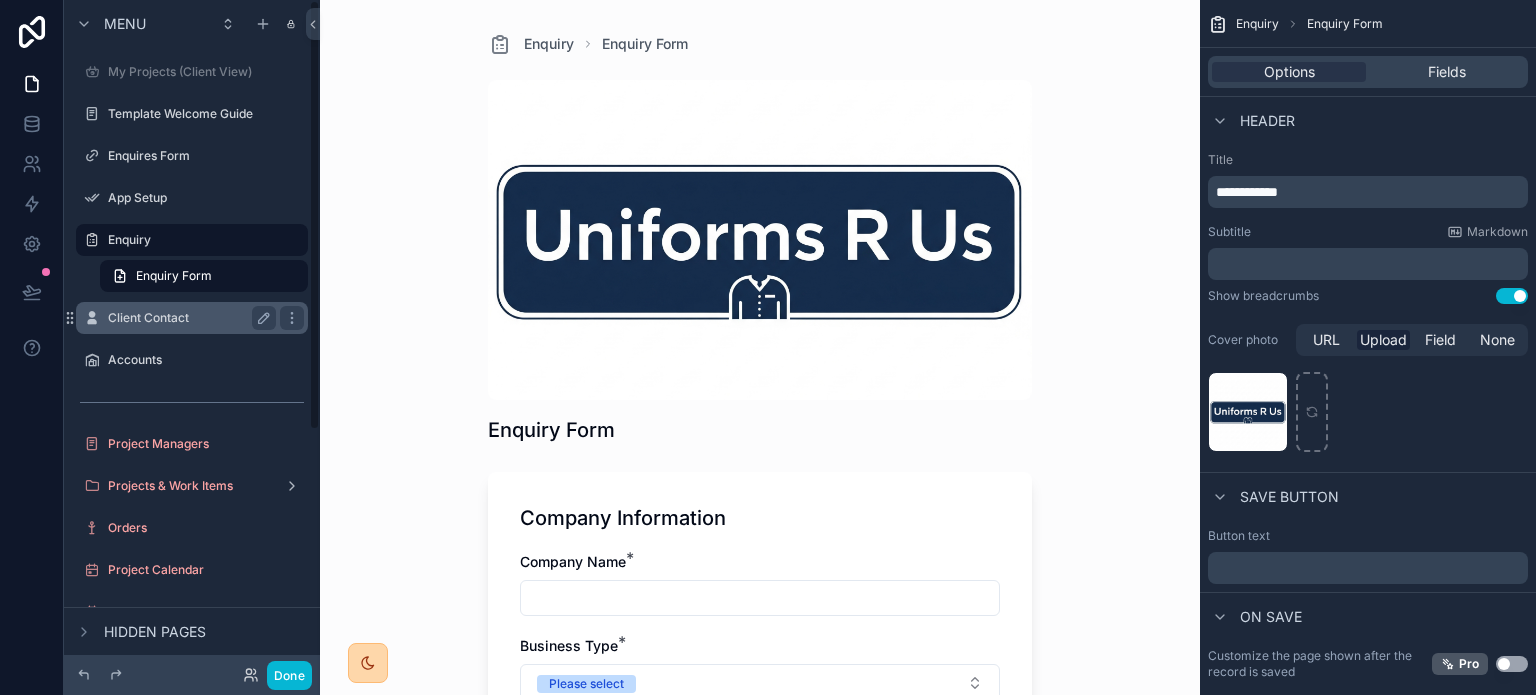 click on "Client Contact" at bounding box center [192, 318] 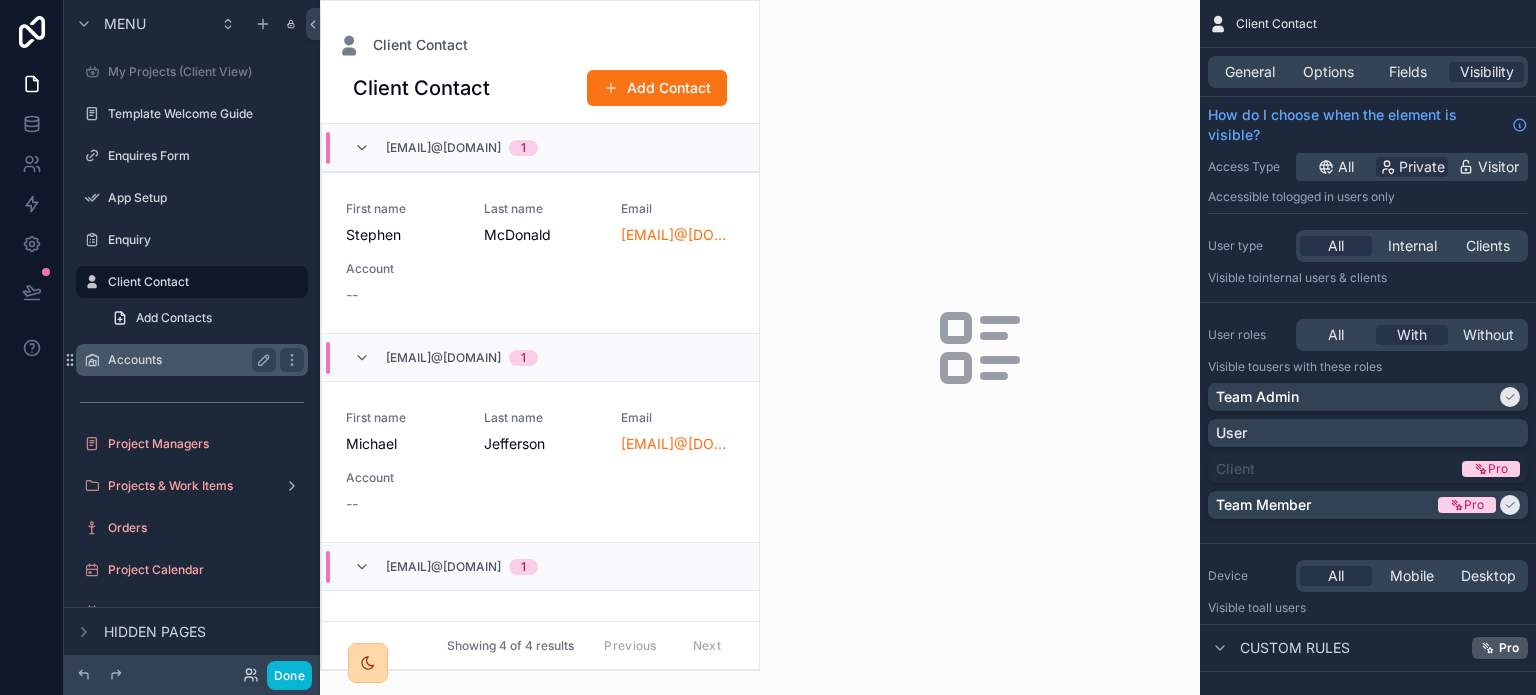 click on "Accounts" at bounding box center (192, 360) 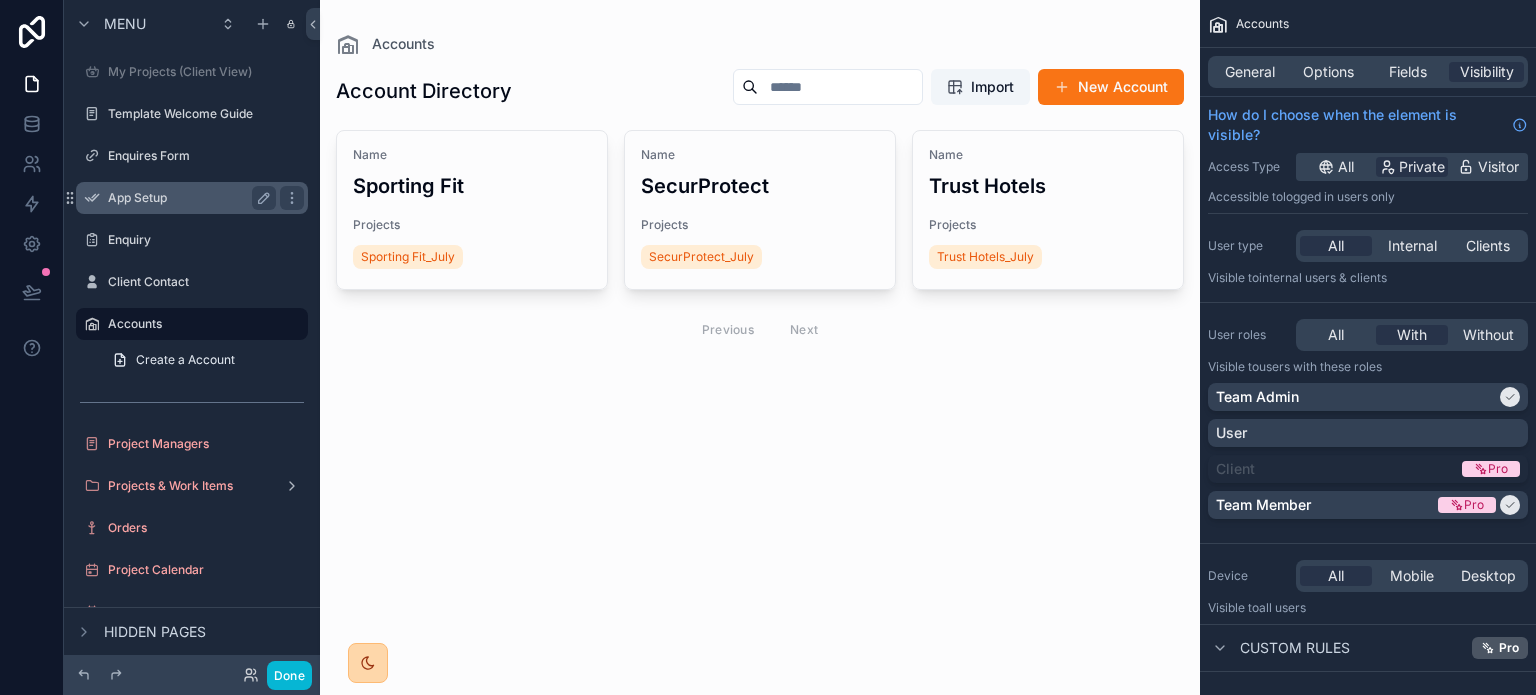 click on "App Setup" at bounding box center (192, 198) 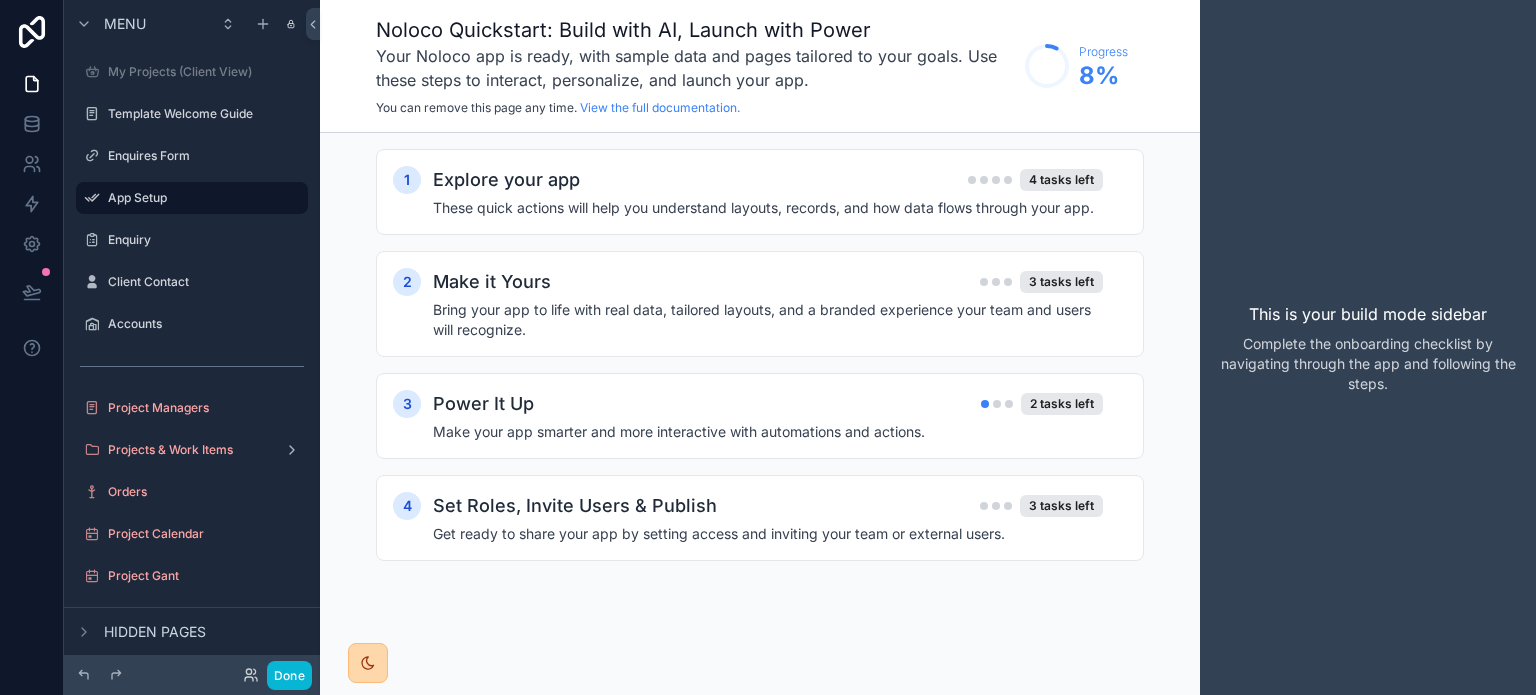 click at bounding box center (192, 260) 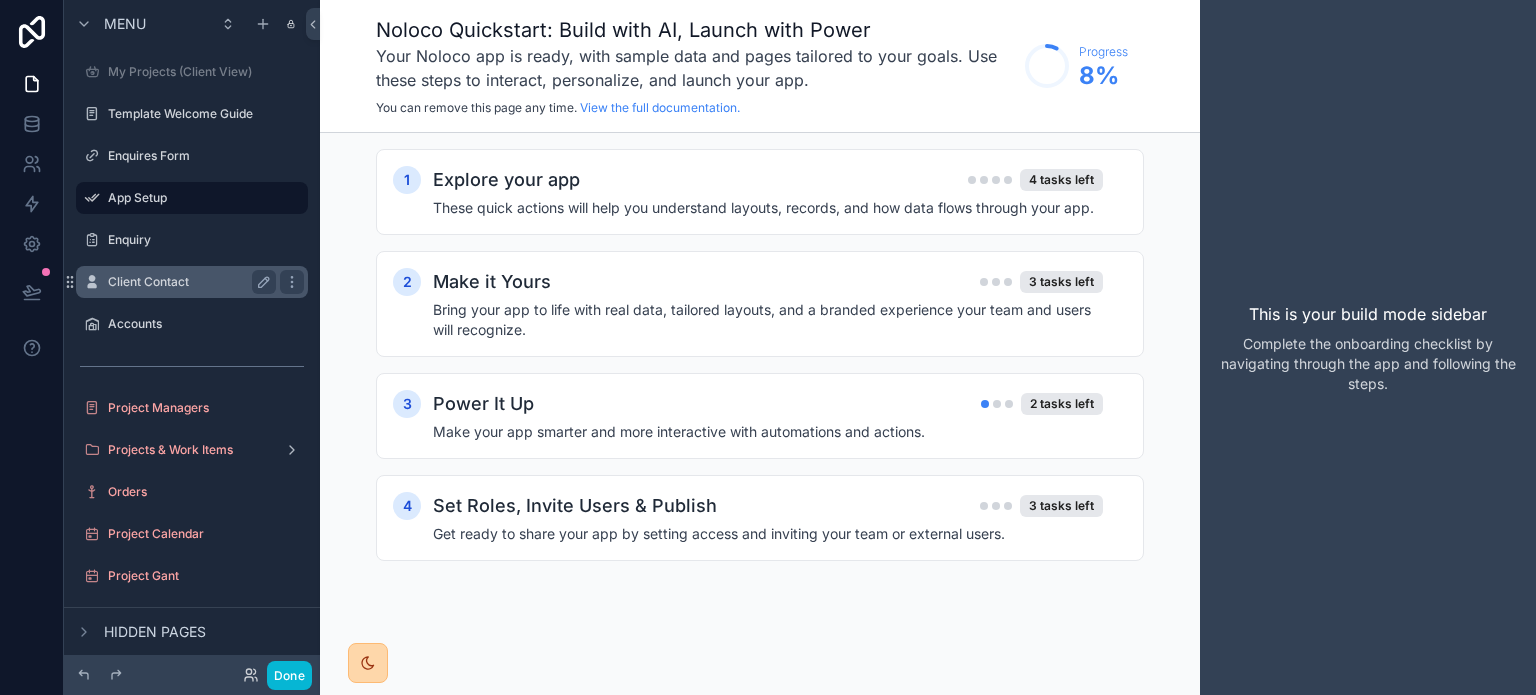click on "Client Contact" at bounding box center (188, 282) 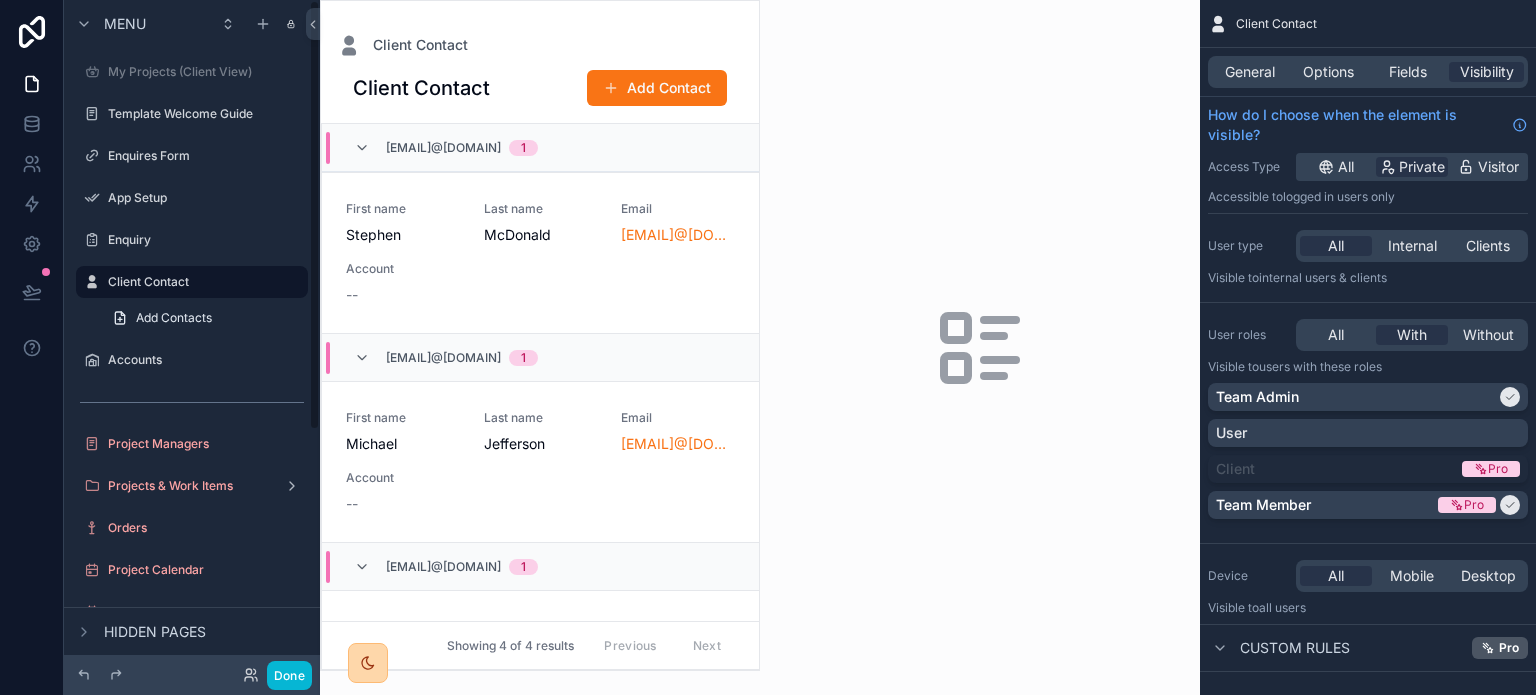 scroll, scrollTop: 336, scrollLeft: 0, axis: vertical 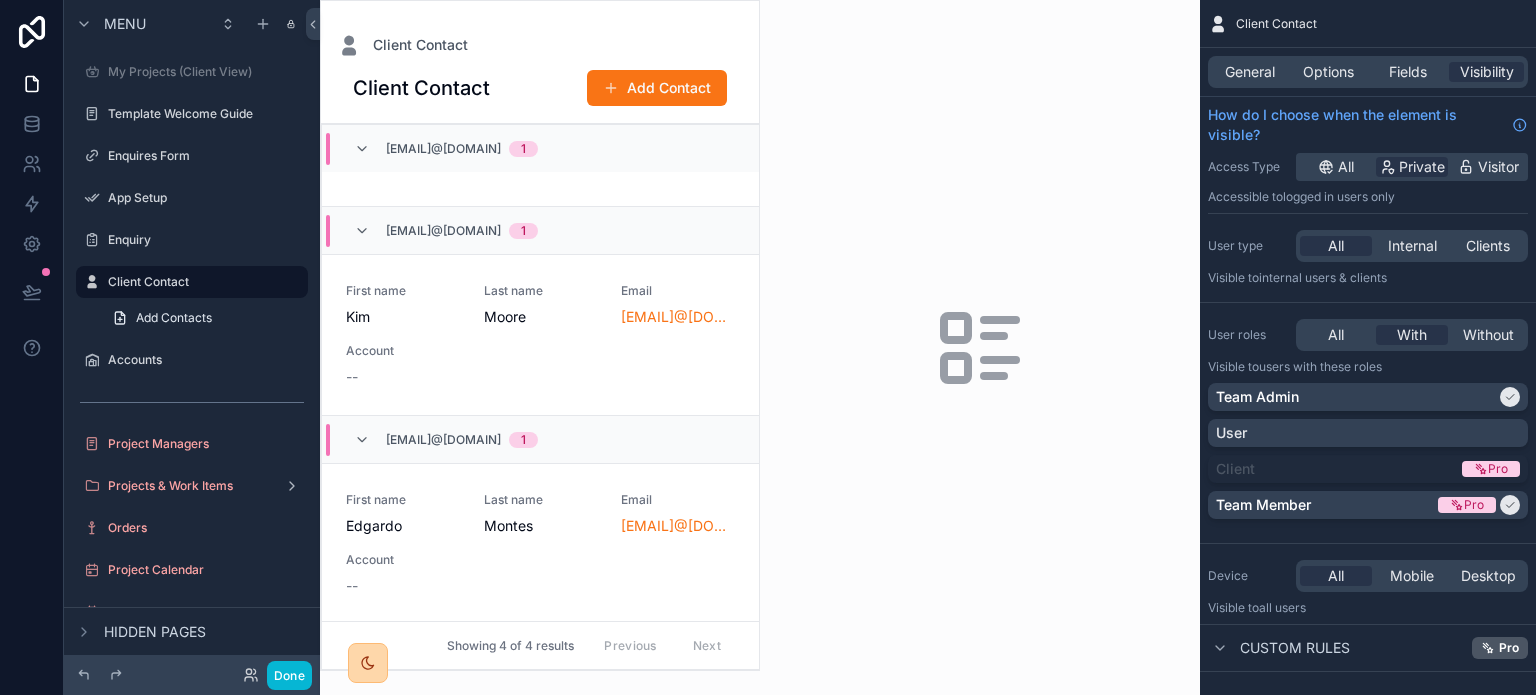 click on "Visible to  Users with these roles" at bounding box center (1368, 367) 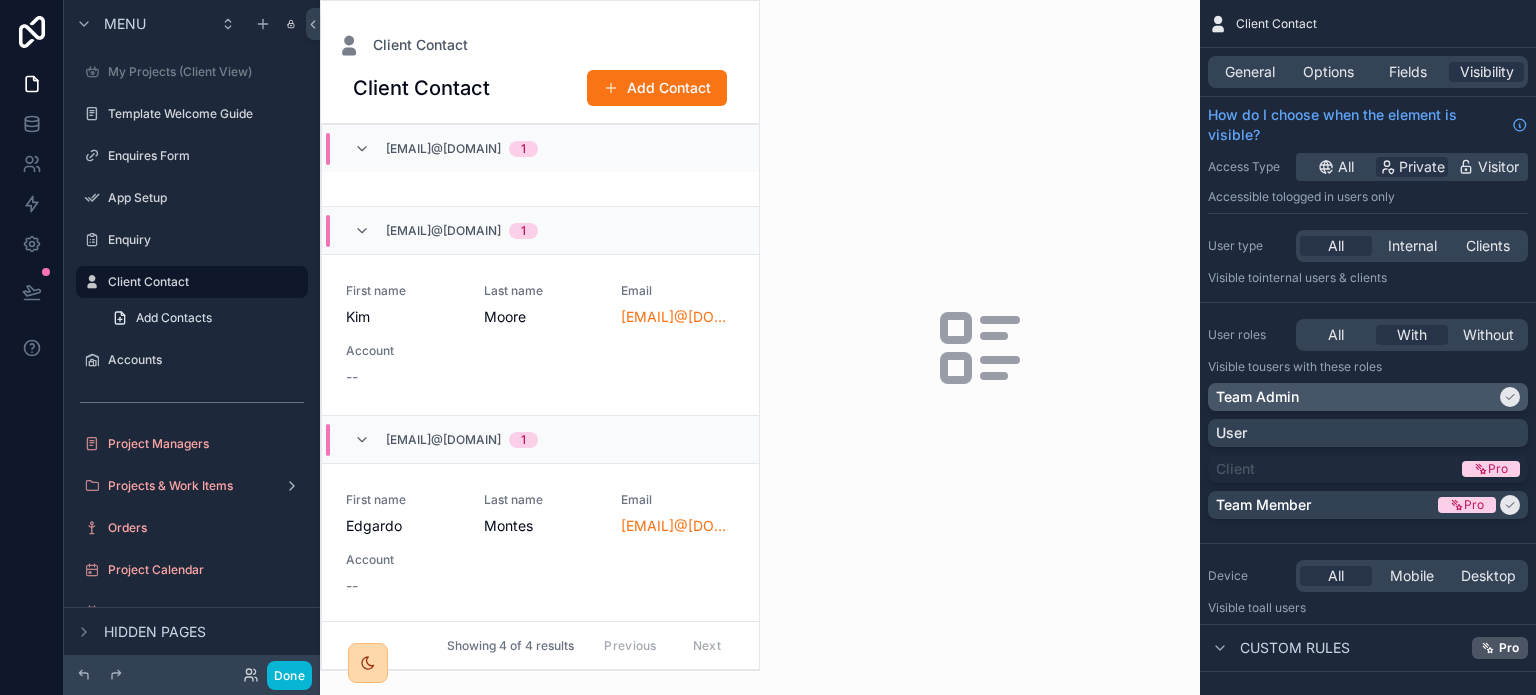 click on "Team Admin" at bounding box center [1368, 397] 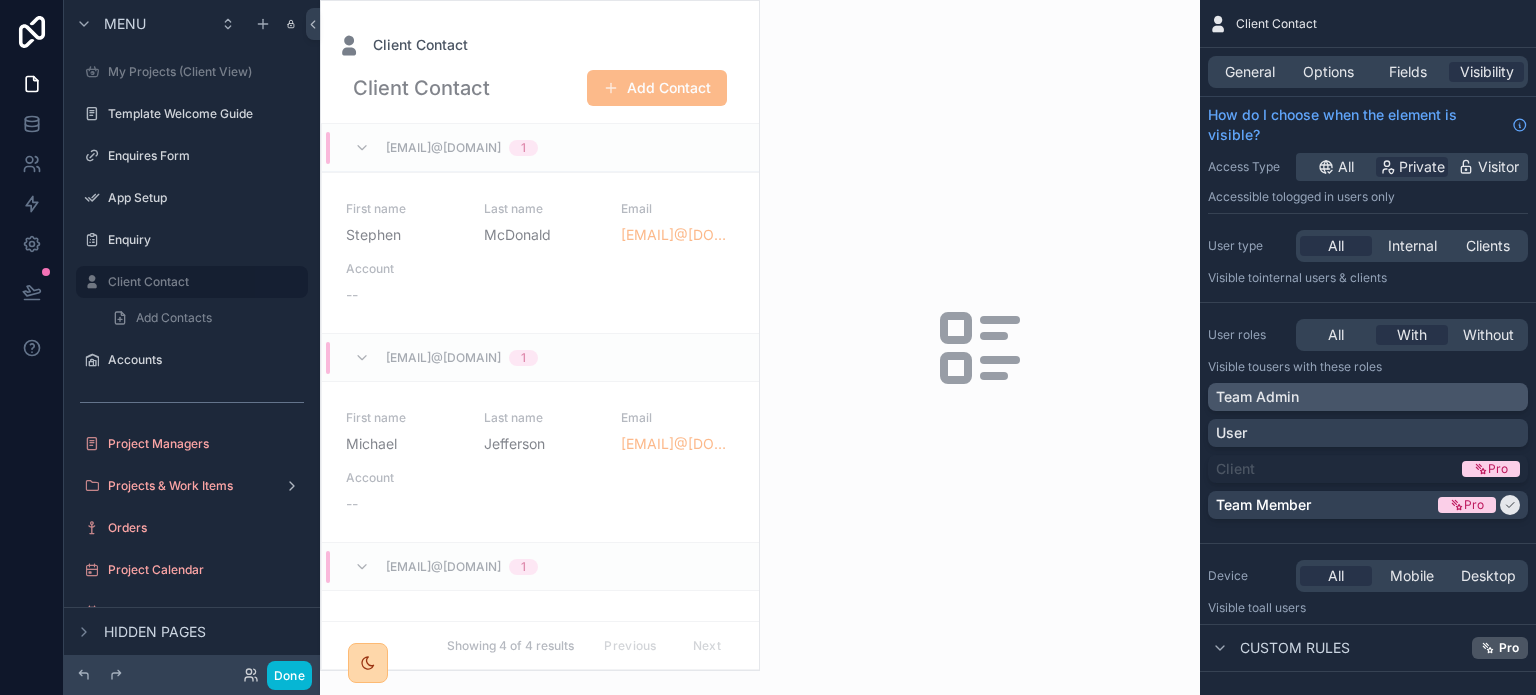 click on "Team Admin" at bounding box center [1368, 397] 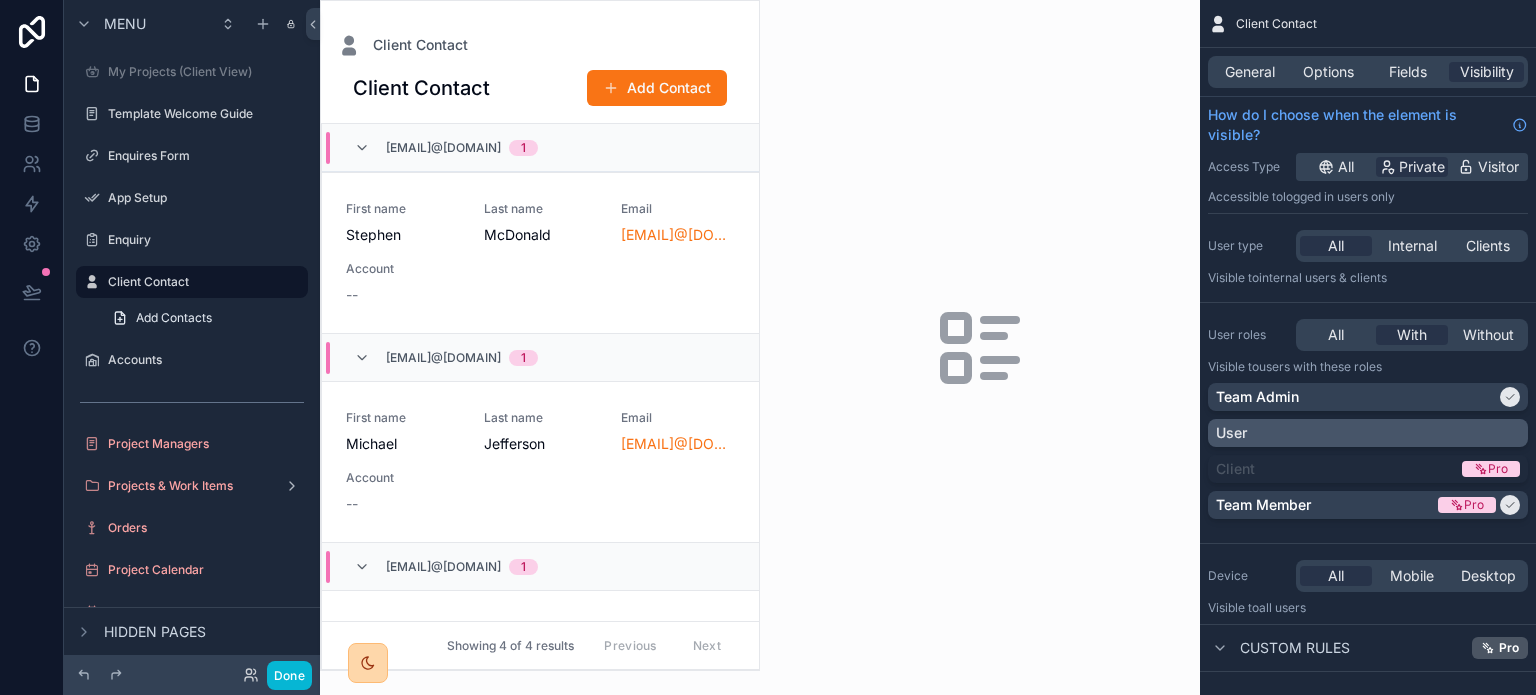 click on "User" at bounding box center (1368, 433) 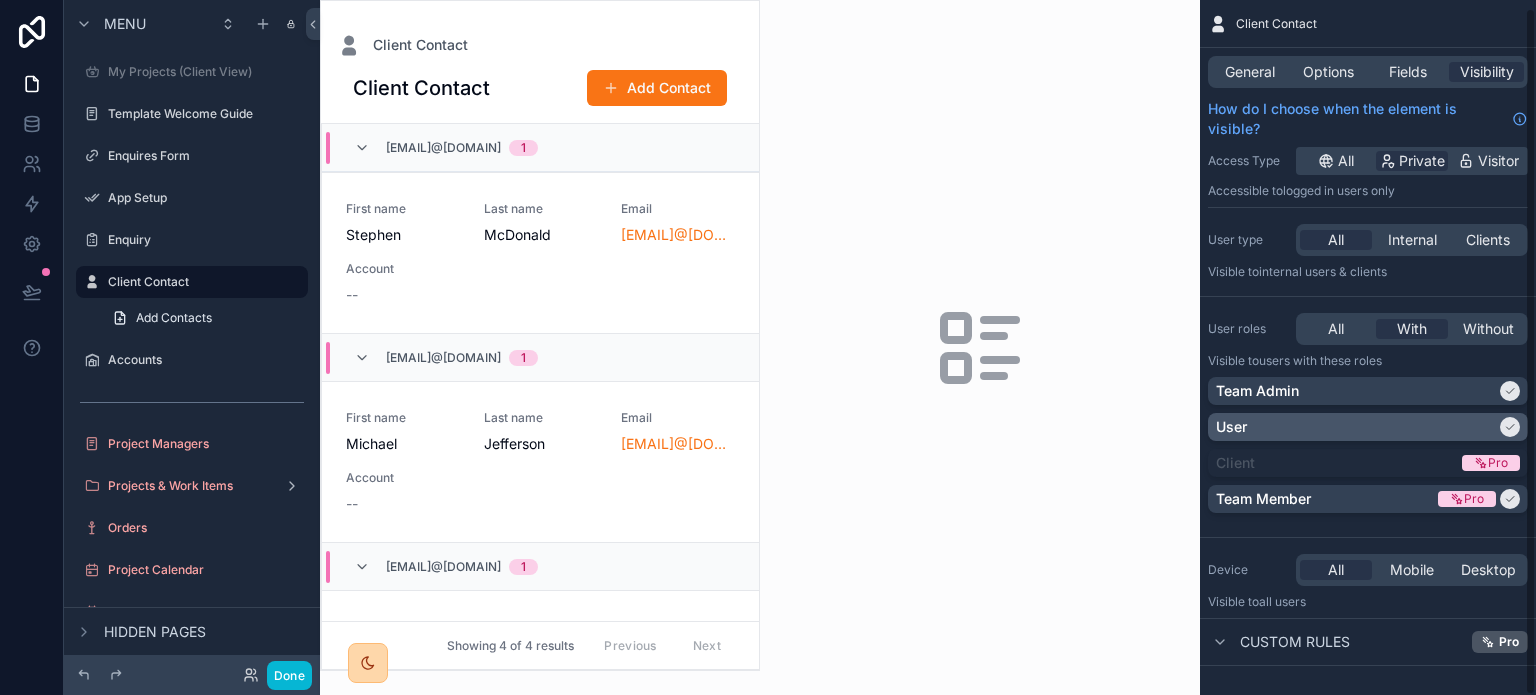 scroll, scrollTop: 8, scrollLeft: 0, axis: vertical 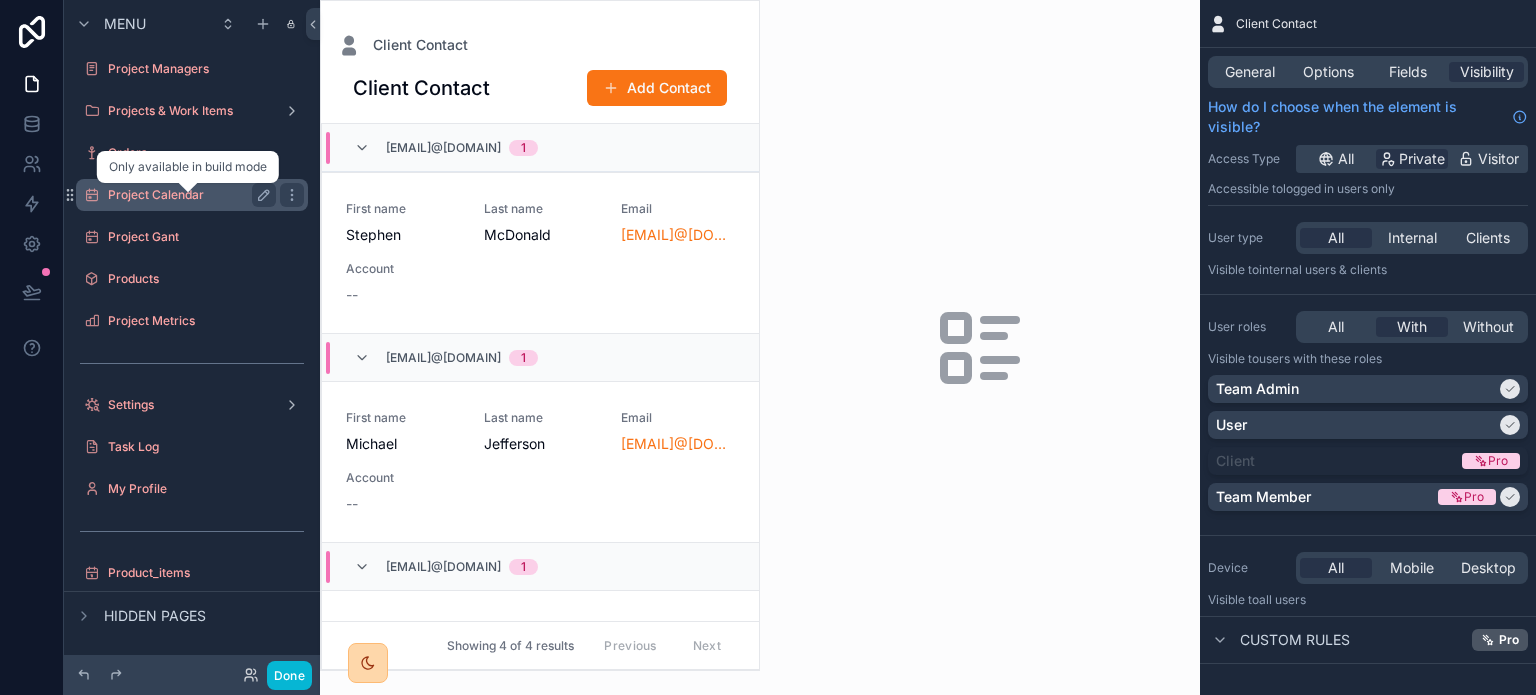 click on "Project Calendar" at bounding box center [188, 195] 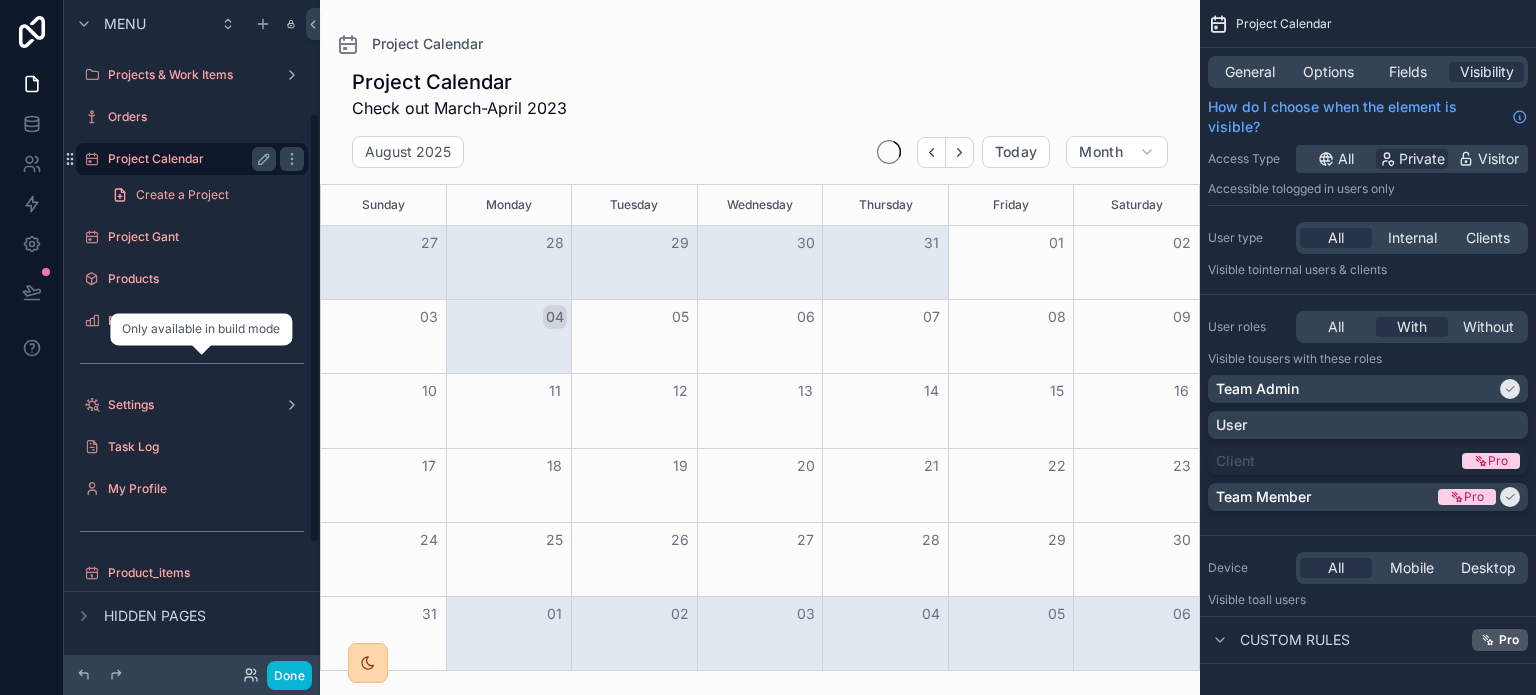 scroll, scrollTop: 176, scrollLeft: 0, axis: vertical 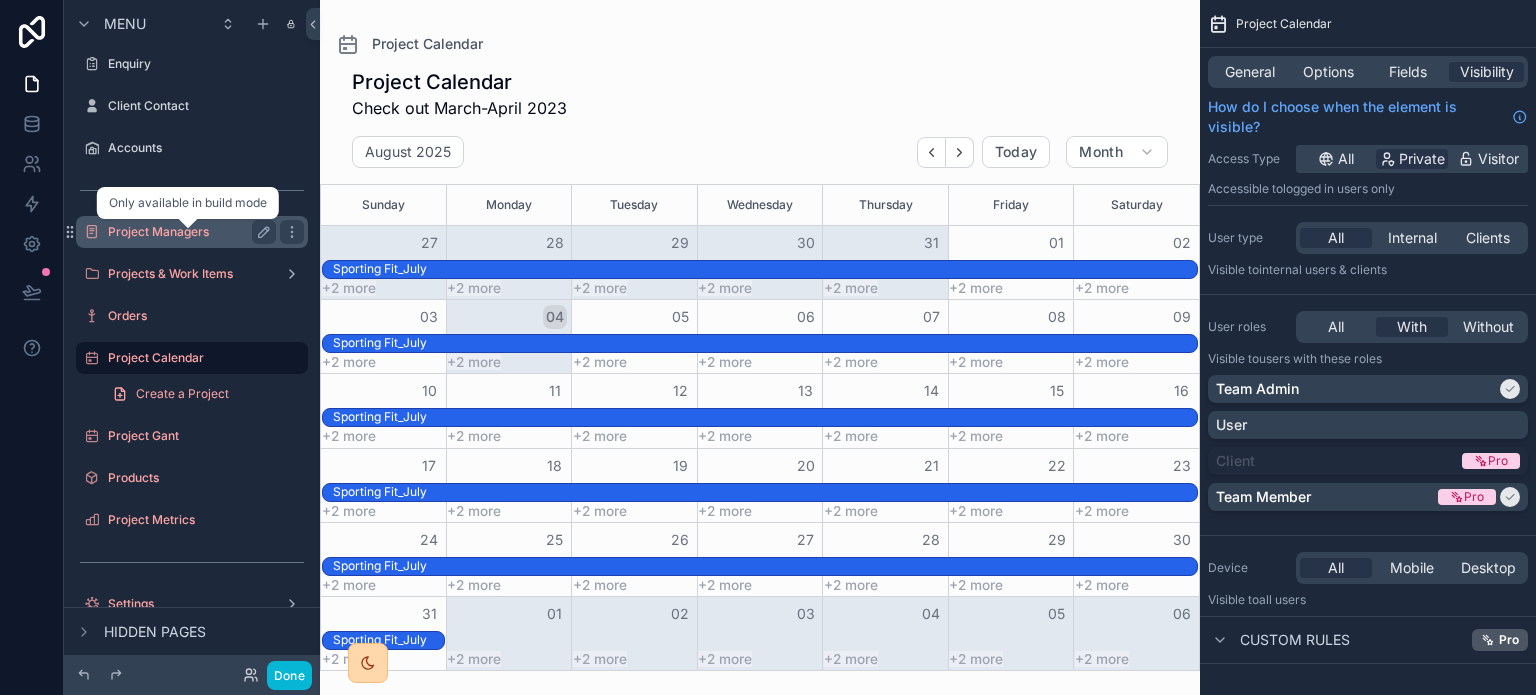 click on "Project Managers" at bounding box center (188, 232) 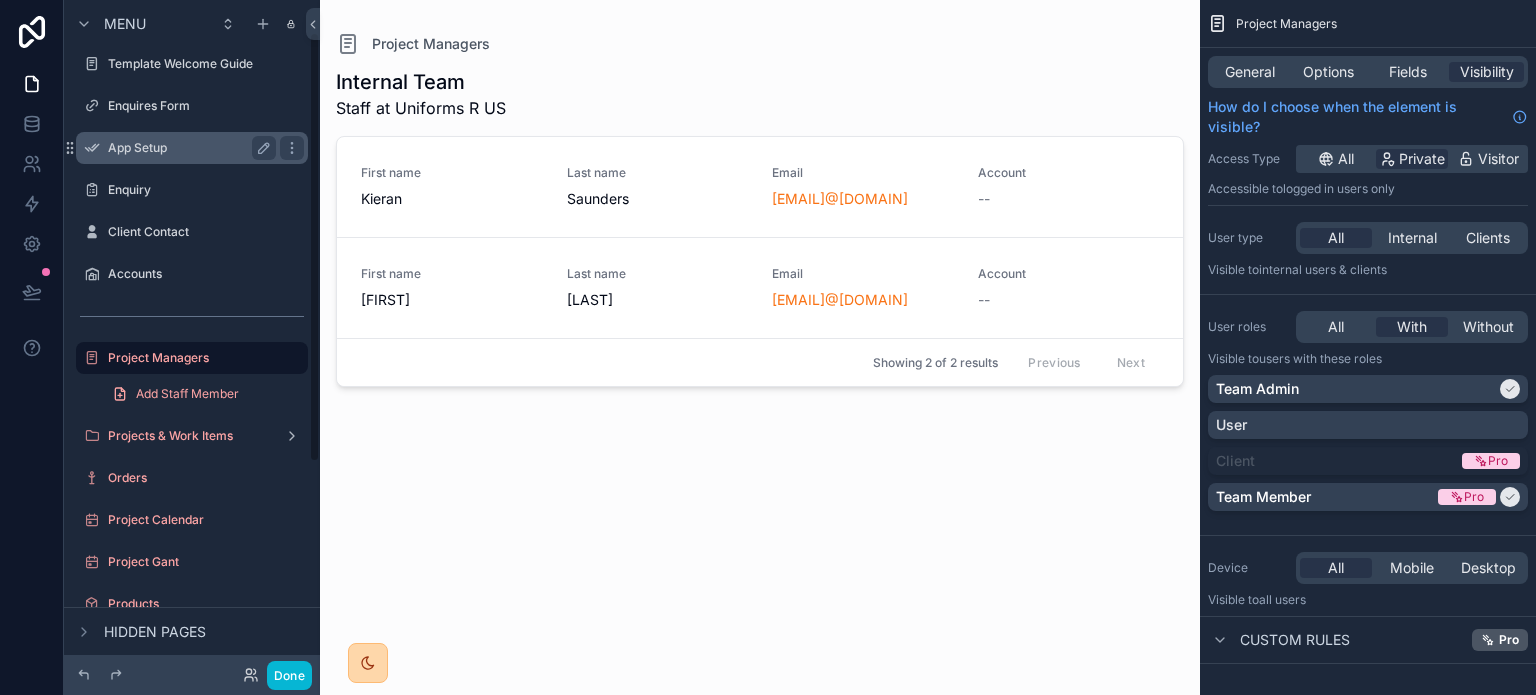 click on "App Setup" at bounding box center (192, 148) 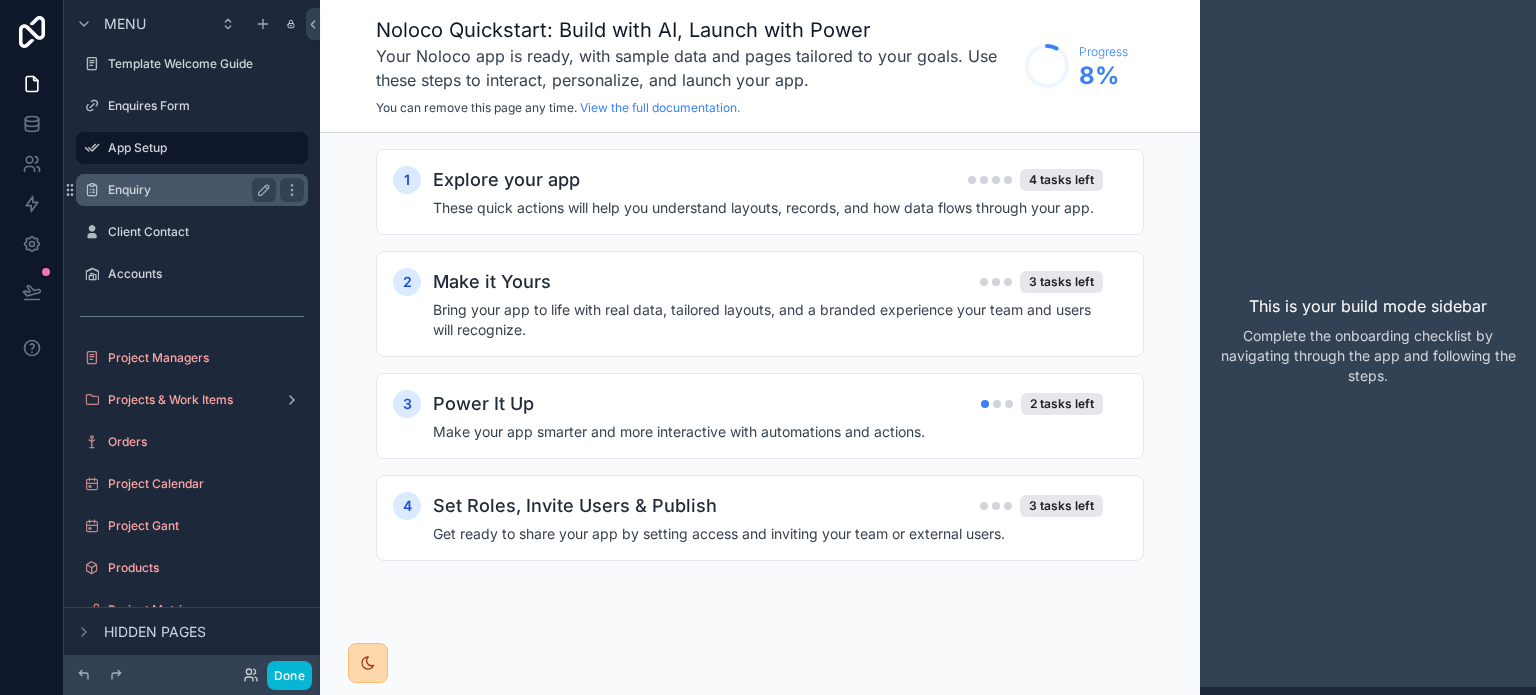 click on "Enquiry" at bounding box center [188, 190] 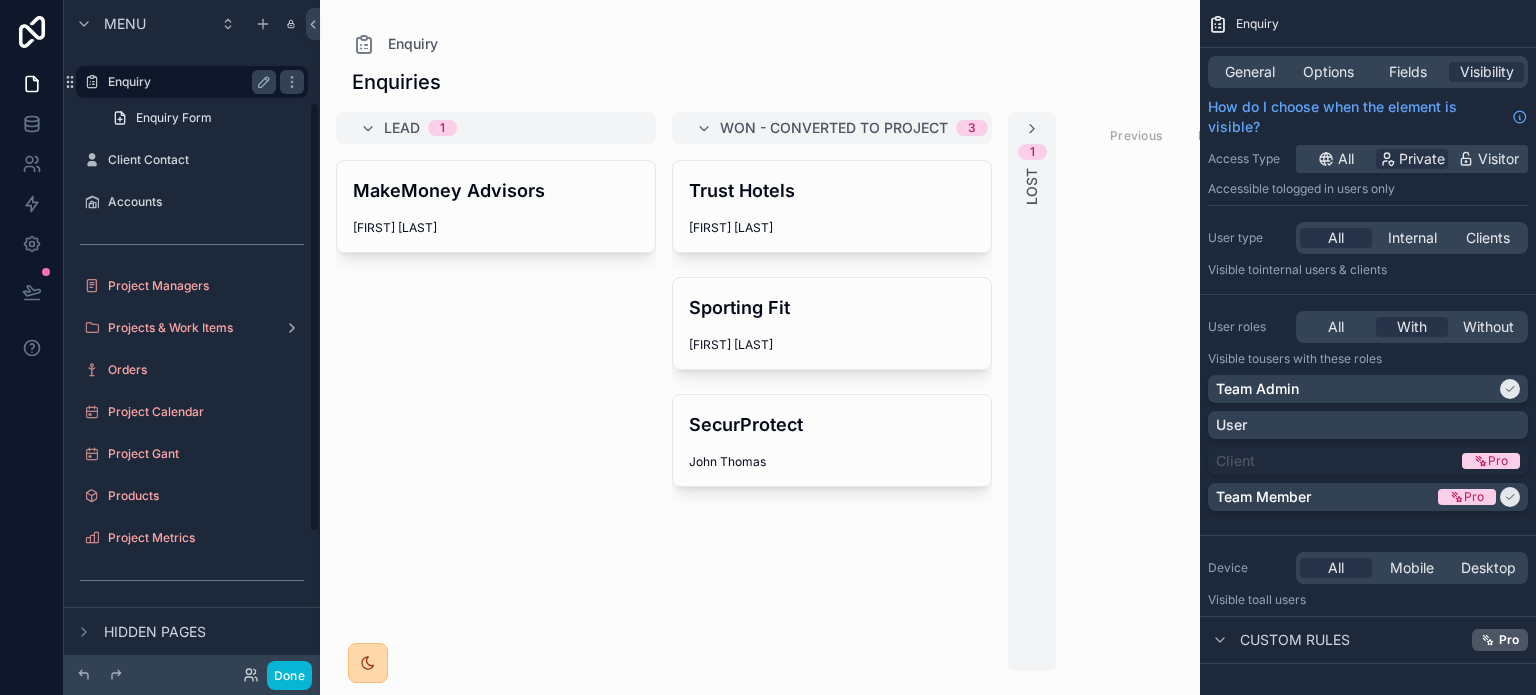 scroll, scrollTop: 160, scrollLeft: 0, axis: vertical 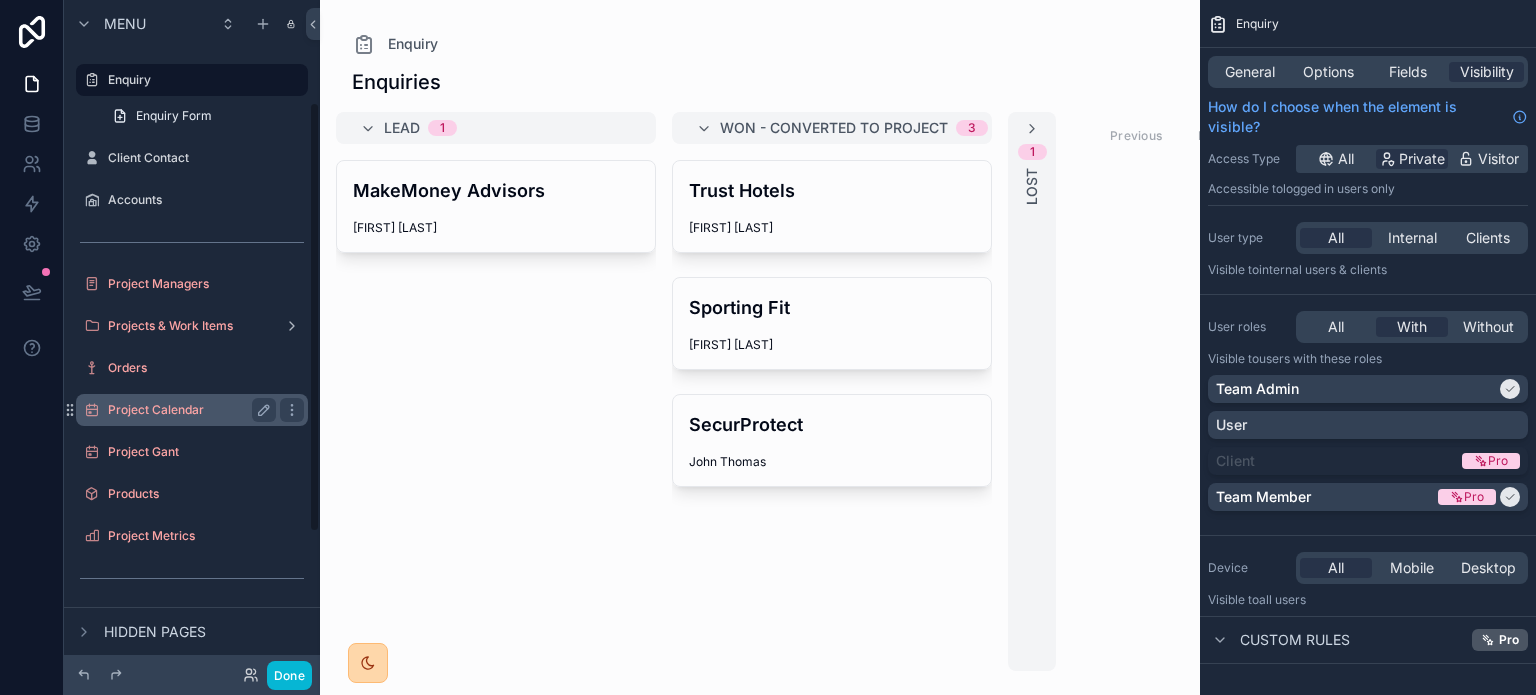 click on "Project Calendar" at bounding box center [192, 410] 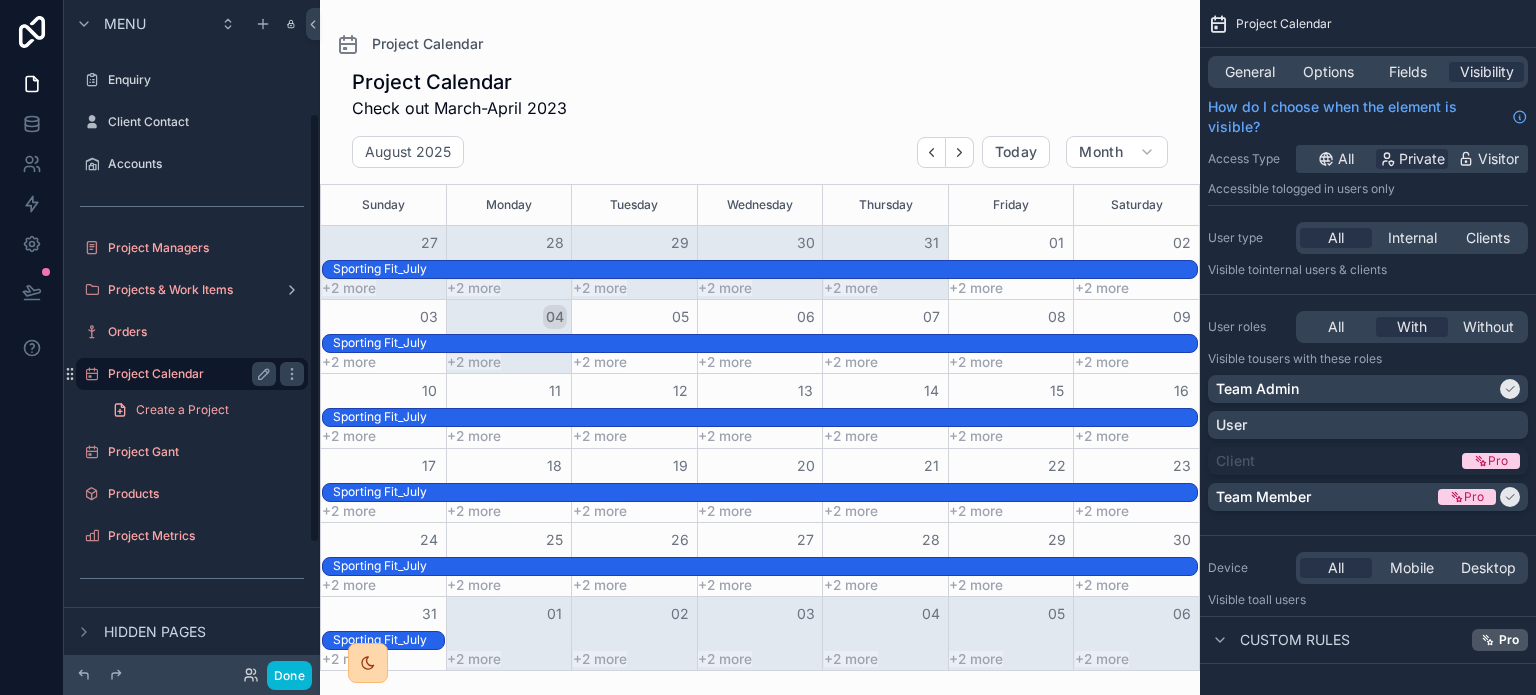 scroll, scrollTop: 176, scrollLeft: 0, axis: vertical 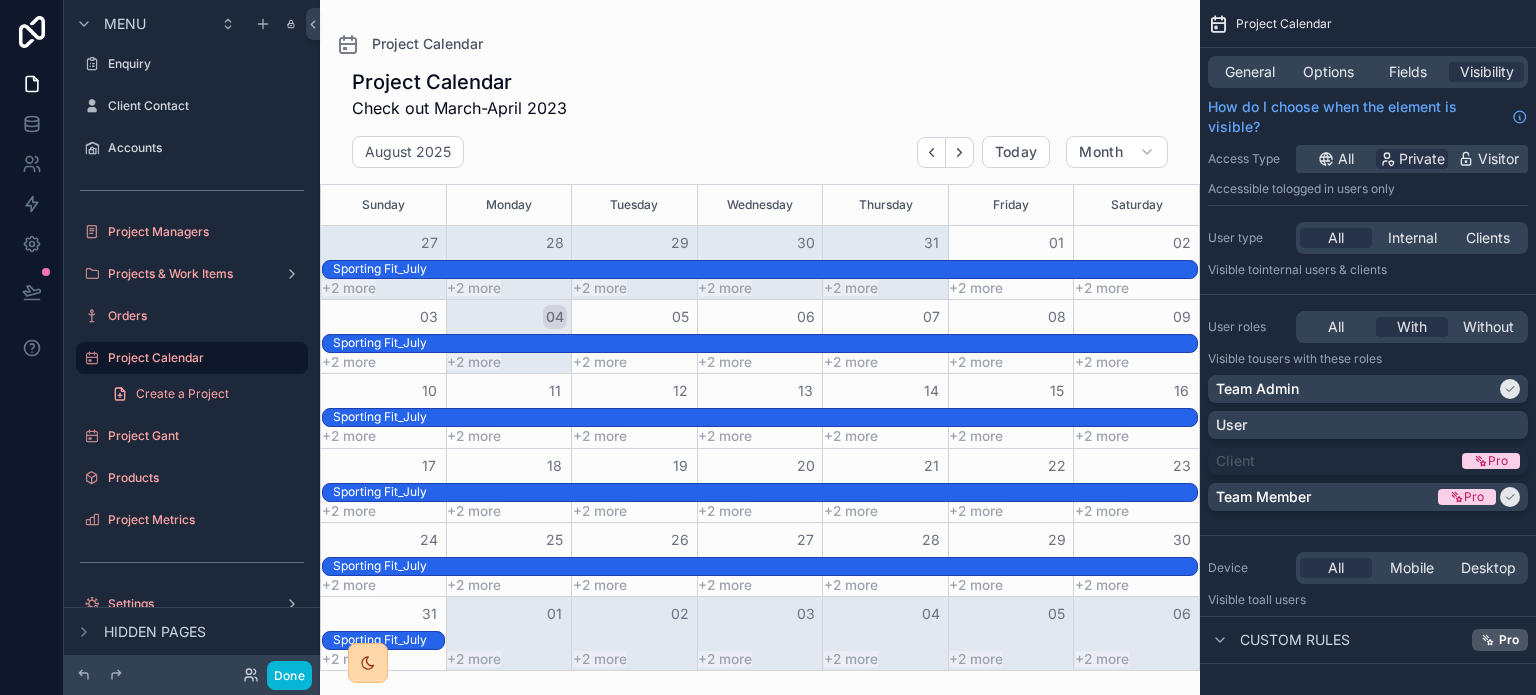 click on "+2 more" at bounding box center (759, 362) 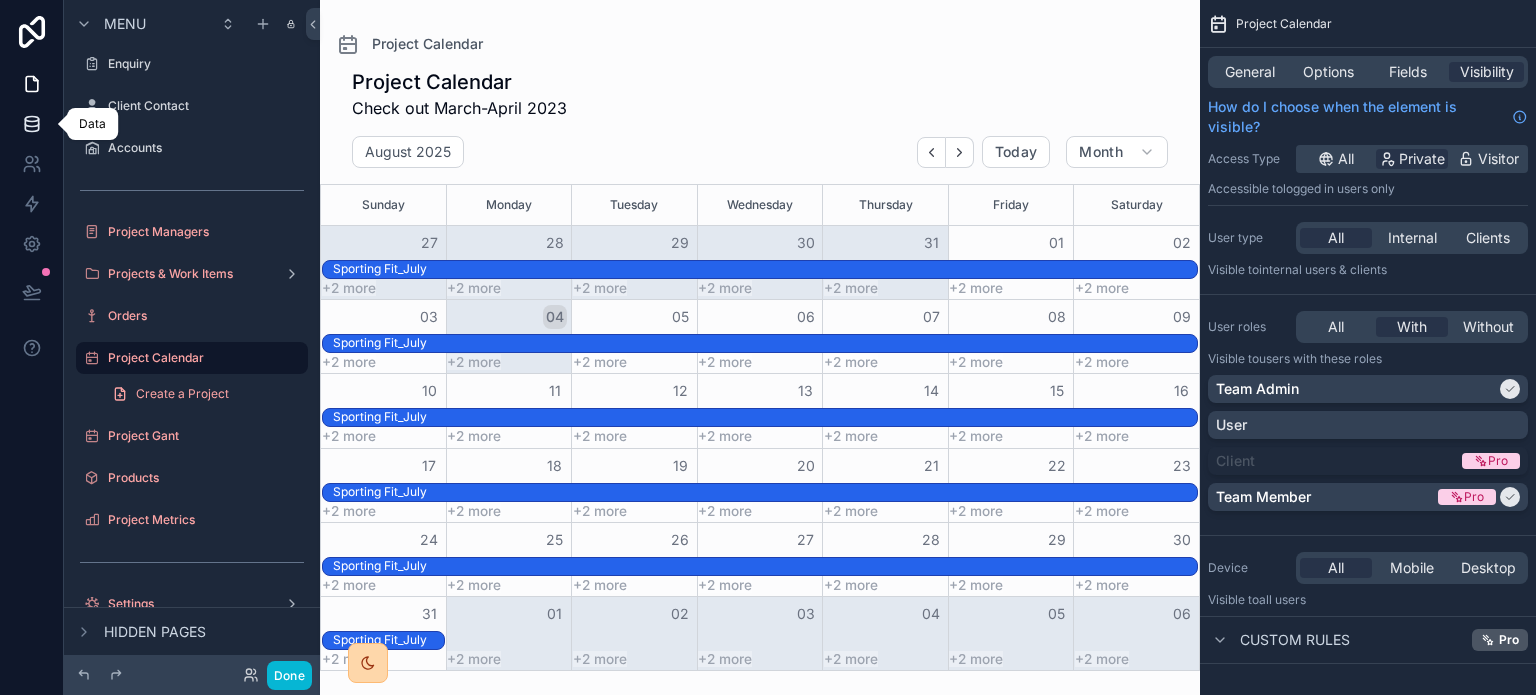 click 